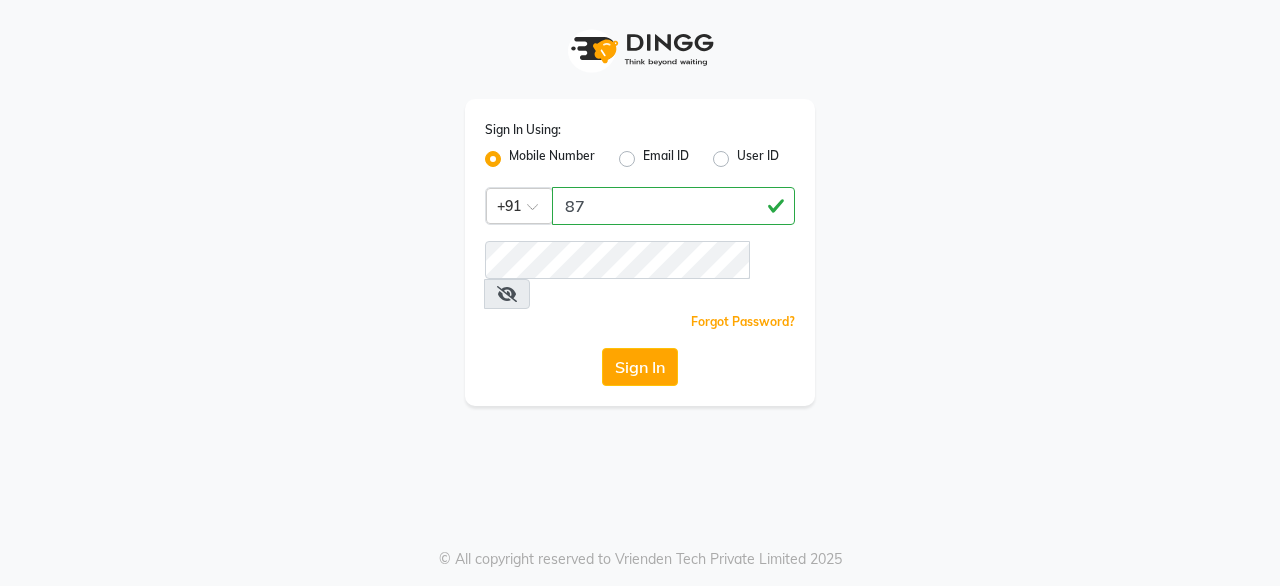 scroll, scrollTop: 0, scrollLeft: 0, axis: both 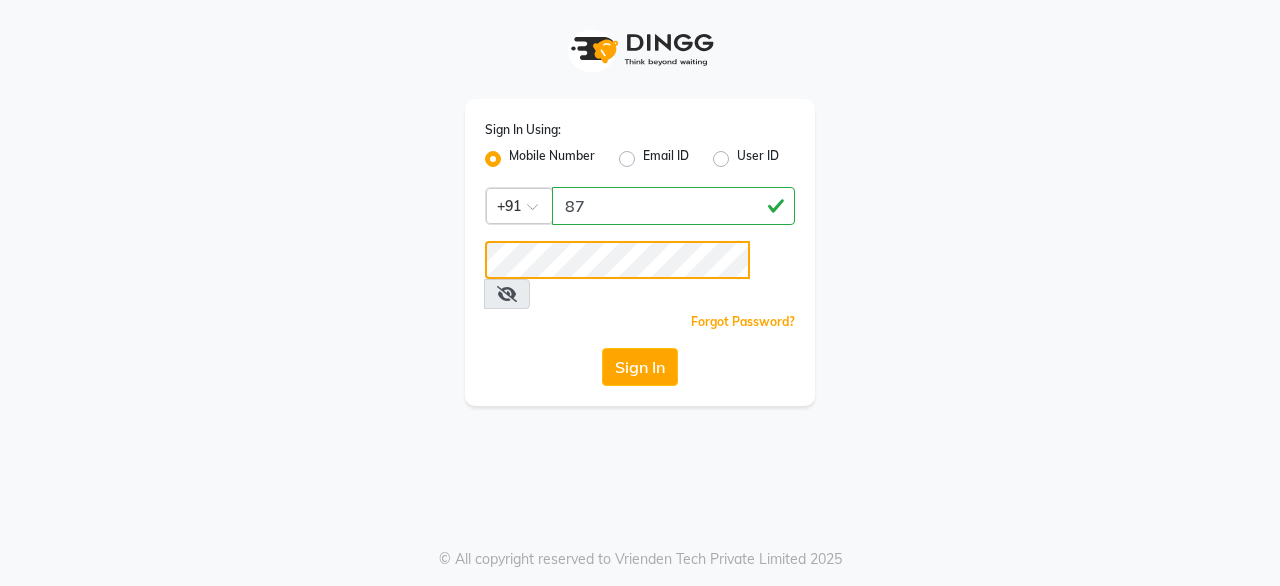 click on "Sign In" 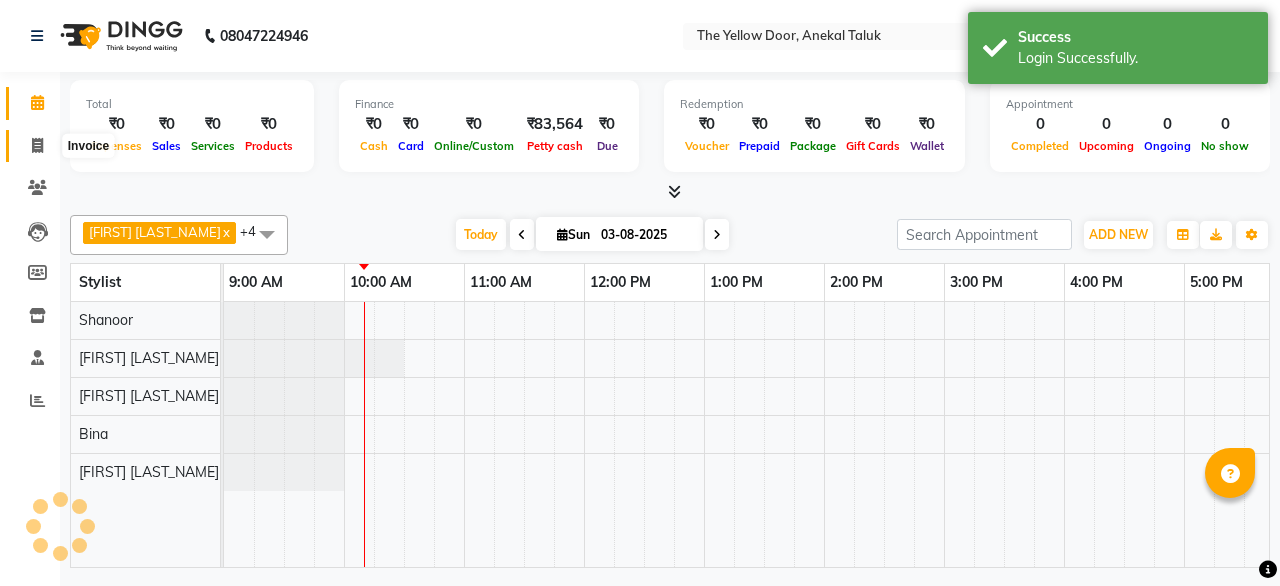 scroll, scrollTop: 0, scrollLeft: 0, axis: both 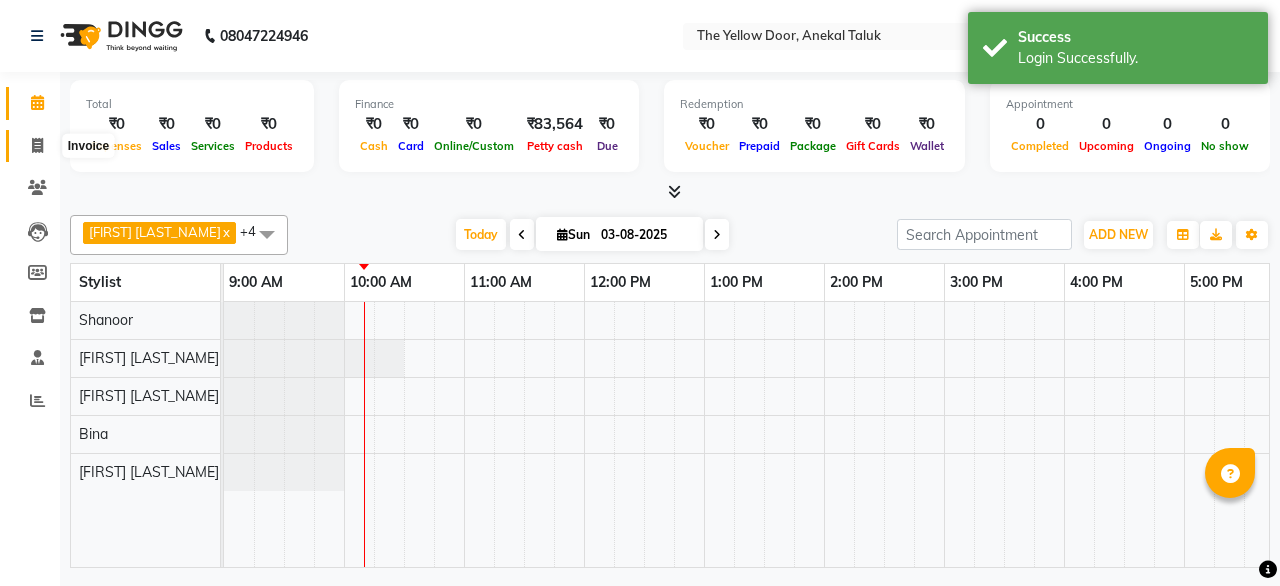 click 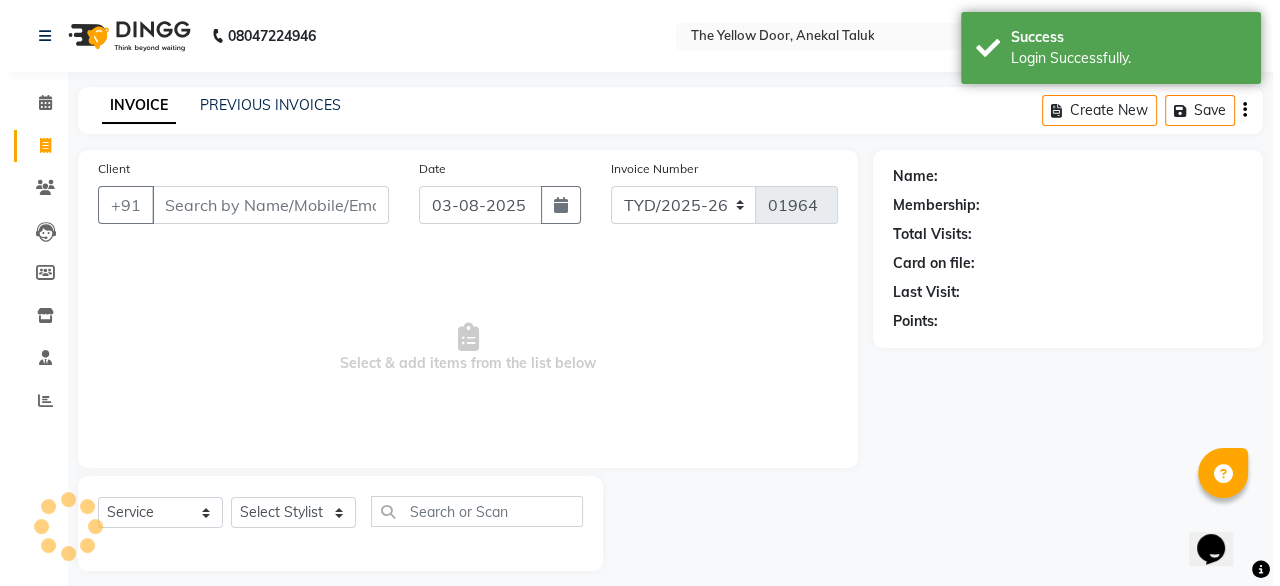 scroll, scrollTop: 0, scrollLeft: 0, axis: both 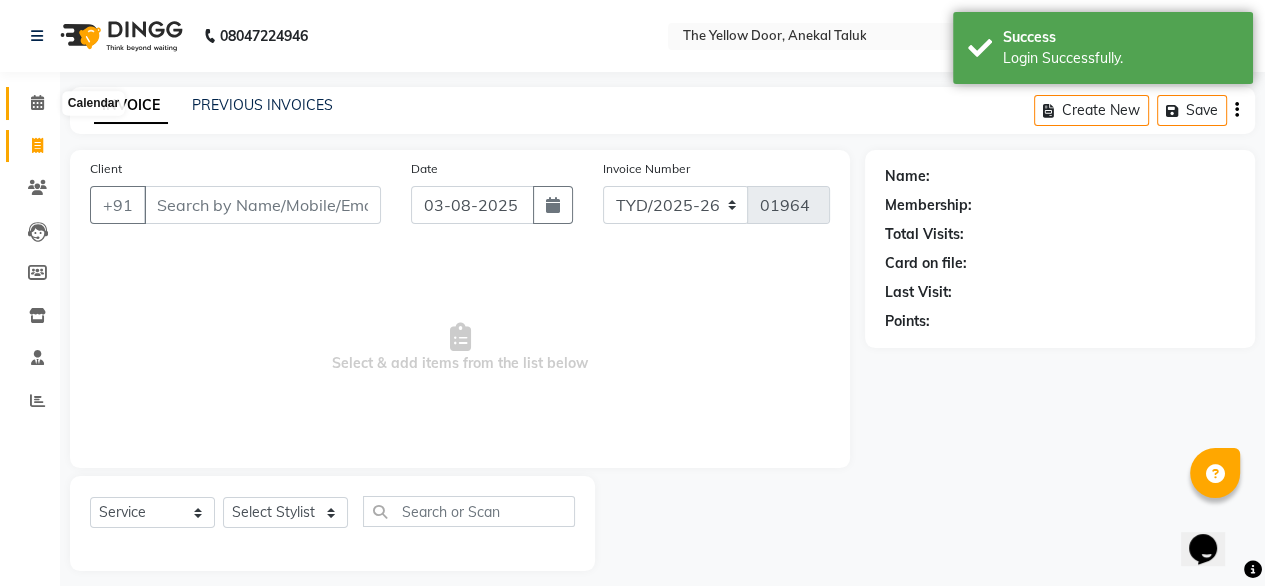 click 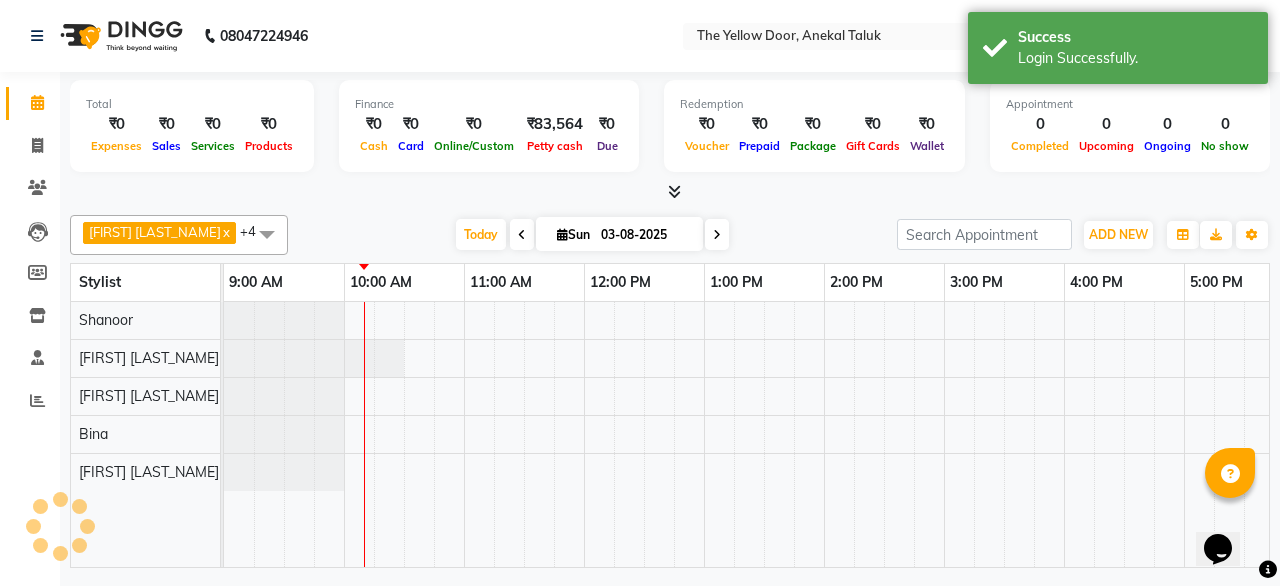 scroll, scrollTop: 0, scrollLeft: 0, axis: both 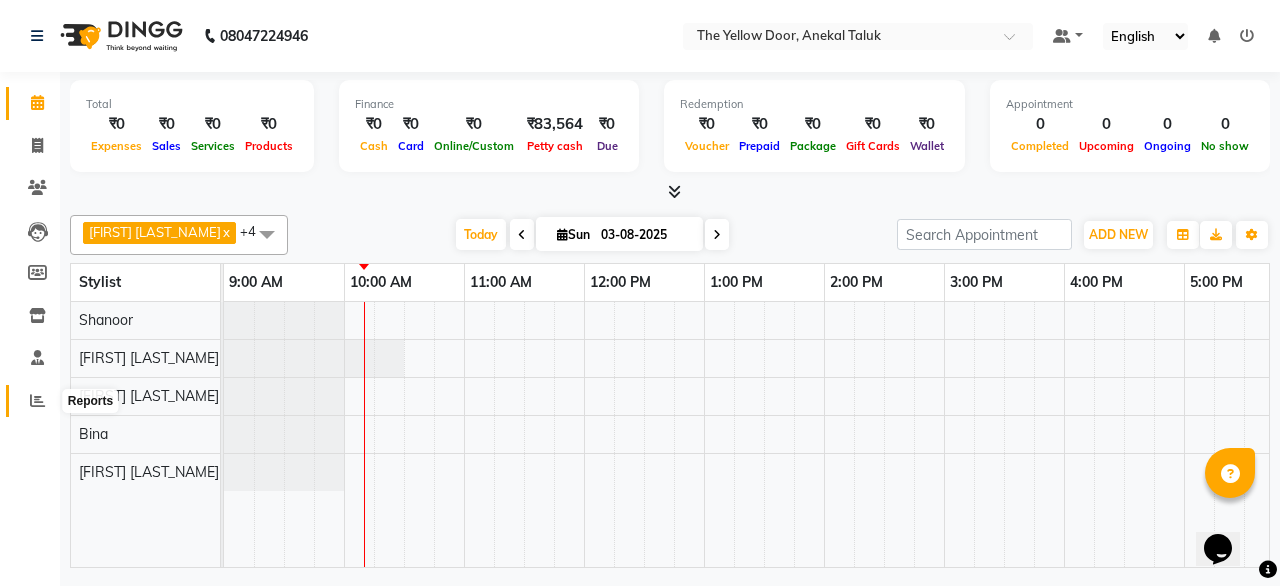click 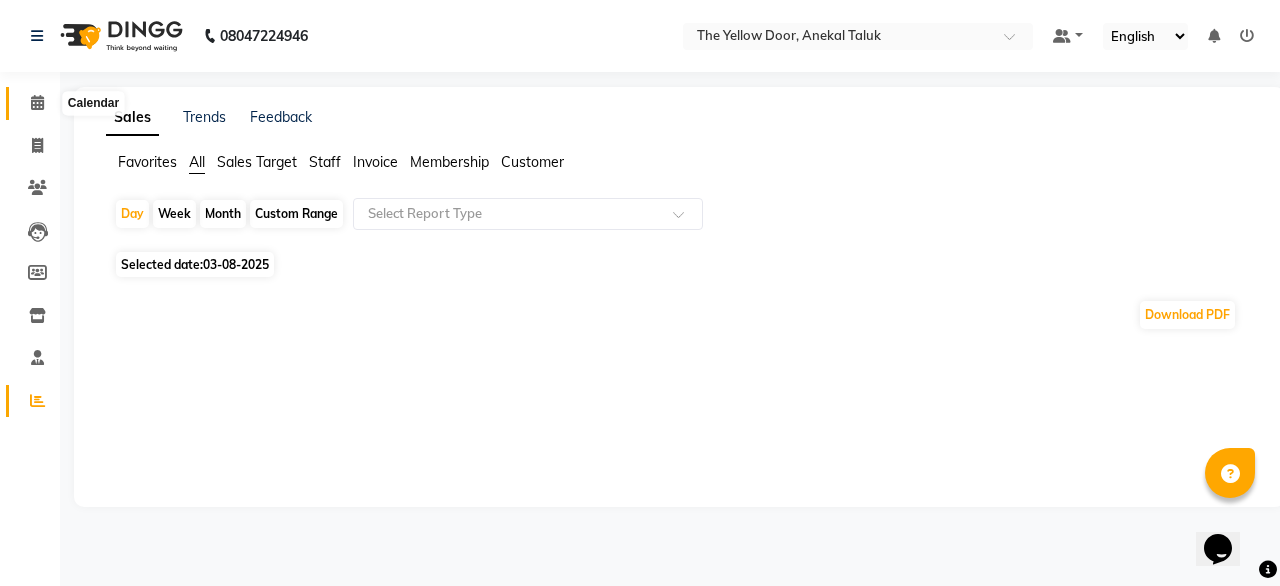 click 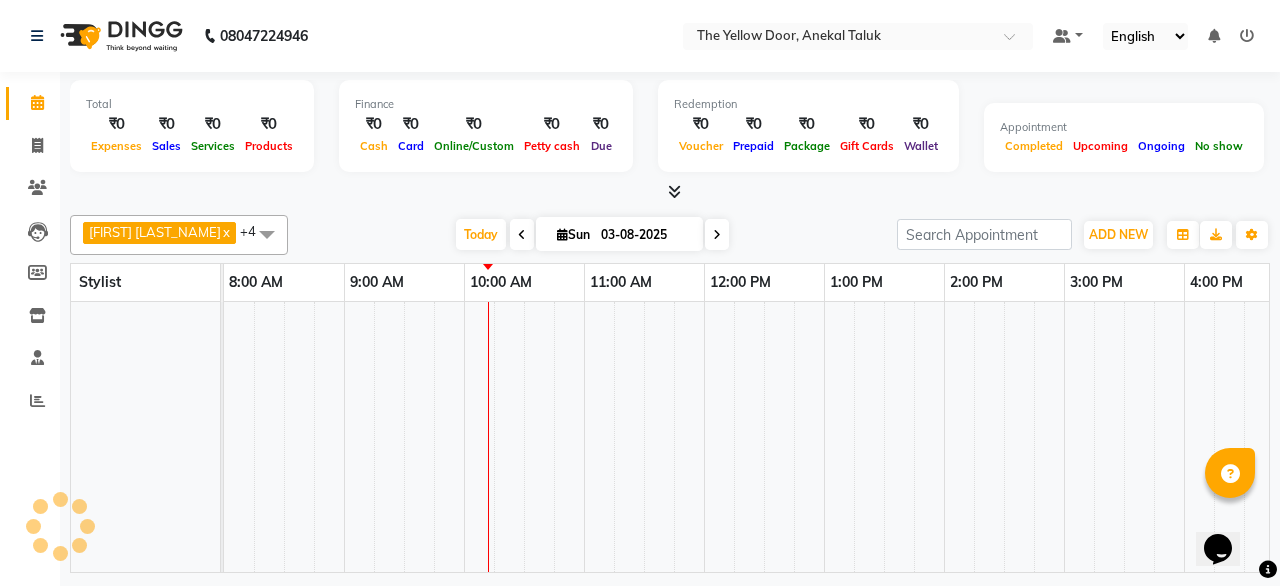 scroll, scrollTop: 0, scrollLeft: 240, axis: horizontal 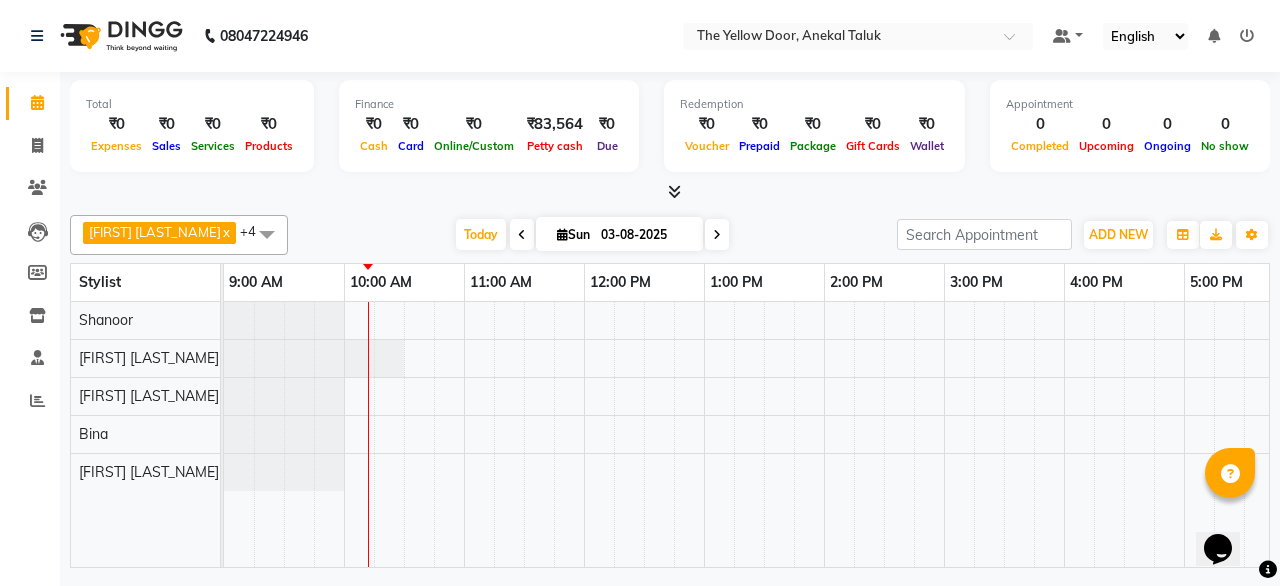 click on "Calendar  Invoice  Clients  Leads   Members  Inventory  Staff  Reports Completed InProgress Upcoming Dropped Tentative Check-In Confirm Bookings Segments Page Builder" 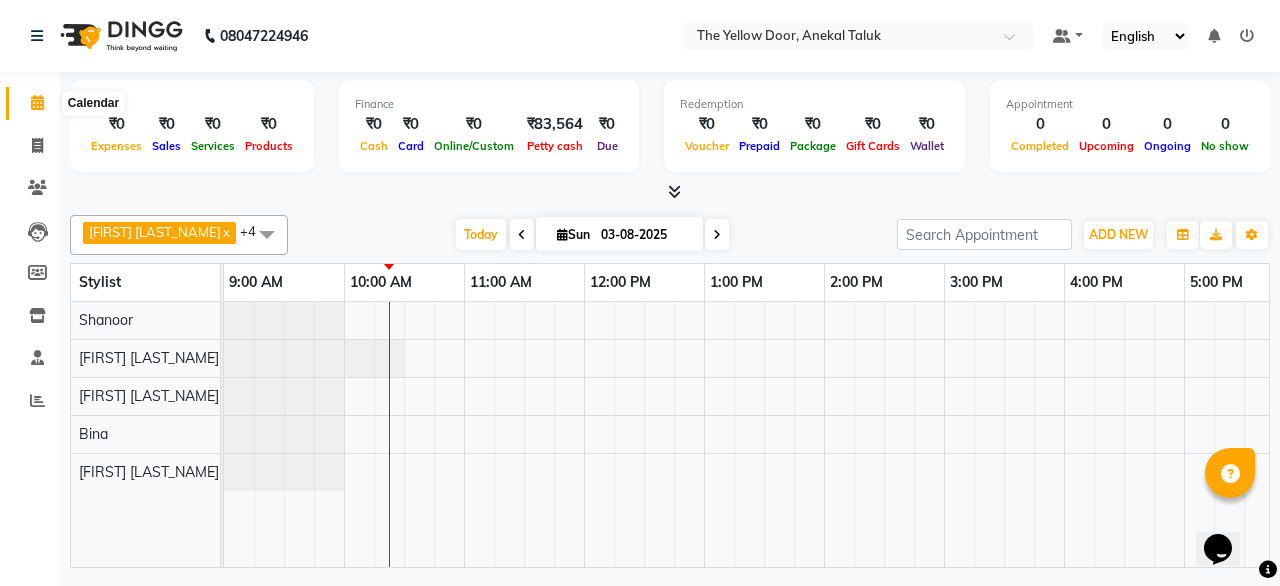 click 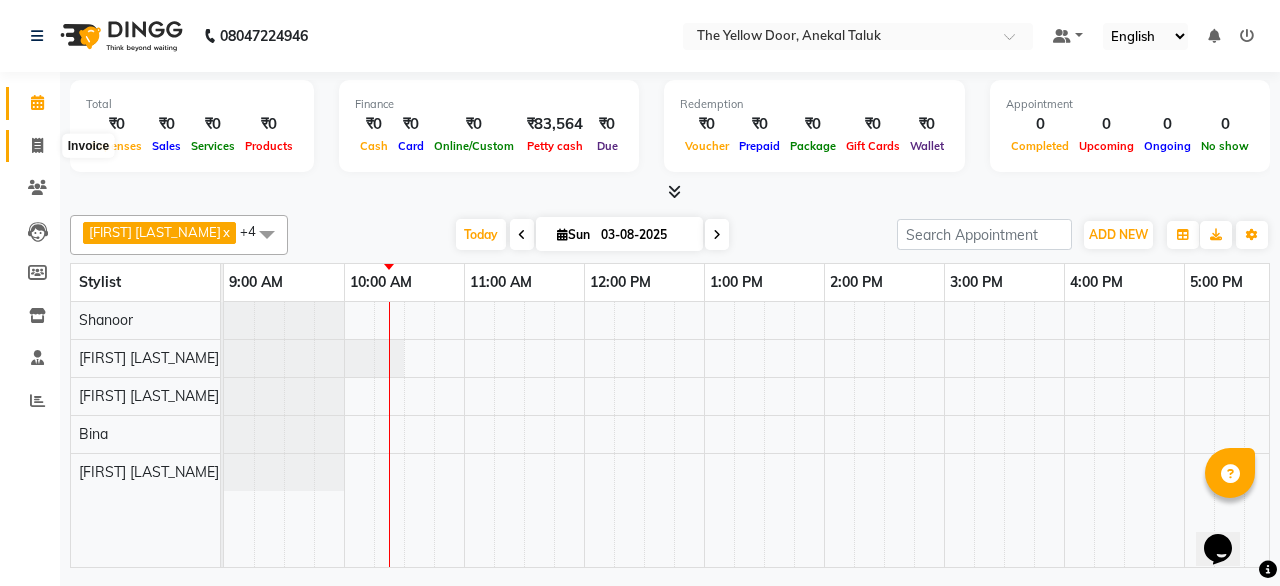 click 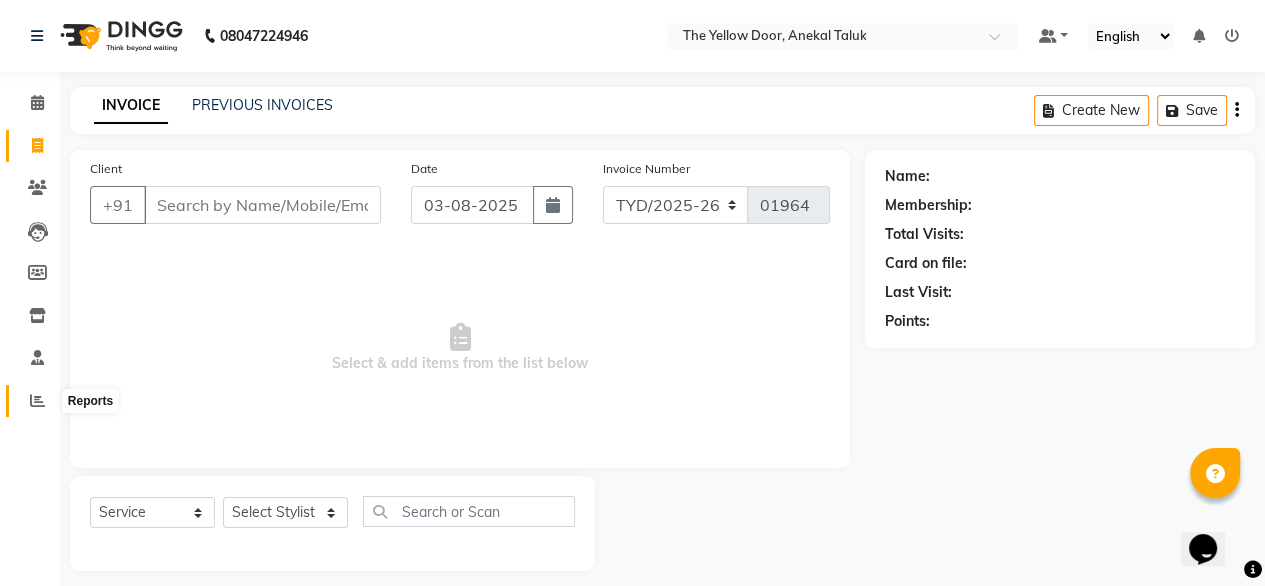 click 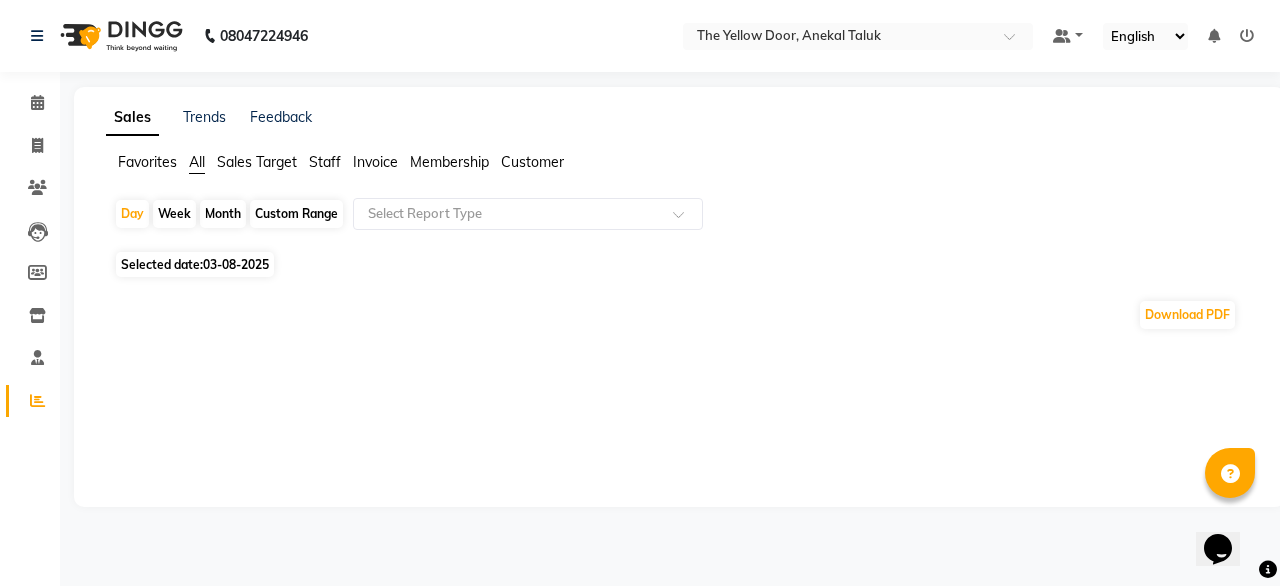 click on "03-08-2025" 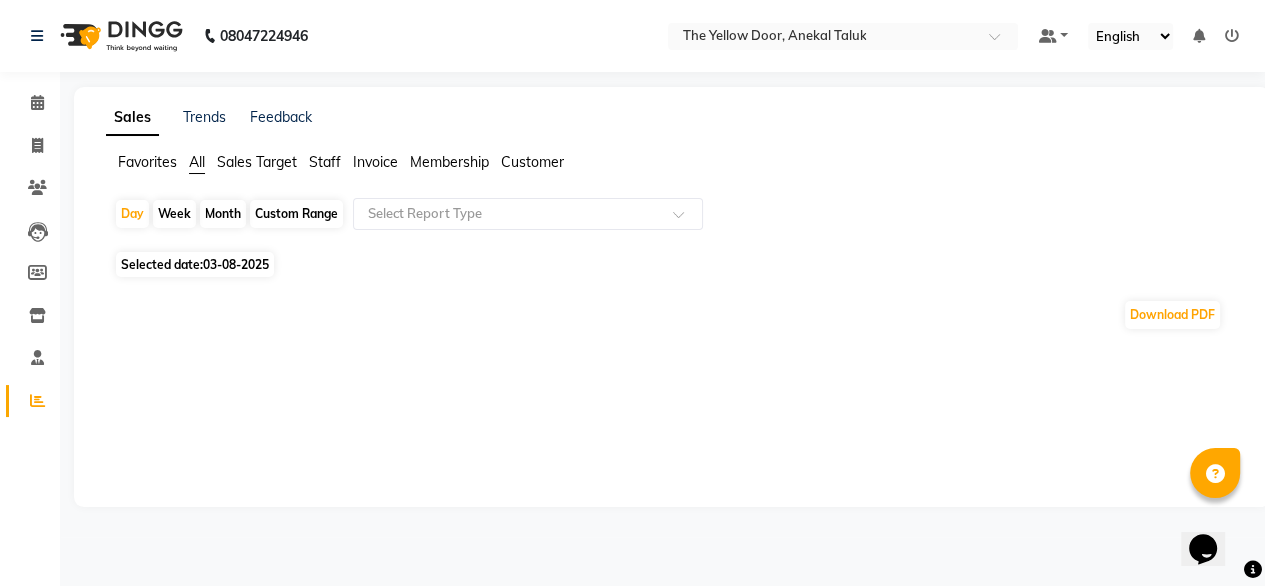 select on "8" 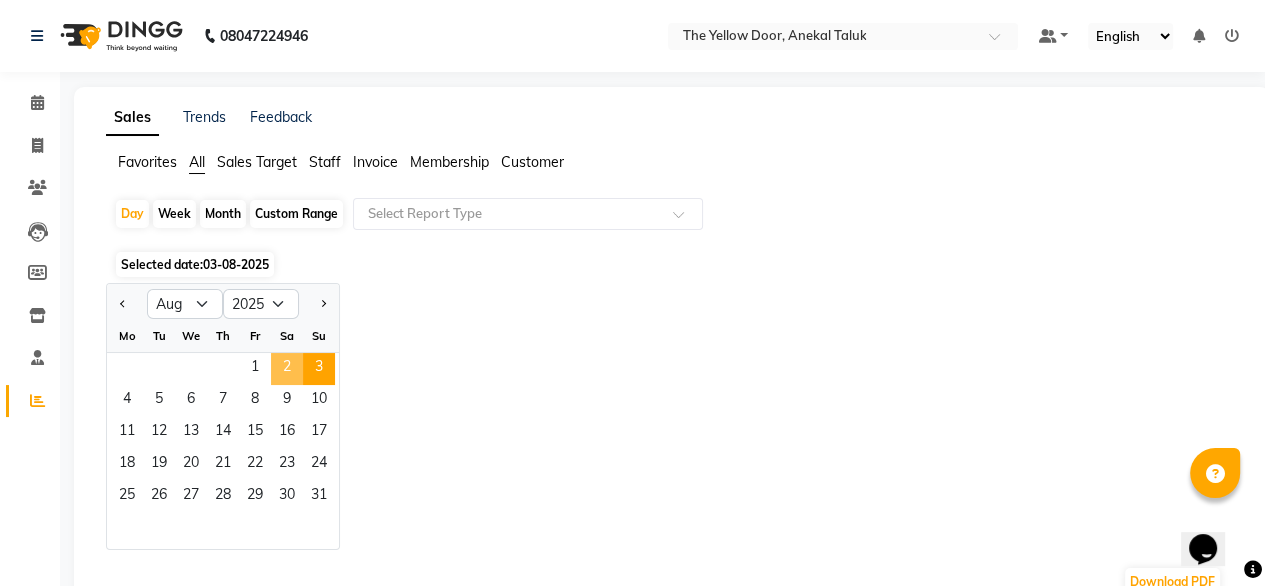 click on "2" 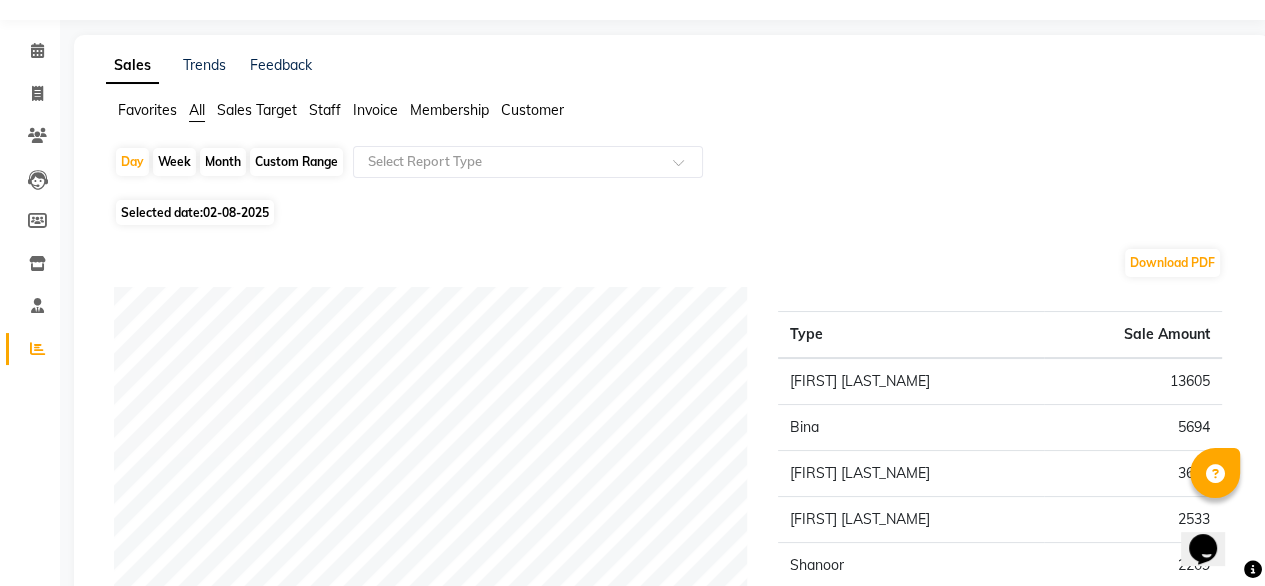 scroll, scrollTop: 0, scrollLeft: 0, axis: both 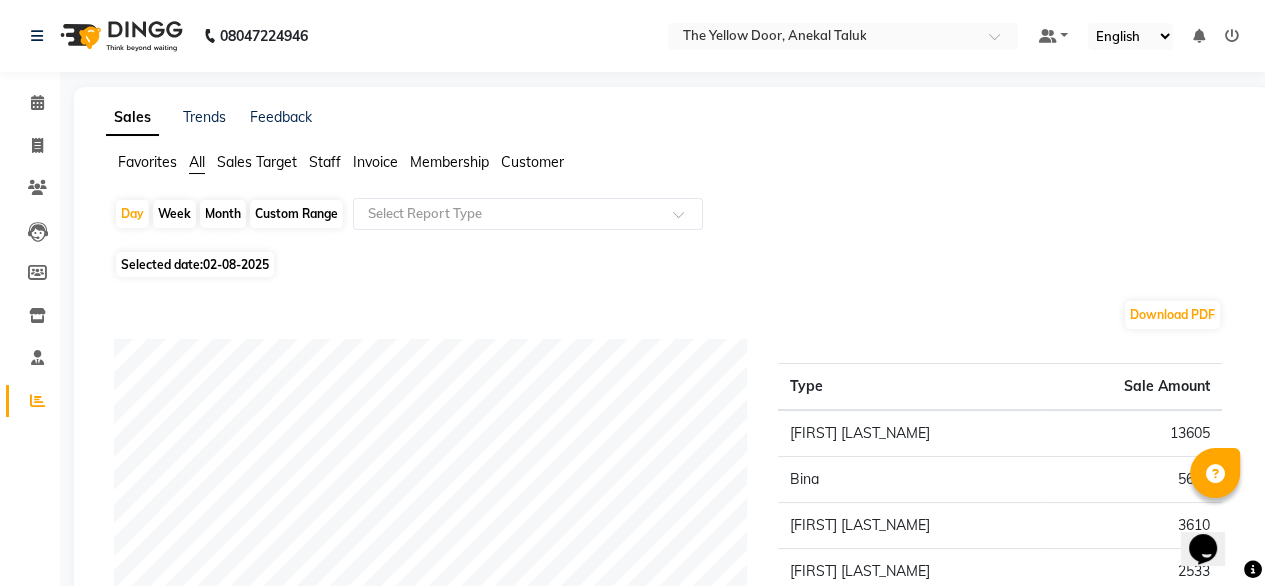 click on "Month" 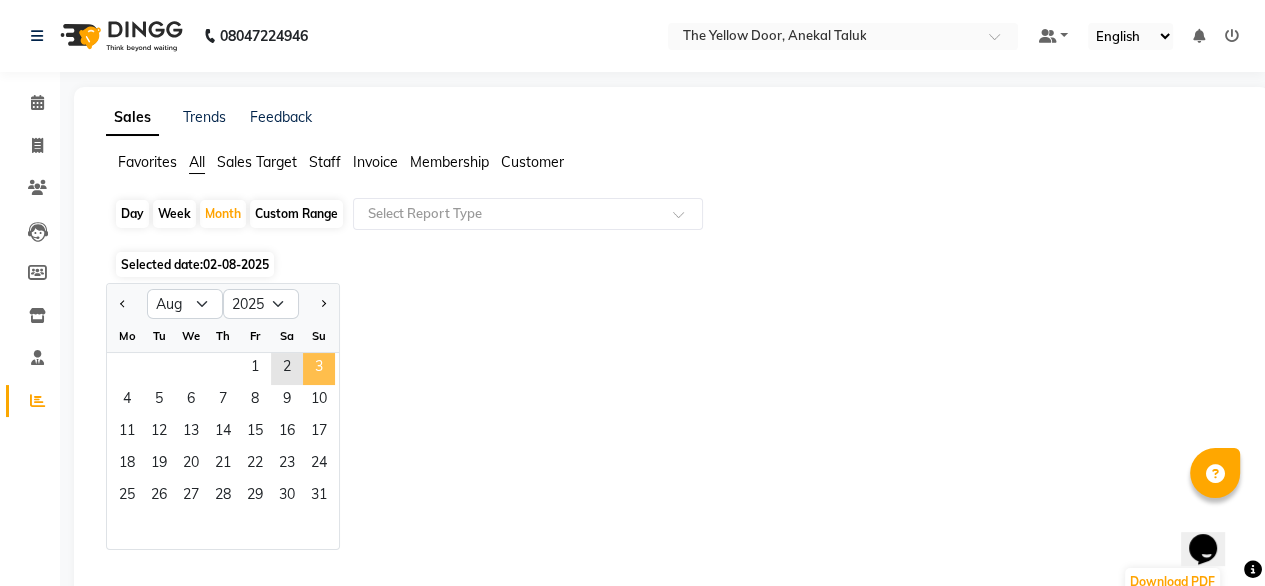 click on "3" 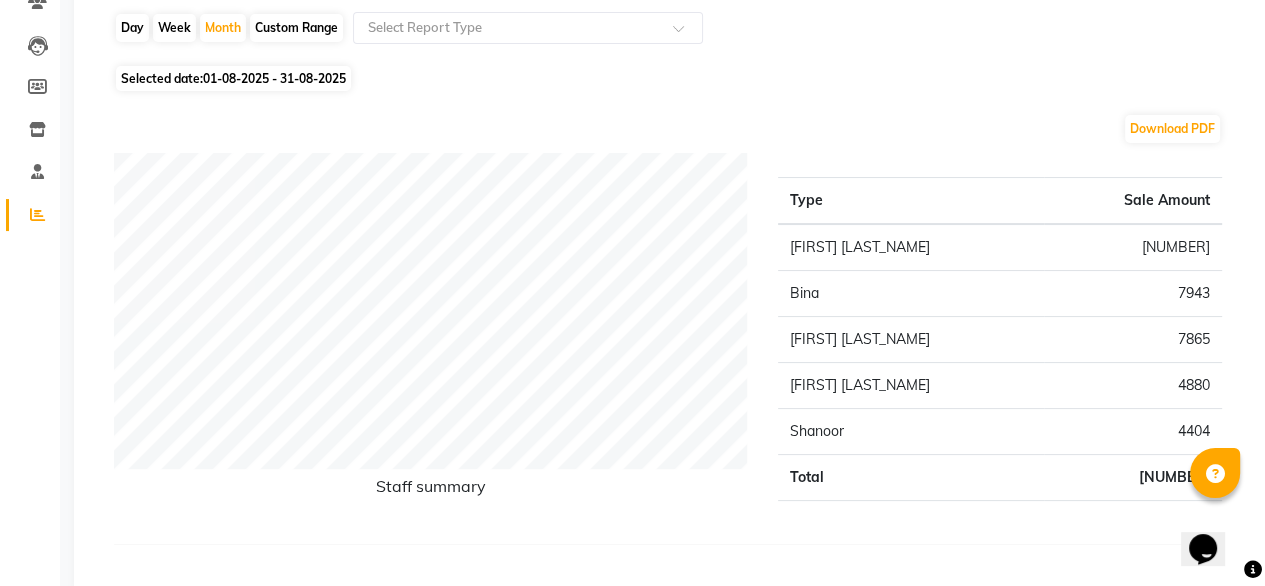 scroll, scrollTop: 0, scrollLeft: 0, axis: both 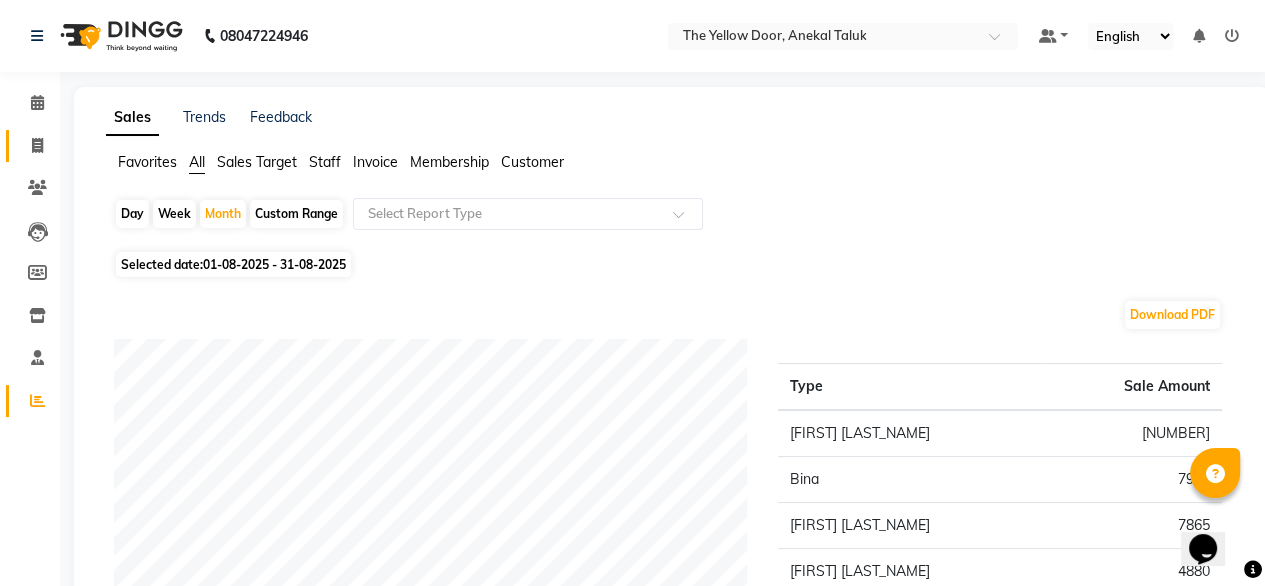 click on "Invoice" 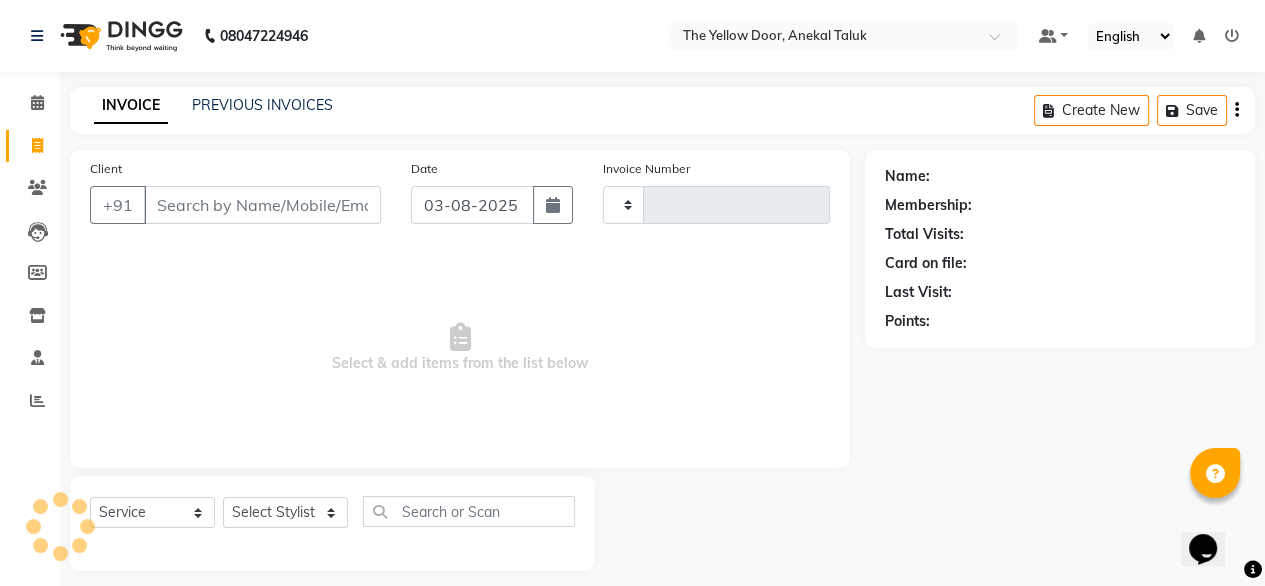 scroll, scrollTop: 16, scrollLeft: 0, axis: vertical 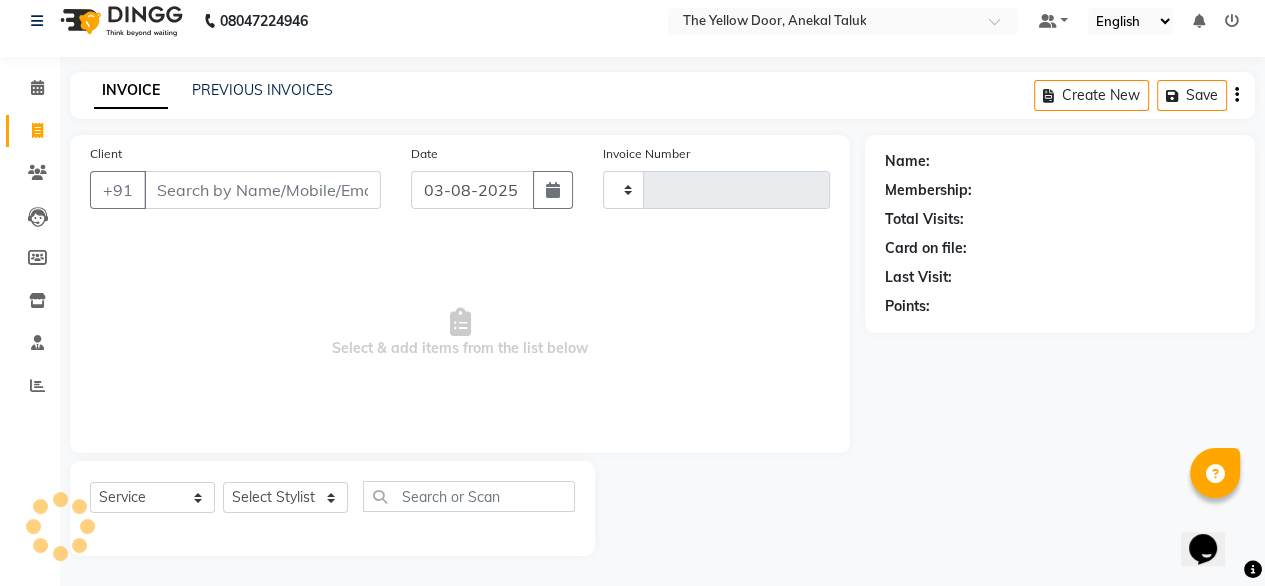 type on "01964" 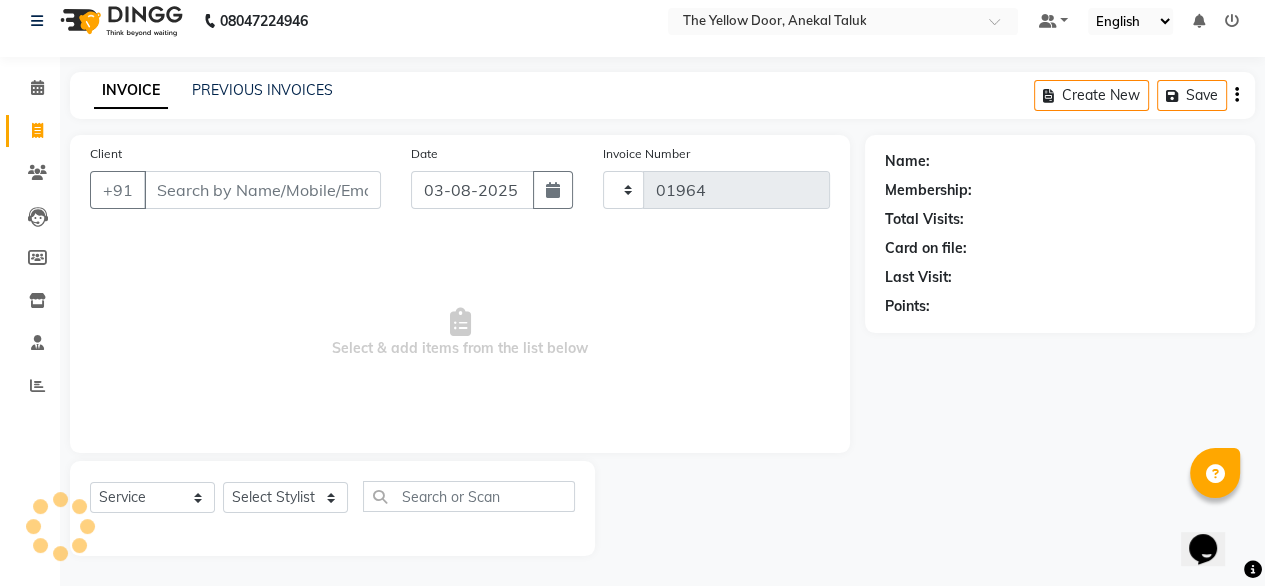 select on "5650" 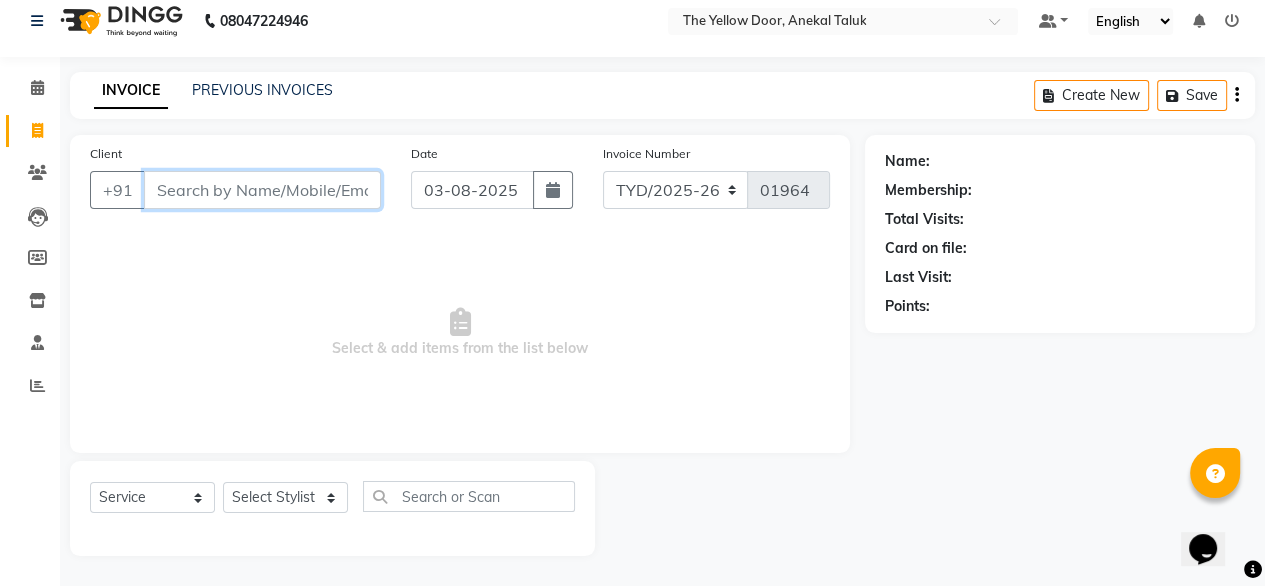 click on "Client" at bounding box center (262, 190) 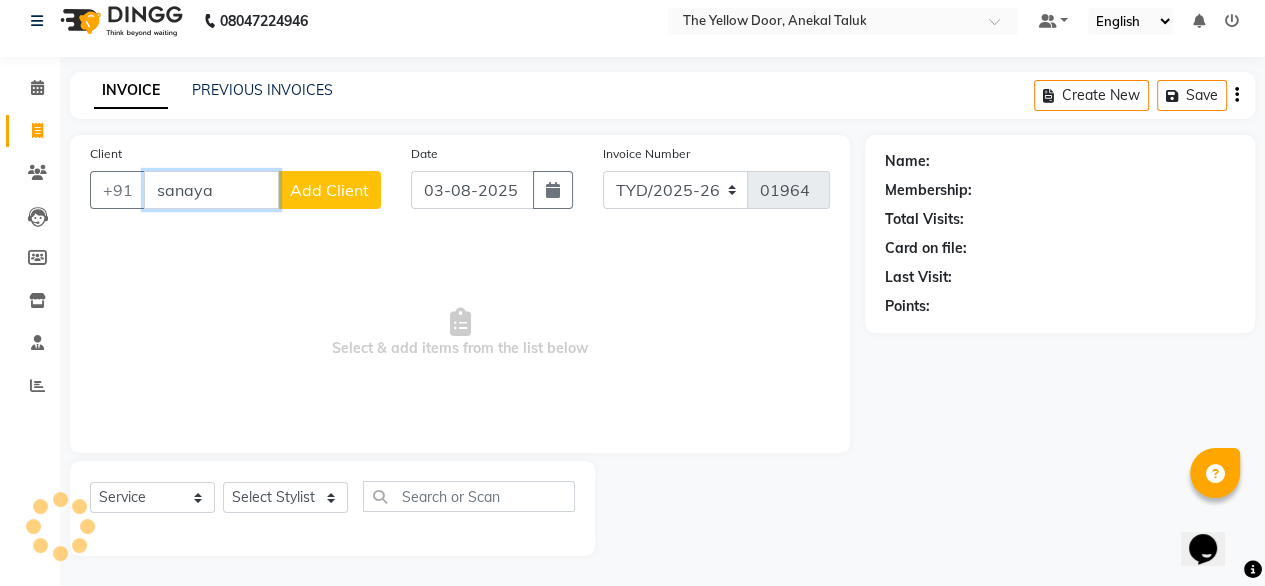 click on "sanaya" at bounding box center (211, 190) 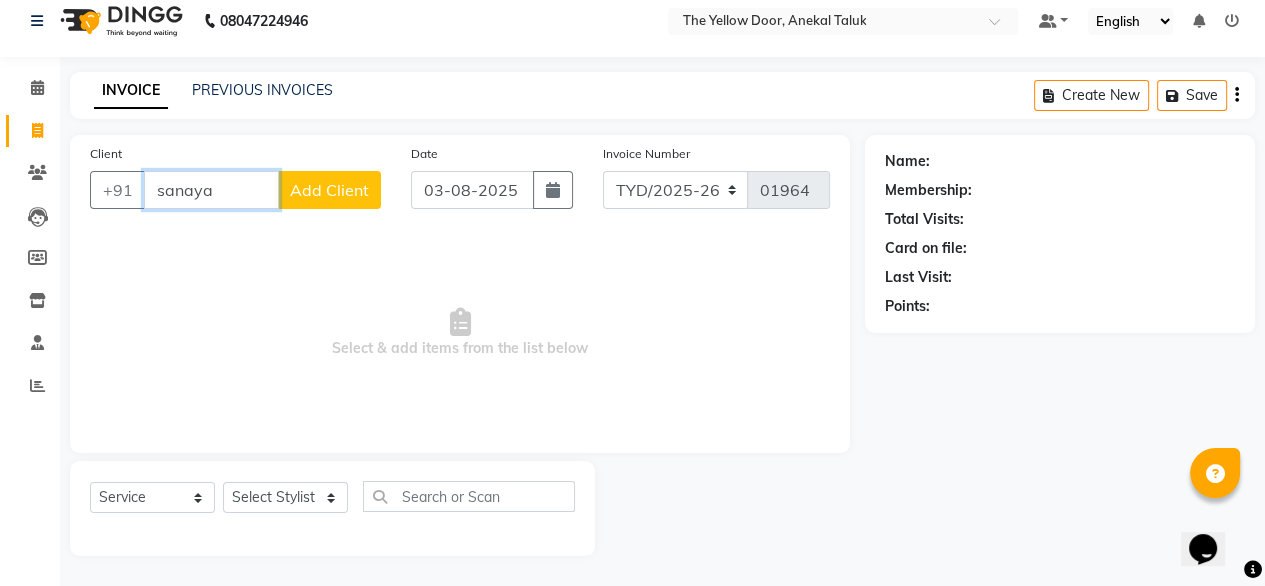 type on "sanaya" 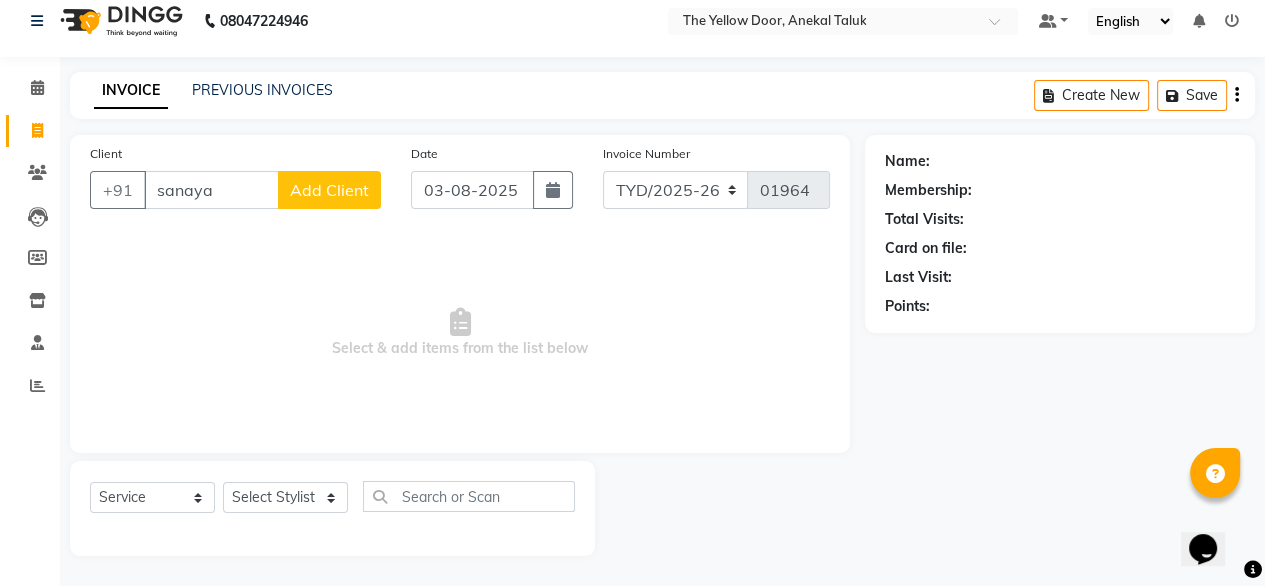 click on "Select & add items from the list below" at bounding box center (460, 333) 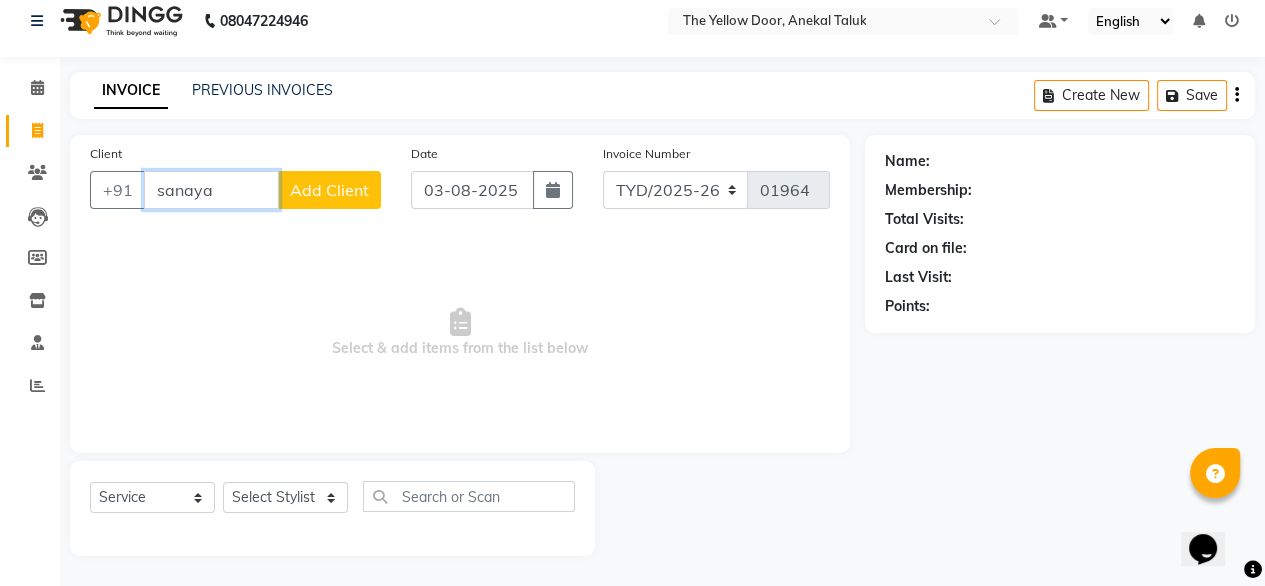 click on "sanaya" at bounding box center (211, 190) 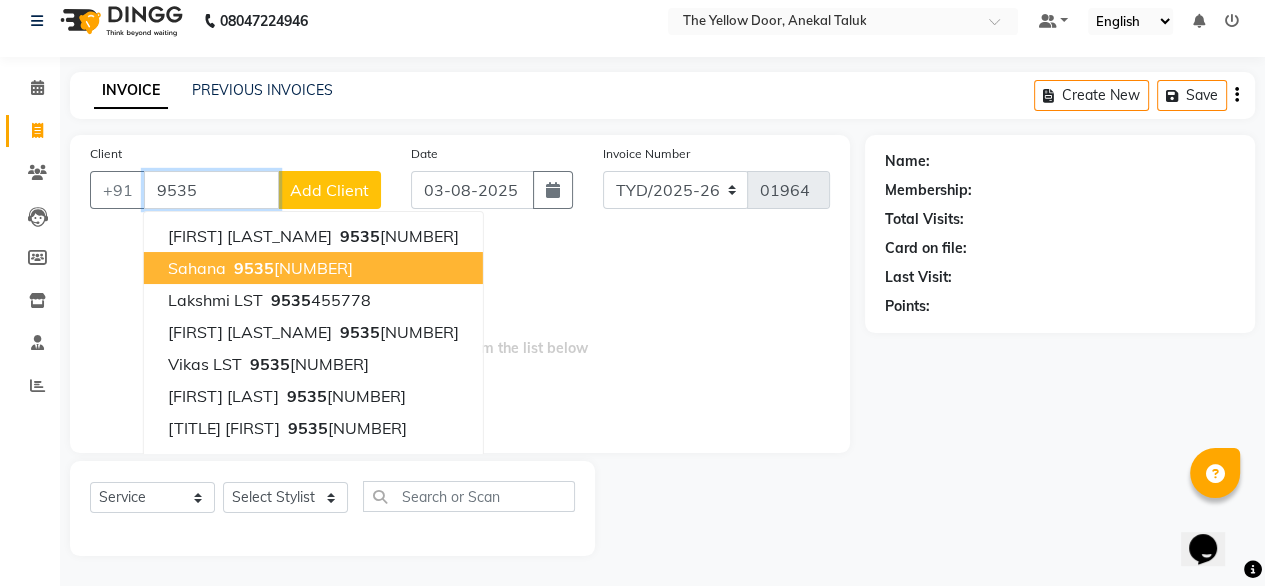 click on "9535" at bounding box center [254, 268] 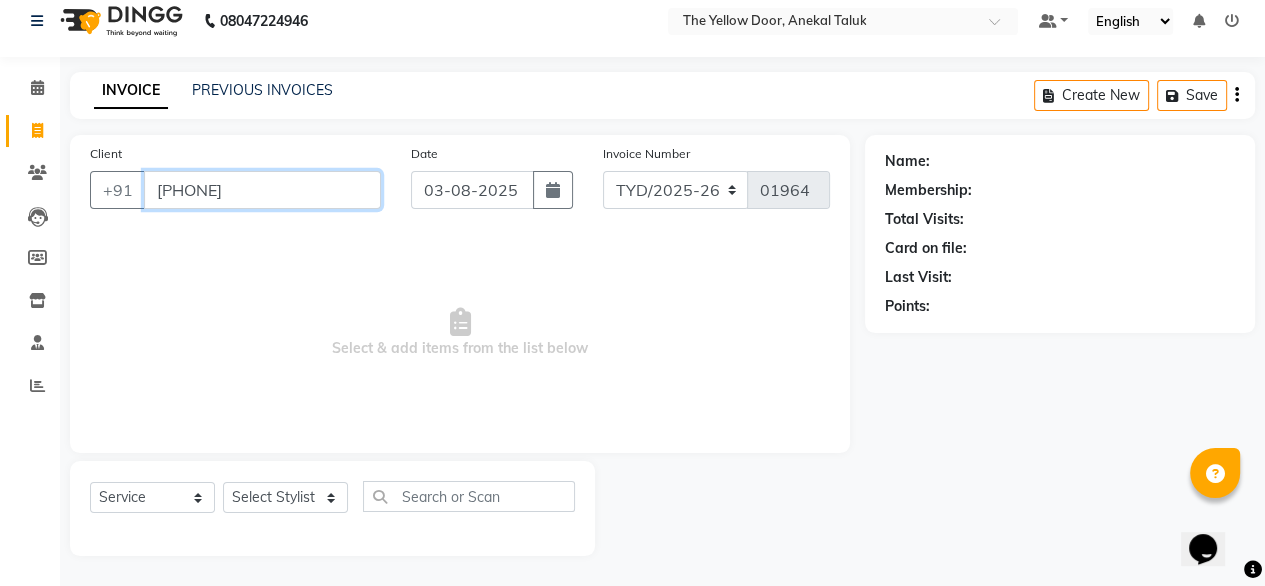 type on "[PHONE]" 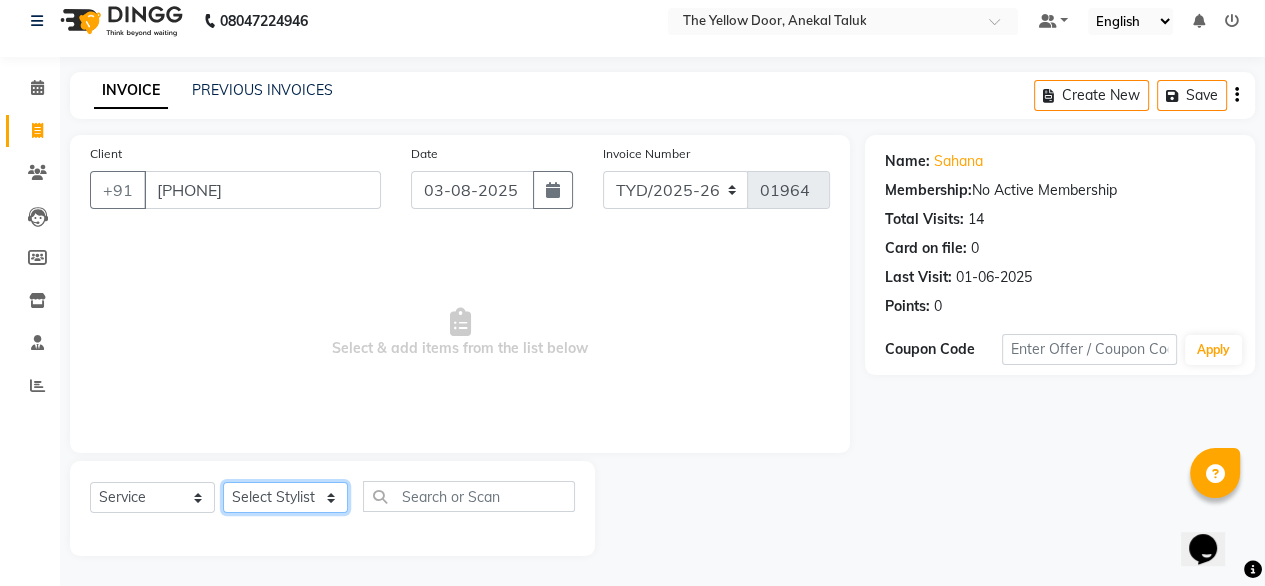 drag, startPoint x: 317, startPoint y: 495, endPoint x: 310, endPoint y: 485, distance: 12.206555 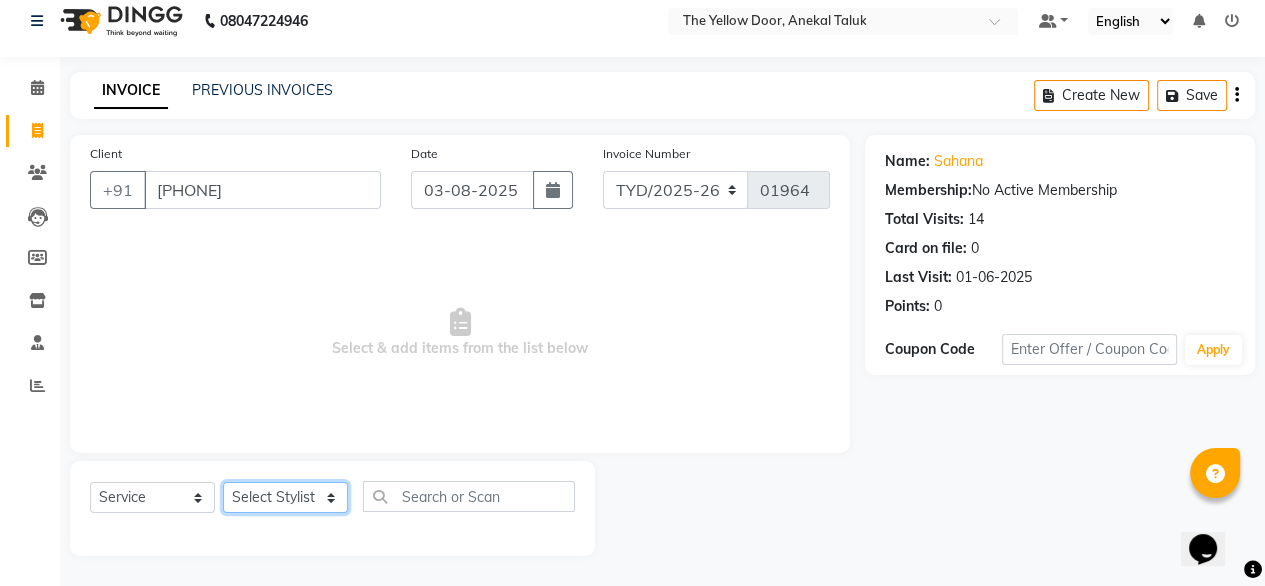click on "Select Stylist Amit Roy Bina Deena Jena Housekeeping Manager Sajiya Shefi Shanoor Shri" 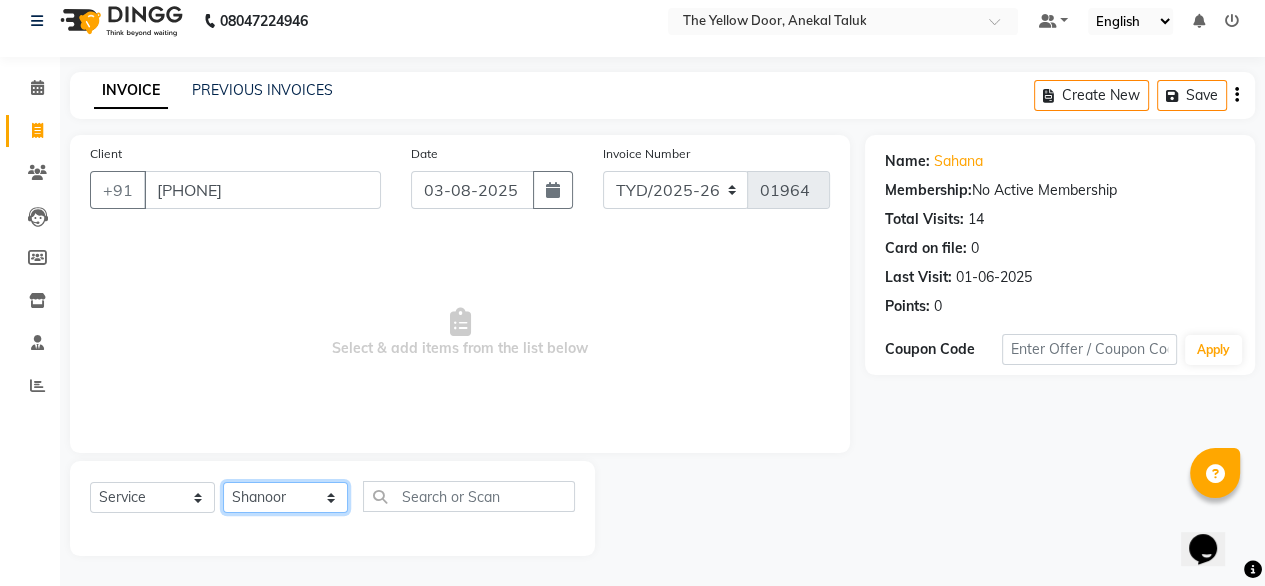click on "Select Stylist Amit Roy Bina Deena Jena Housekeeping Manager Sajiya Shefi Shanoor Shri" 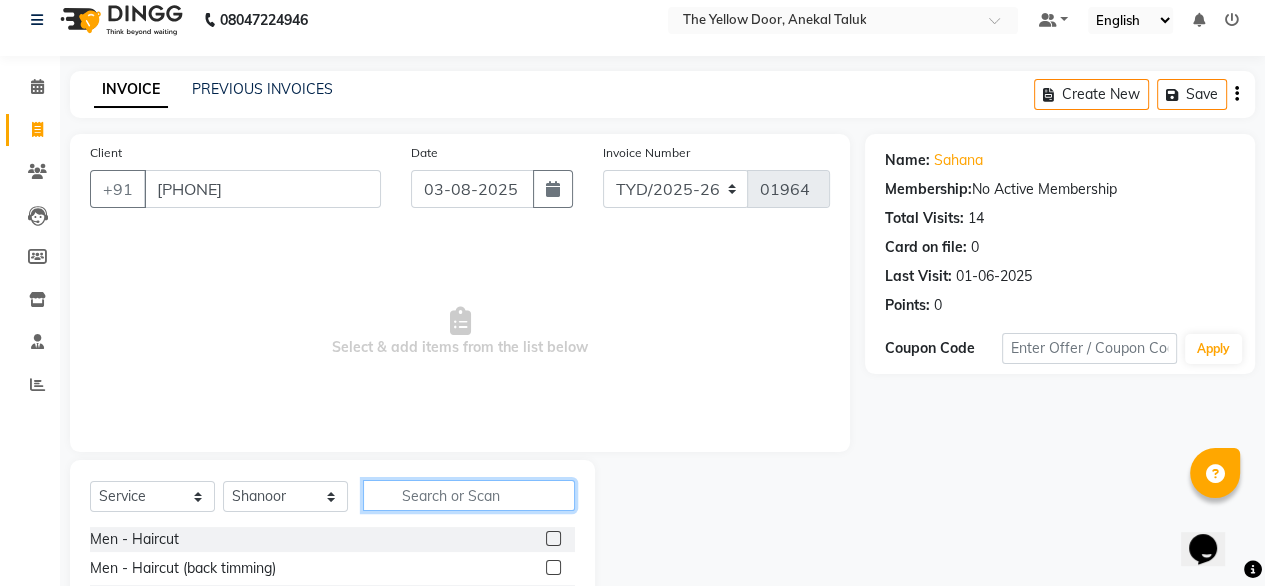 click 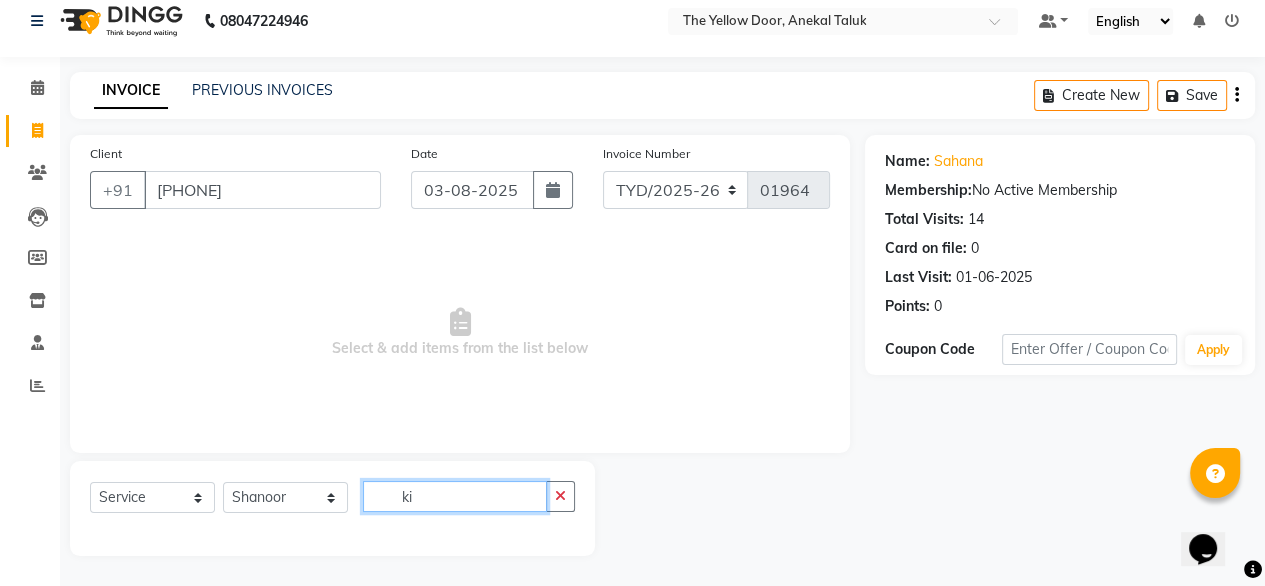 type on "k" 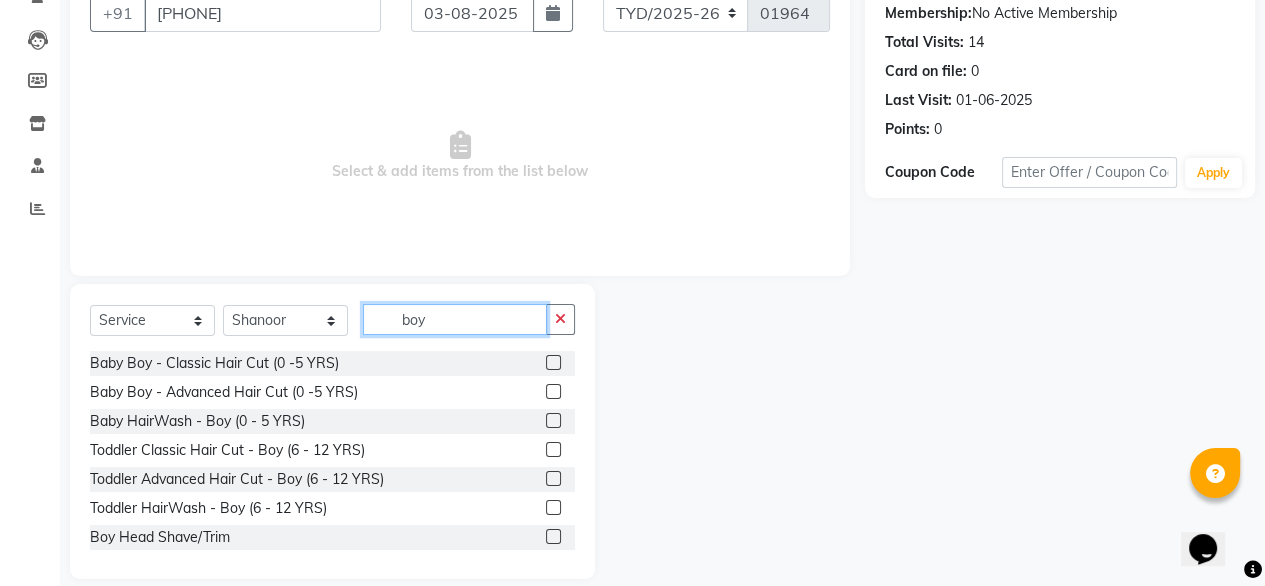 scroll, scrollTop: 216, scrollLeft: 0, axis: vertical 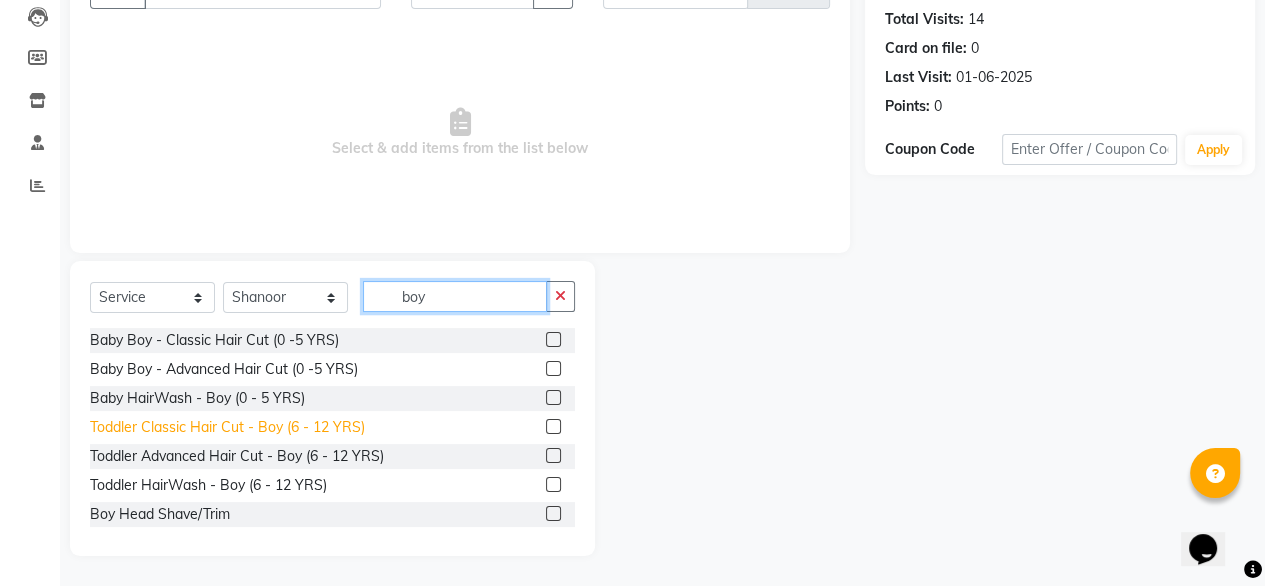 type on "boy" 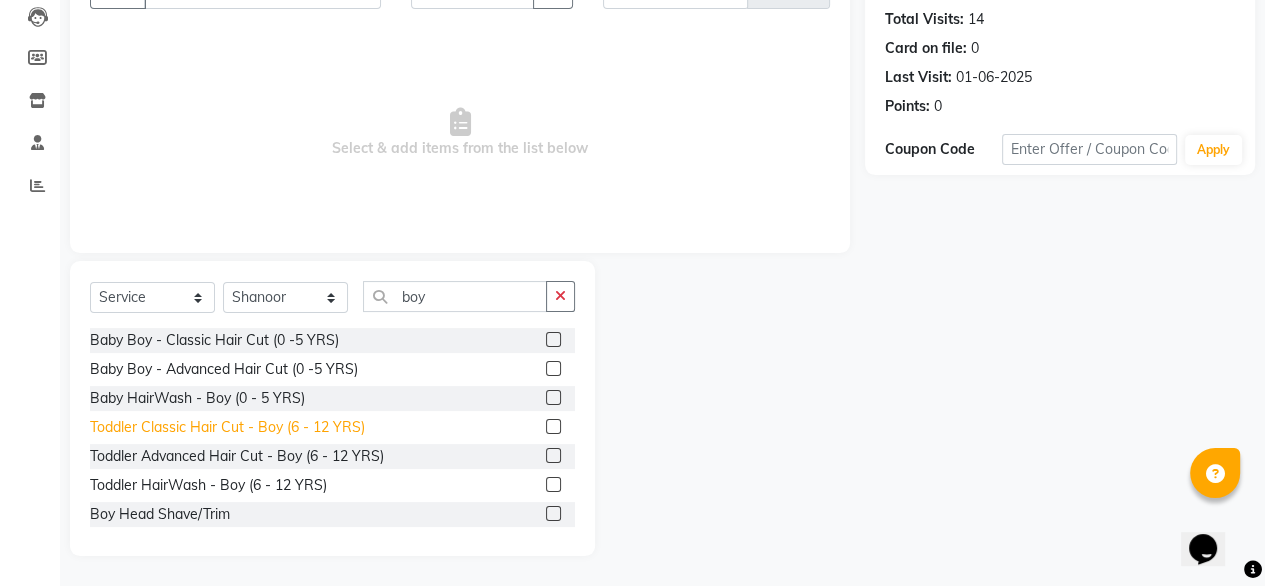 click on "Toddler Classic Hair Cut - Boy (6 - 12 YRS)" 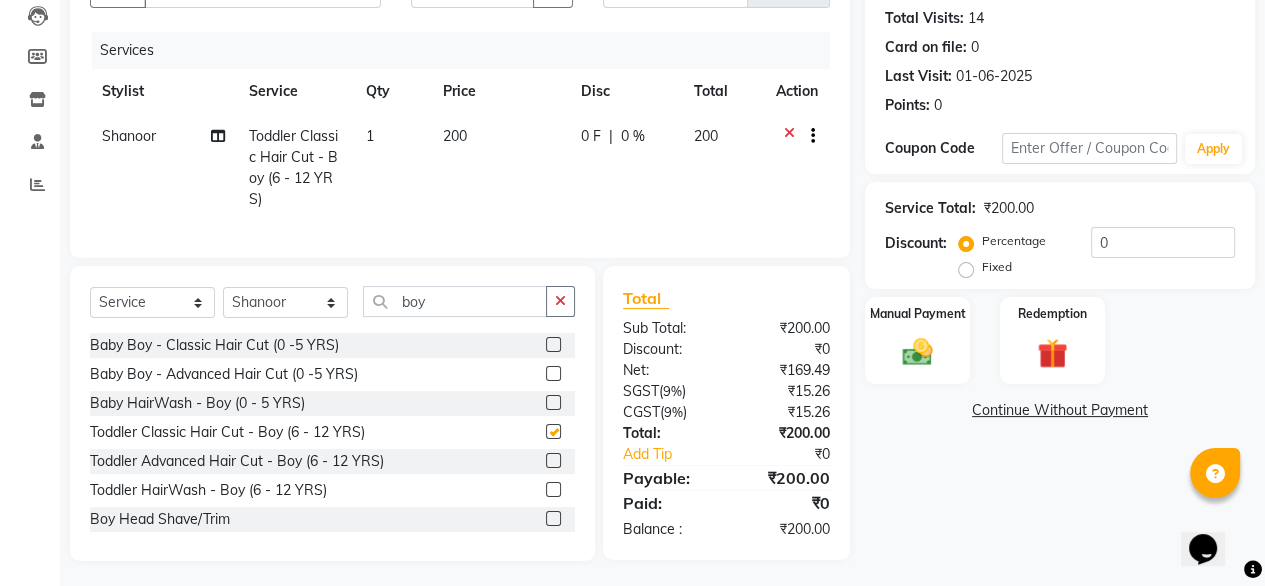 checkbox on "false" 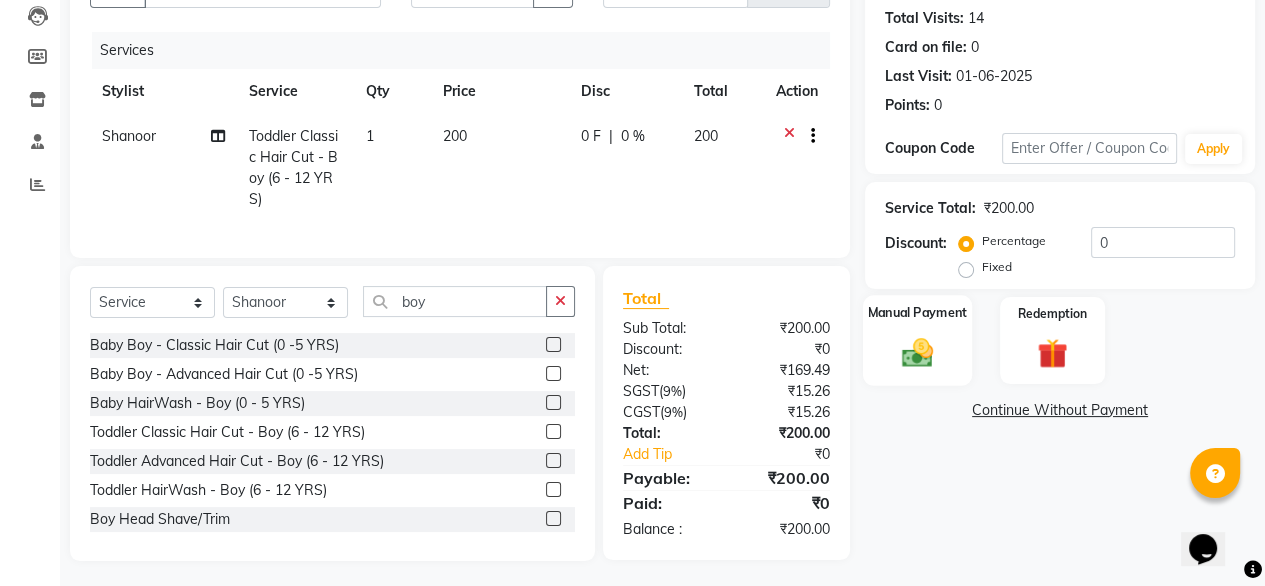 click 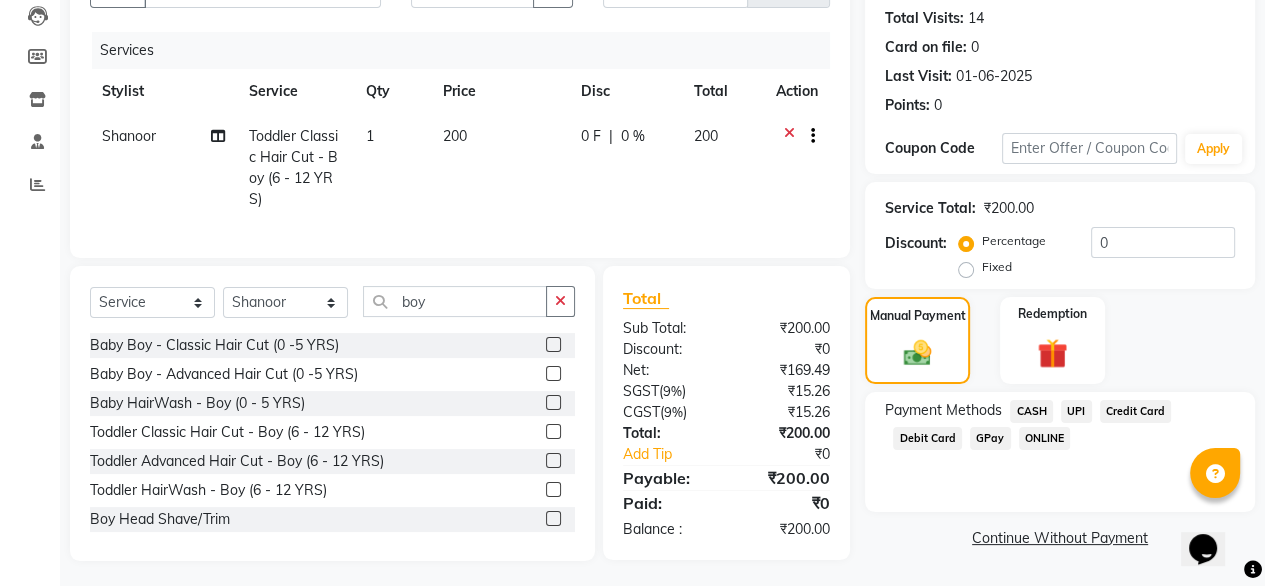 click on "UPI" 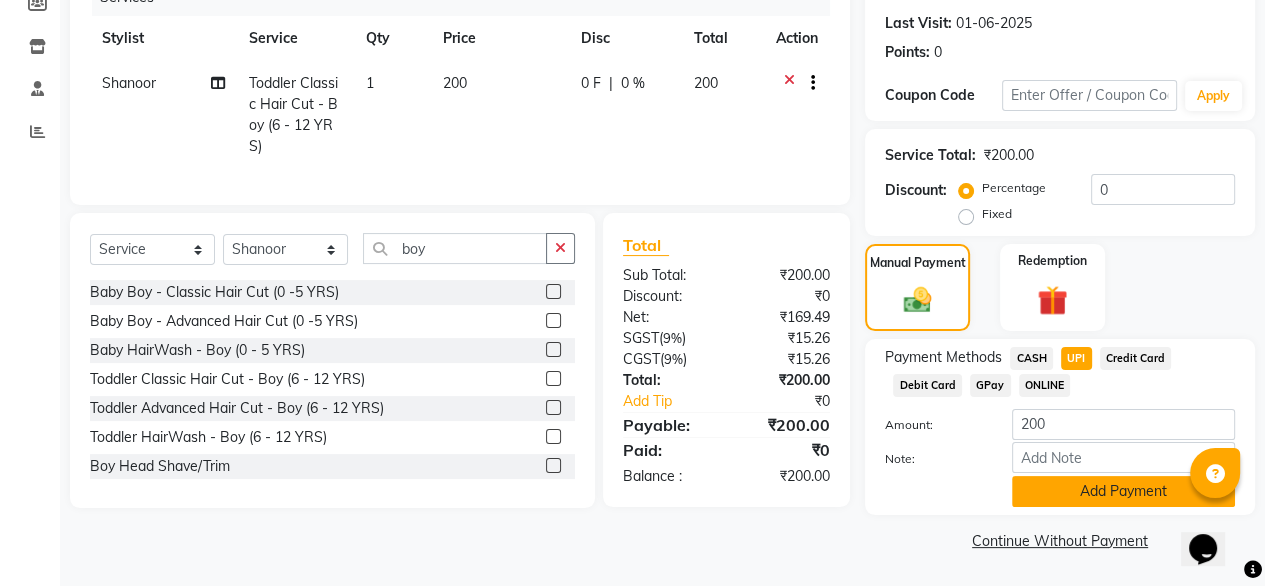 click on "Add Payment" 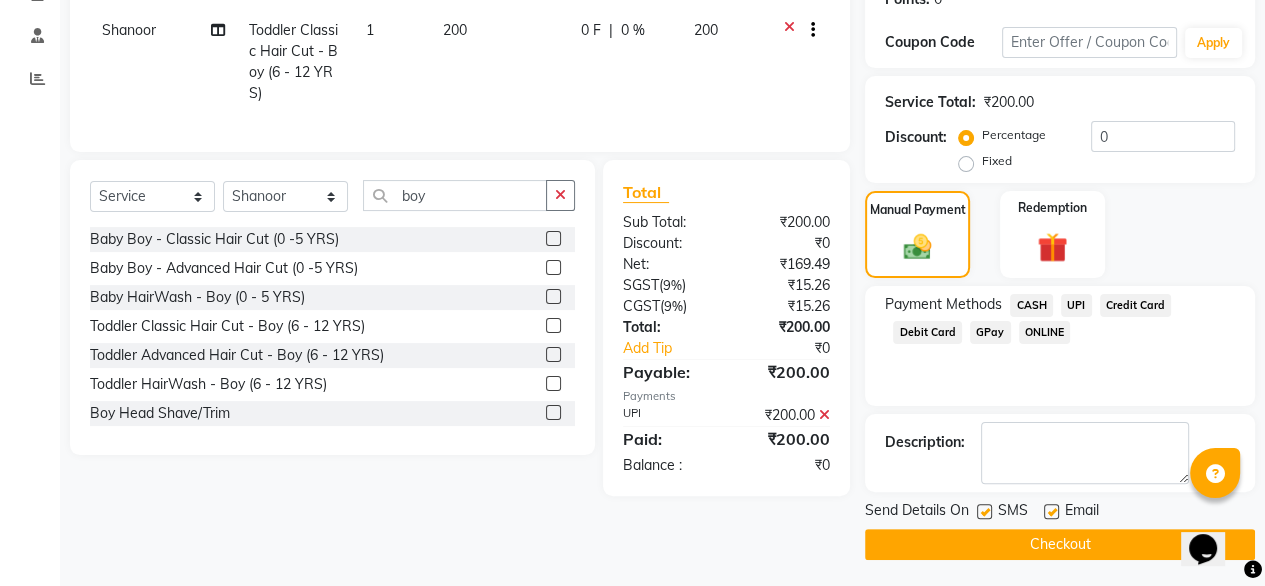 scroll, scrollTop: 325, scrollLeft: 0, axis: vertical 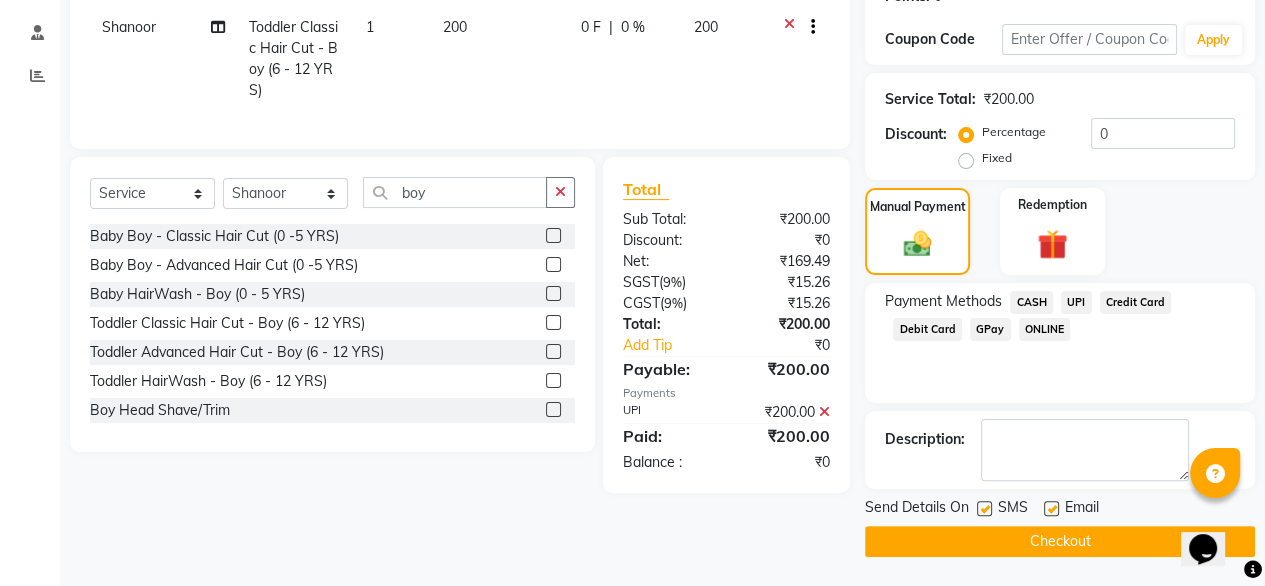 click on "Checkout" 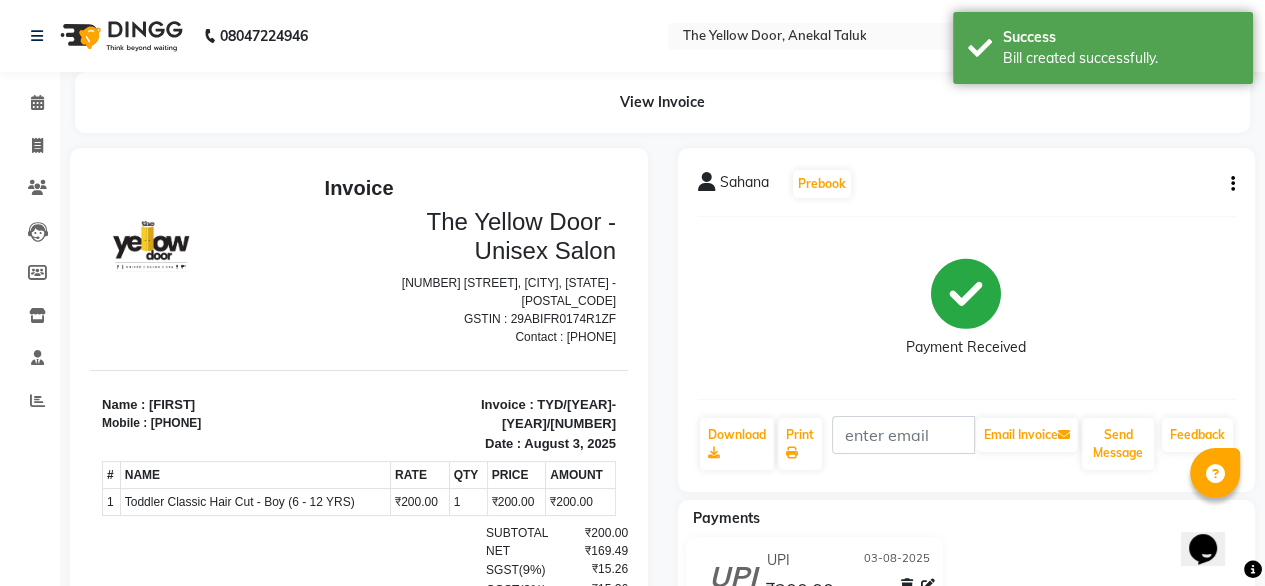 scroll, scrollTop: 0, scrollLeft: 0, axis: both 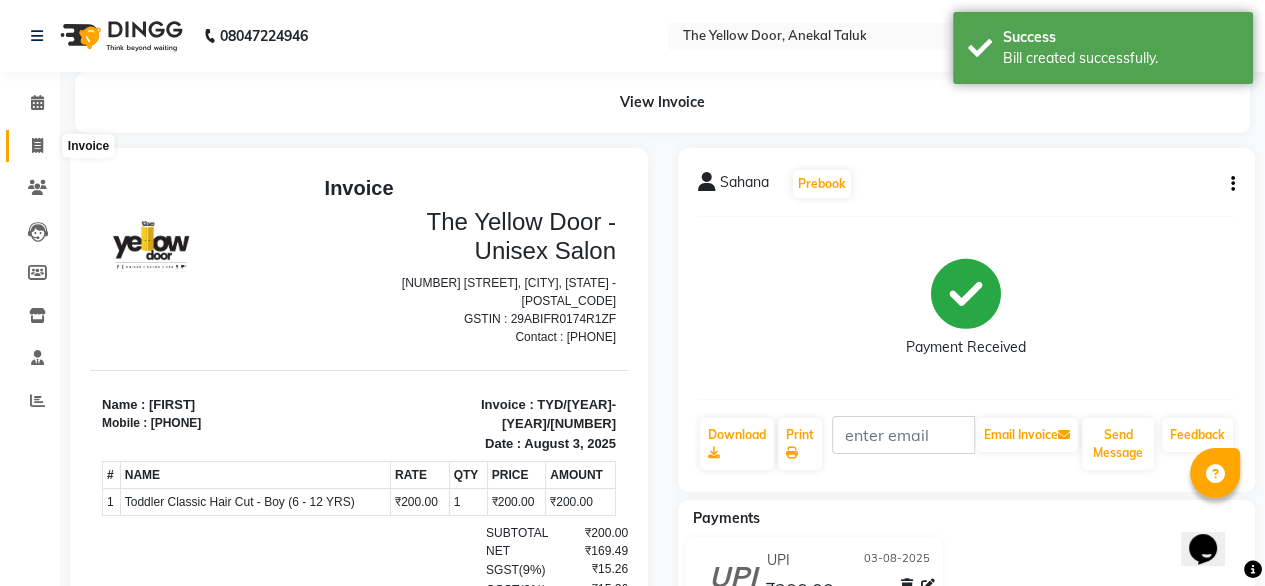 click 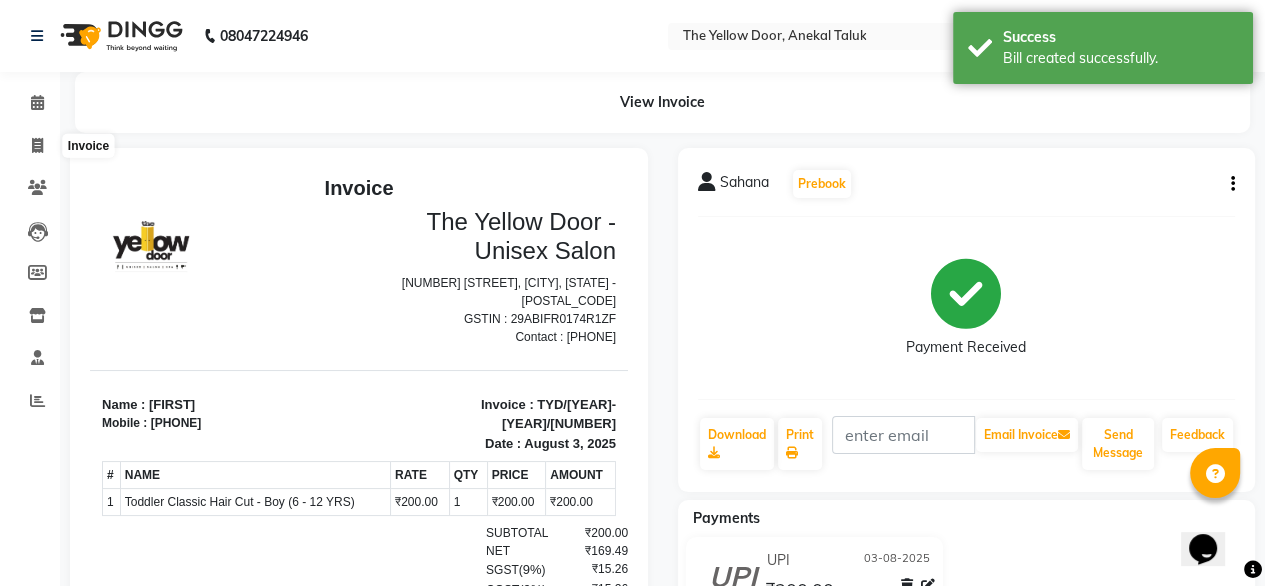 select on "service" 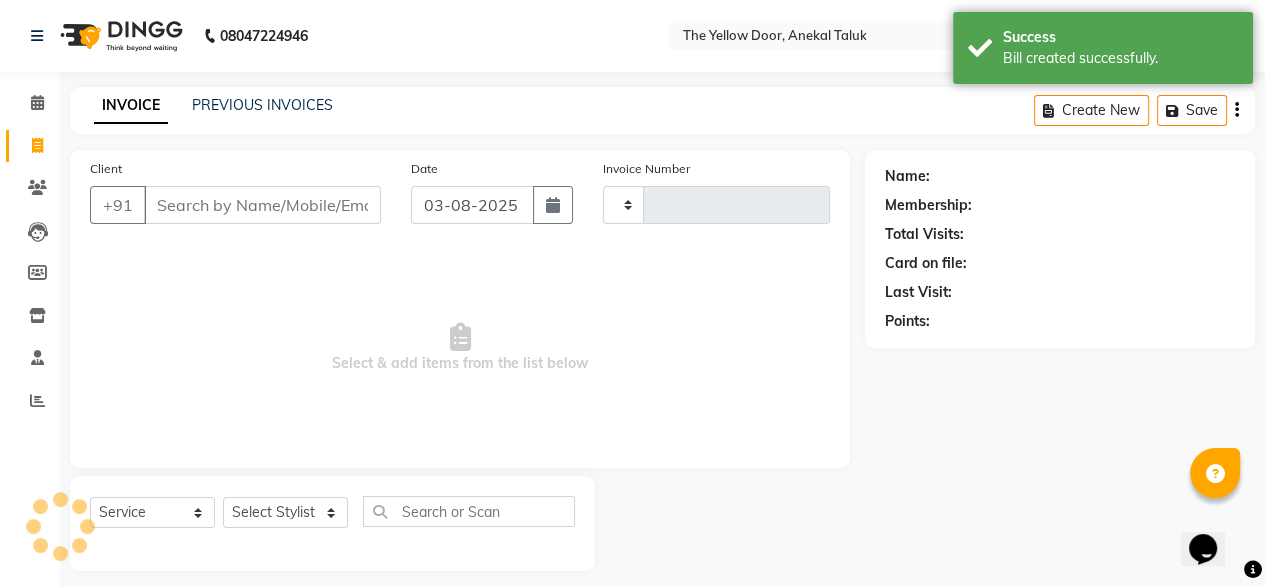 scroll, scrollTop: 16, scrollLeft: 0, axis: vertical 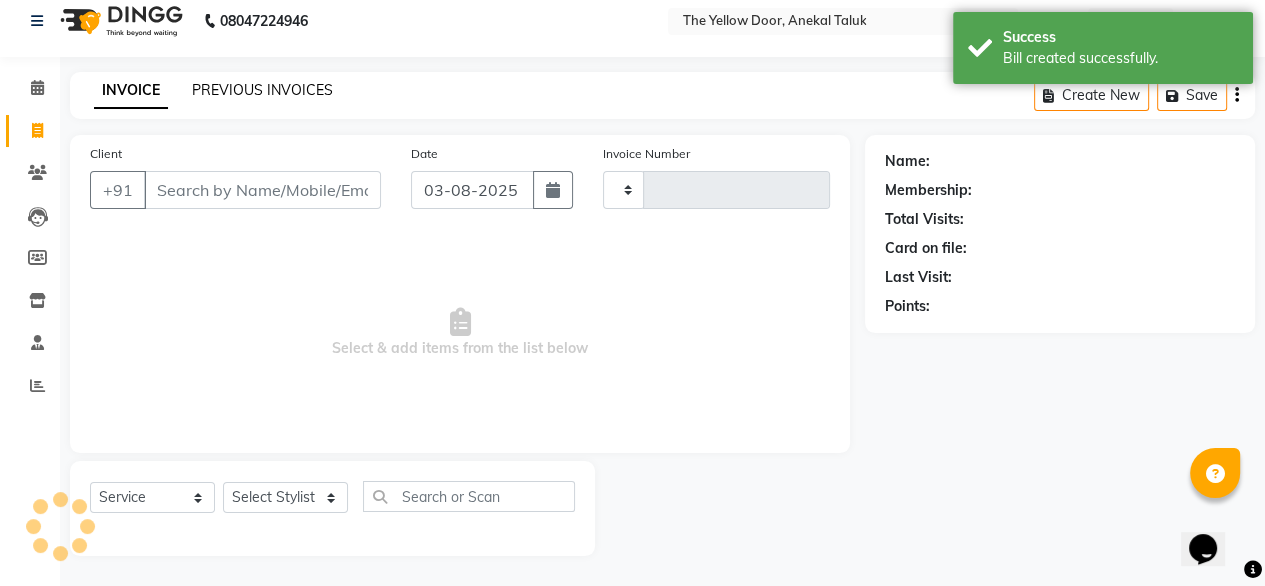 click on "PREVIOUS INVOICES" 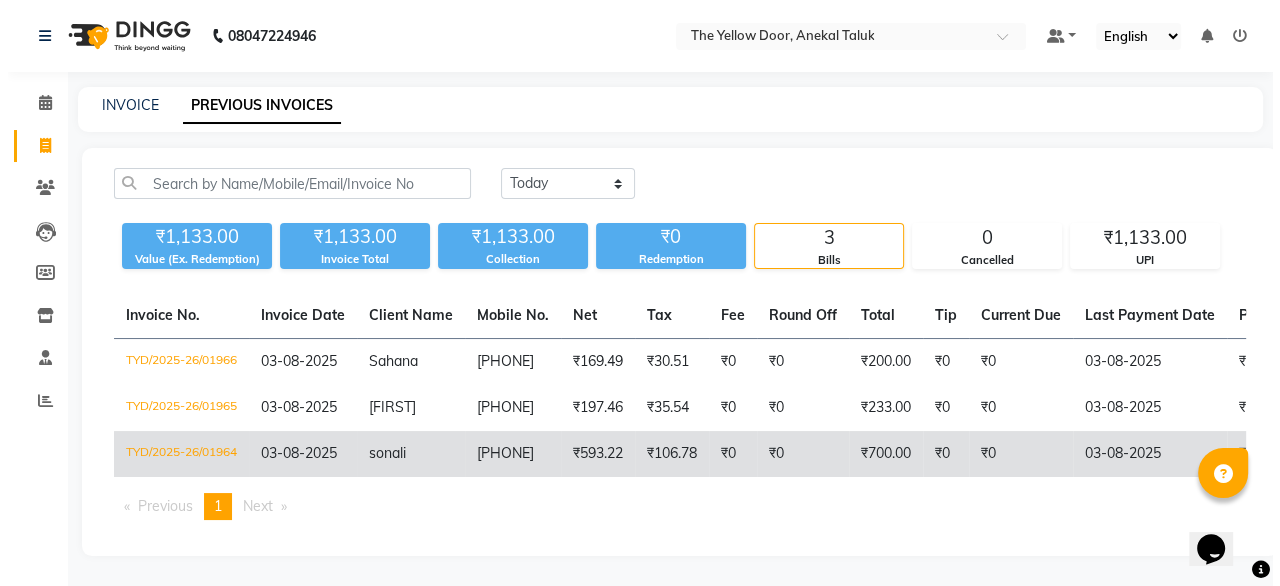 scroll, scrollTop: 0, scrollLeft: 512, axis: horizontal 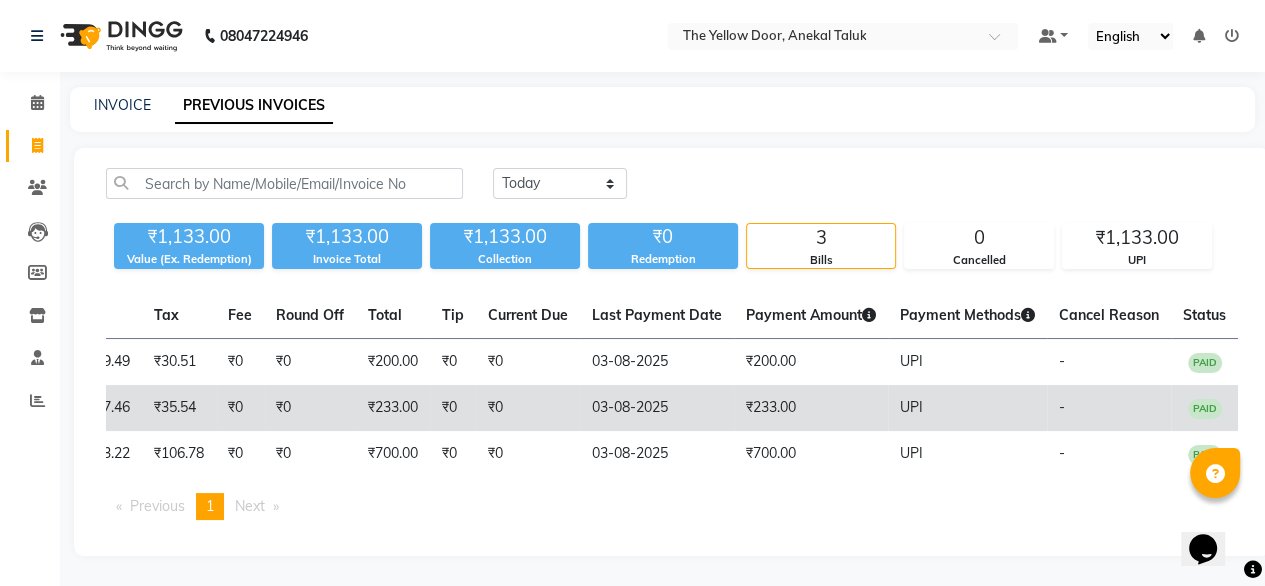 click on "03-08-2025" 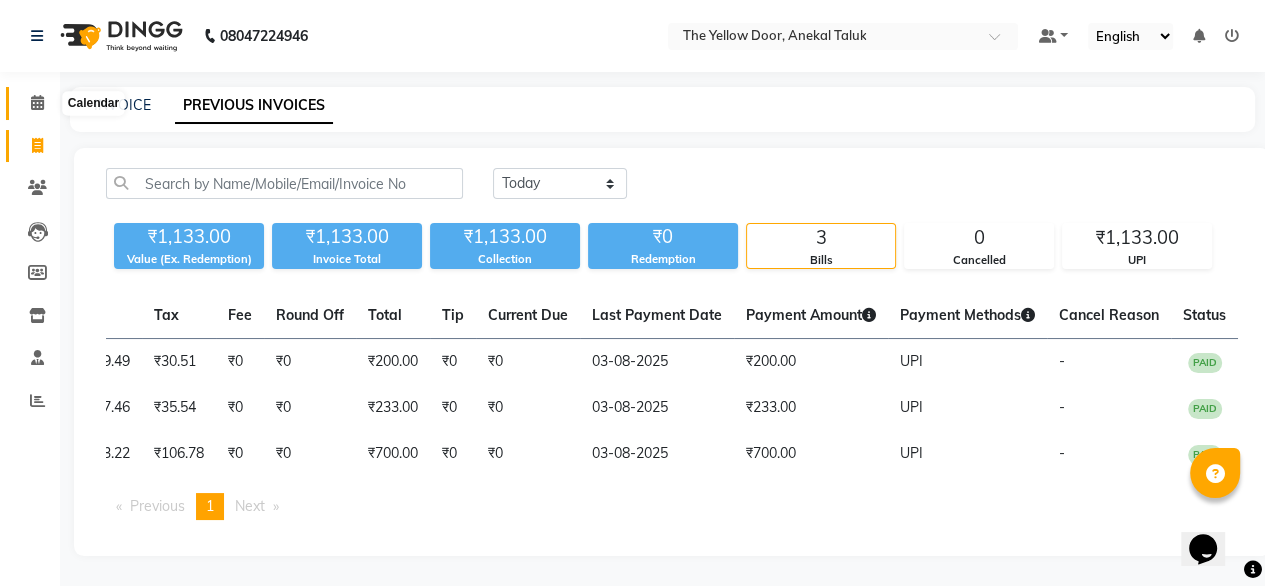 click 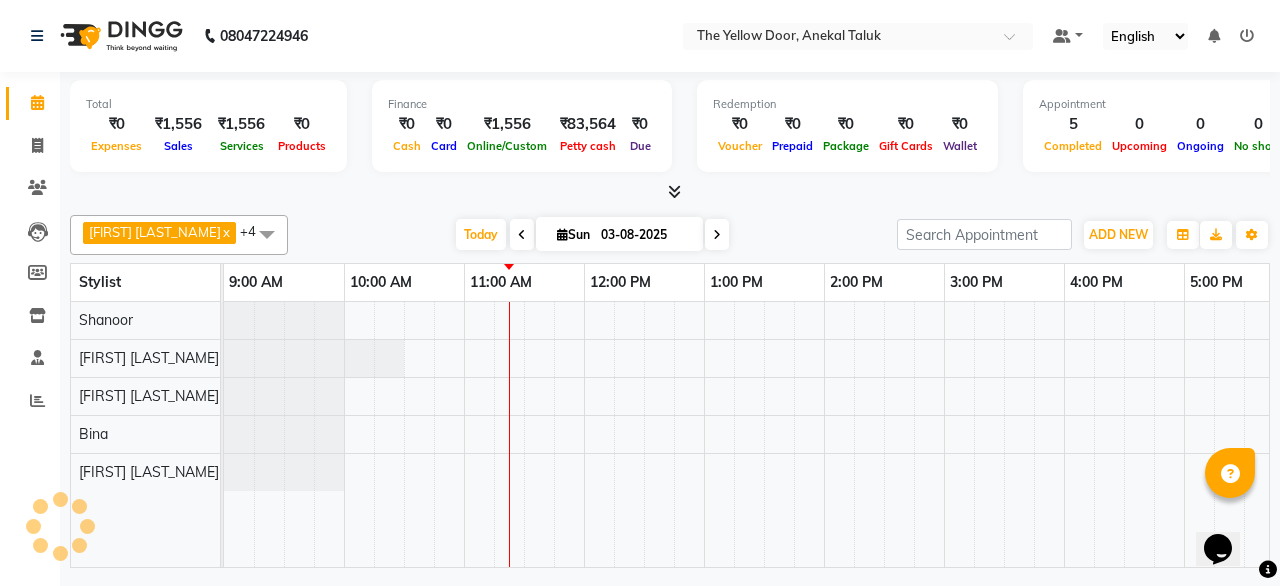 scroll, scrollTop: 0, scrollLeft: 0, axis: both 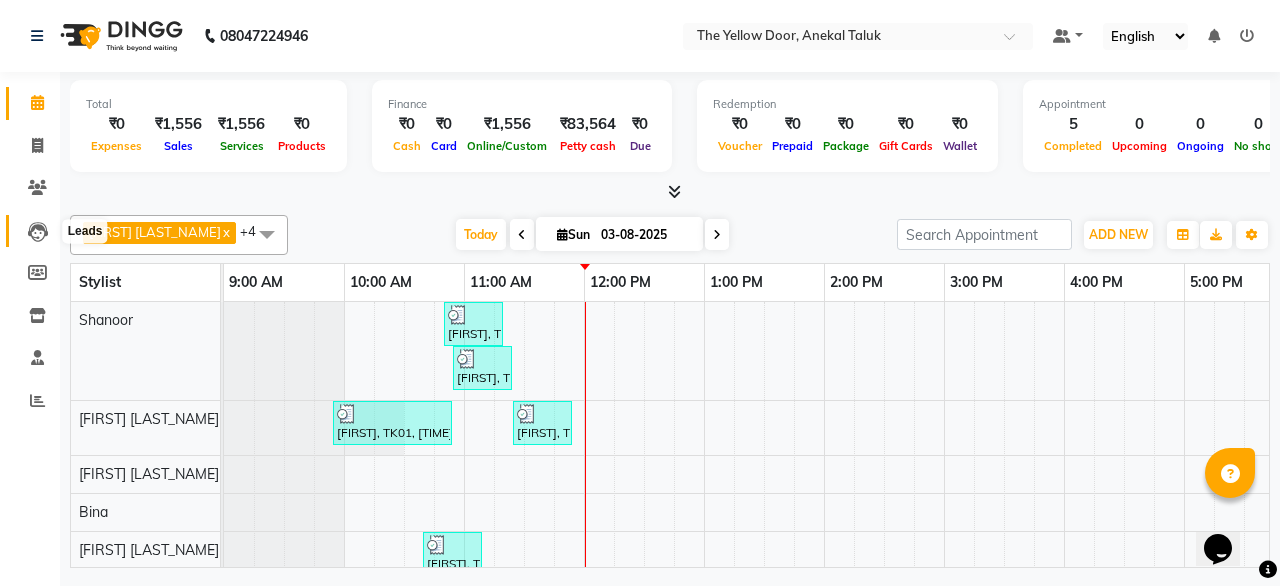 click 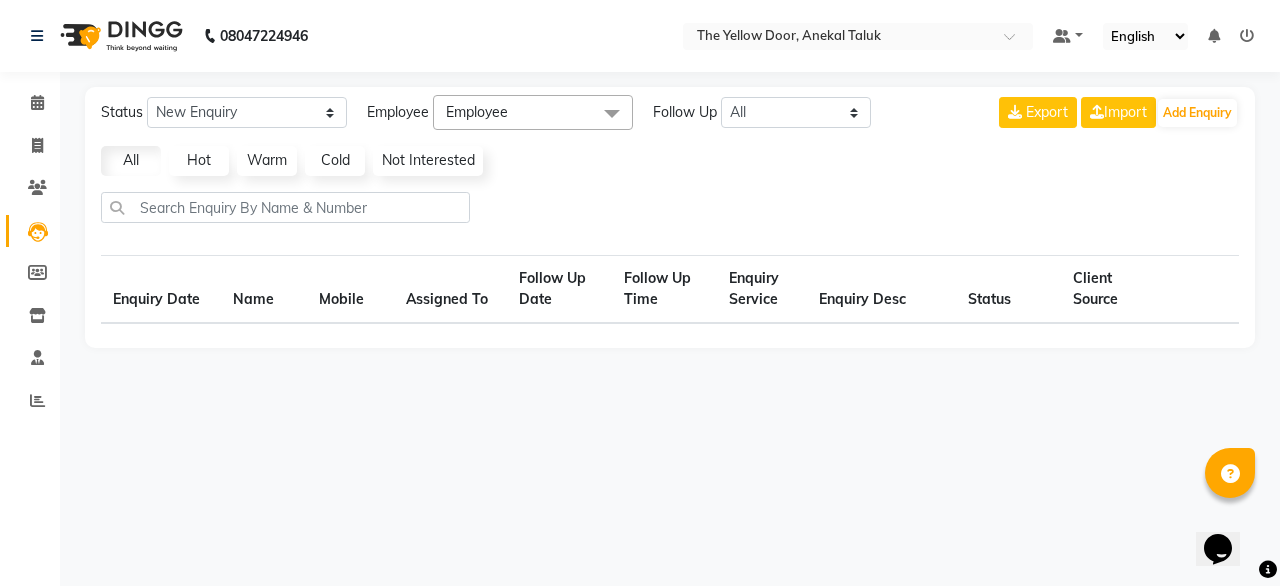 select on "10" 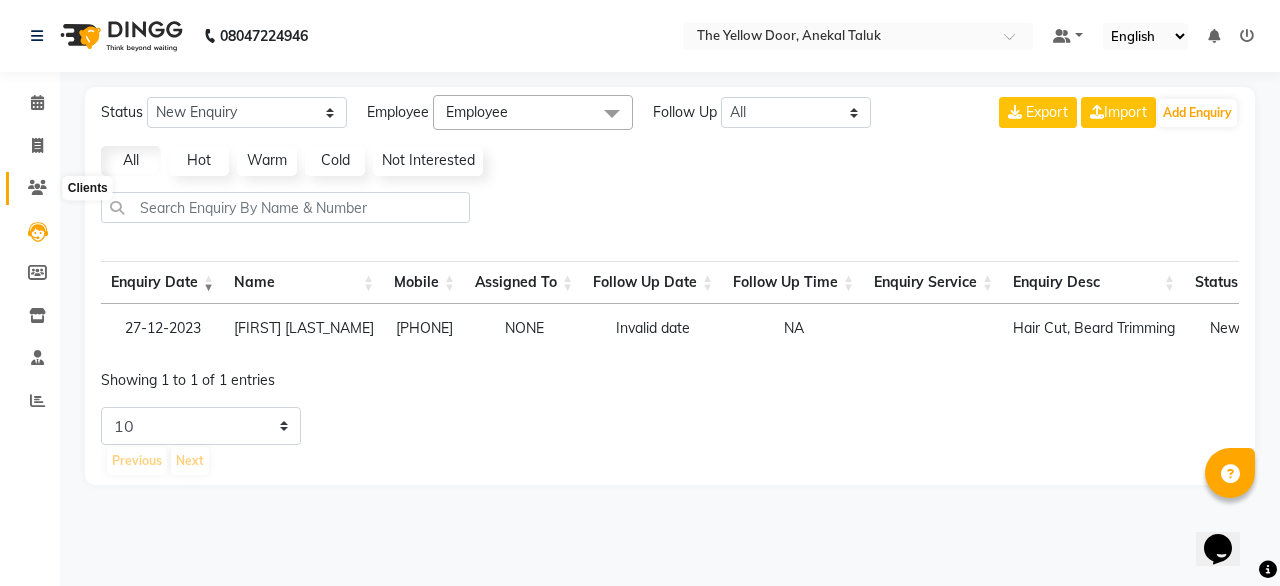 click 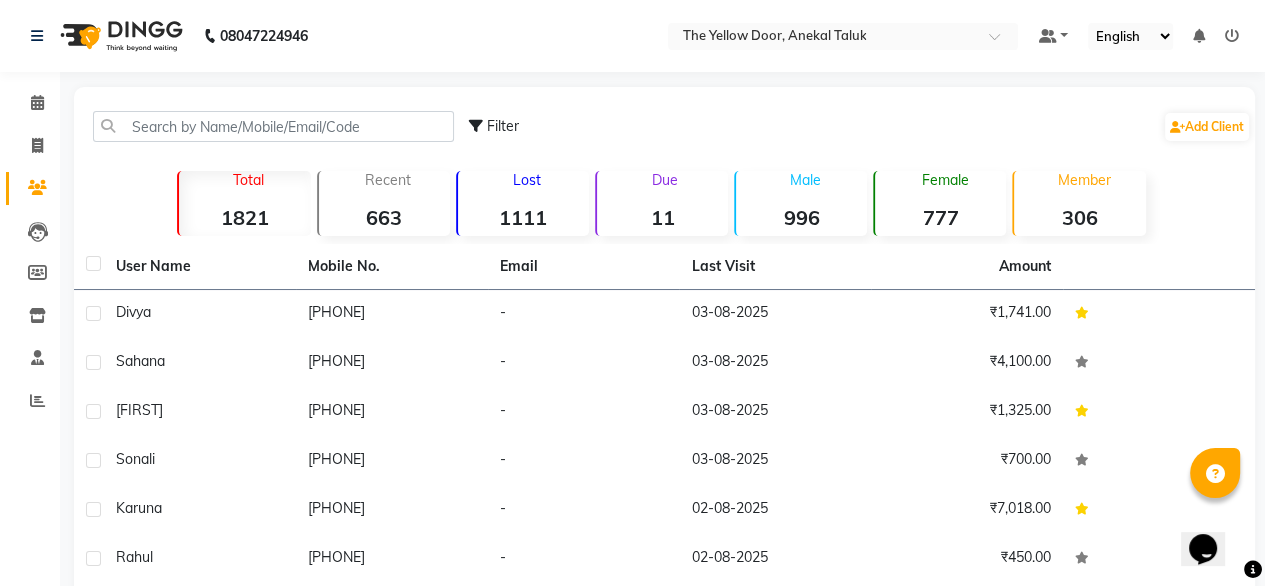 click on "Due  11" 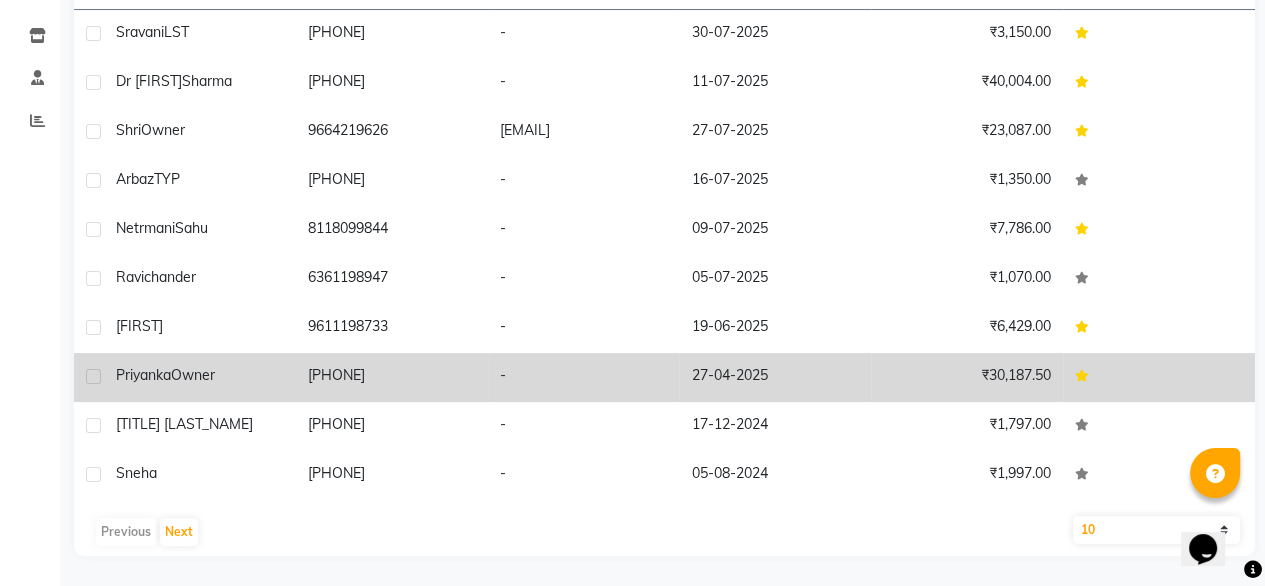 scroll, scrollTop: 0, scrollLeft: 0, axis: both 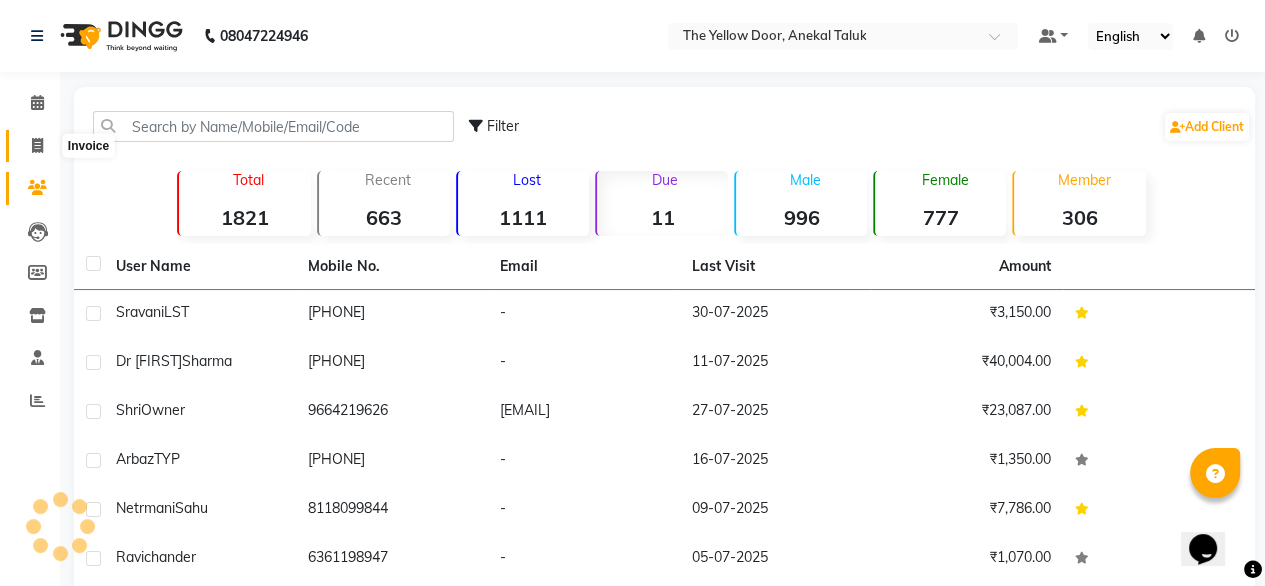click 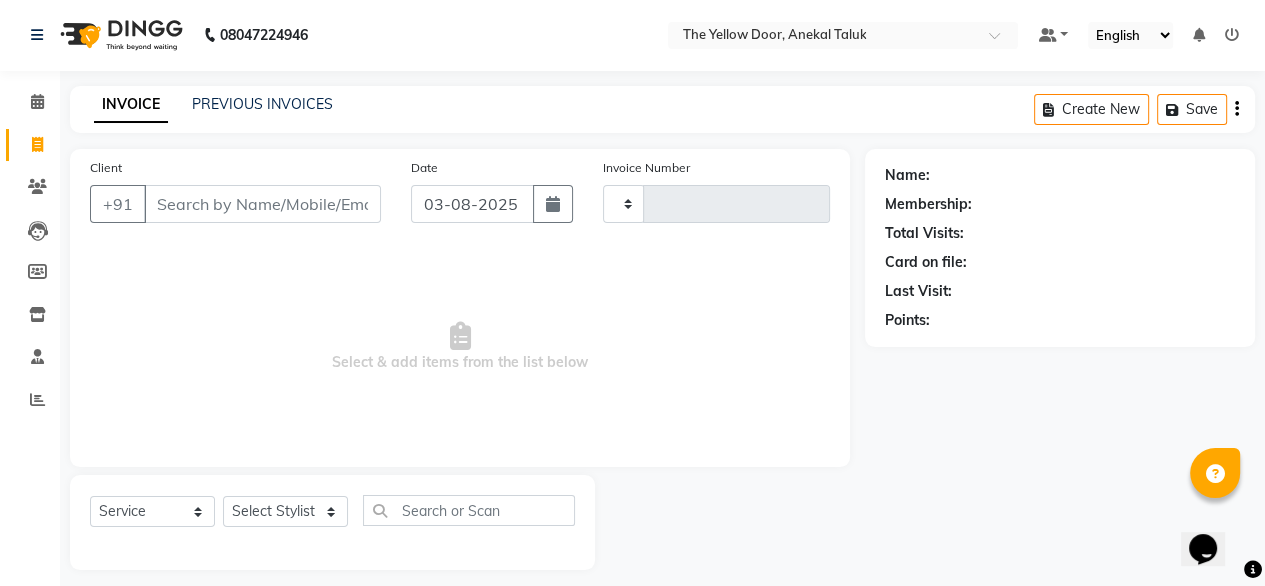 type on "01968" 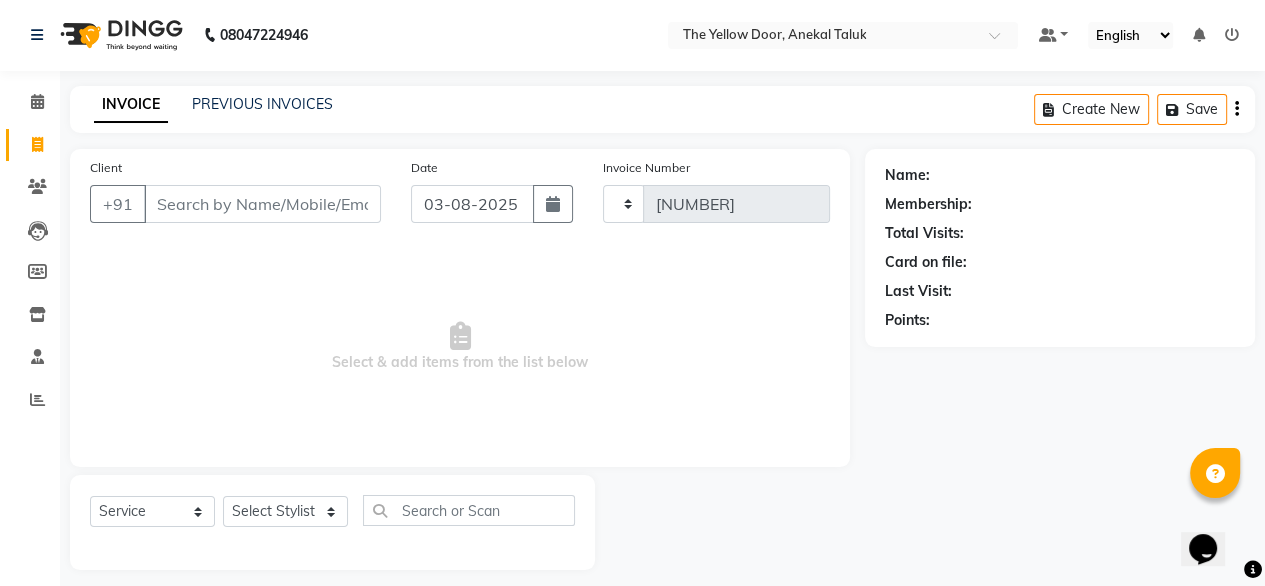 select on "5650" 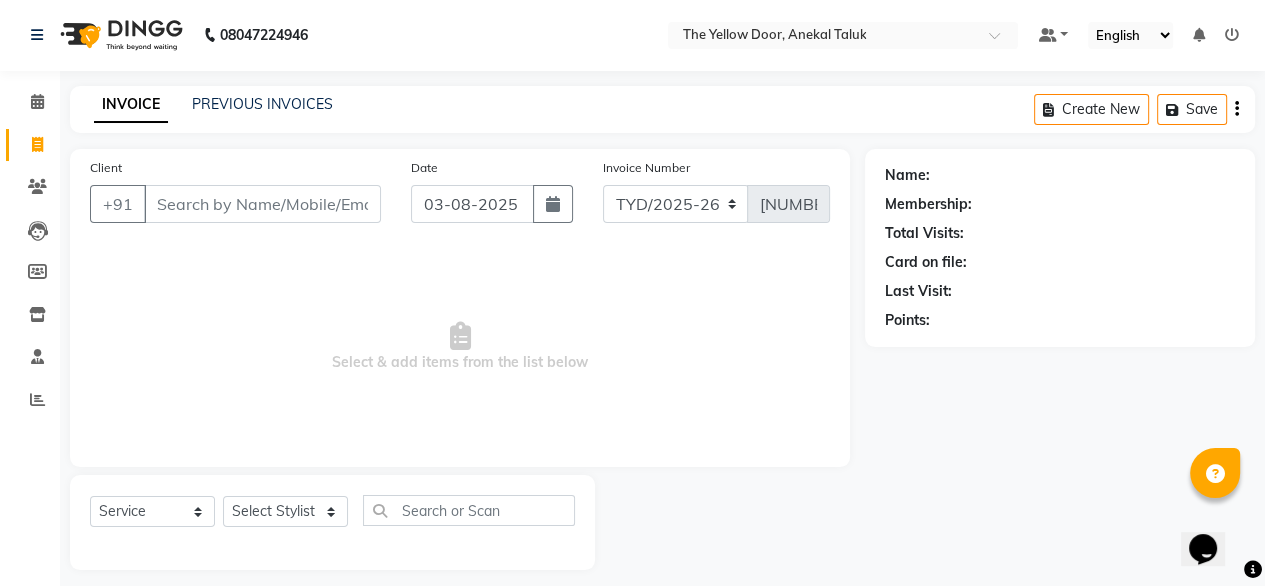 scroll, scrollTop: 16, scrollLeft: 0, axis: vertical 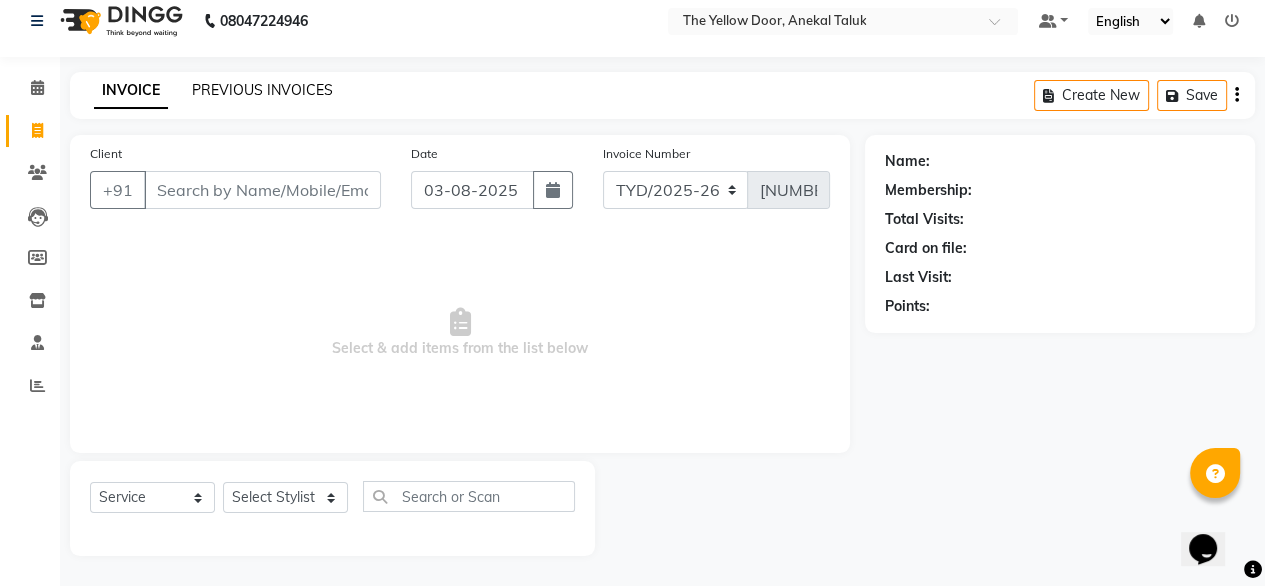 click on "PREVIOUS INVOICES" 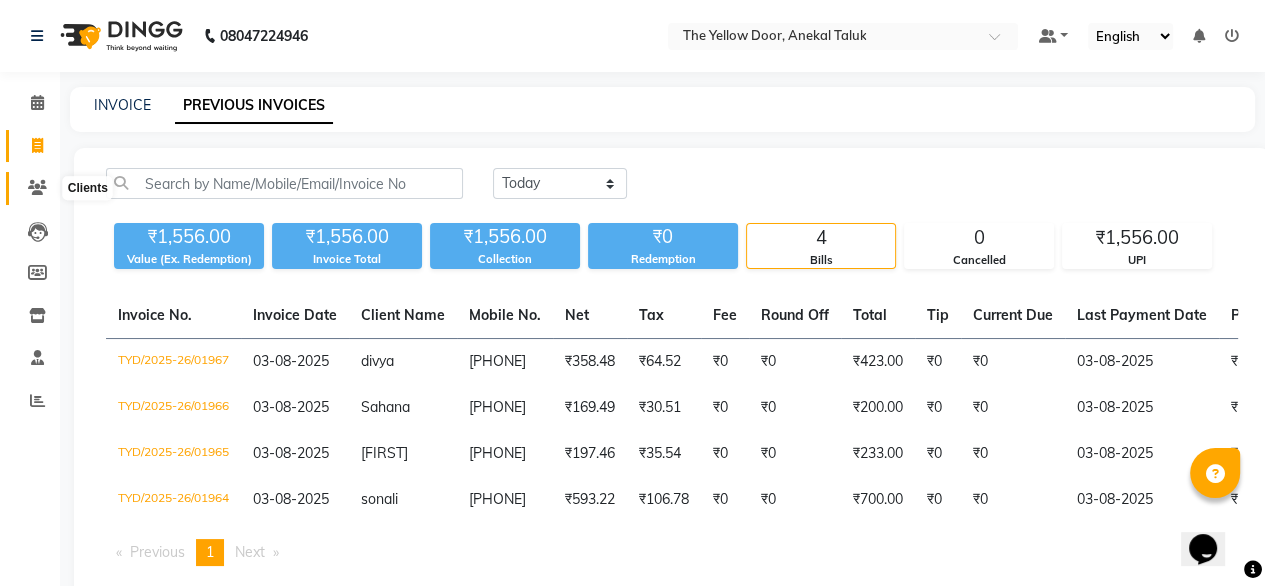 click 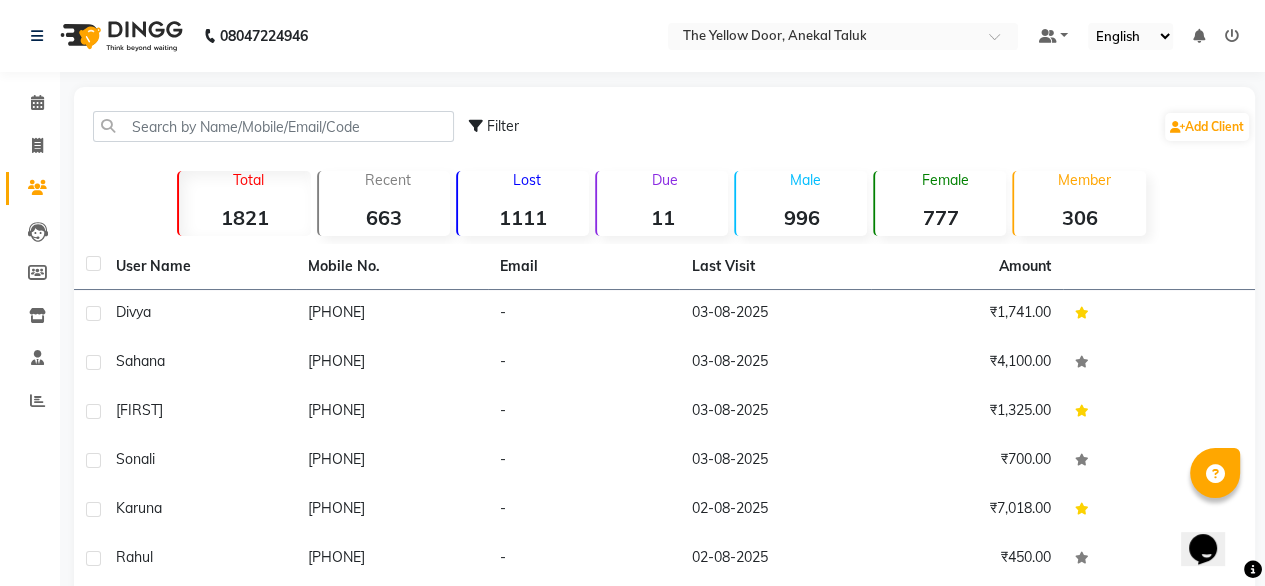 click on "11" 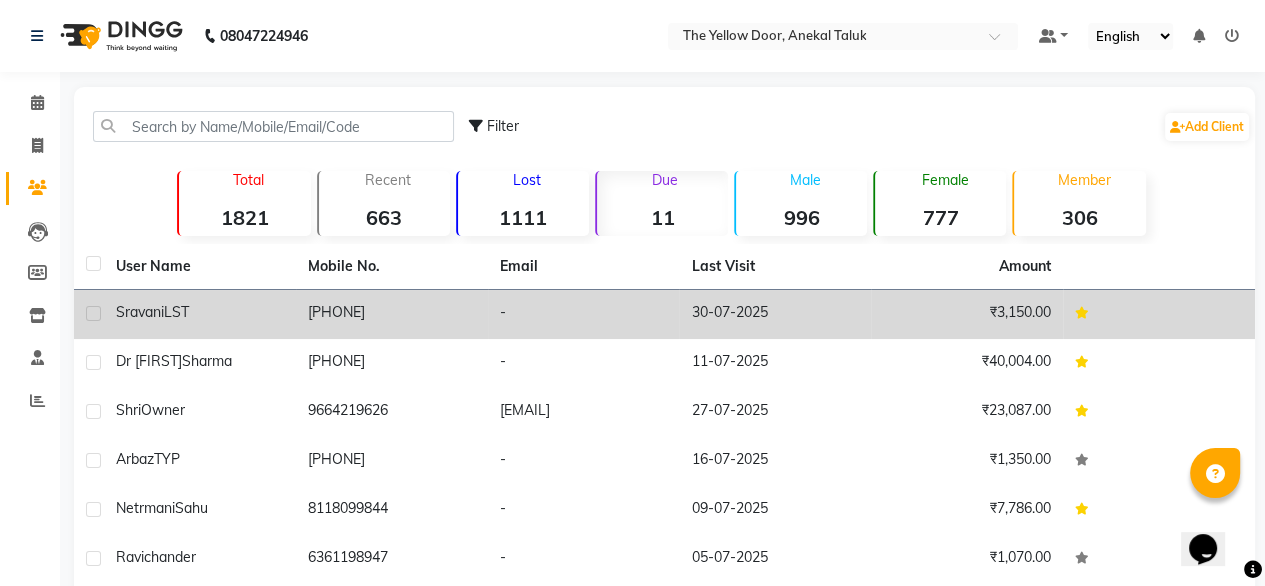 click on "9731140044" 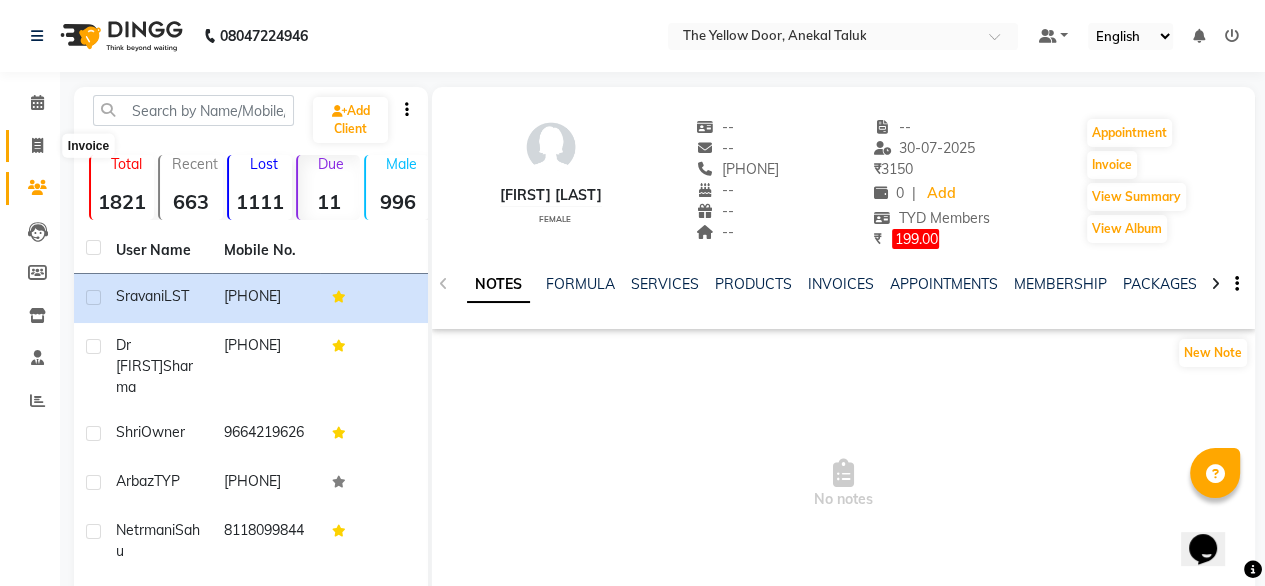 click 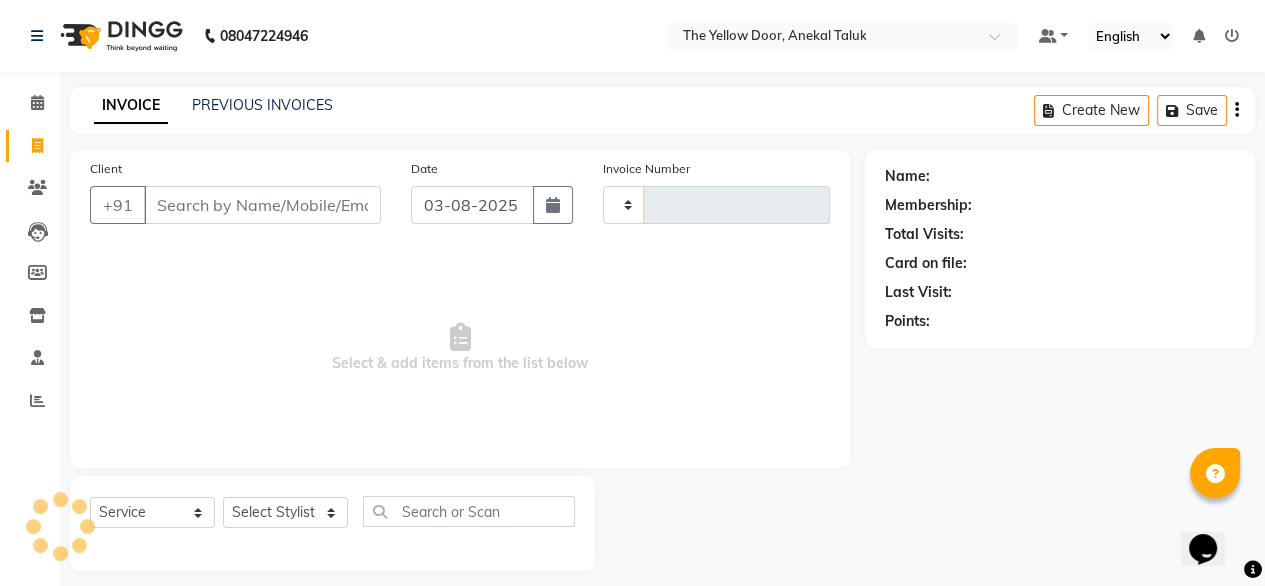 scroll, scrollTop: 16, scrollLeft: 0, axis: vertical 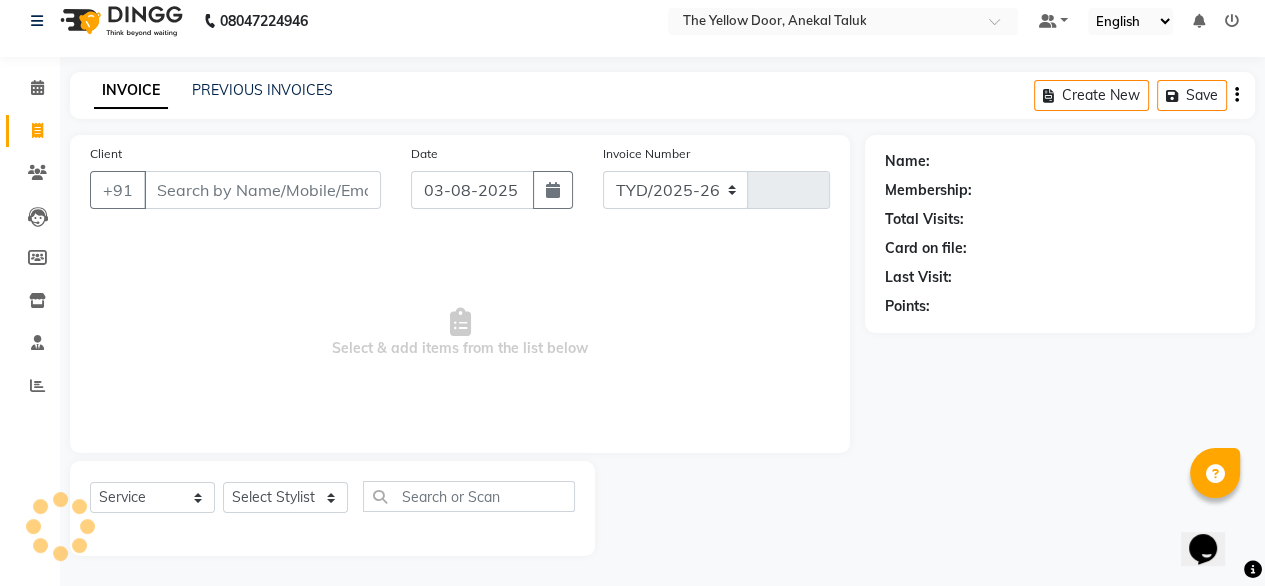 select on "5650" 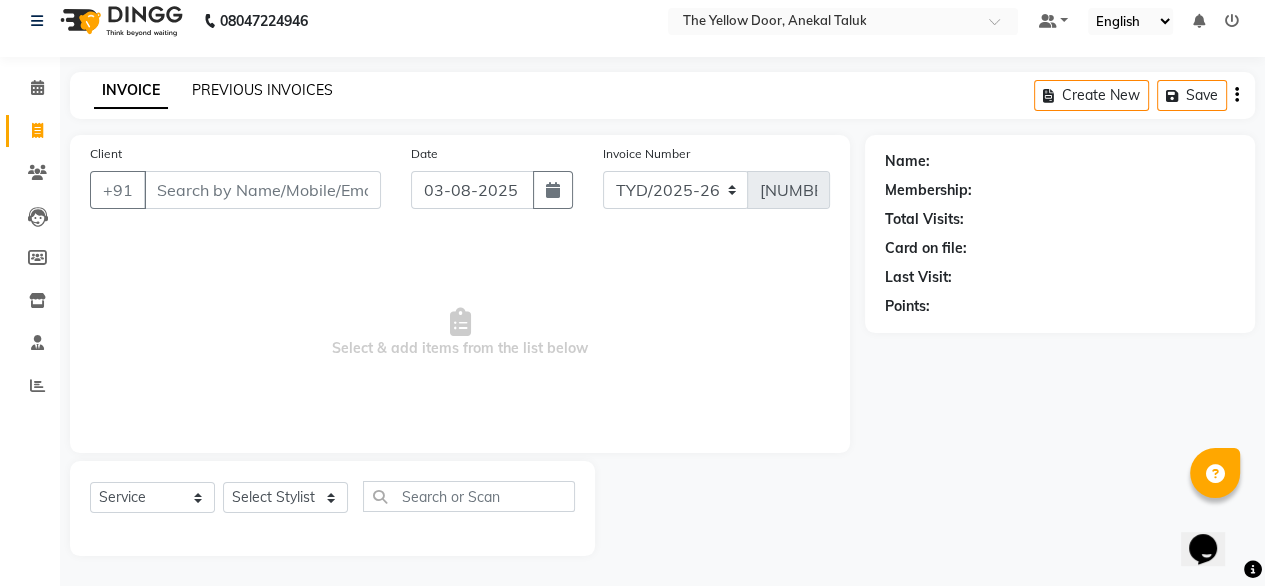 click on "INVOICE PREVIOUS INVOICES Create New   Save" 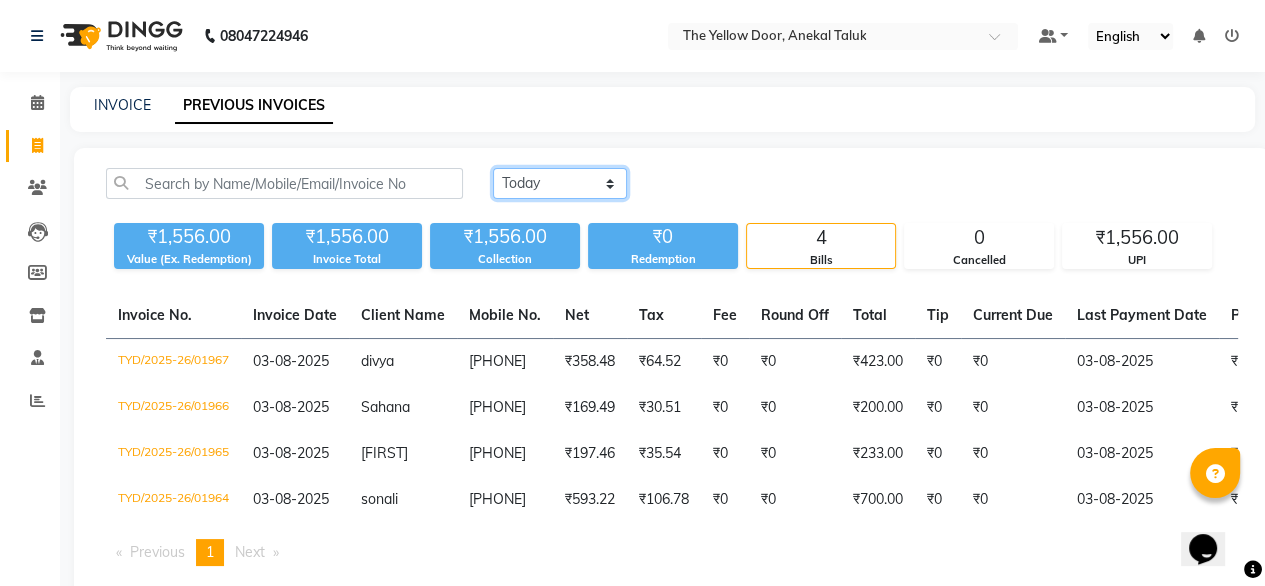 click on "Today Yesterday Custom Range" 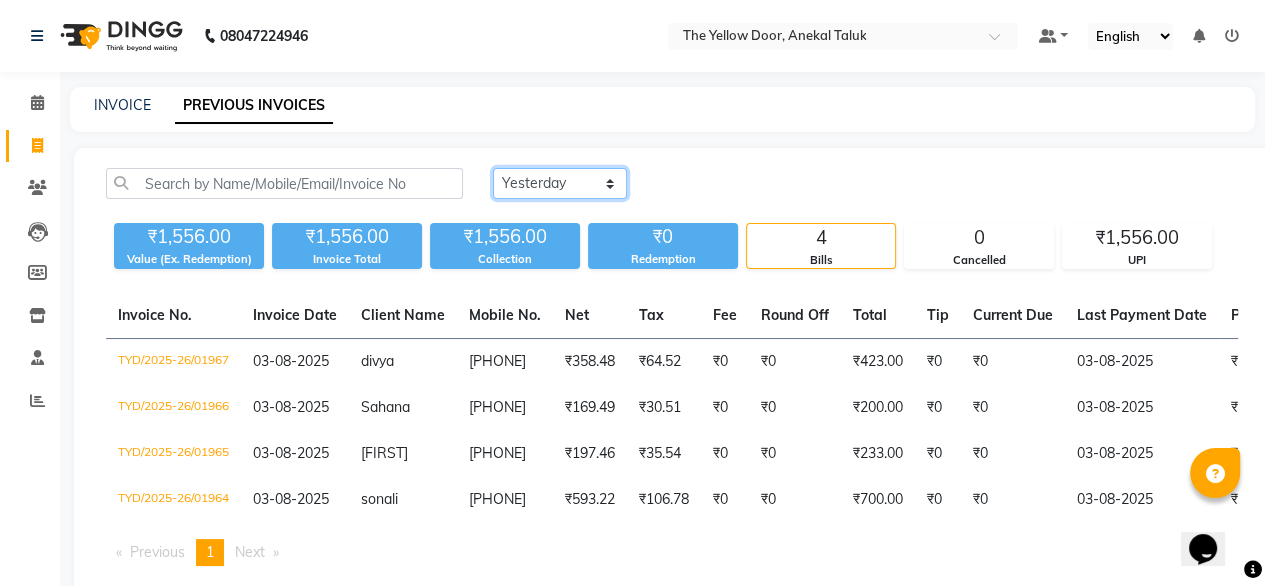 click on "Today Yesterday Custom Range" 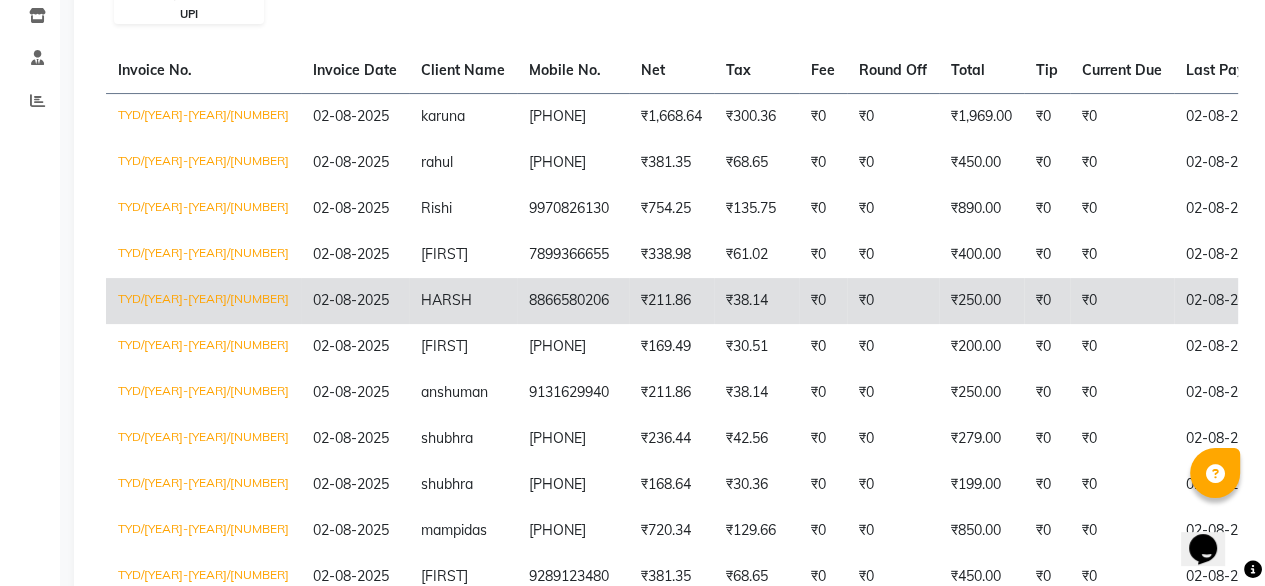 scroll, scrollTop: 400, scrollLeft: 0, axis: vertical 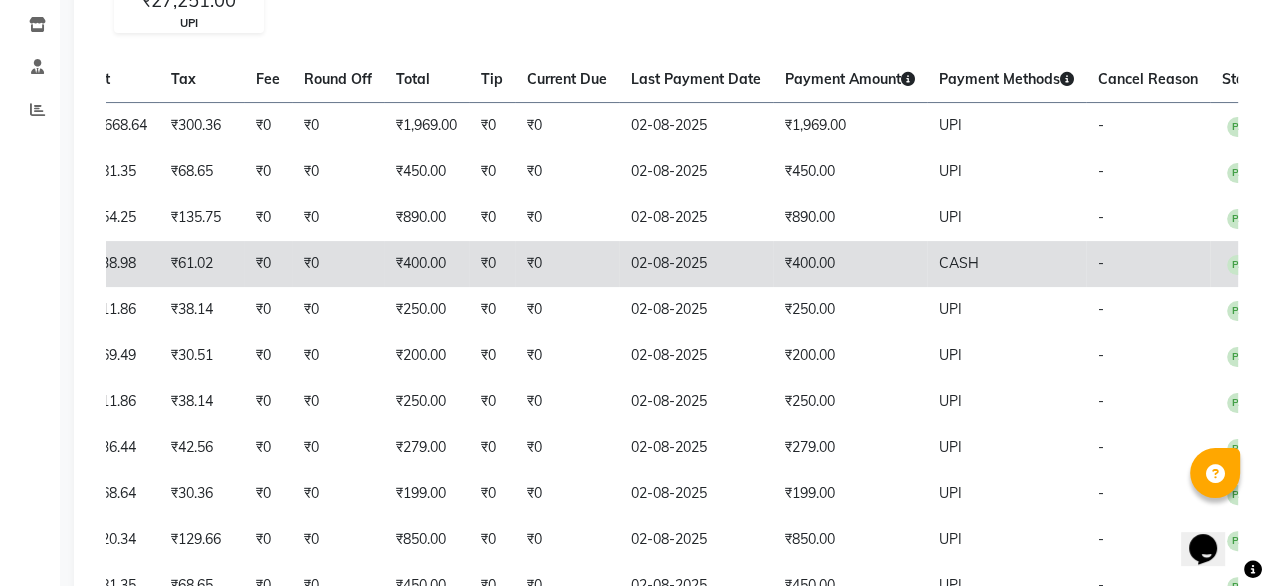 click on "02-08-2025" 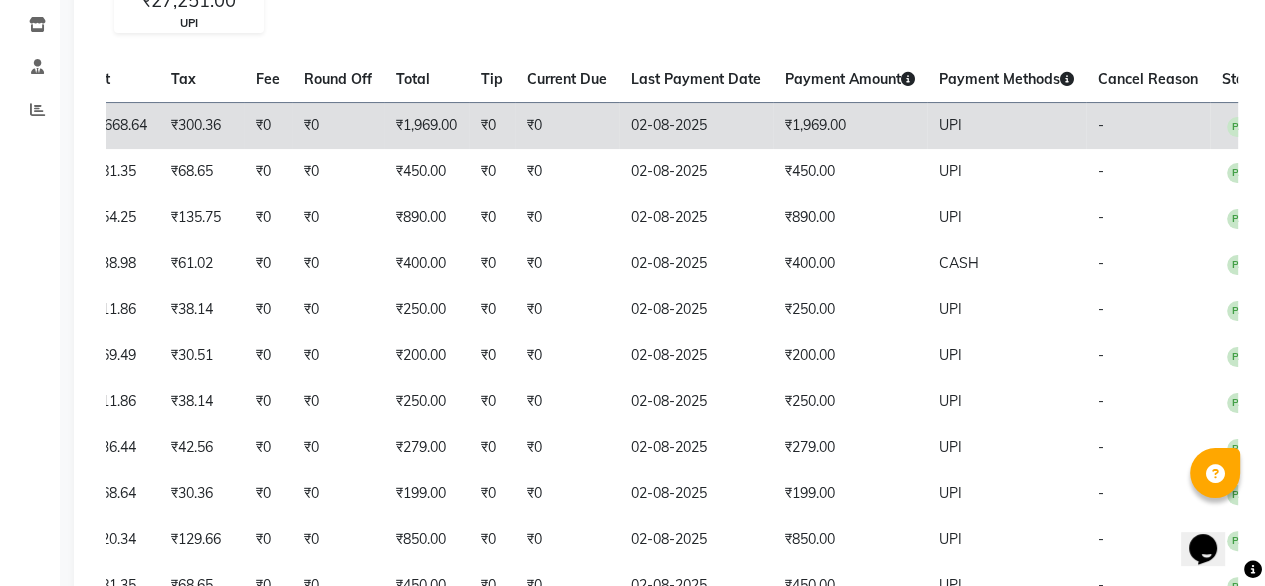 scroll, scrollTop: 0, scrollLeft: 0, axis: both 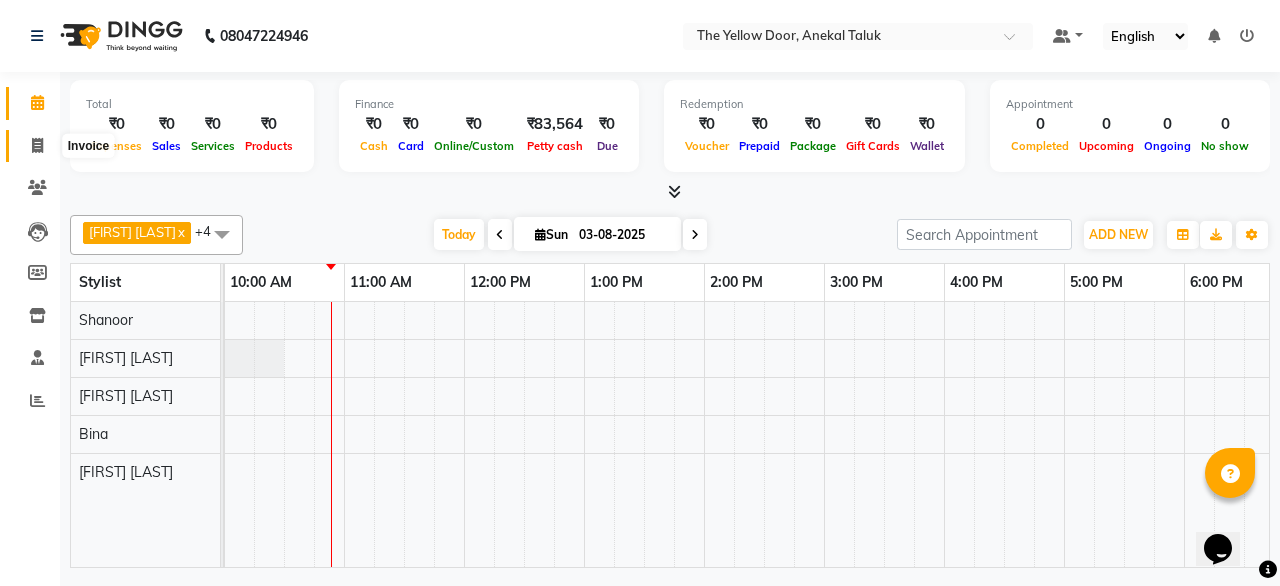 click 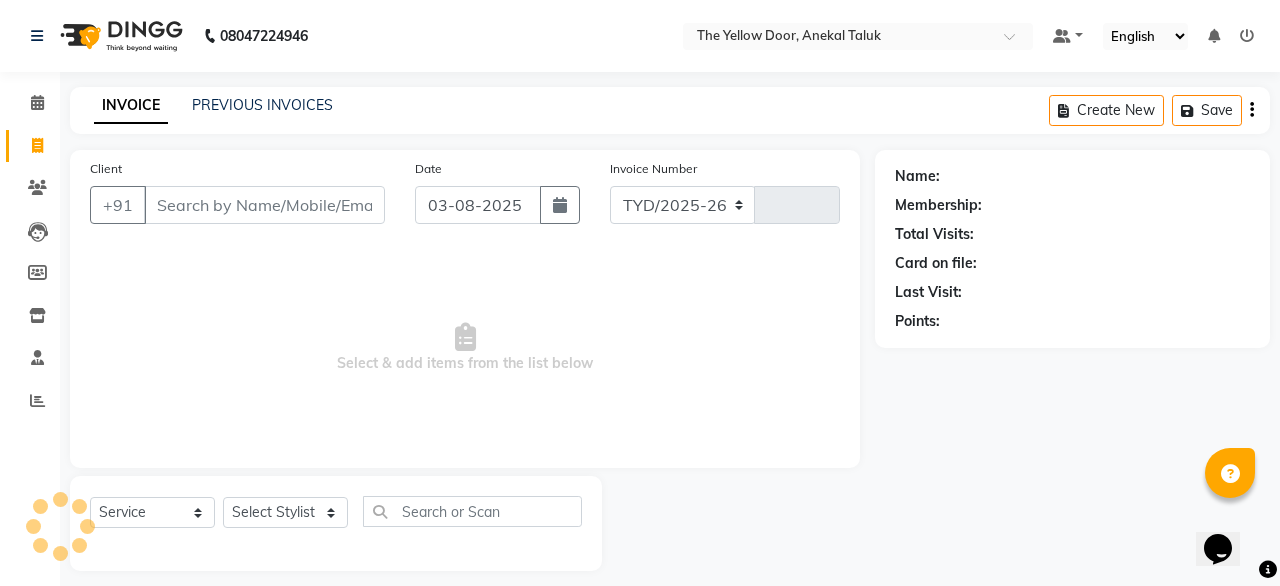 select on "5650" 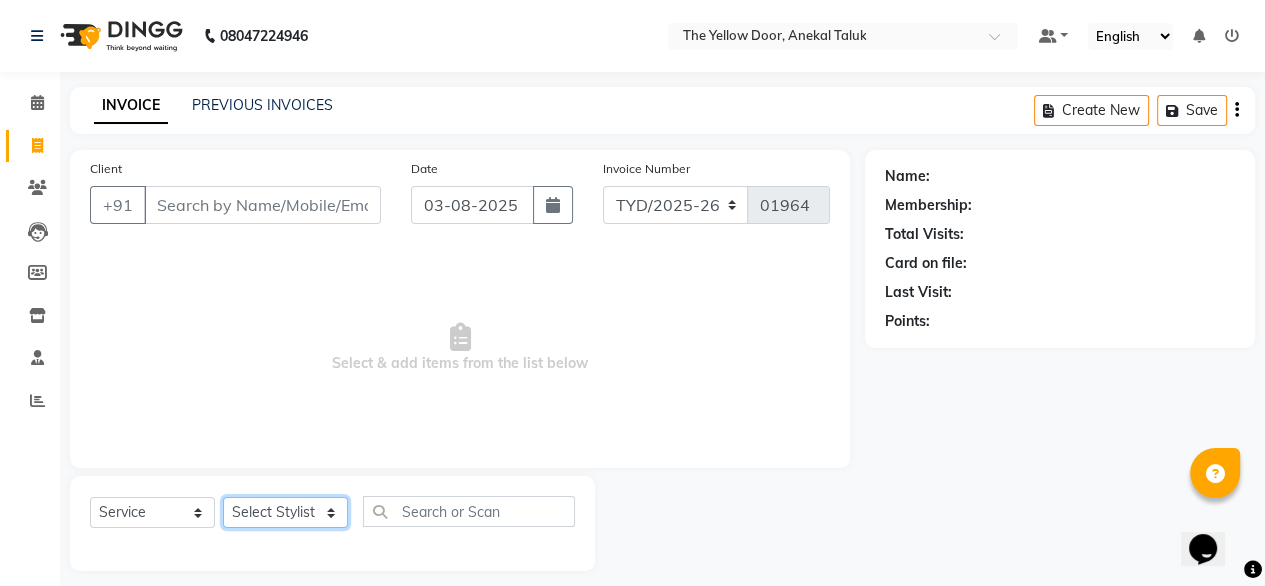 click on "Select Stylist Amit Roy Bina Deena Jena Housekeeping Manager Sajiya Shefi Shanoor Shri" 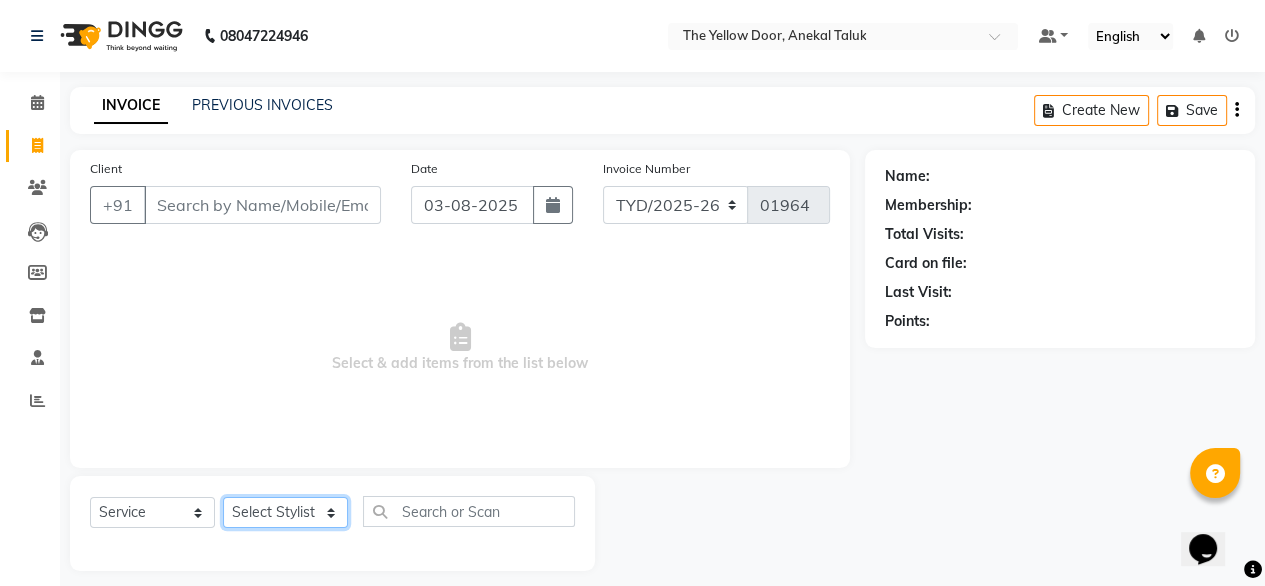 select on "41281" 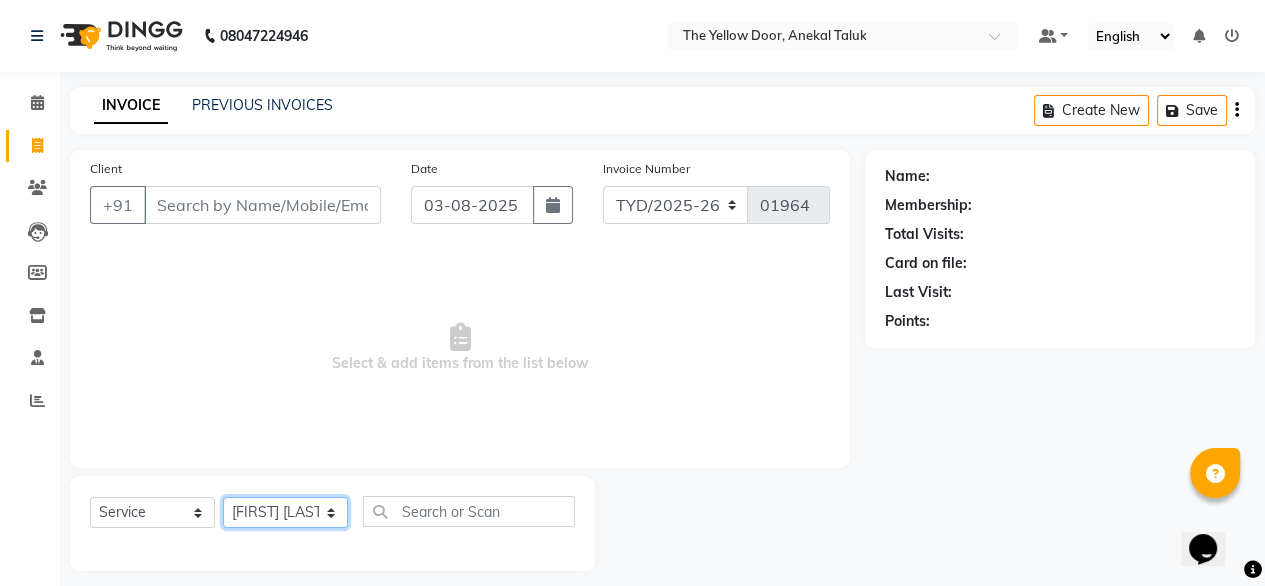 click on "Select Stylist Amit Roy Bina Deena Jena Housekeeping Manager Sajiya Shefi Shanoor Shri" 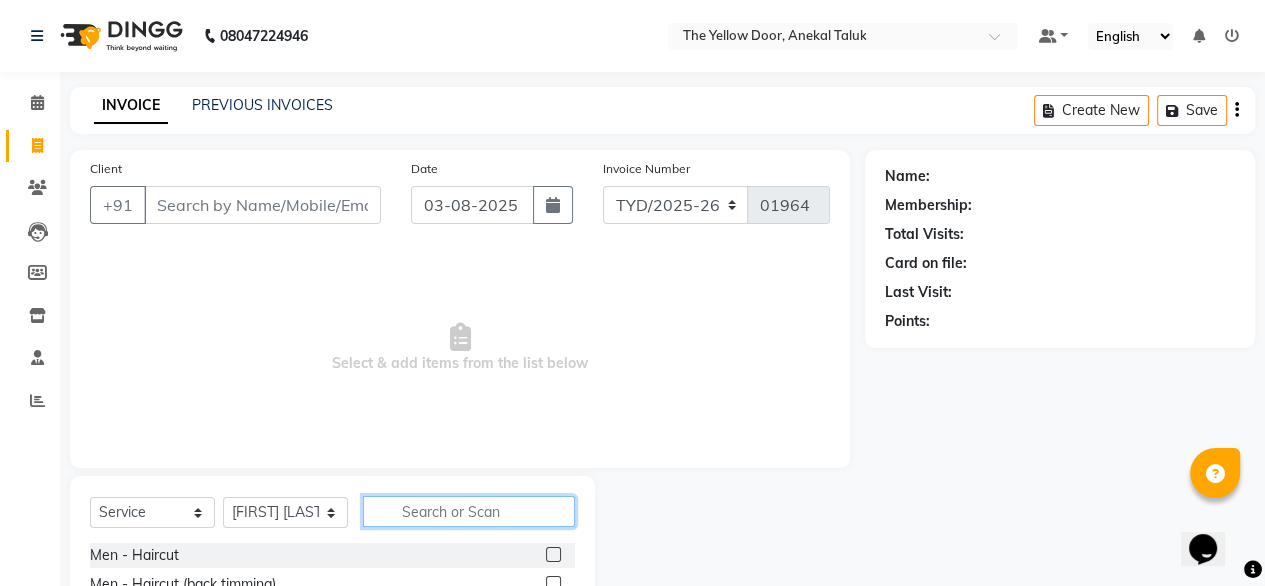 click 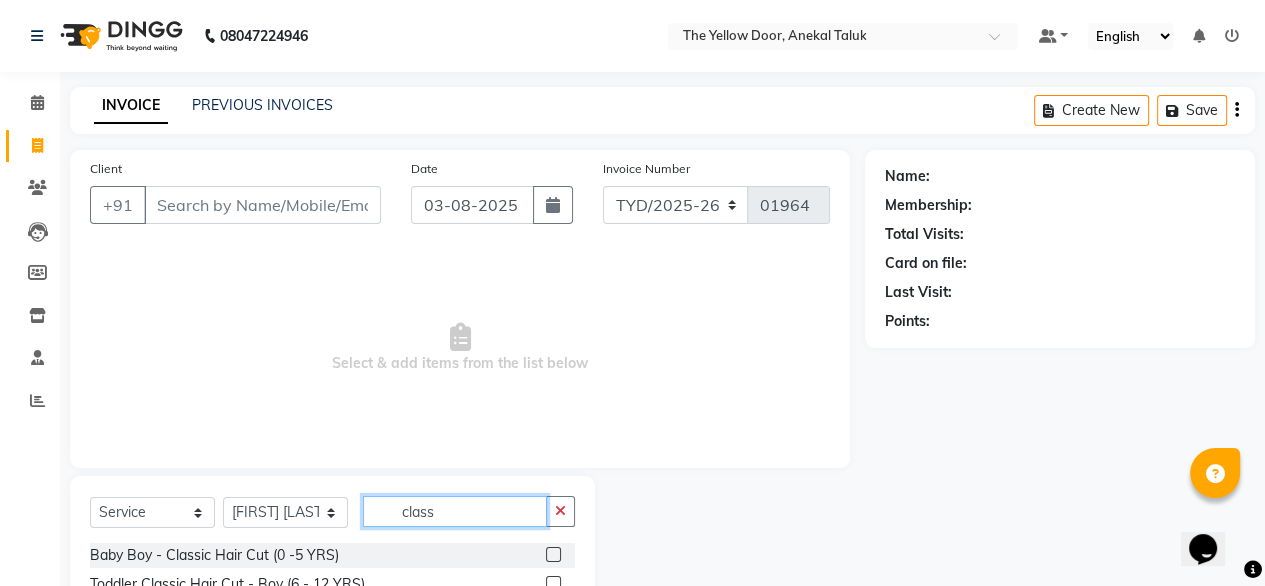 scroll, scrollTop: 216, scrollLeft: 0, axis: vertical 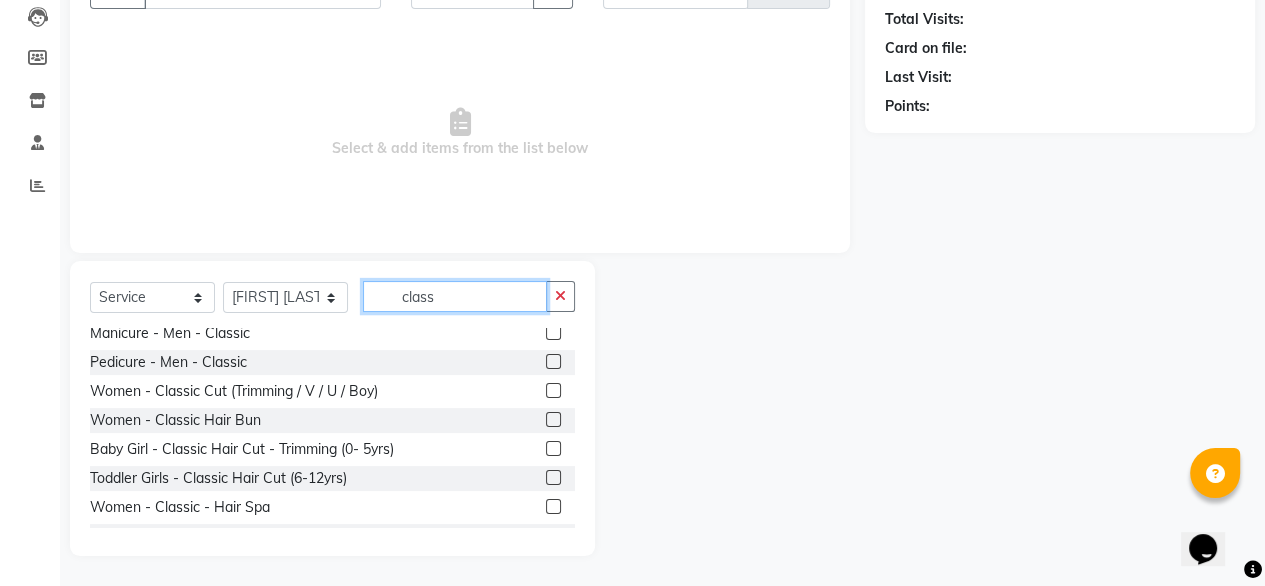 type on "class" 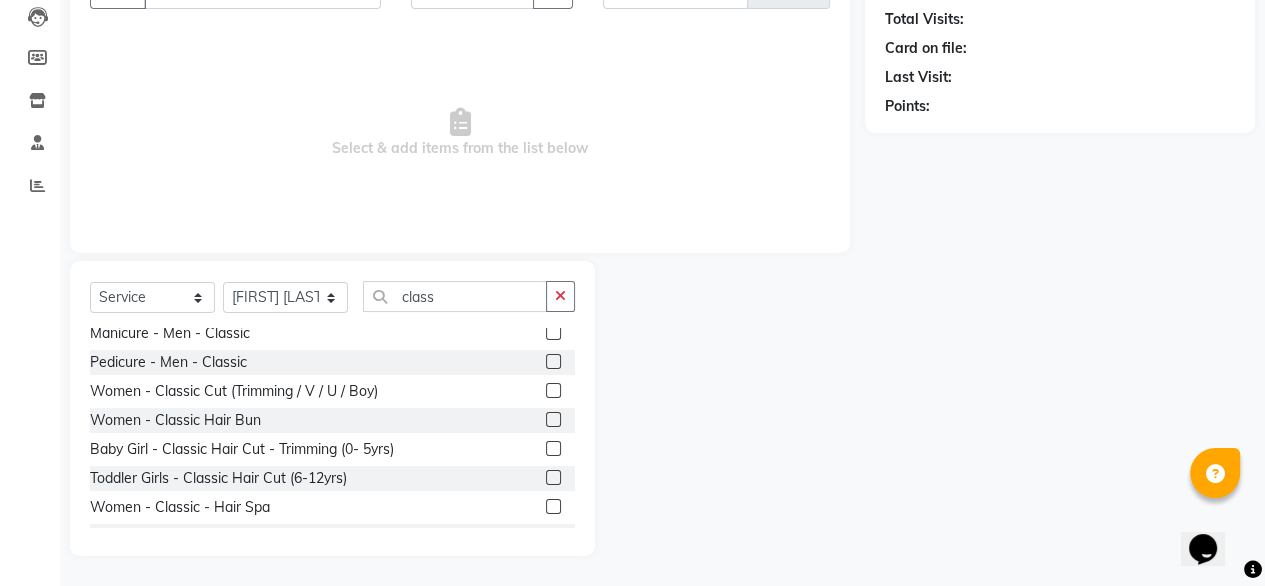 click 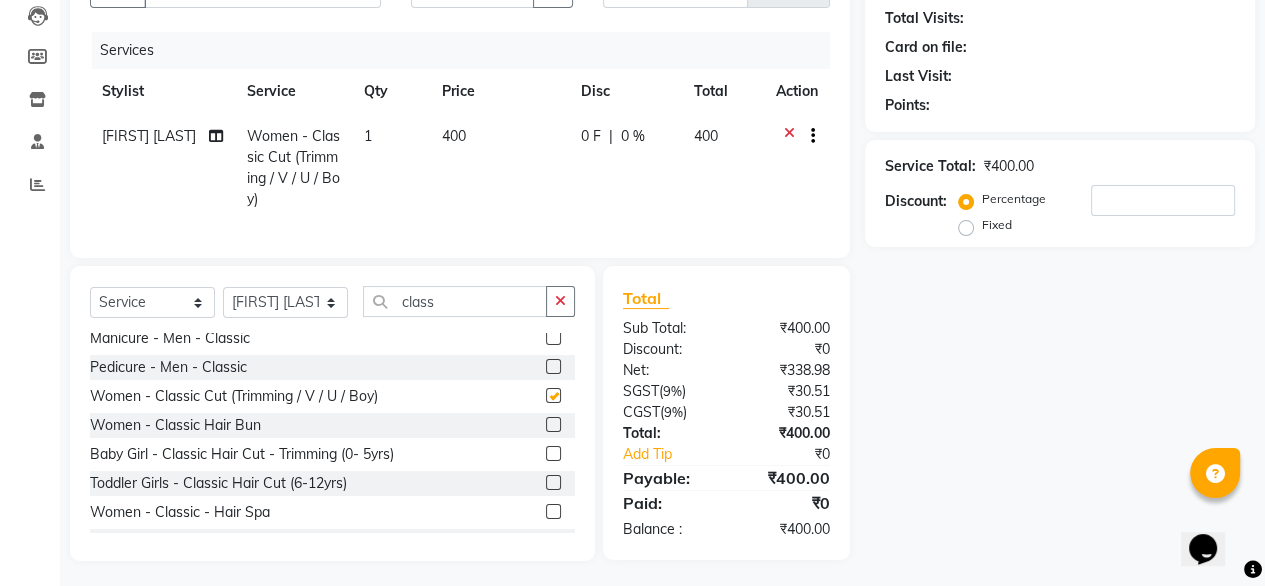 checkbox on "false" 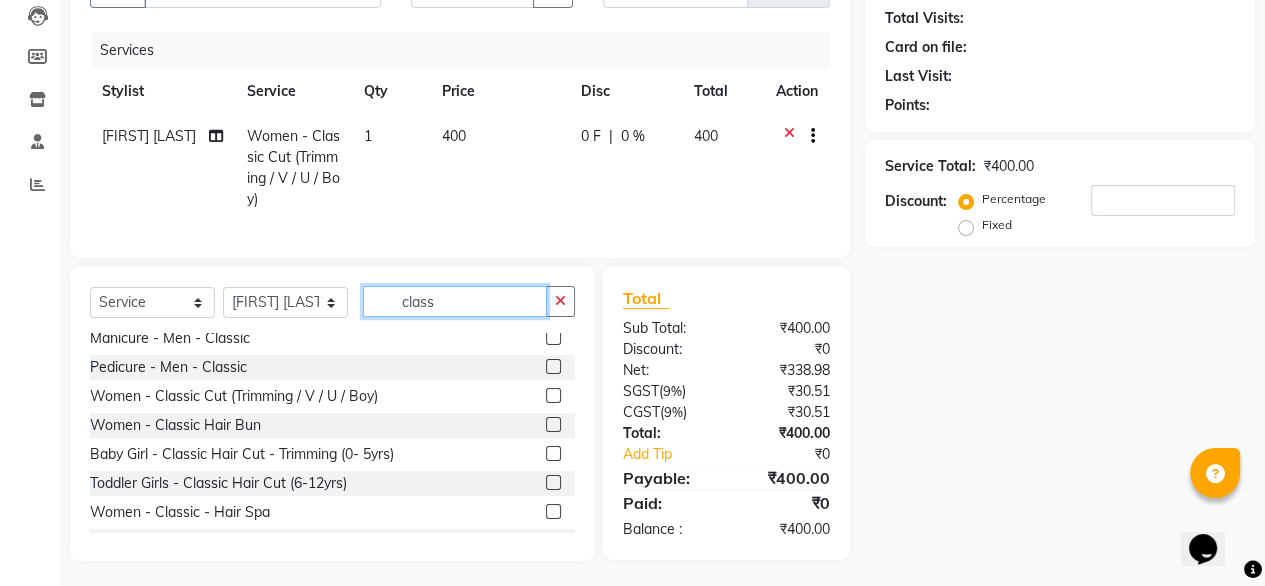 click on "class" 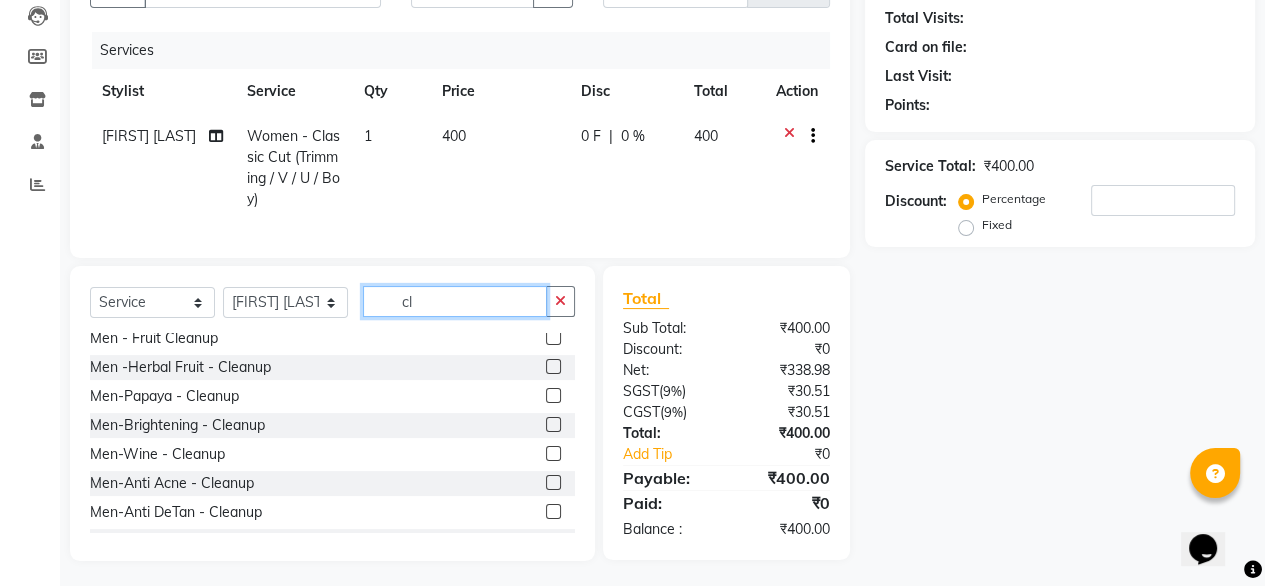 type on "c" 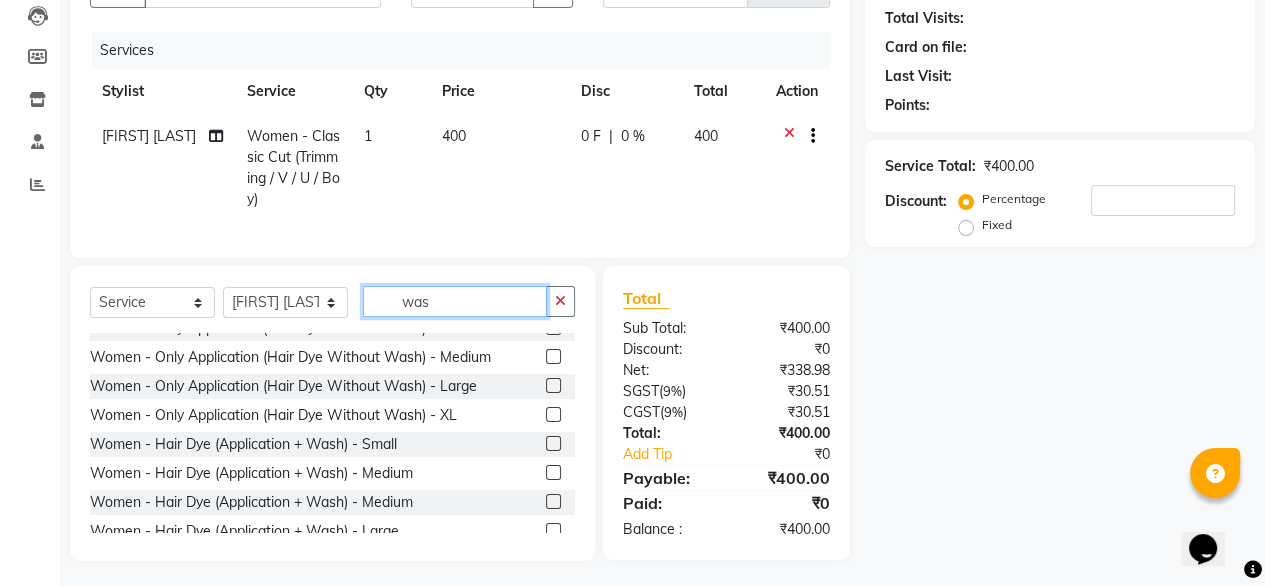 scroll, scrollTop: 554, scrollLeft: 0, axis: vertical 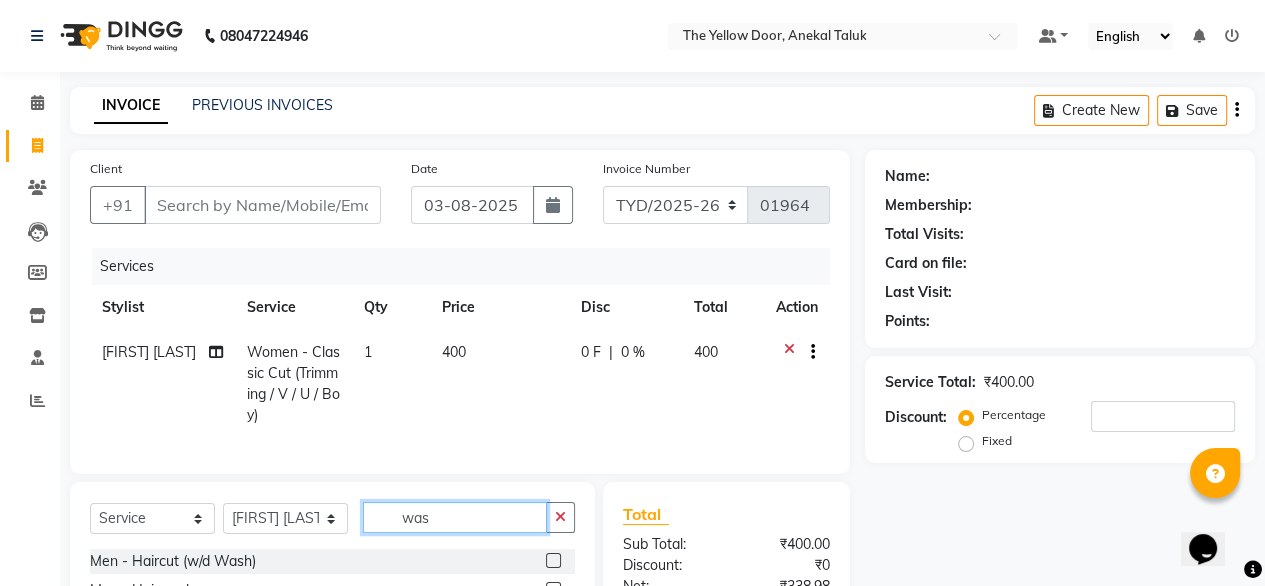 click on "was" 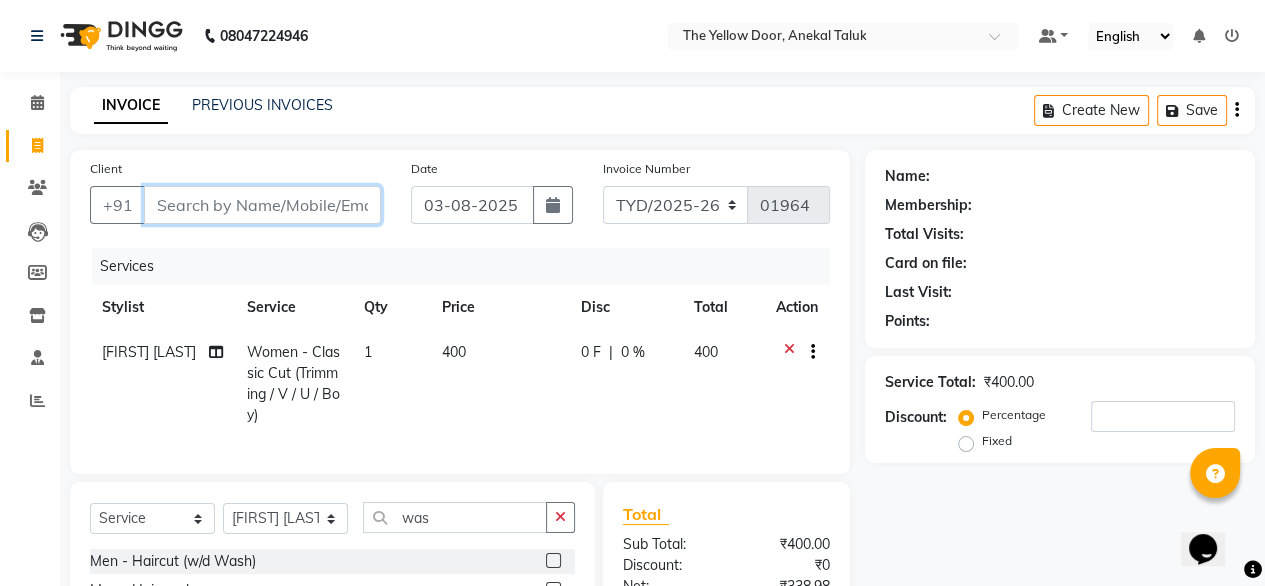 click on "Client" at bounding box center (262, 205) 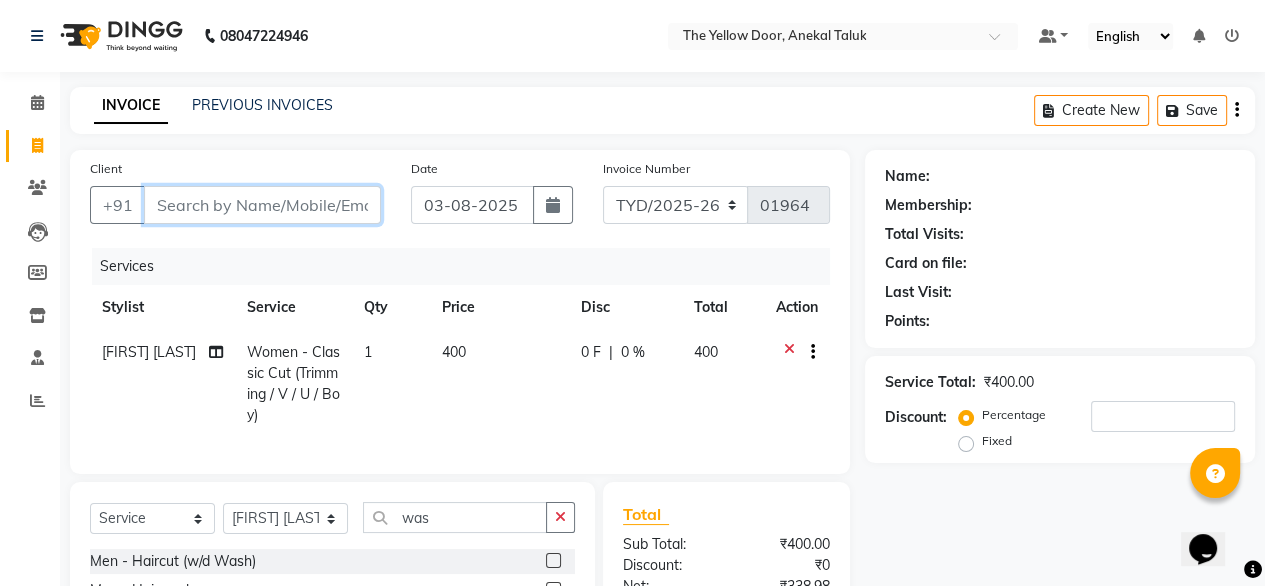 type on "8" 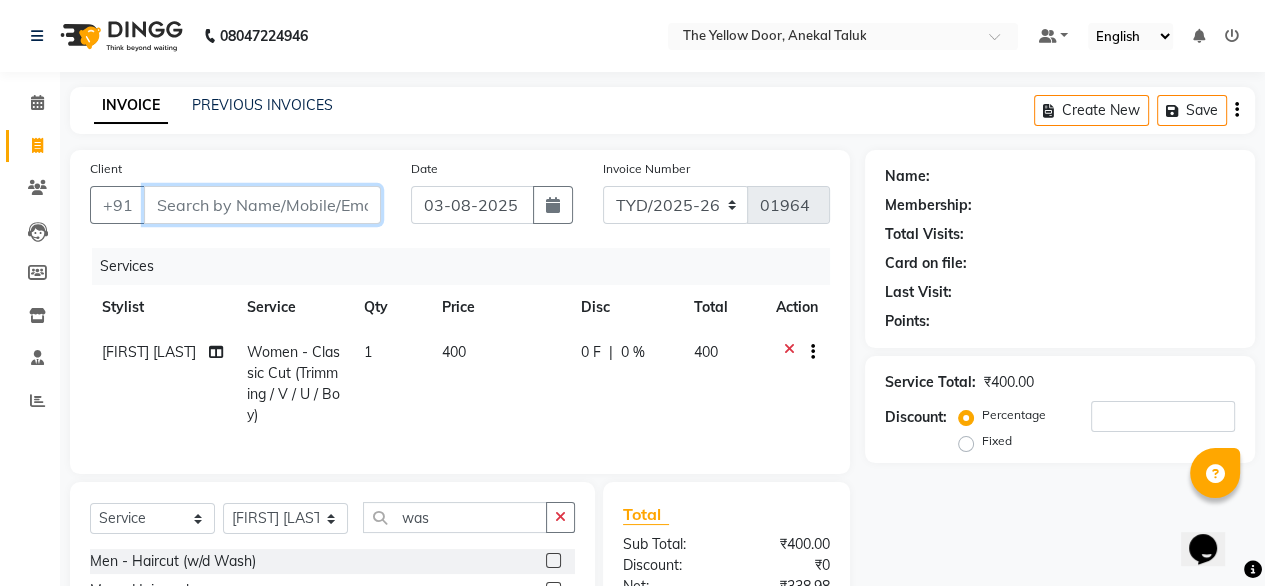 type on "0" 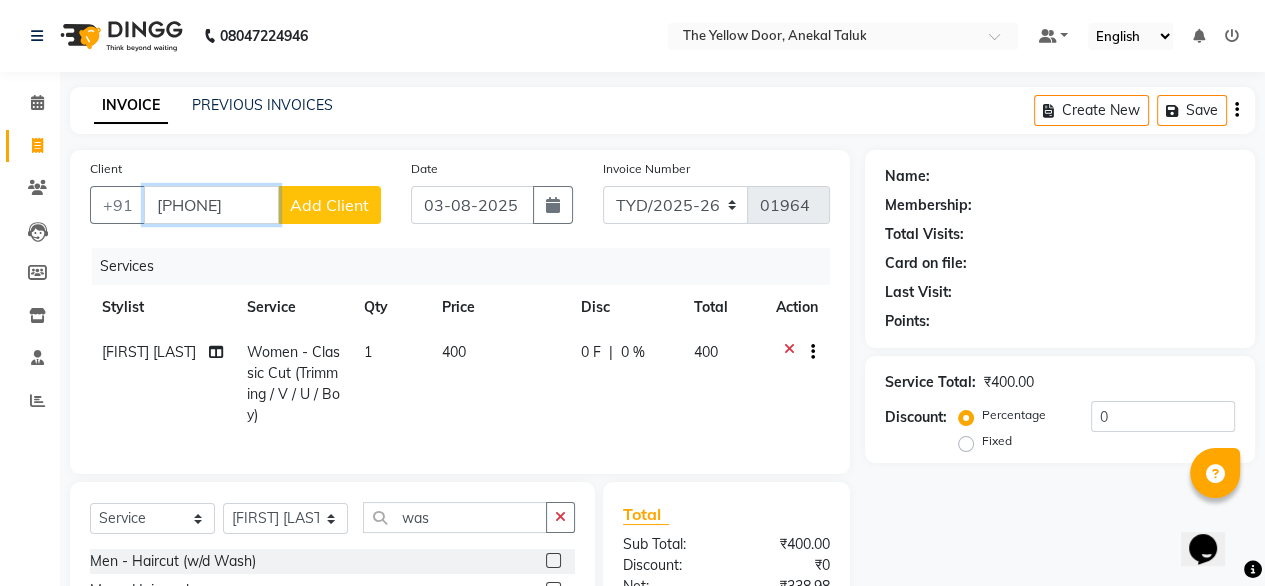 type on "[PHONE]" 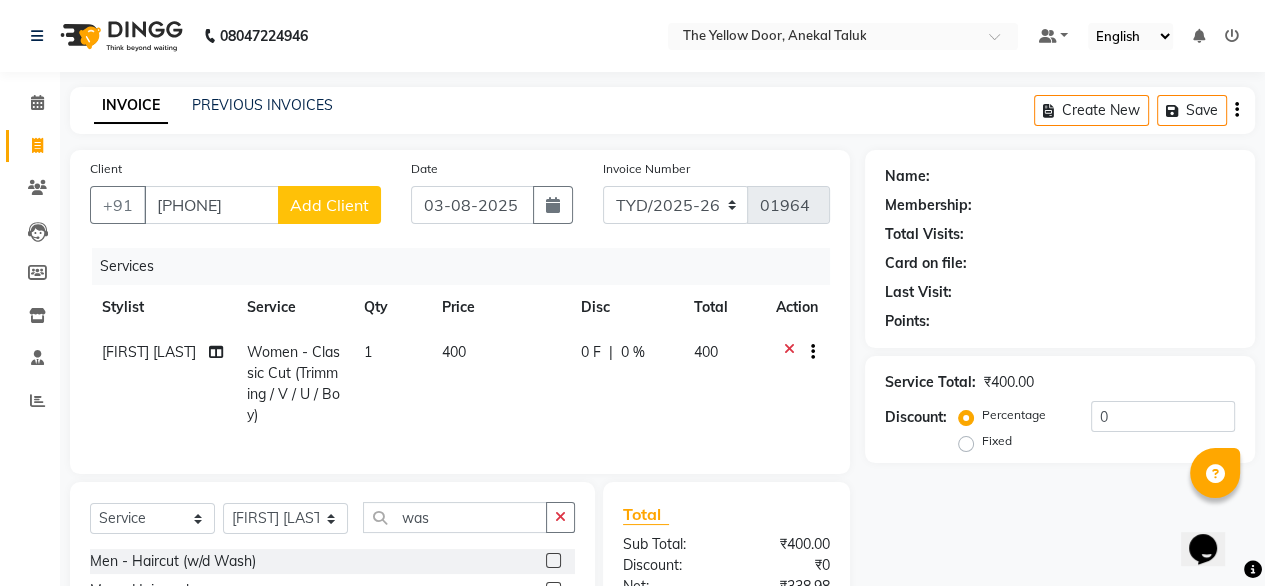click on "Add Client" 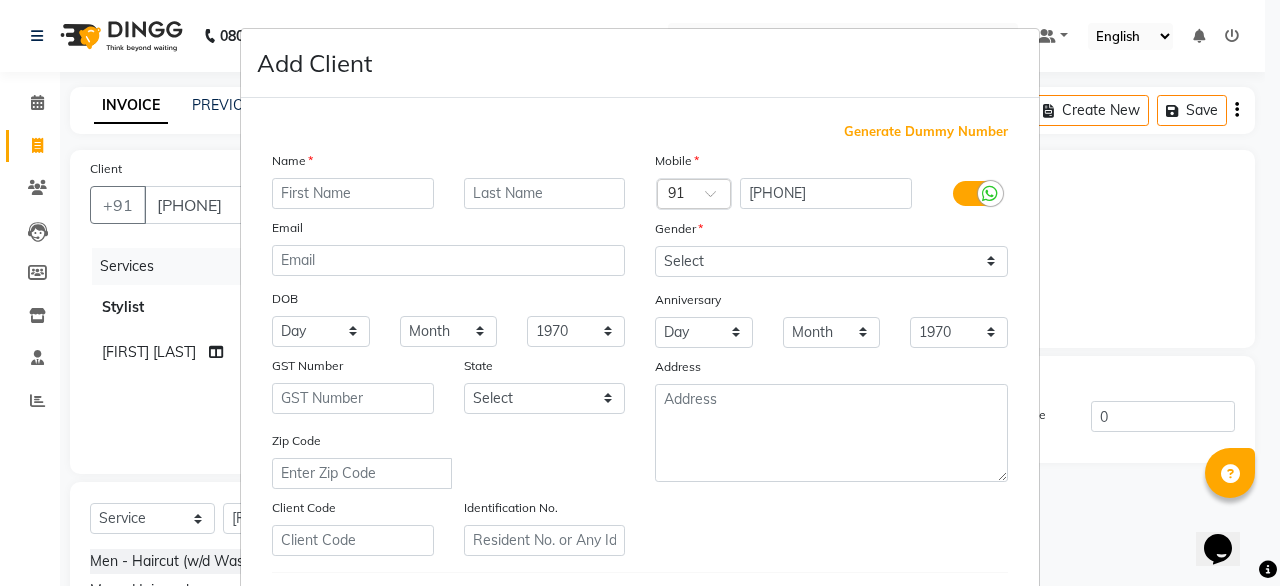 click at bounding box center [353, 193] 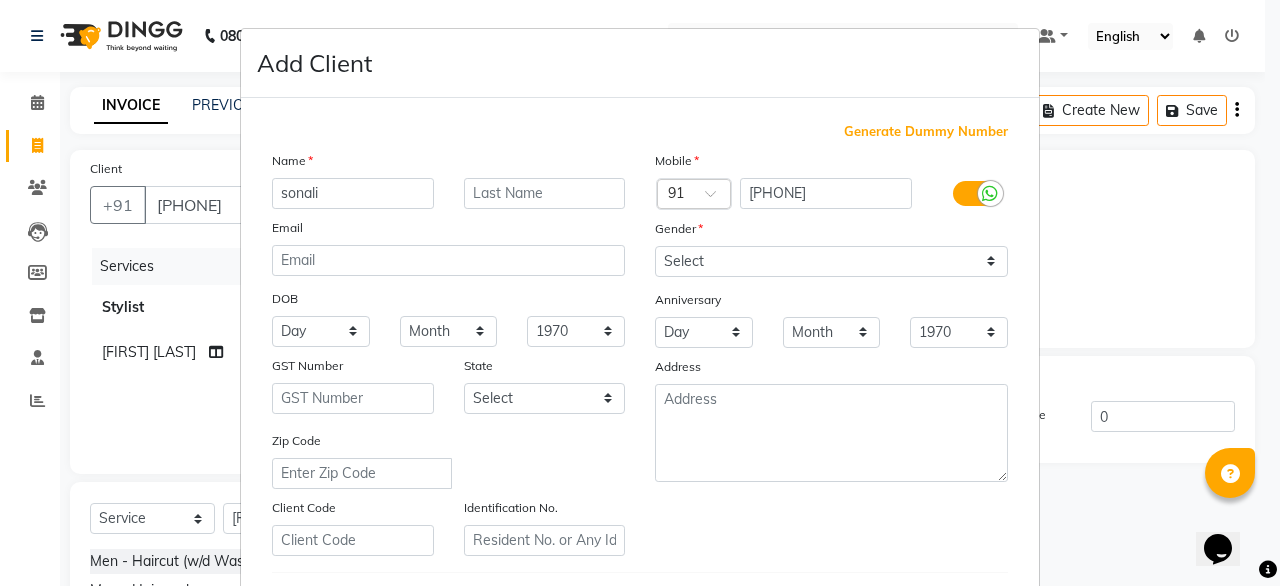 type on "sonali" 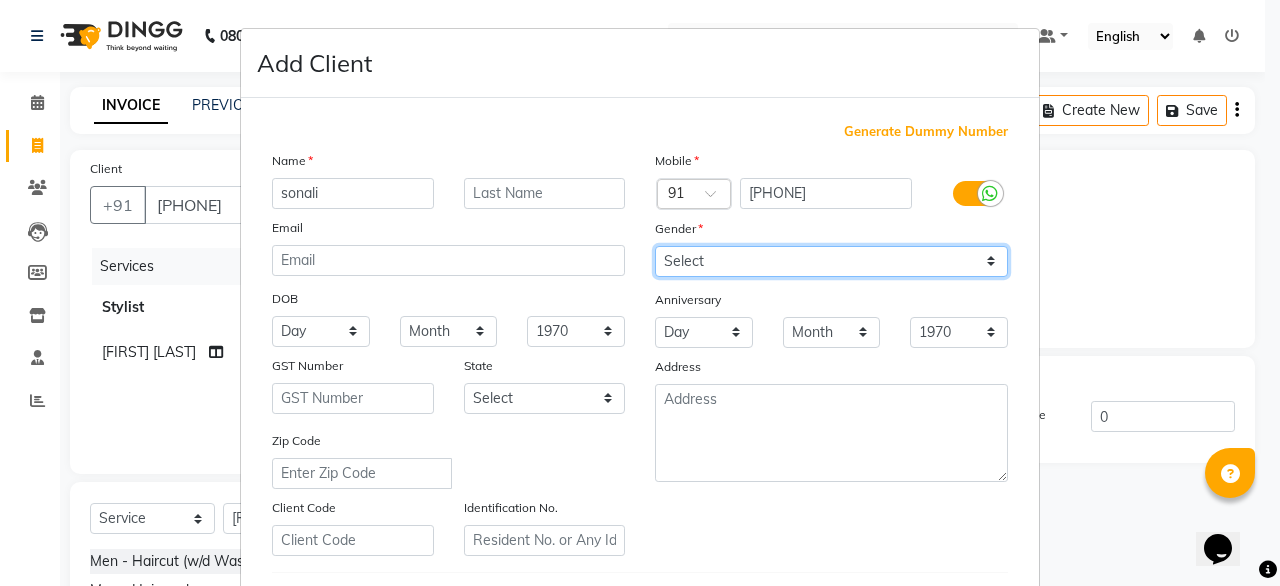 click on "Select Male Female Other Prefer Not To Say" at bounding box center (831, 261) 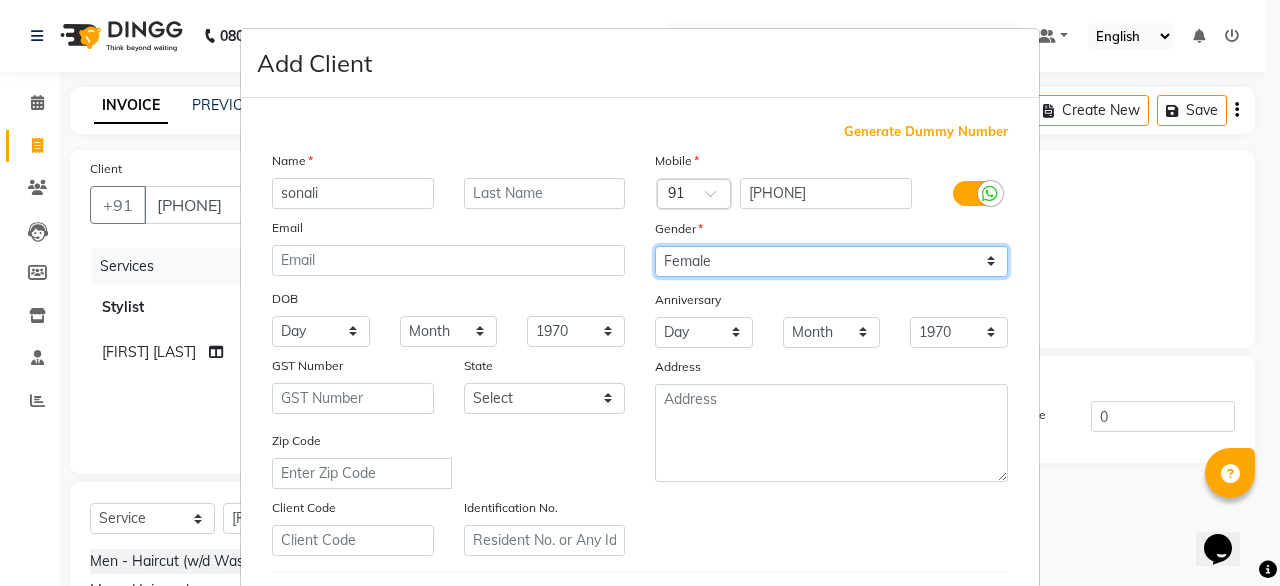 click on "Select Male Female Other Prefer Not To Say" at bounding box center [831, 261] 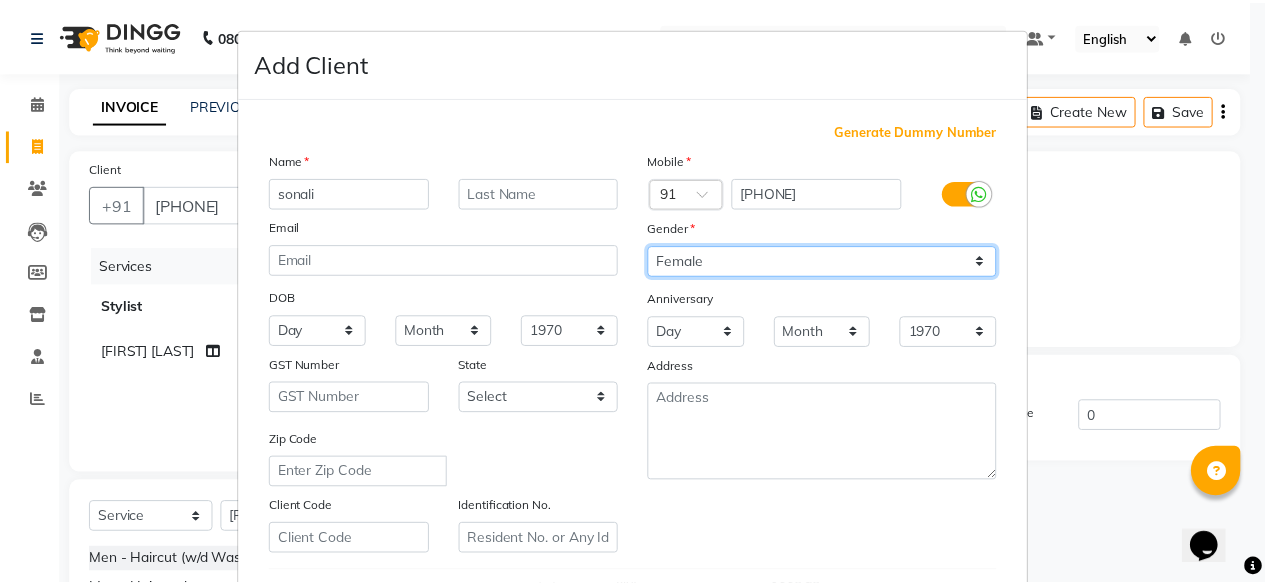 scroll, scrollTop: 347, scrollLeft: 0, axis: vertical 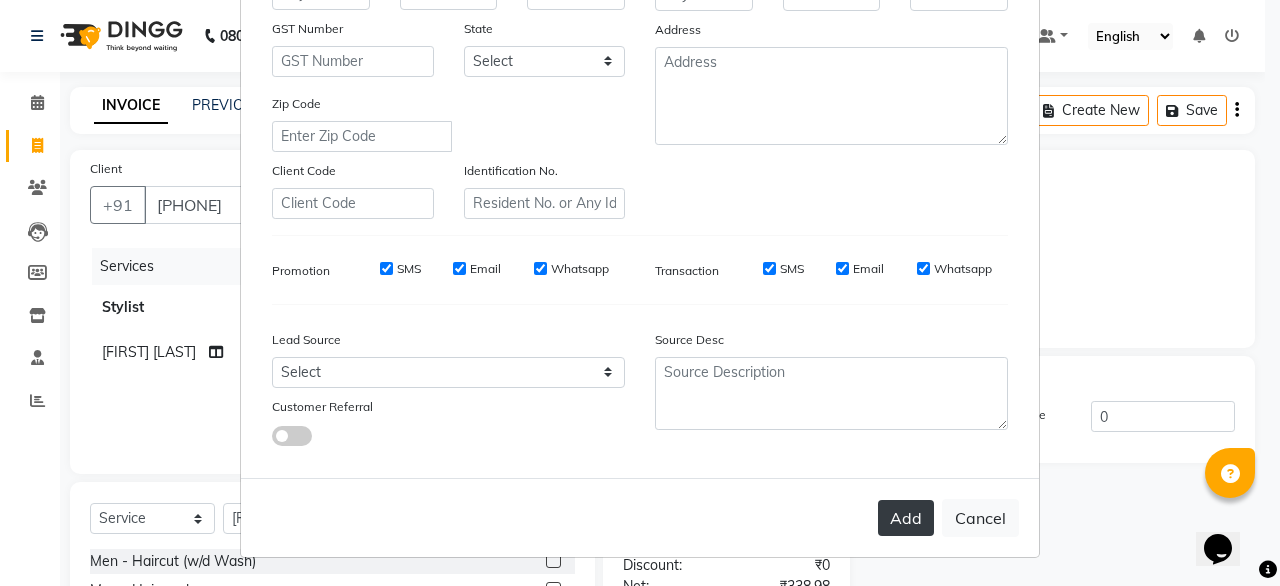 click on "Add" at bounding box center [906, 518] 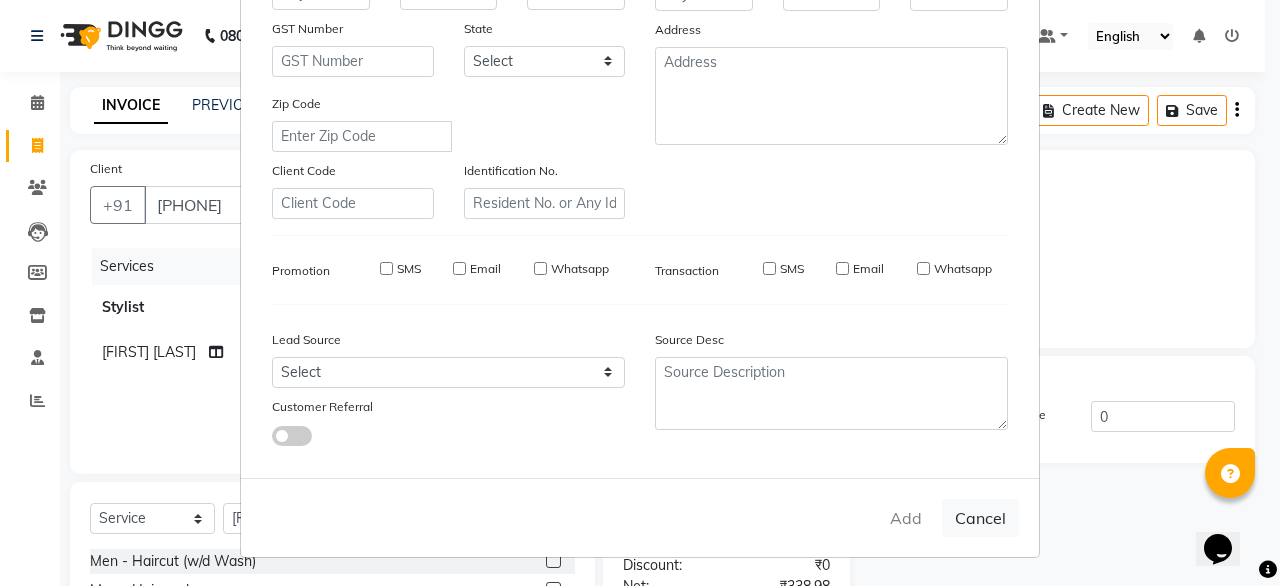 type 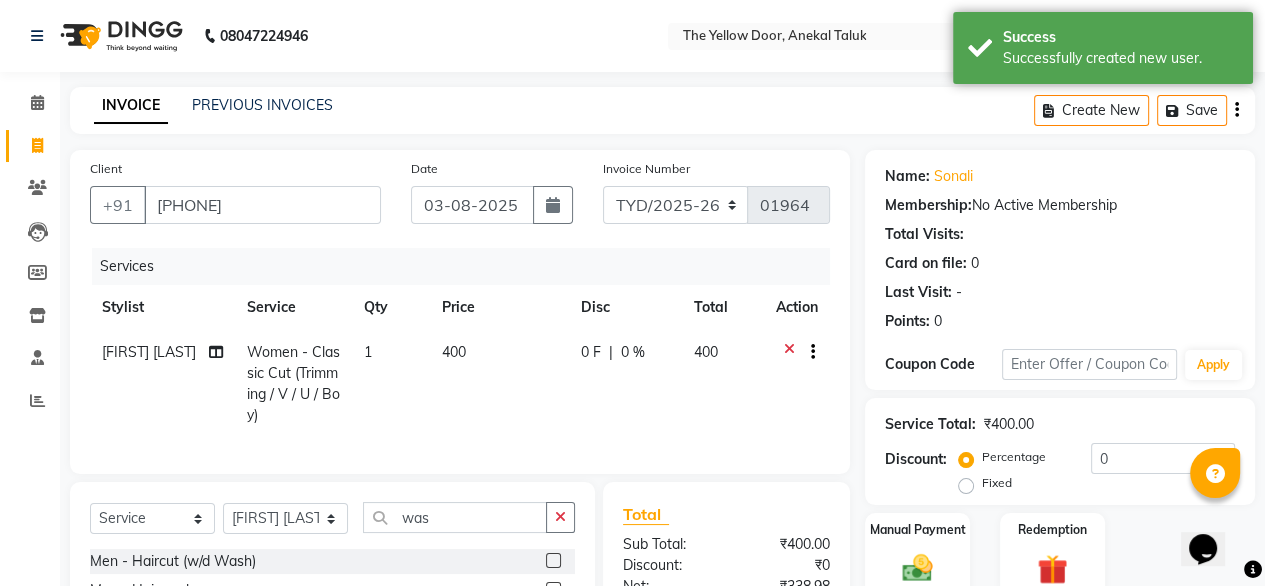 scroll, scrollTop: 237, scrollLeft: 0, axis: vertical 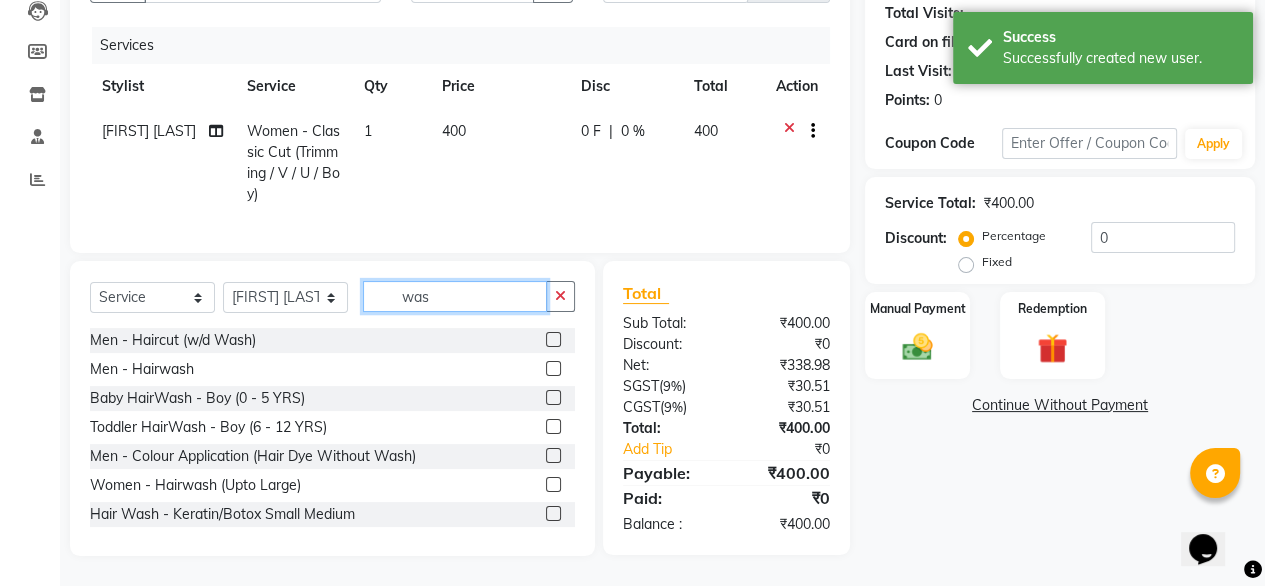 click on "was" 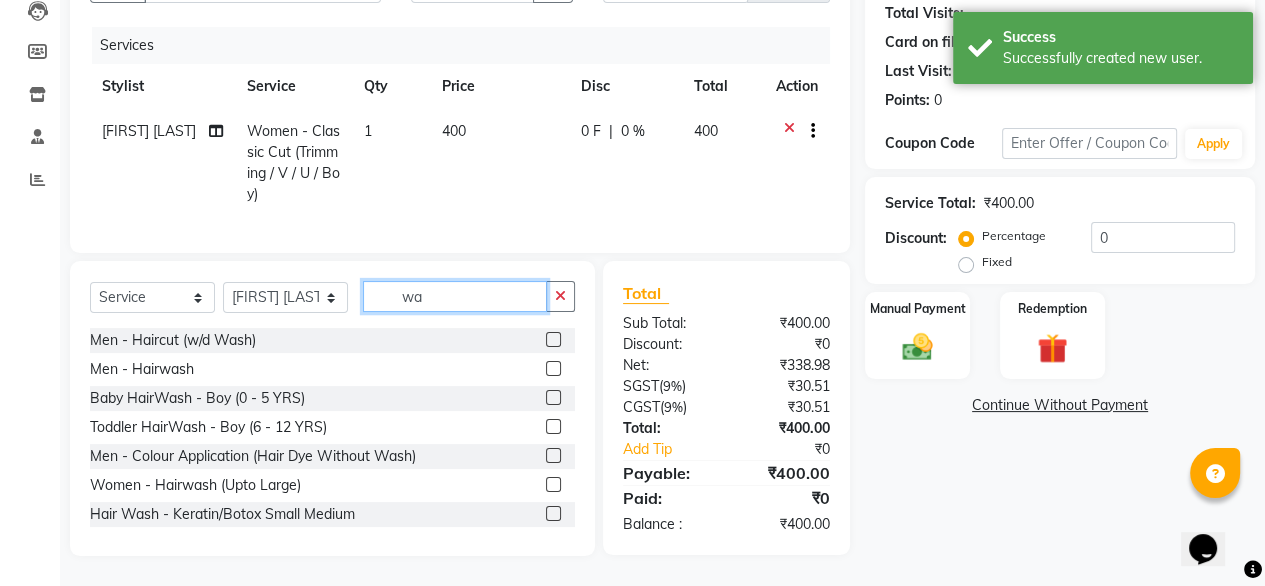 type on "w" 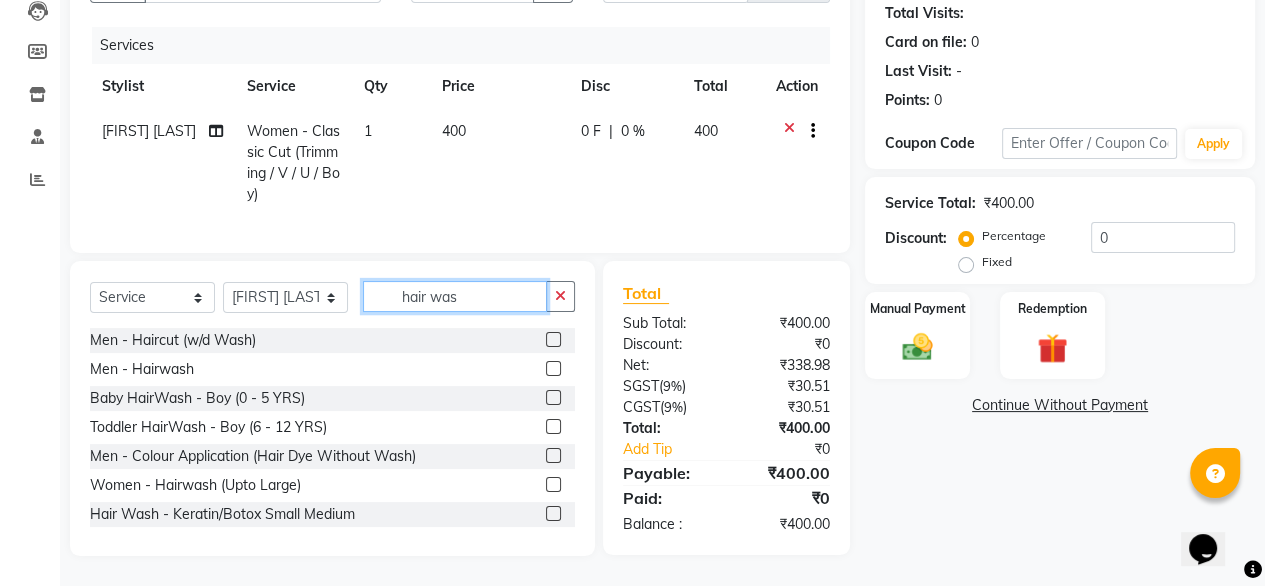 type on "hair was" 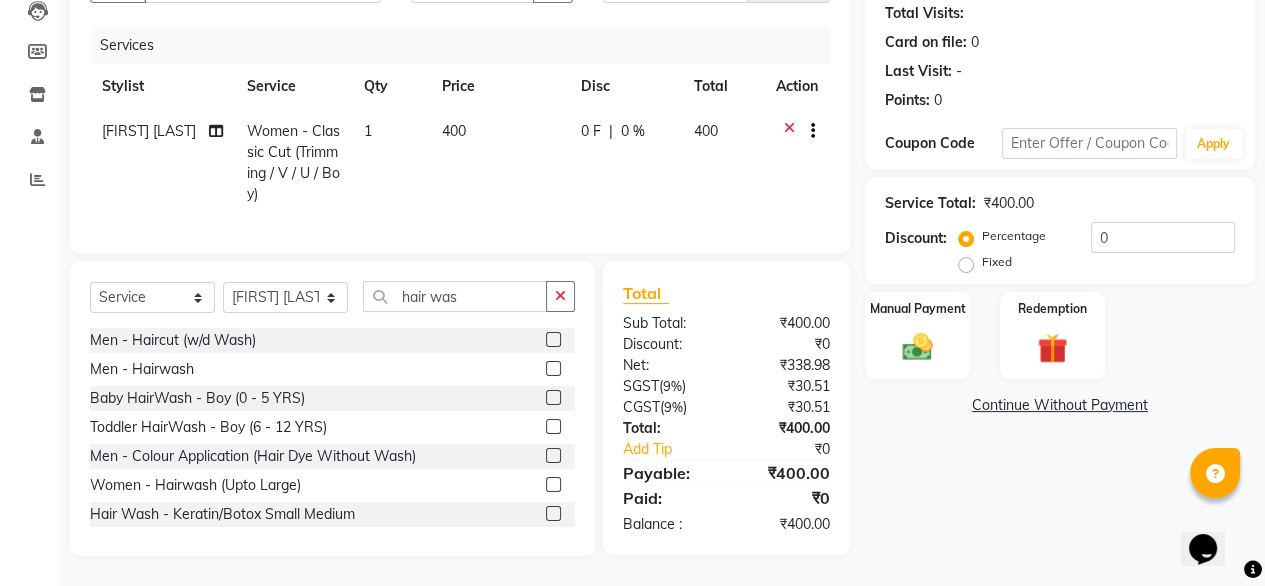 click 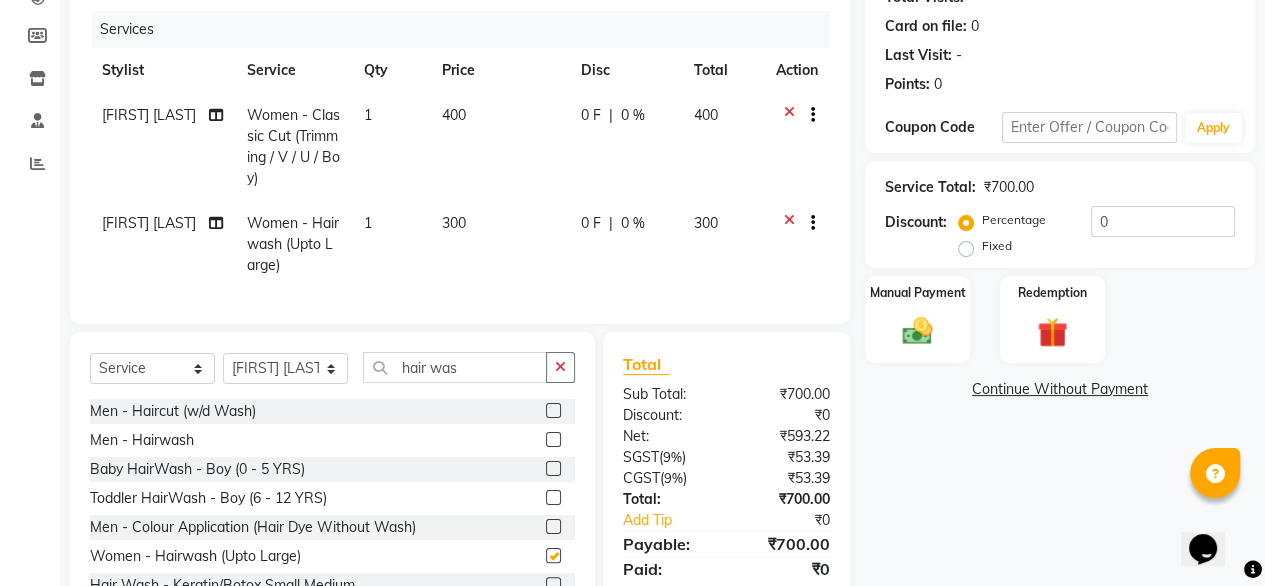 checkbox on "false" 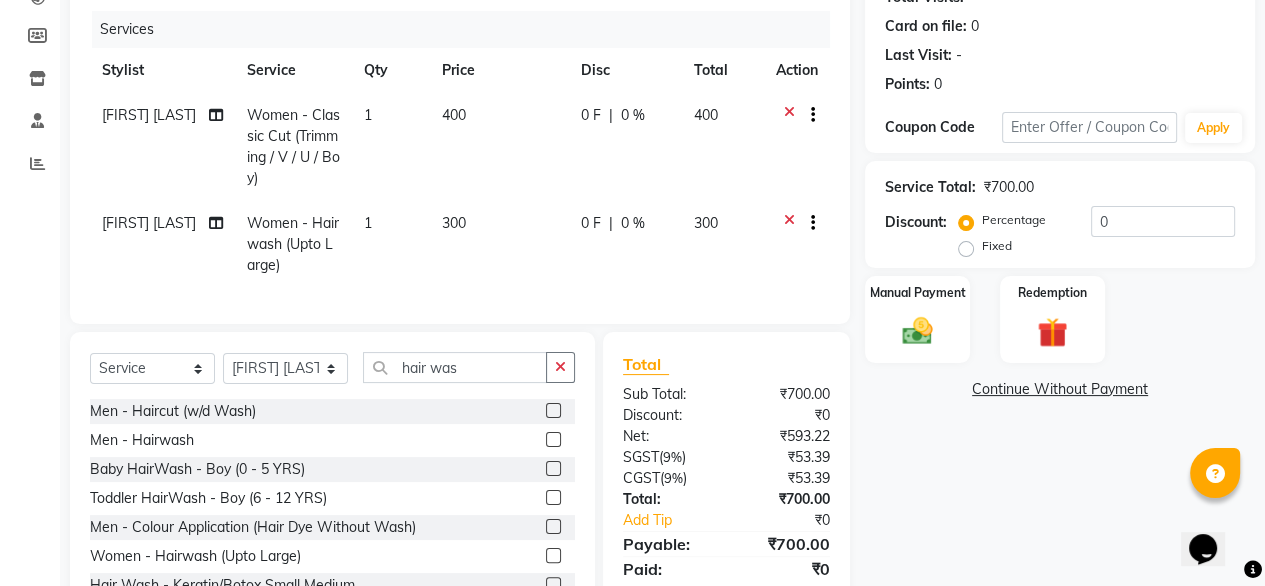 scroll, scrollTop: 322, scrollLeft: 0, axis: vertical 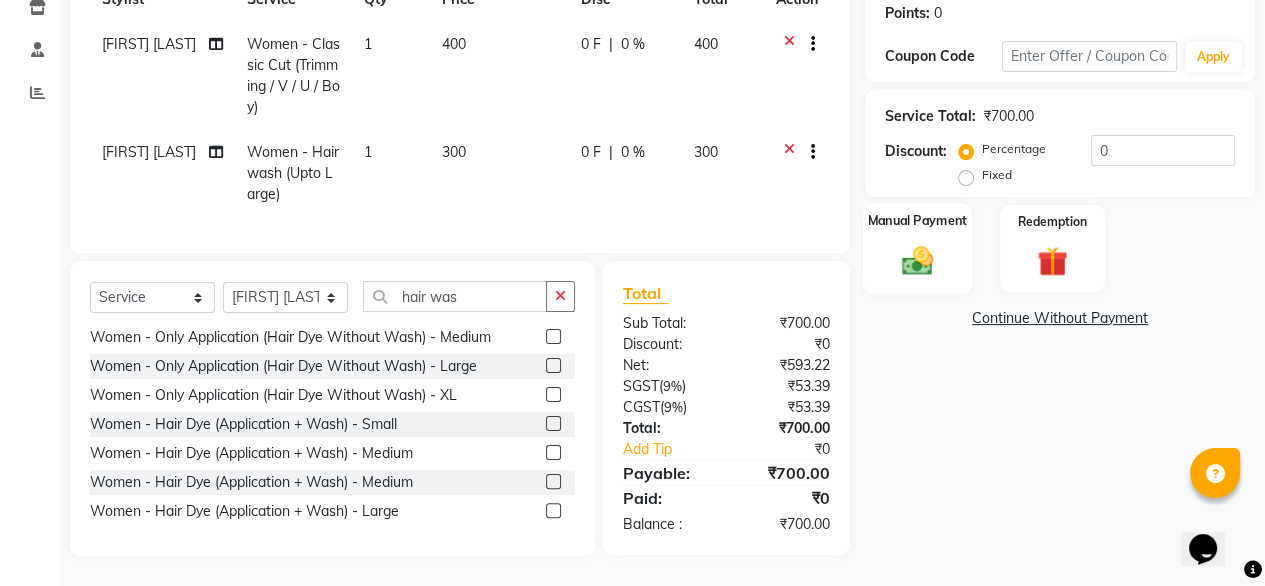click on "Manual Payment" 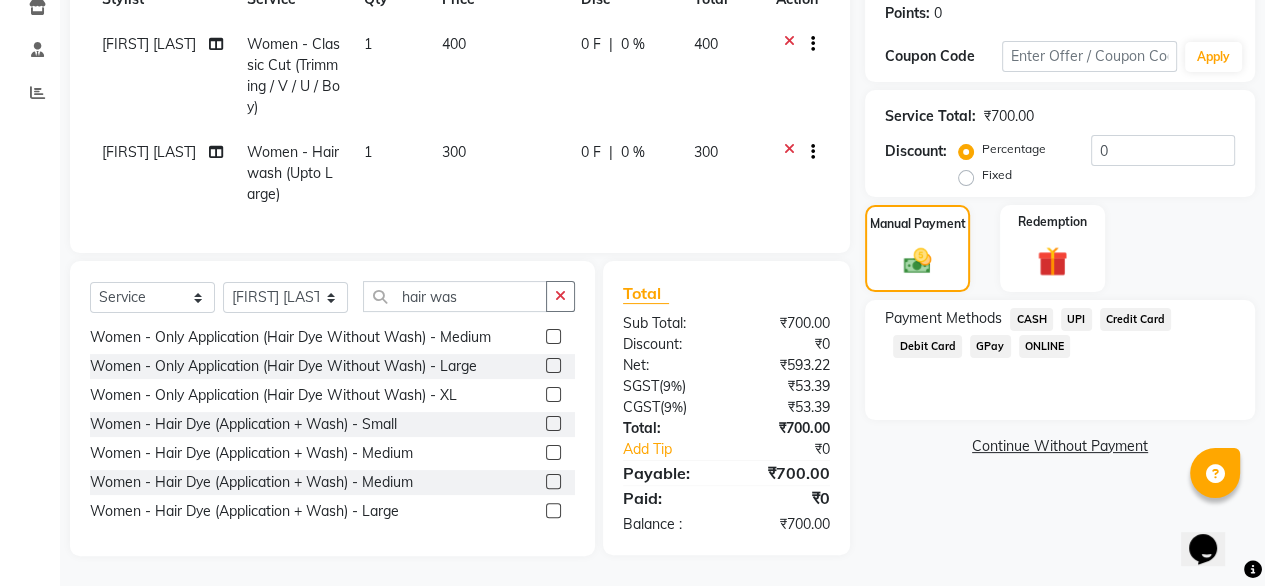 click on "UPI" 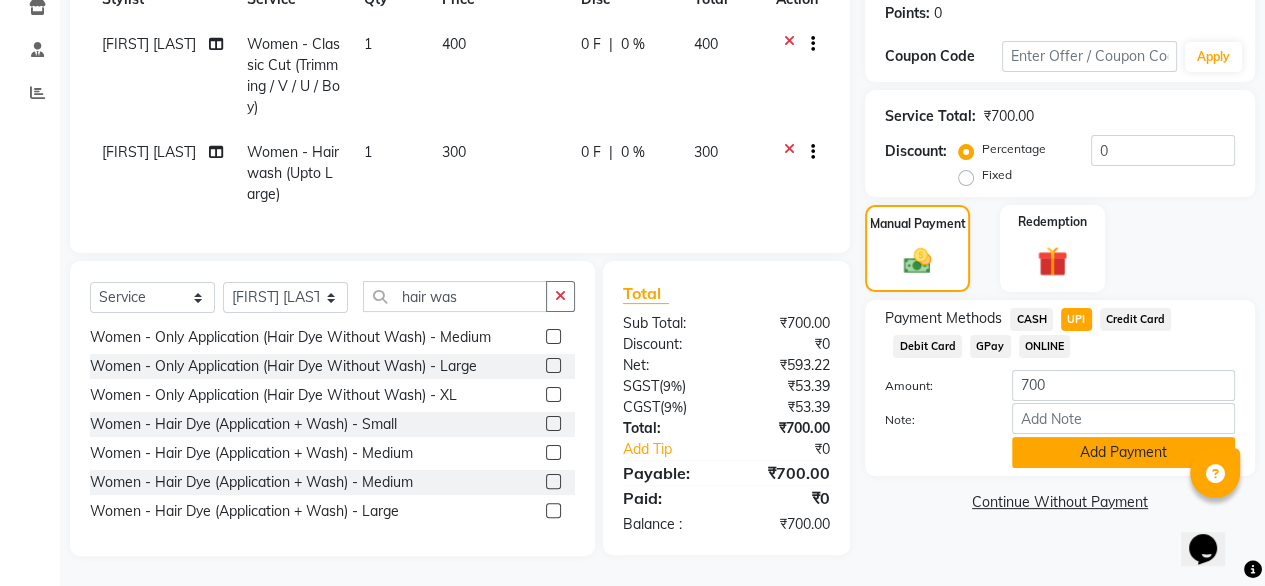 click on "Add Payment" 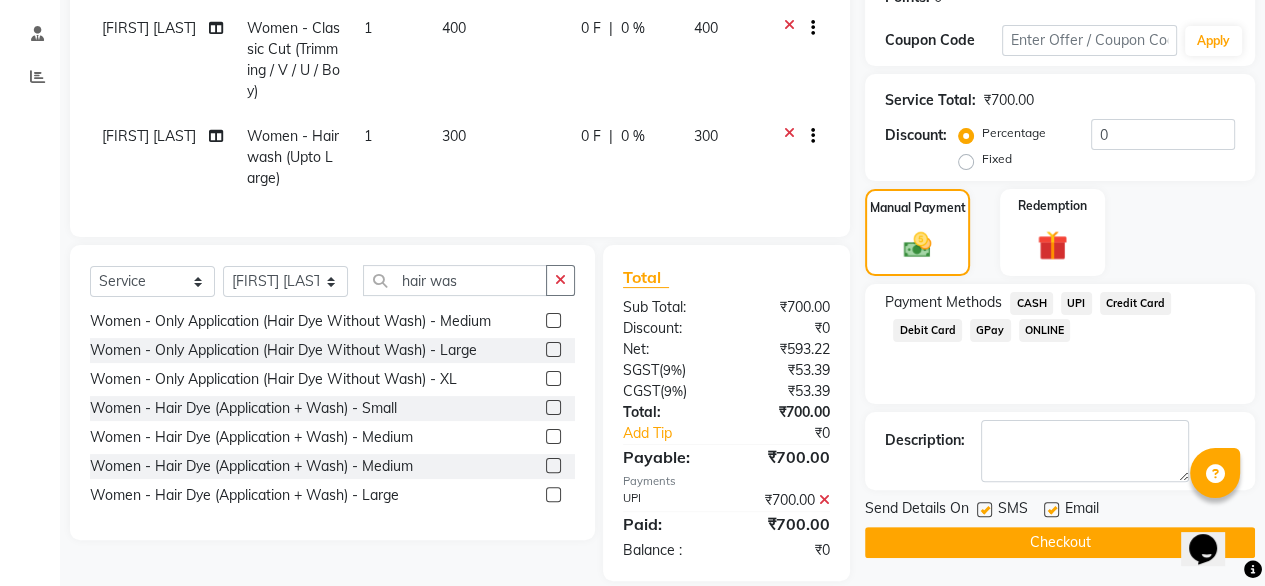 scroll, scrollTop: 364, scrollLeft: 0, axis: vertical 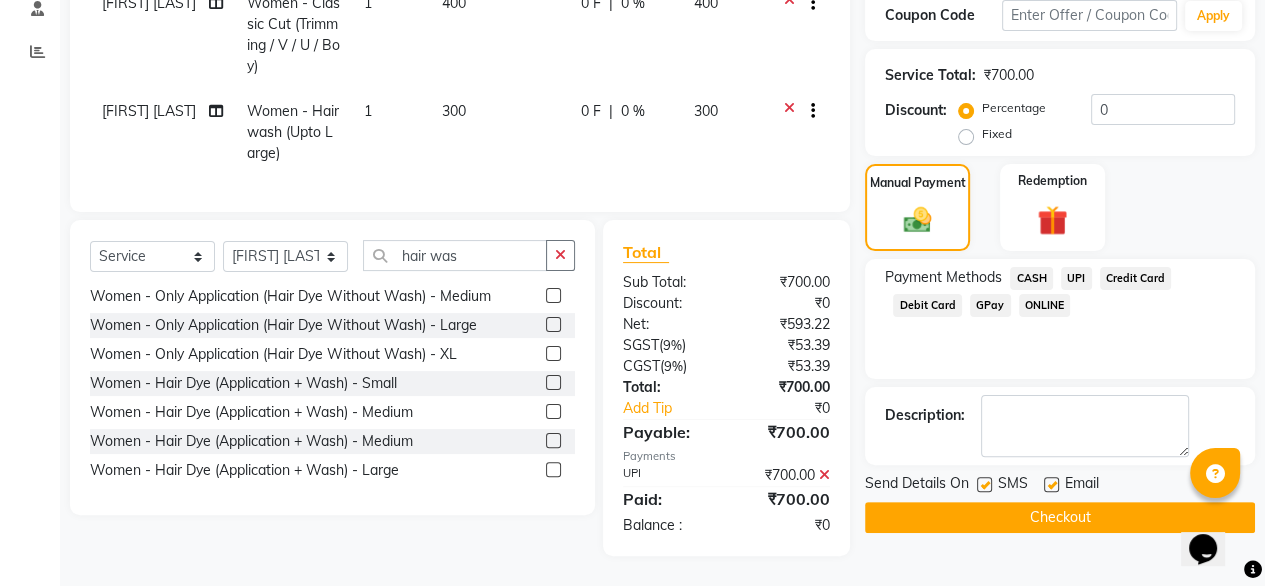 click 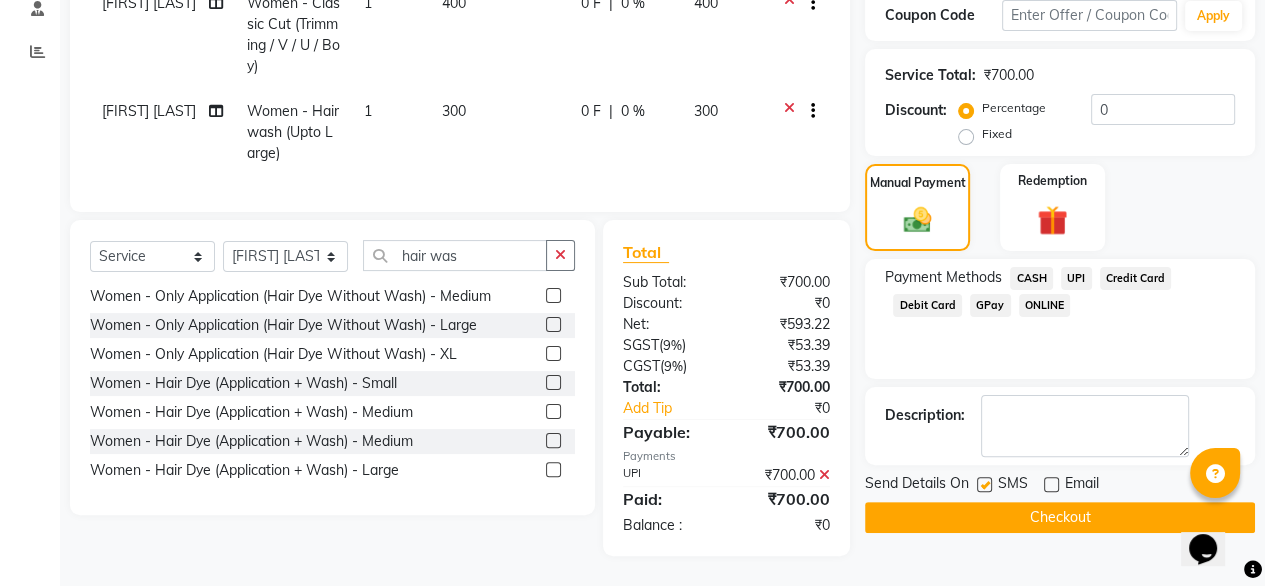 click on "Checkout" 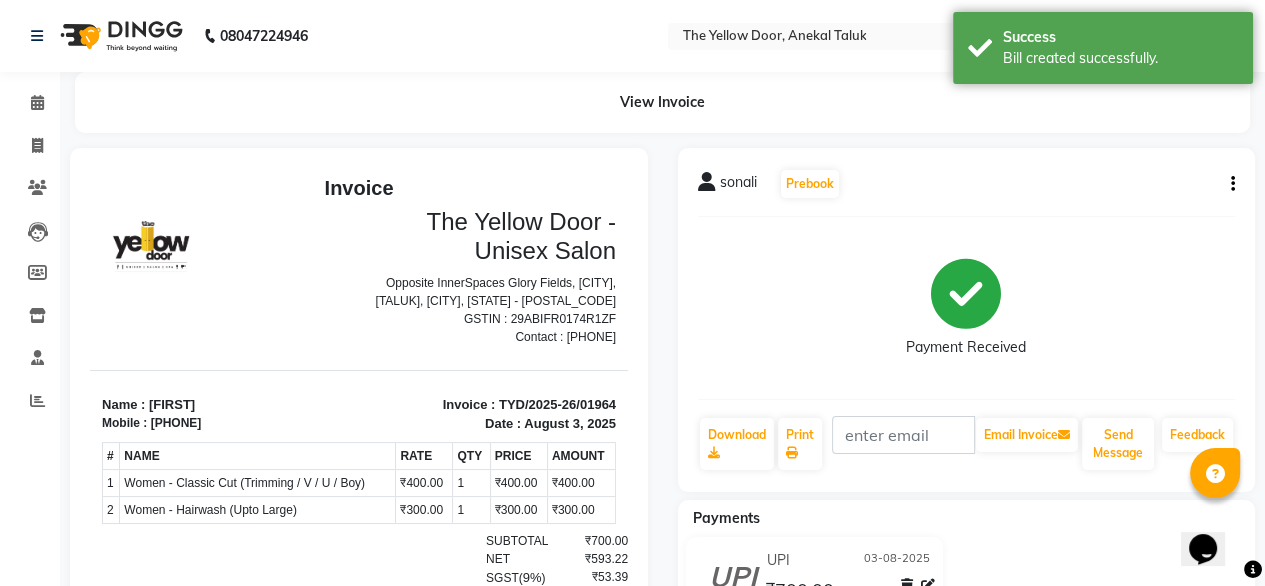 scroll, scrollTop: 0, scrollLeft: 0, axis: both 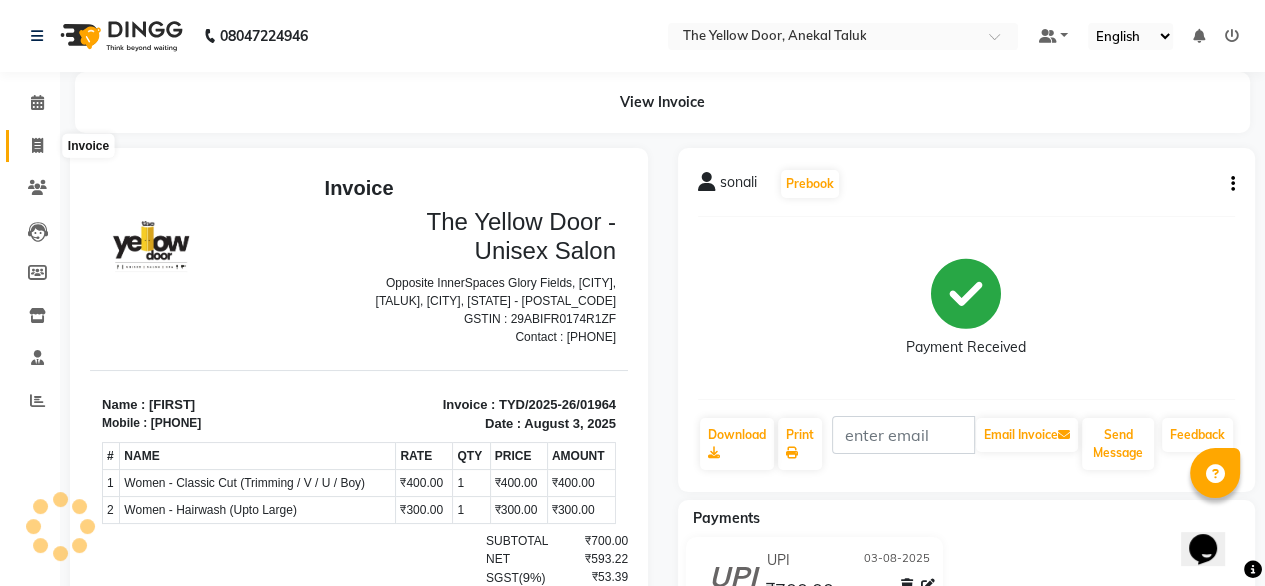 click 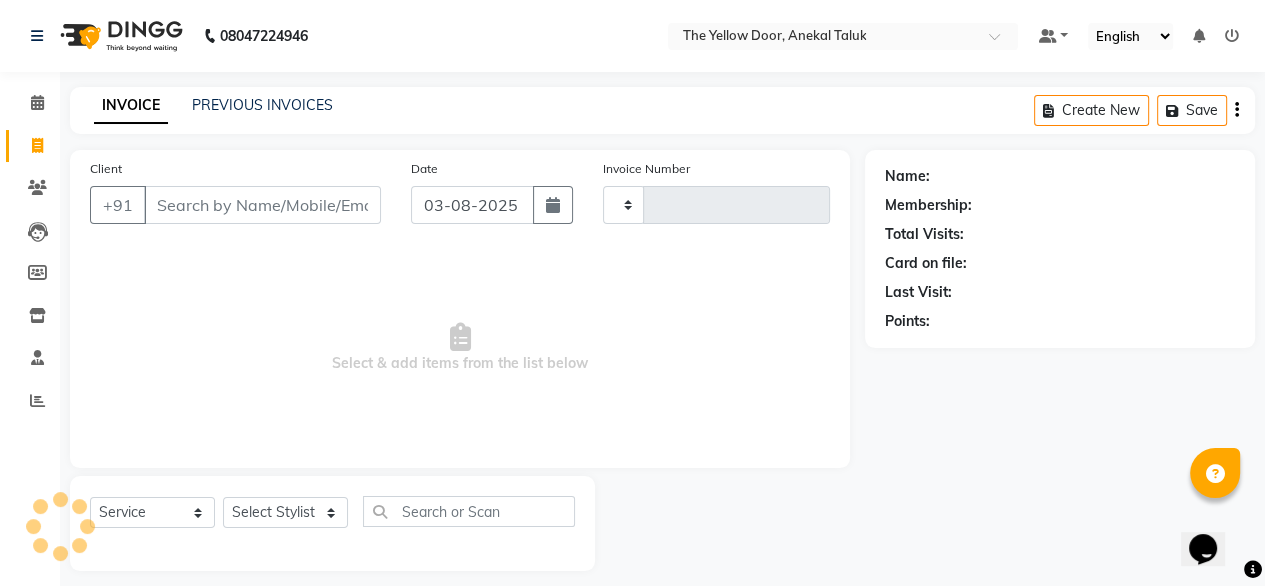 scroll, scrollTop: 16, scrollLeft: 0, axis: vertical 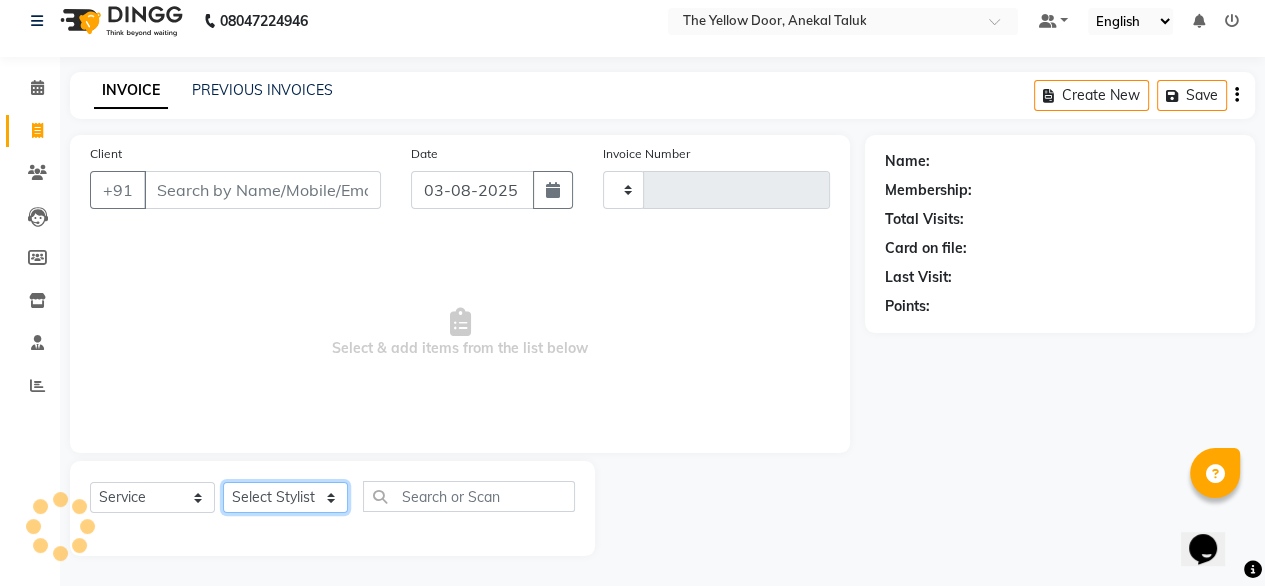 click on "Select Stylist" 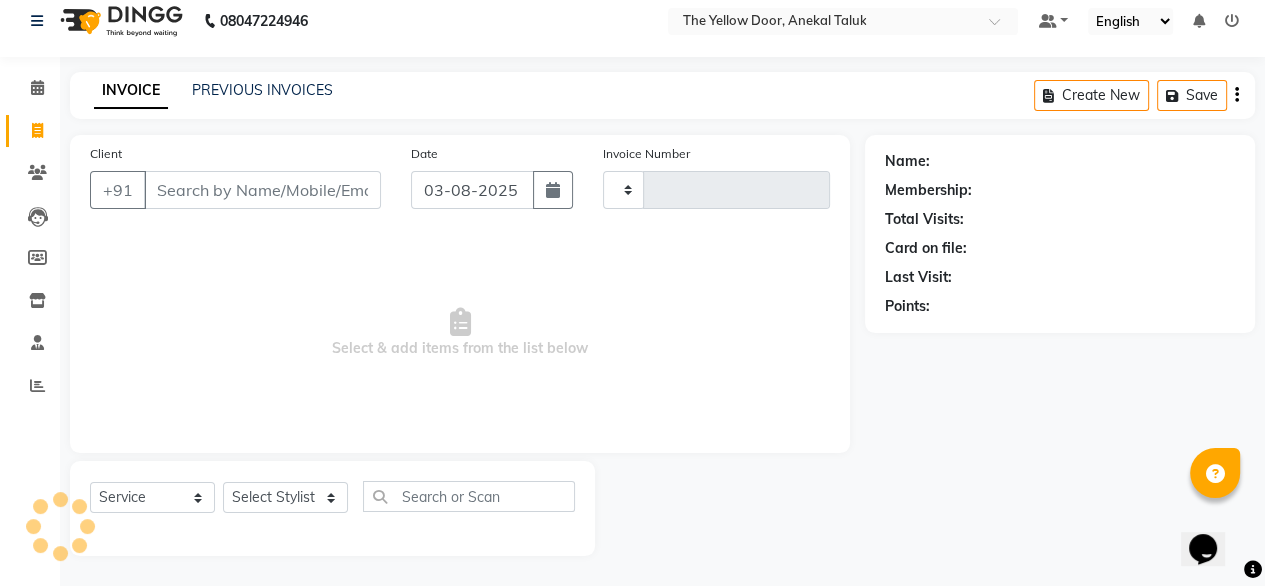 type on "01965" 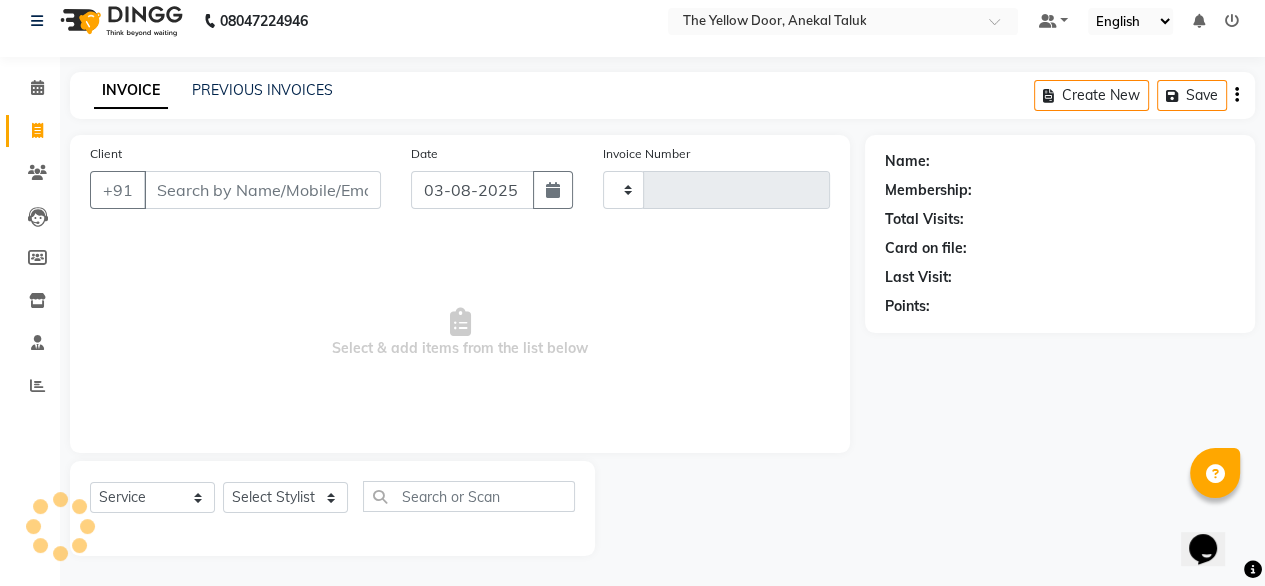 select on "5650" 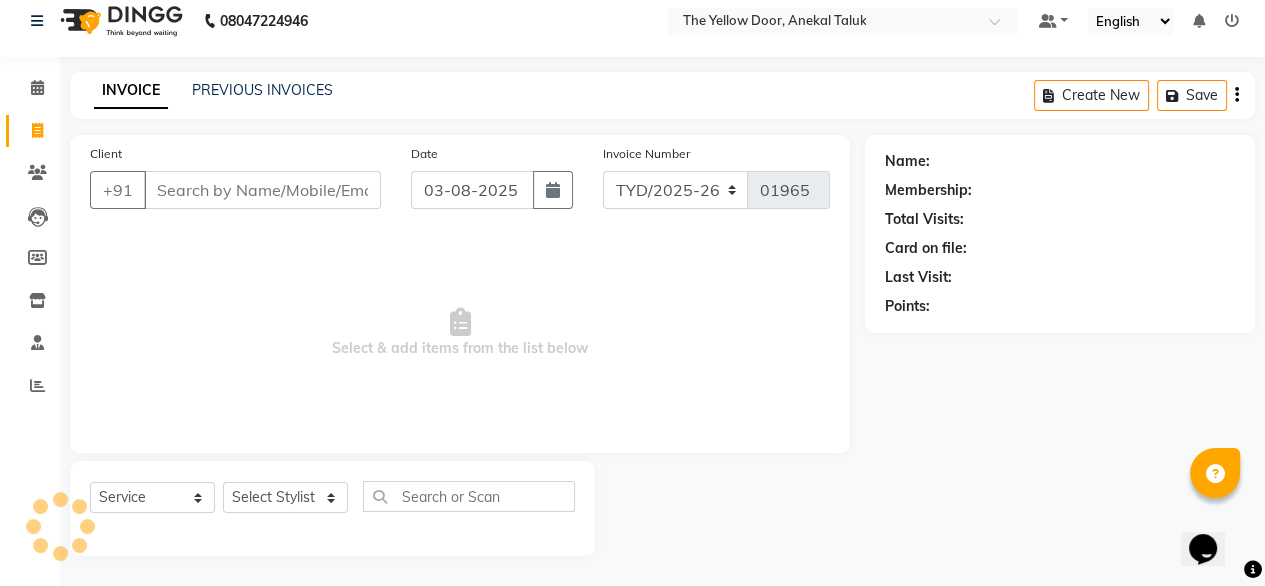 click on "Select & add items from the list below" at bounding box center [460, 333] 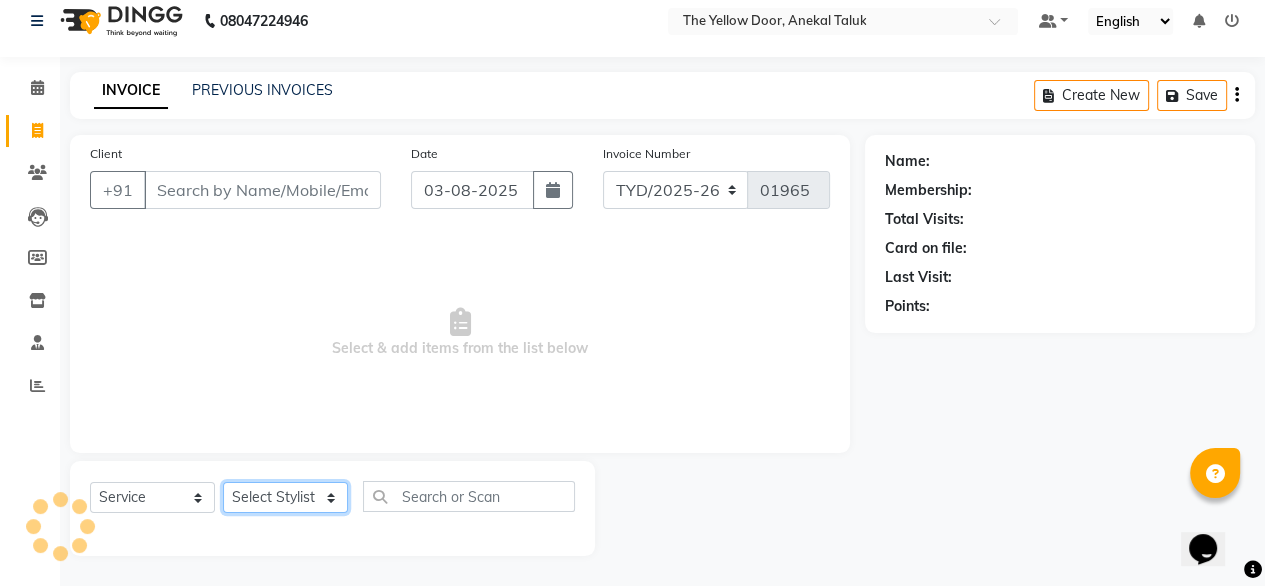click on "Select Stylist" 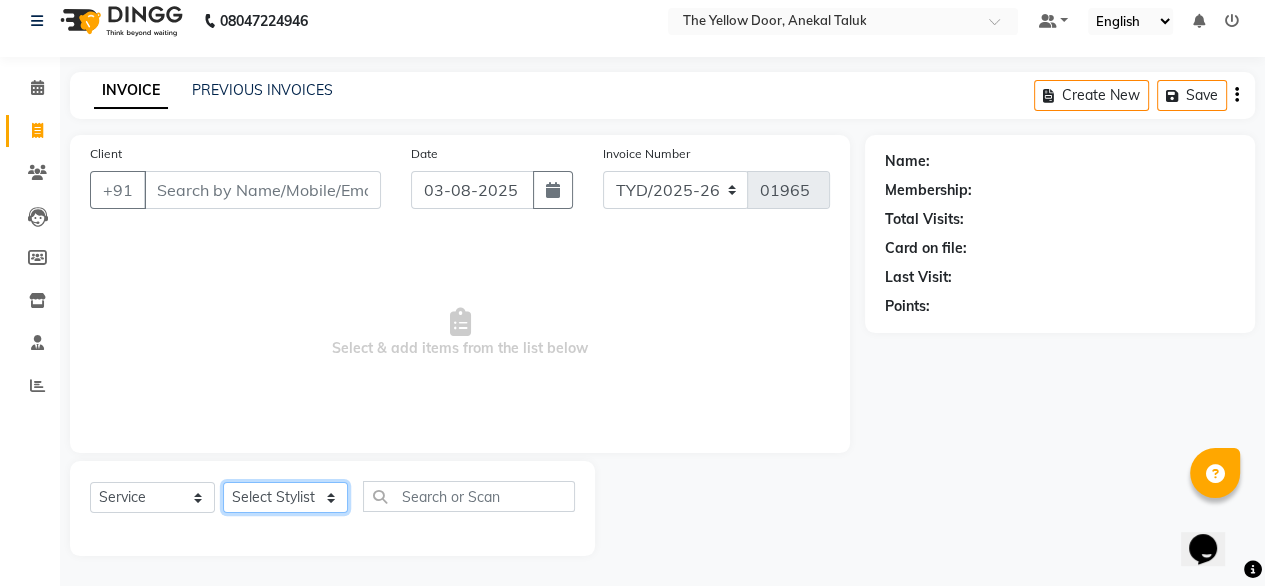 click on "Select Stylist" 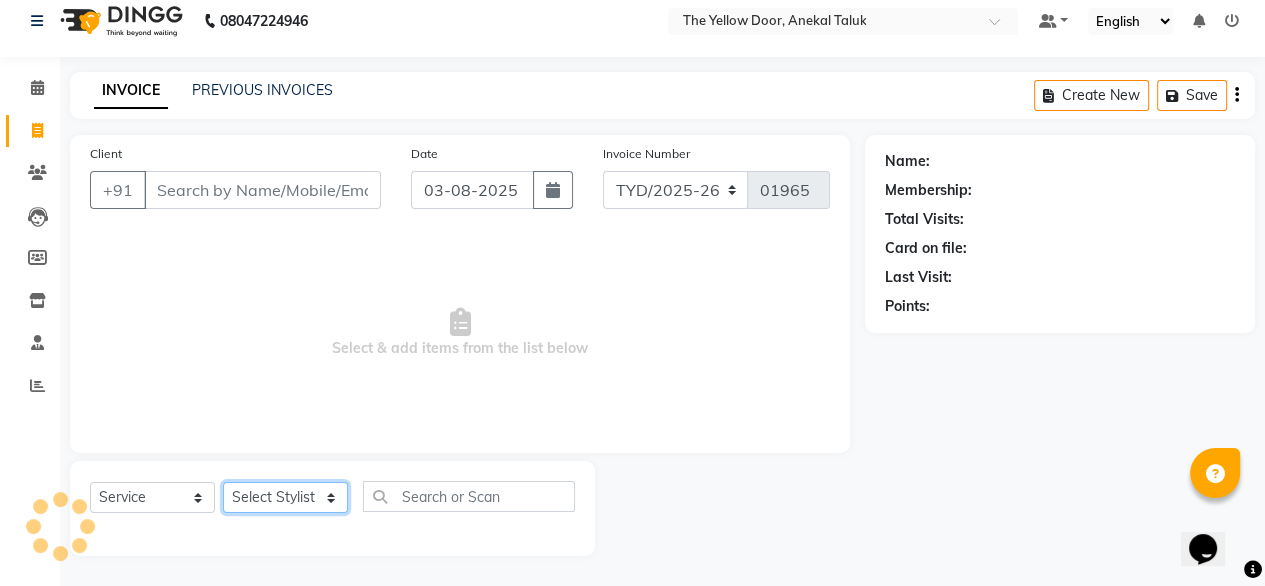 click on "Select Stylist Amit Roy Bina Deena Jena Housekeeping Manager Sajiya Shefi Shanoor Shri" 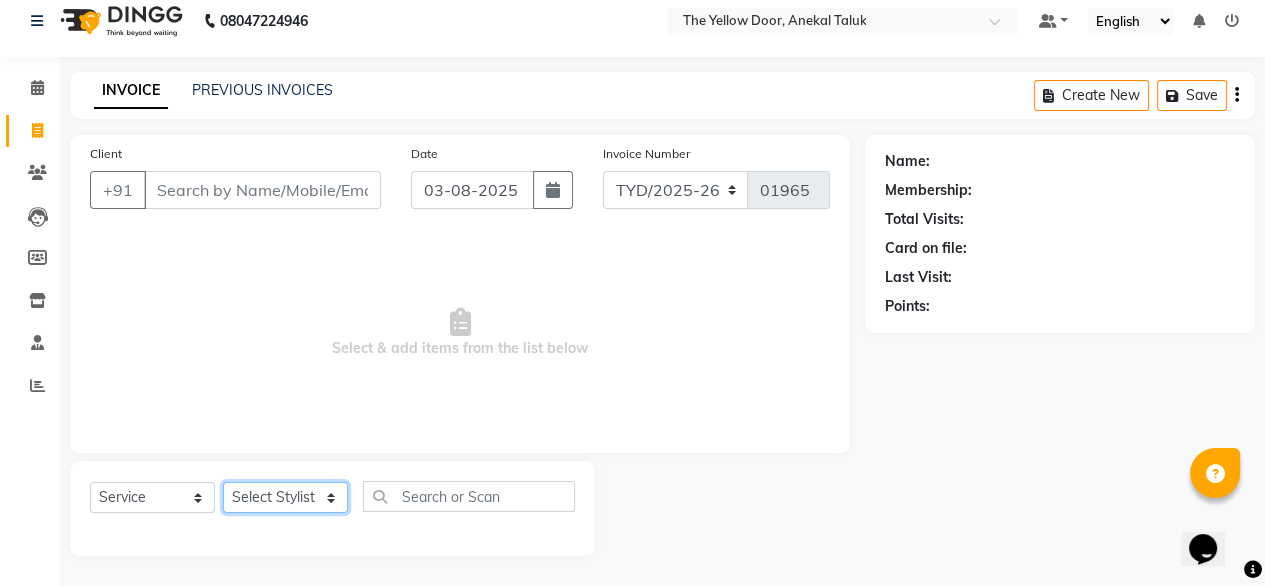 click on "Select Stylist Amit Roy Bina Deena Jena Housekeeping Manager Sajiya Shefi Shanoor Shri" 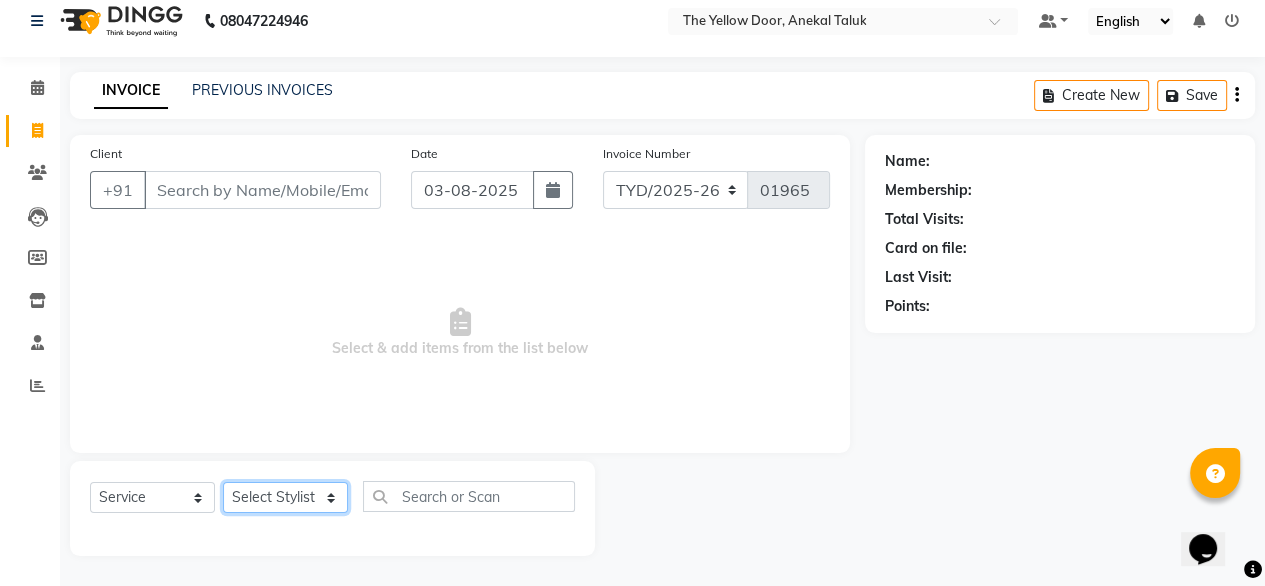 select on "71545" 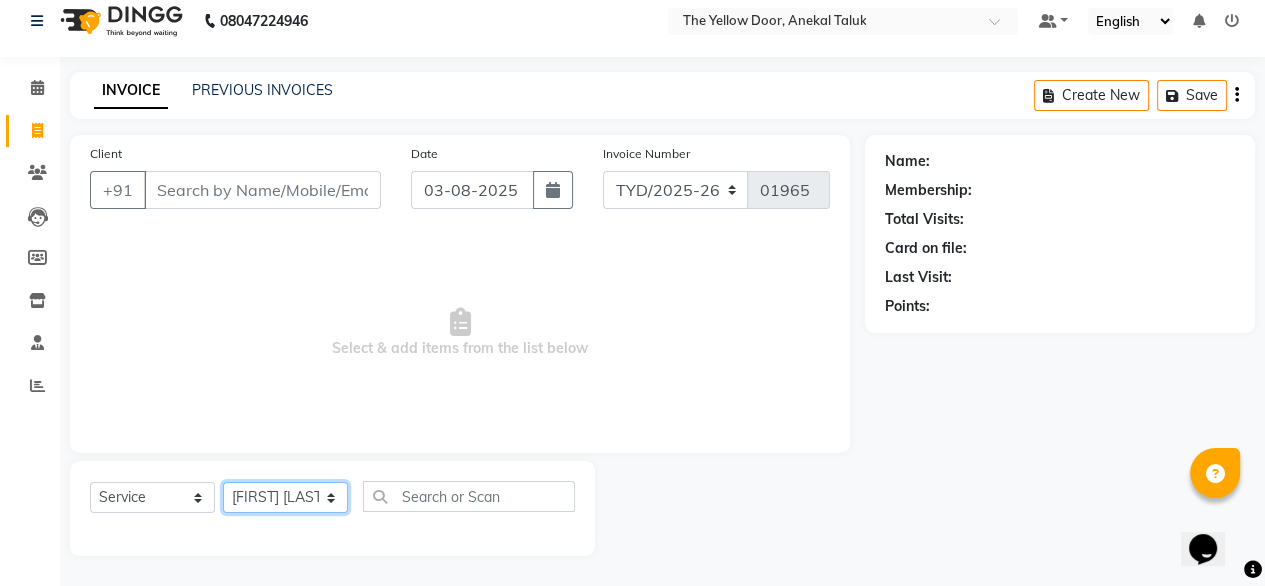 click on "Select Stylist Amit Roy Bina Deena Jena Housekeeping Manager Sajiya Shefi Shanoor Shri" 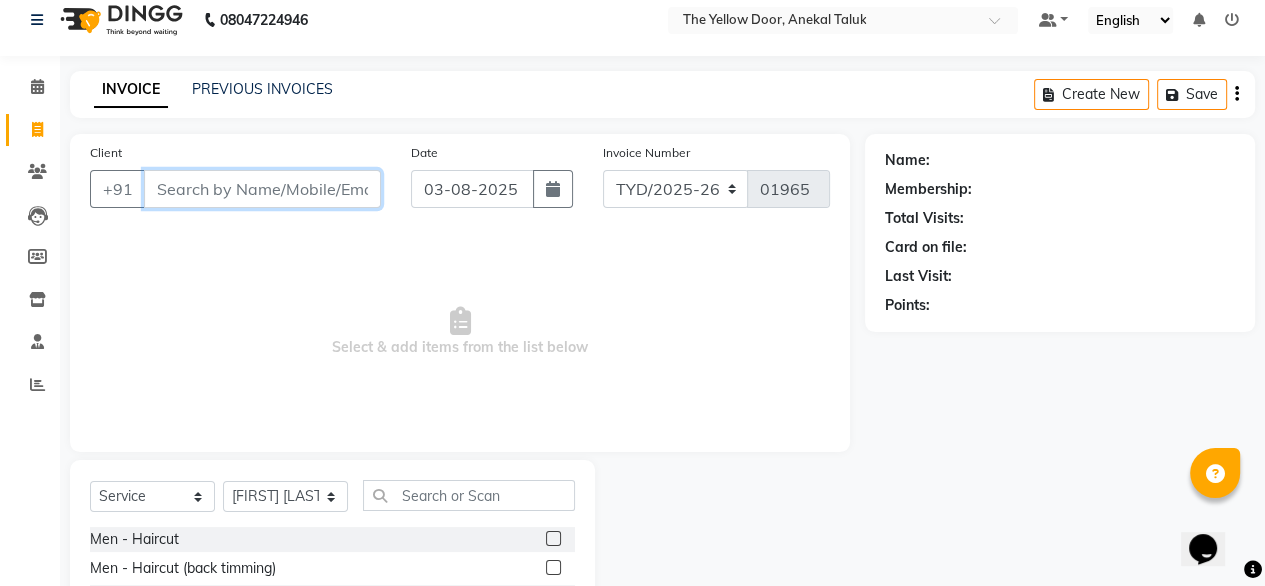 click on "Client" at bounding box center (262, 189) 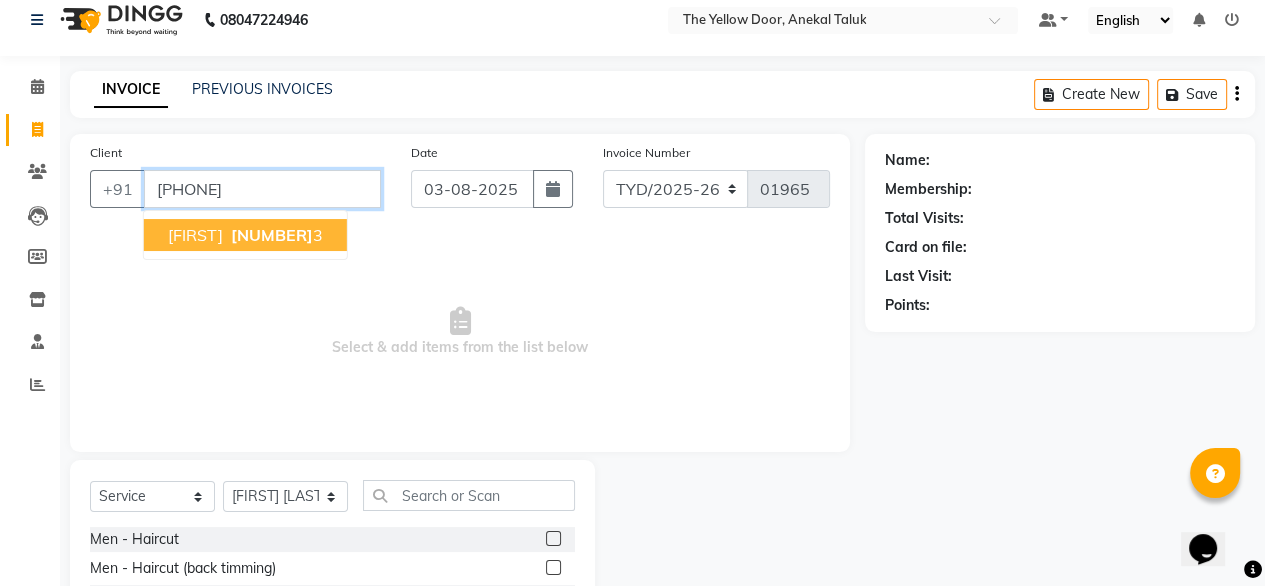 type on "[PHONE]" 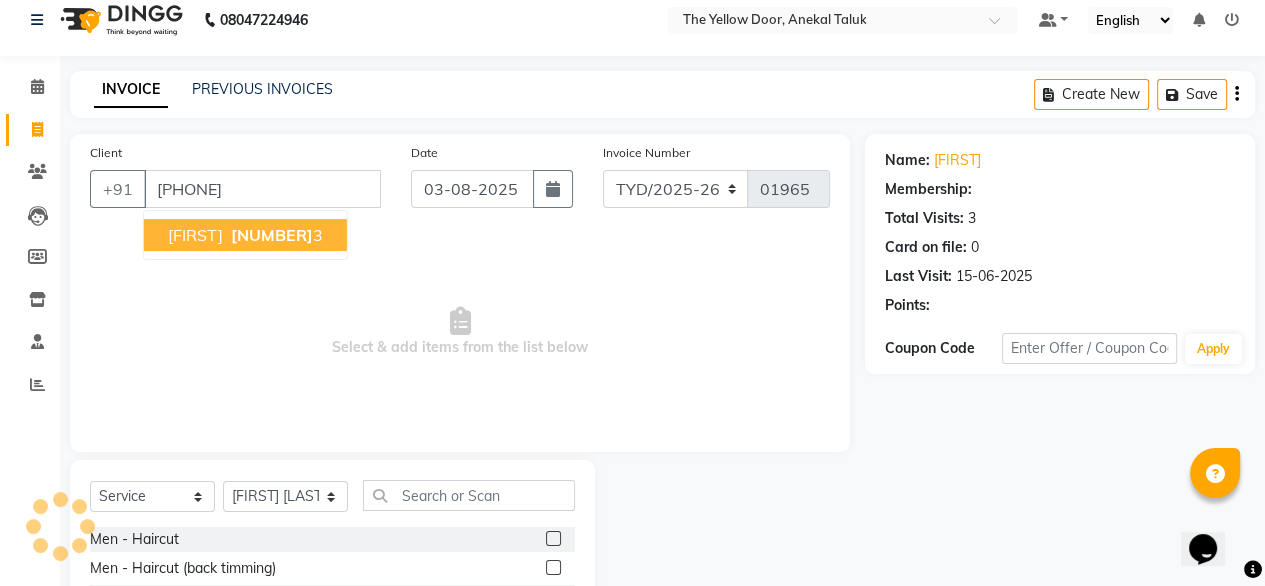 select on "1: Object" 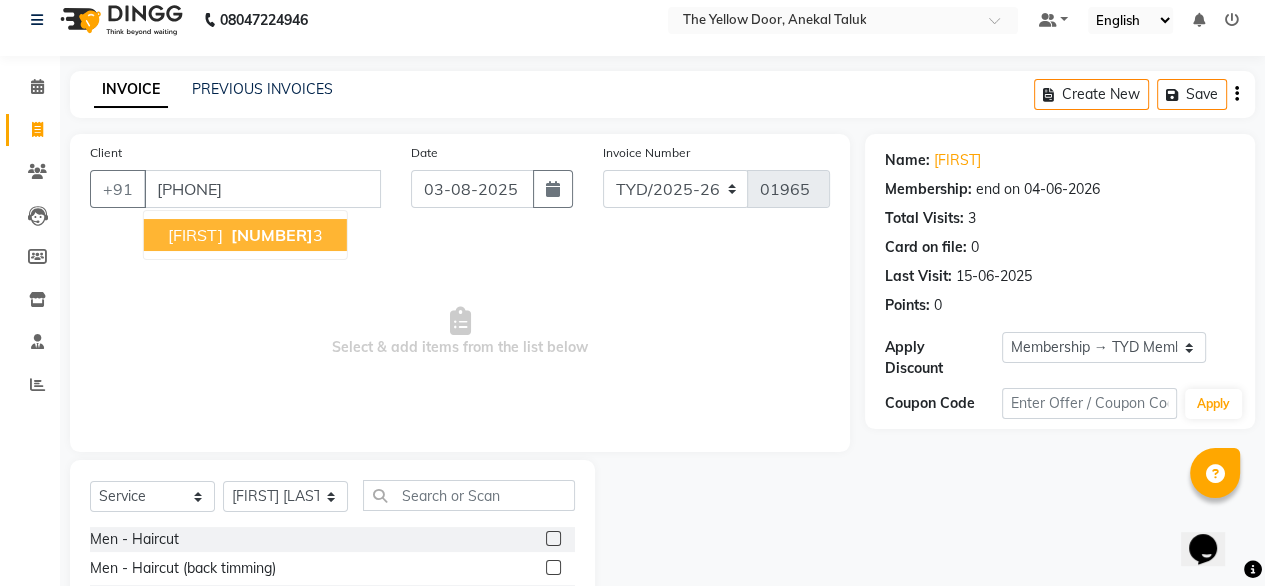 click on "lemi   897113434 3" at bounding box center [245, 235] 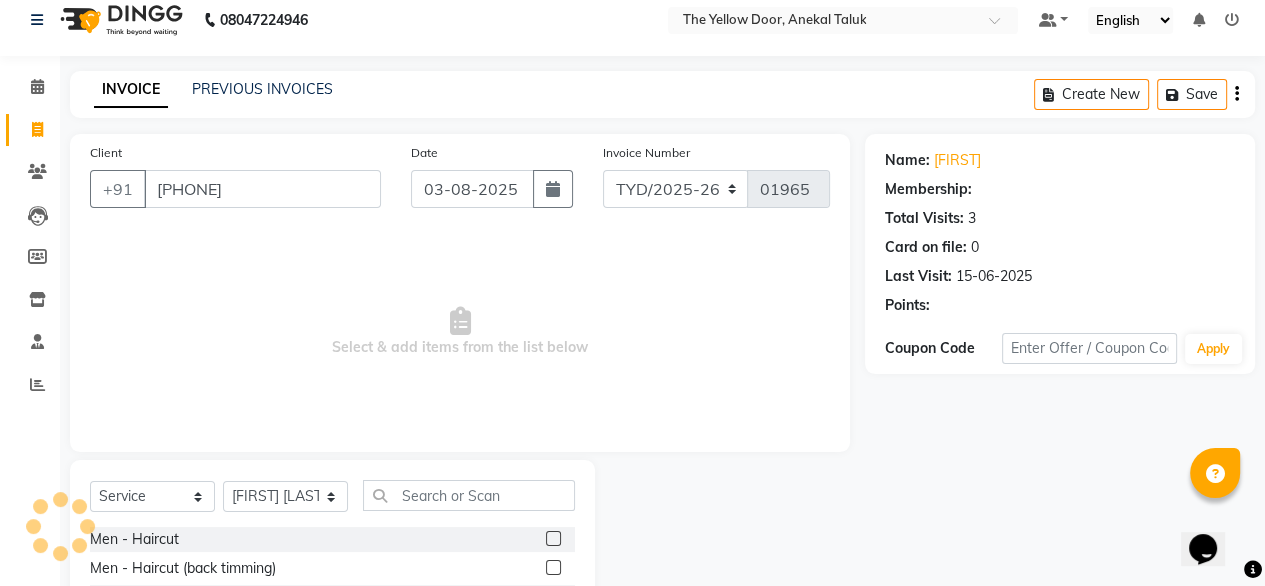 select on "1: Object" 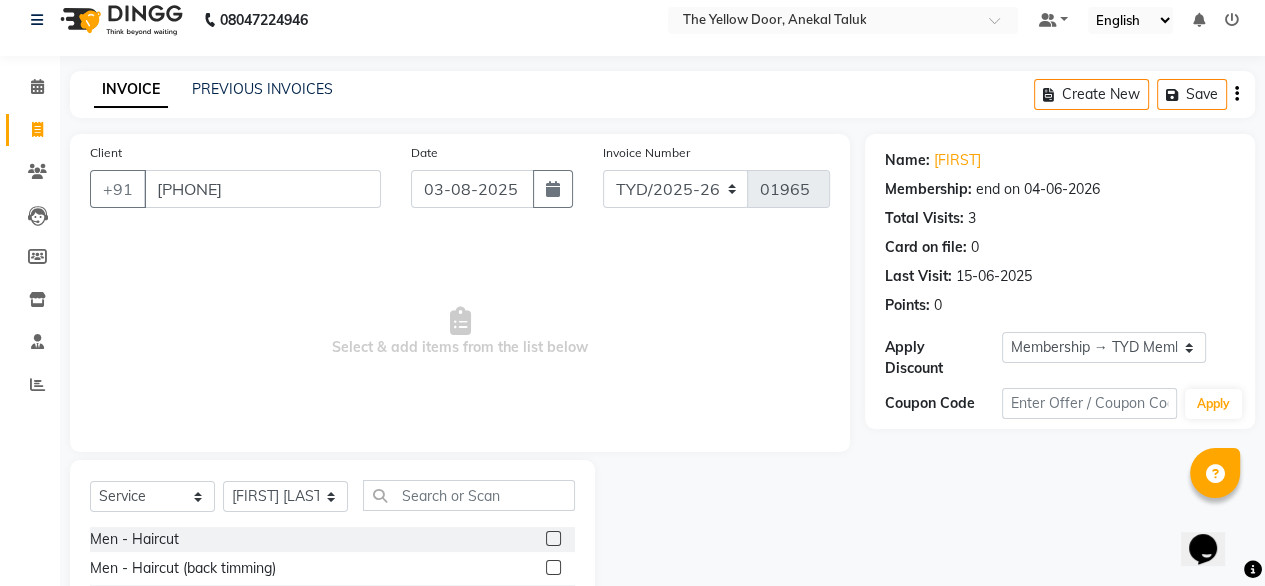 scroll, scrollTop: 216, scrollLeft: 0, axis: vertical 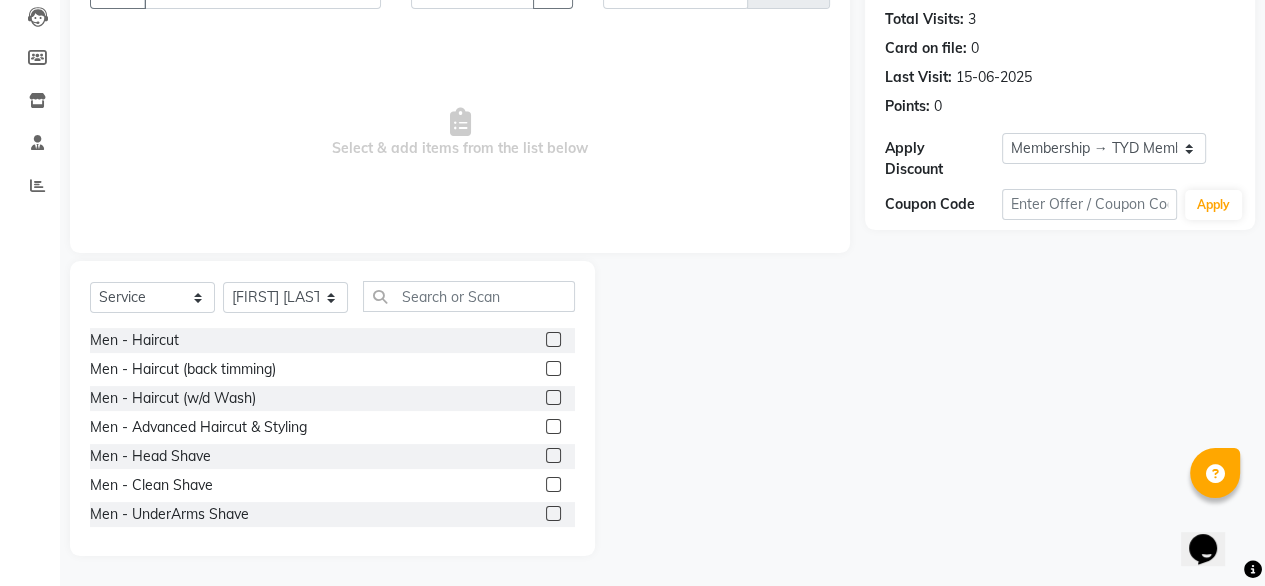 click 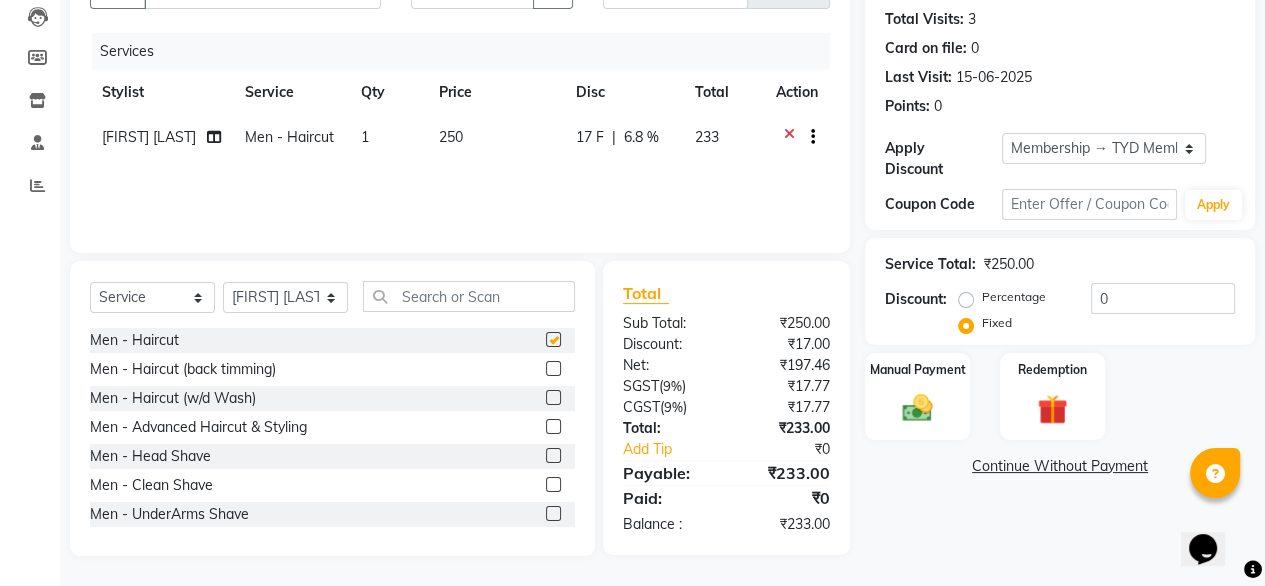 checkbox on "false" 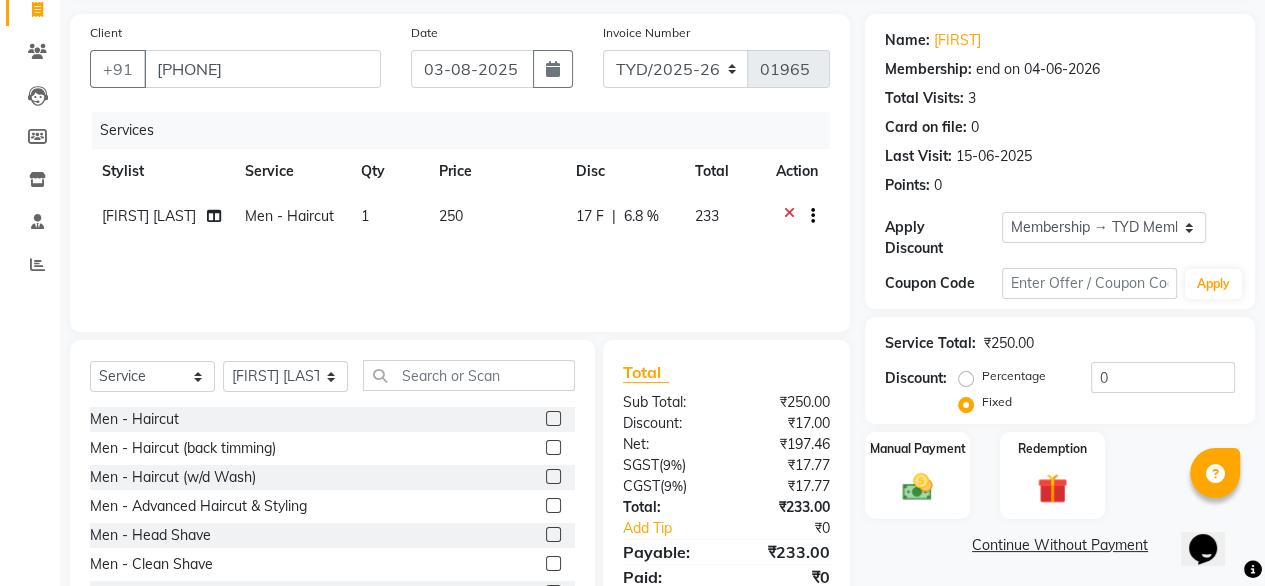 scroll, scrollTop: 216, scrollLeft: 0, axis: vertical 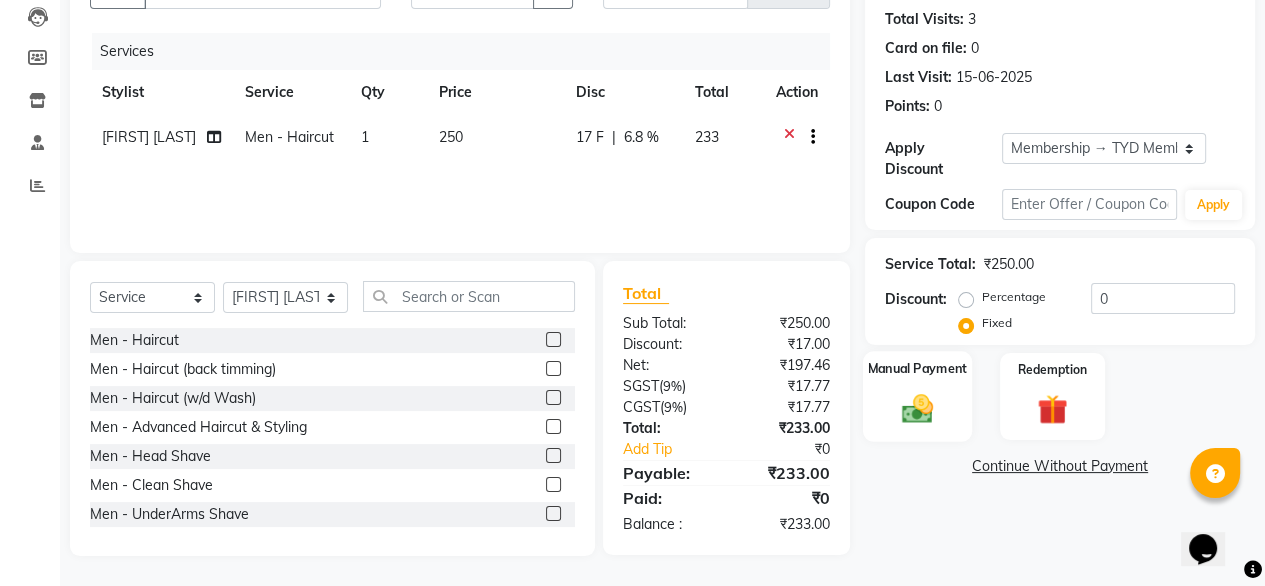 click on "Manual Payment" 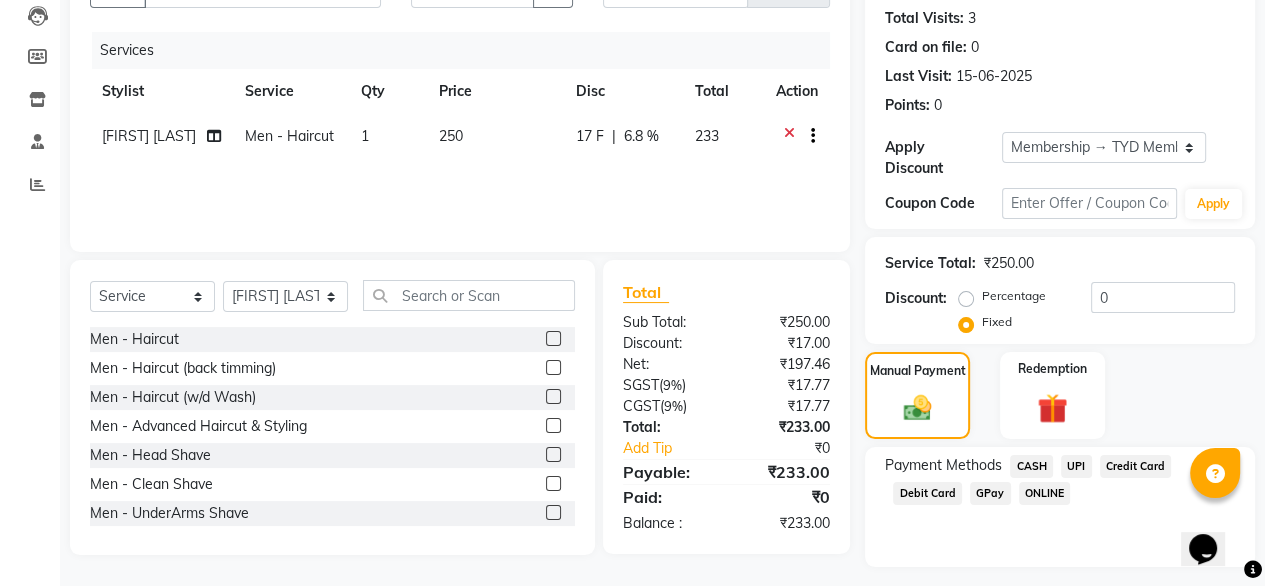 click on "UPI" 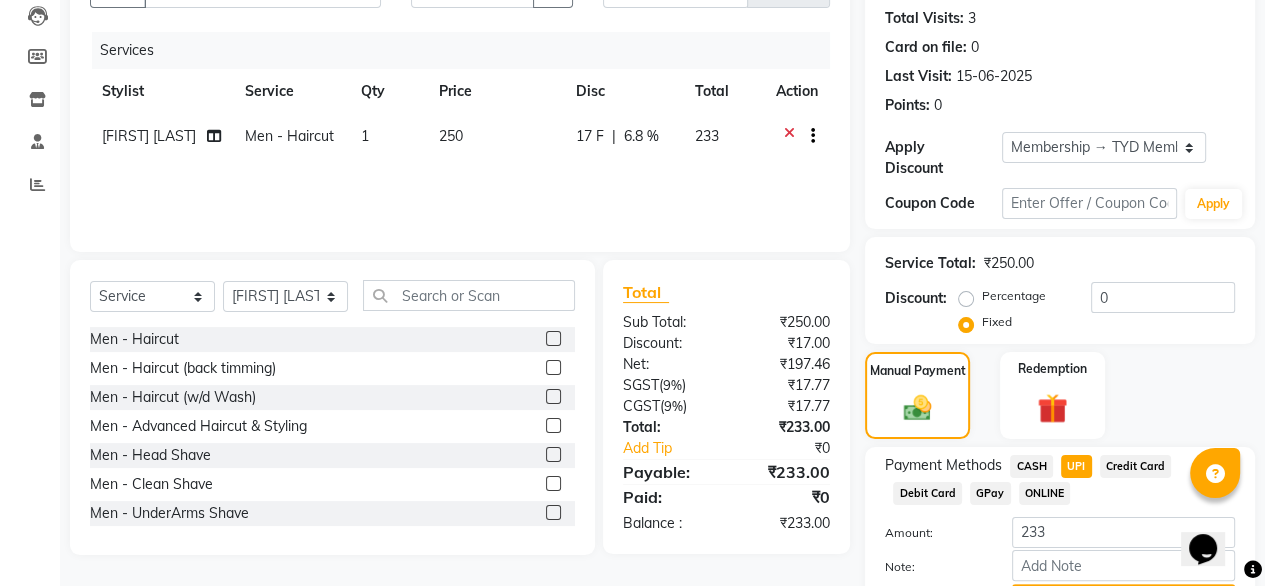 scroll, scrollTop: 311, scrollLeft: 0, axis: vertical 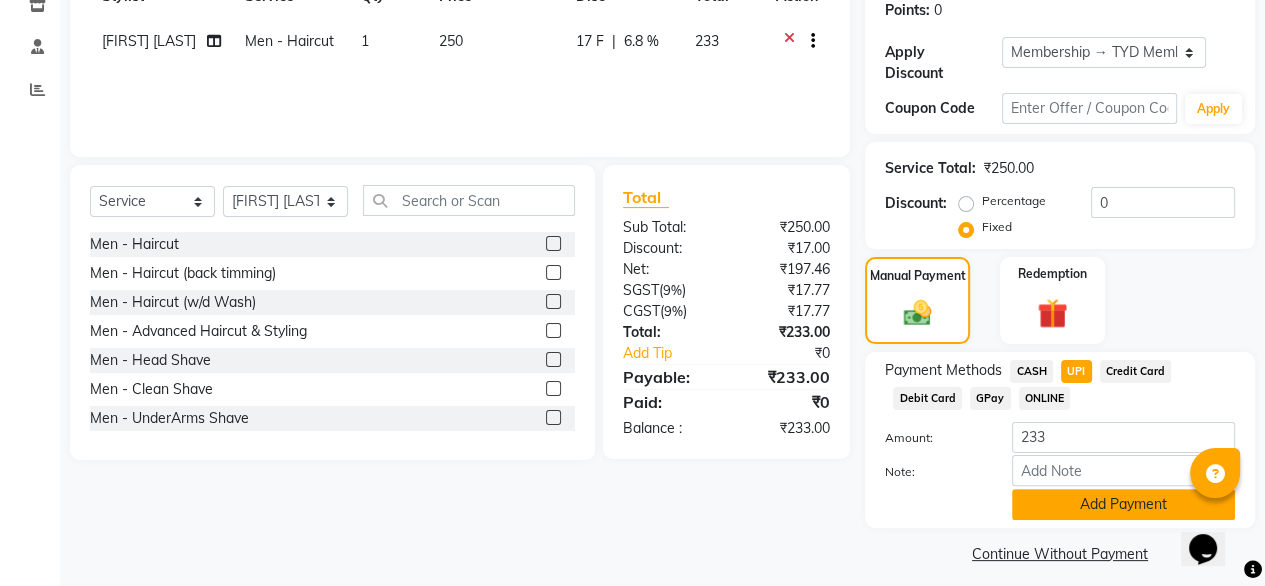 click on "Add Payment" 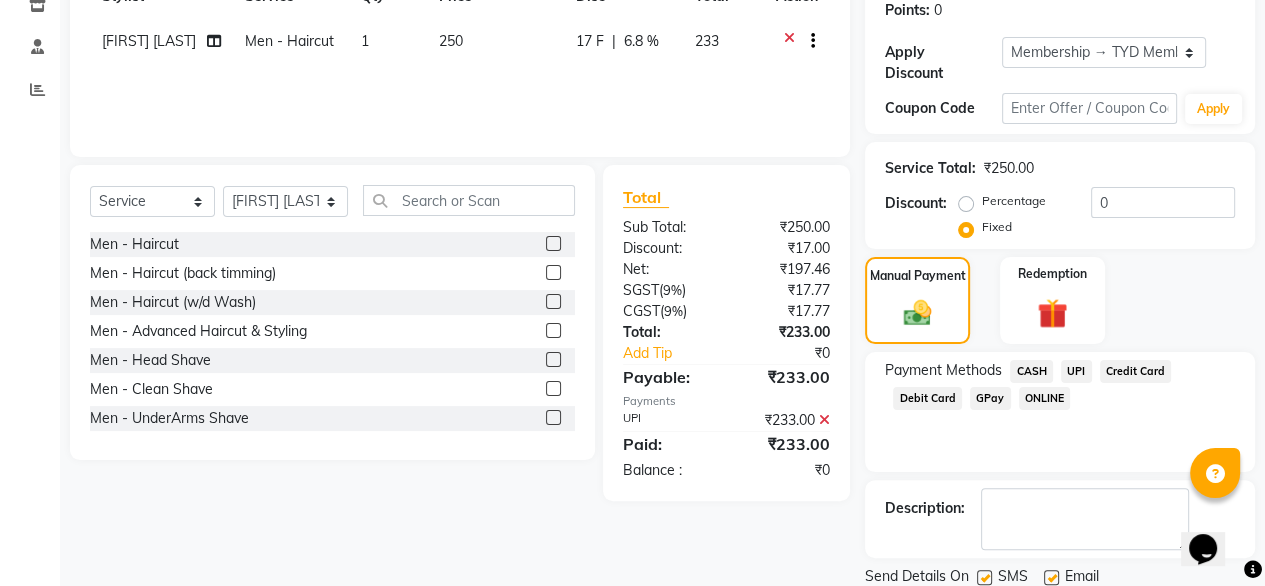 scroll, scrollTop: 364, scrollLeft: 0, axis: vertical 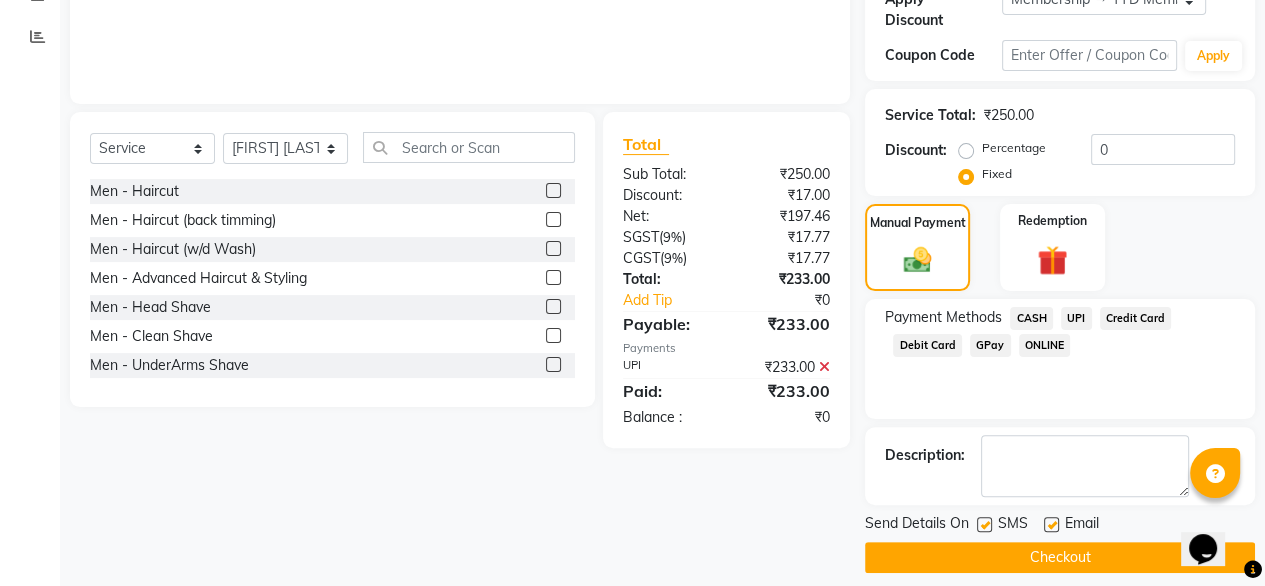 click on "Checkout" 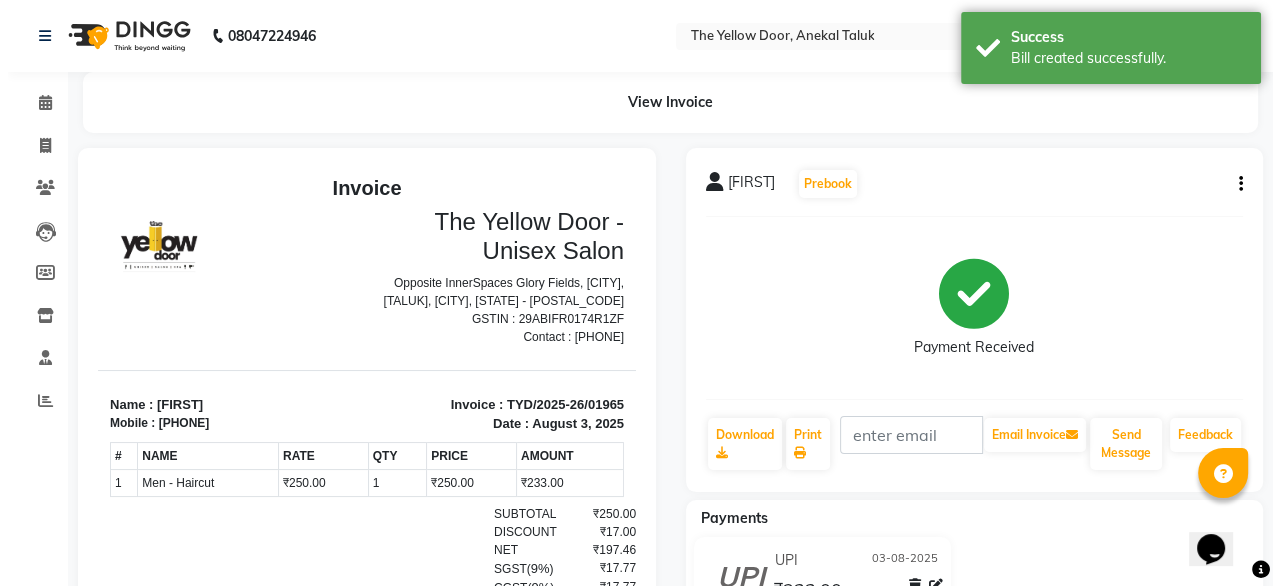 scroll, scrollTop: 0, scrollLeft: 0, axis: both 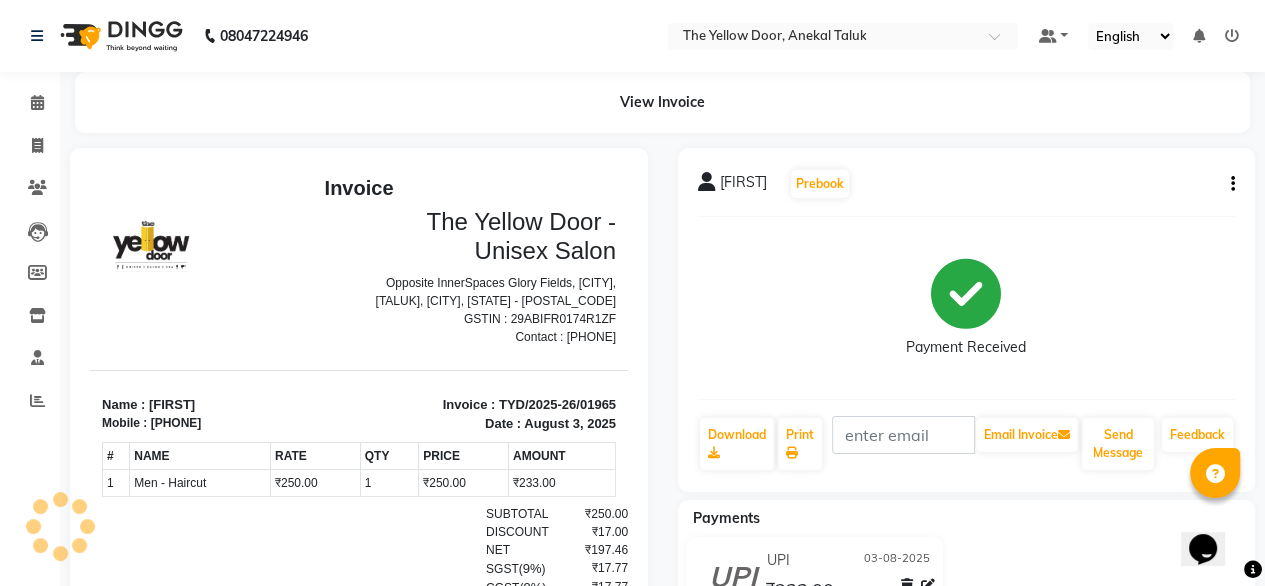 click on "Calendar" 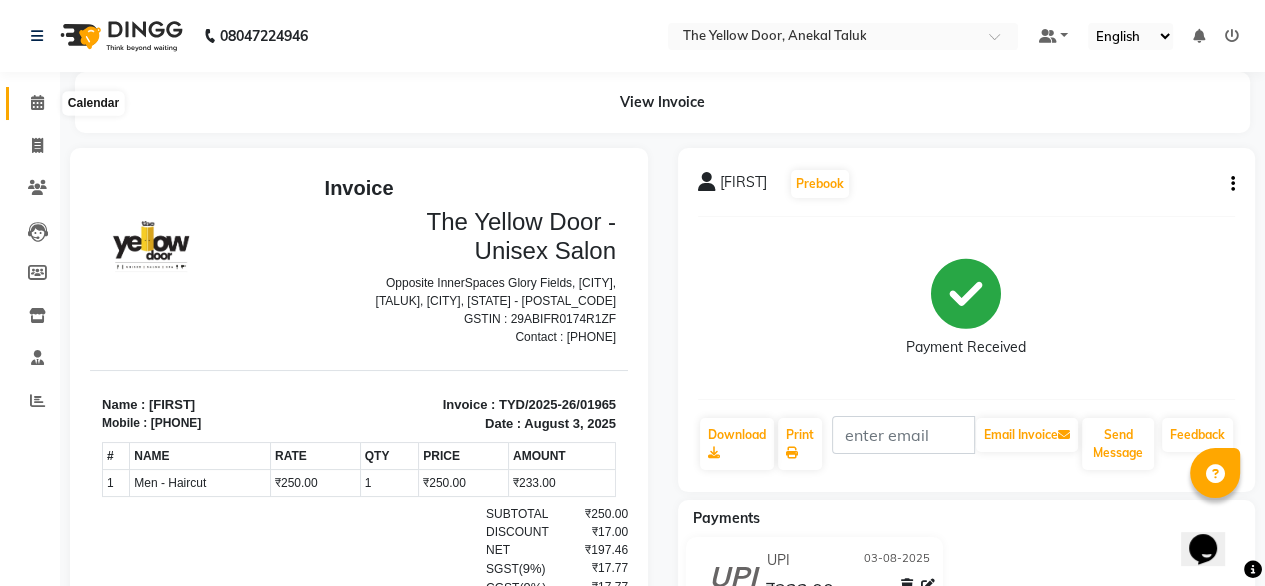 click 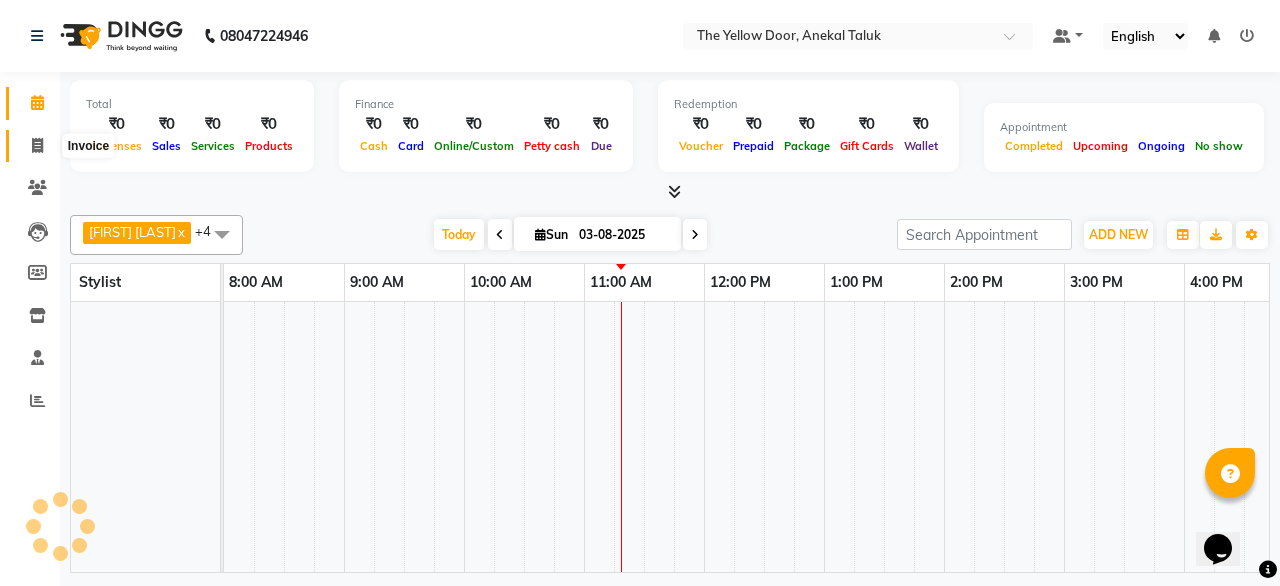 click 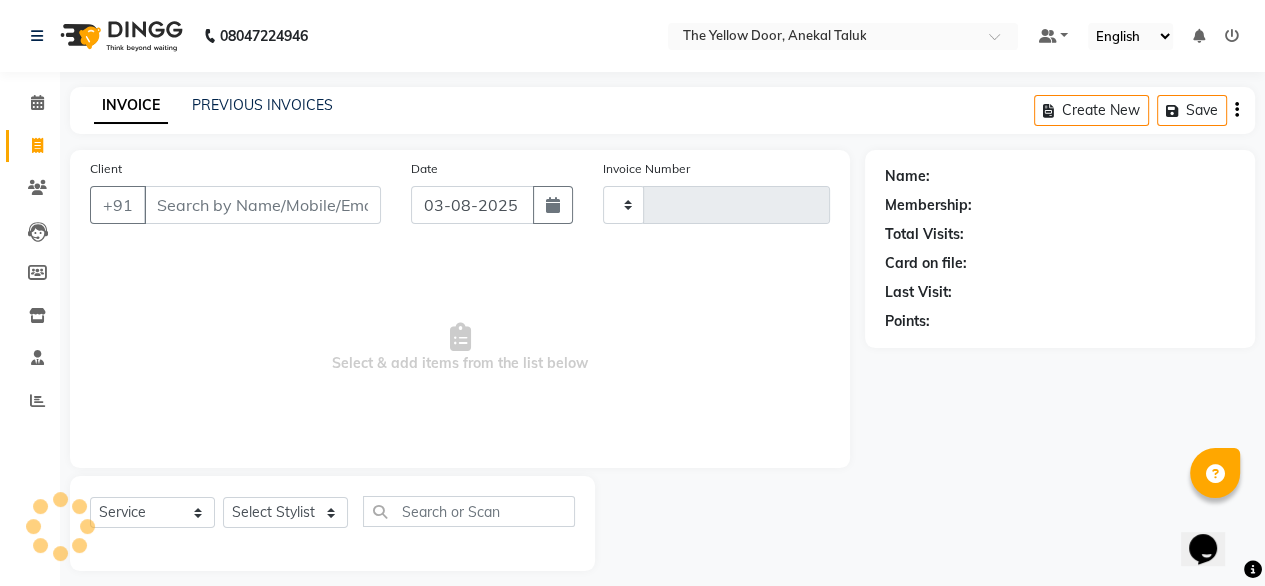 type on "01966" 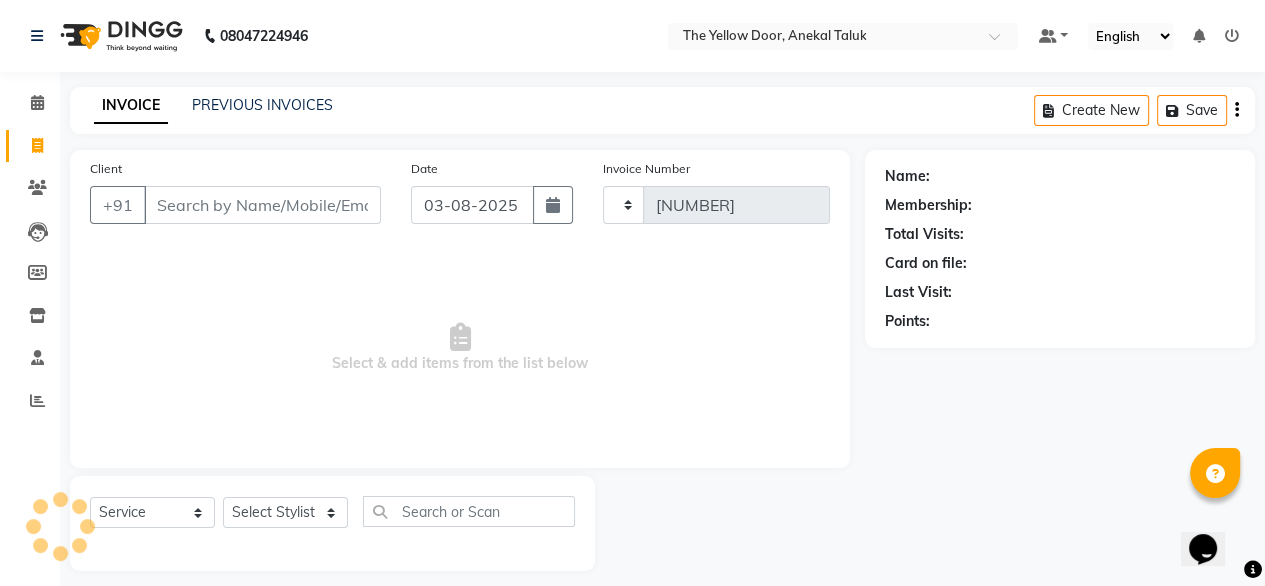 select on "5650" 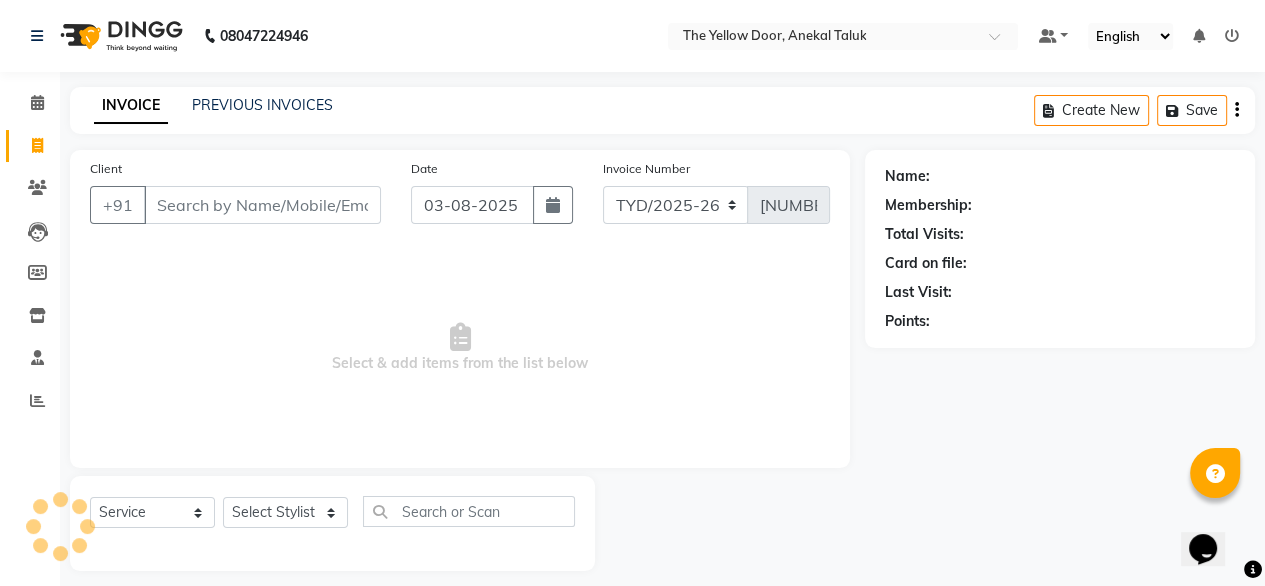 click on "INVOICE PREVIOUS INVOICES" 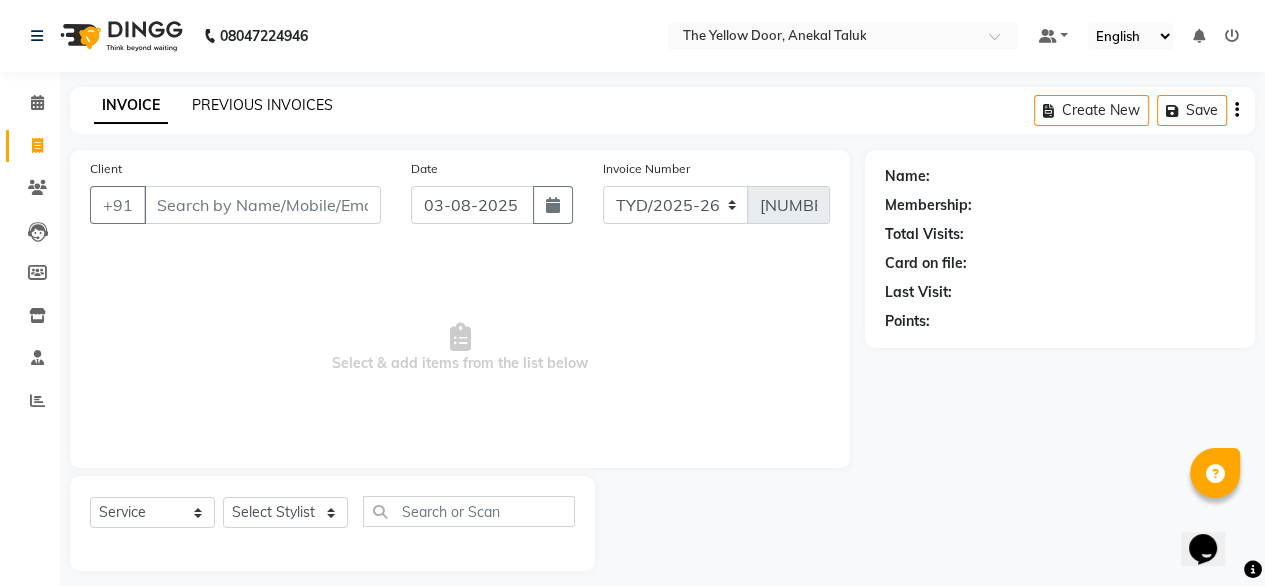 click on "PREVIOUS INVOICES" 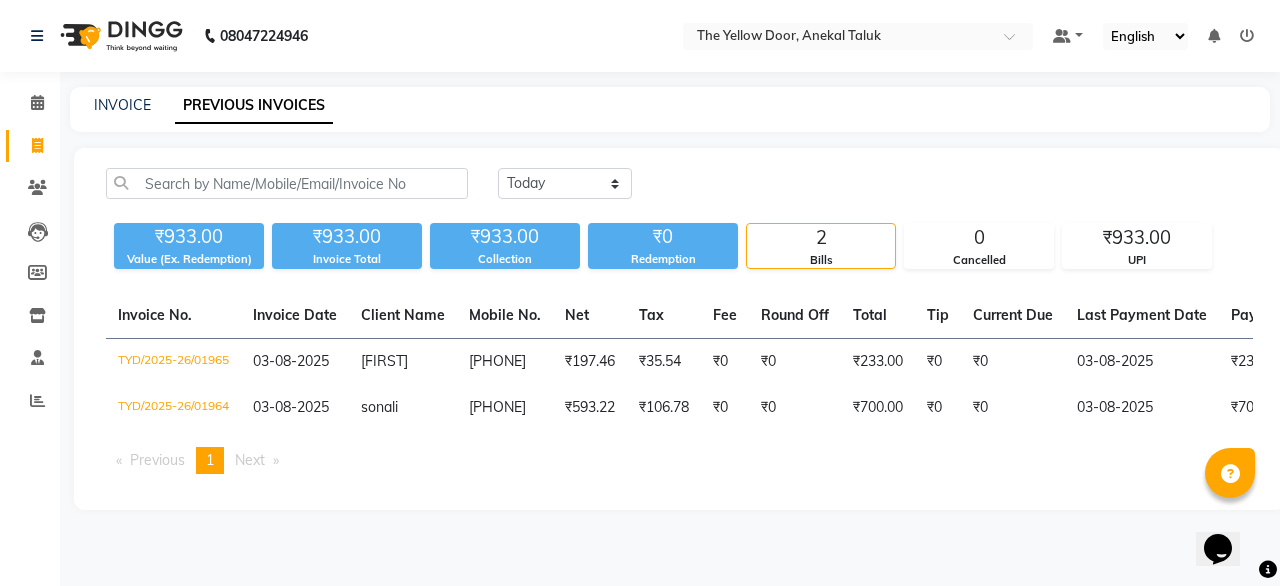 click on "Today Yesterday Custom Range ₹933.00 Value (Ex. Redemption) ₹933.00 Invoice Total  ₹933.00 Collection ₹0 Redemption 2 Bills 0 Cancelled ₹933.00 UPI  Invoice No.   Invoice Date   Client Name   Mobile No.   Net   Tax   Fee   Round Off   Total   Tip   Current Due   Last Payment Date   Payment Amount   Payment Methods   Cancel Reason   Status   TYD/2025-26/01965  03-08-2025 lemi   8971134343 ₹197.46 ₹35.54  ₹0  ₹0 ₹233.00 ₹0 ₹0 03-08-2025 ₹233.00  UPI - PAID  TYD/2025-26/01964  03-08-2025 sonali   8934884629 ₹593.22 ₹106.78  ₹0  ₹0 ₹700.00 ₹0 ₹0 03-08-2025 ₹700.00  UPI - PAID  Previous  page  1 / 1  You're on page  1  Next  page" 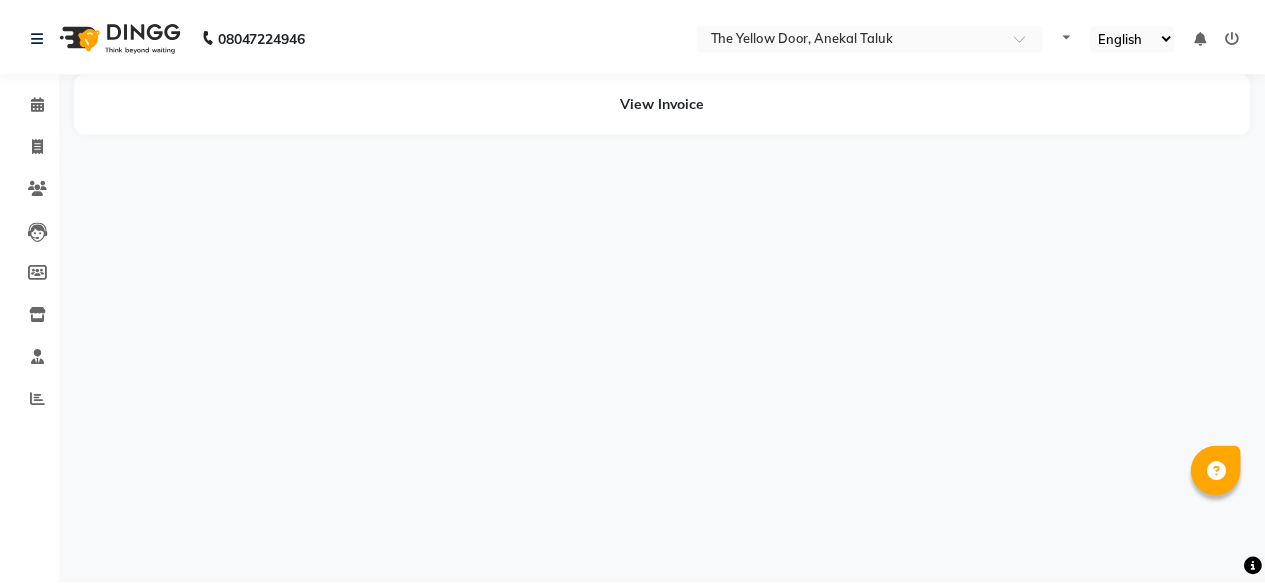 scroll, scrollTop: 0, scrollLeft: 0, axis: both 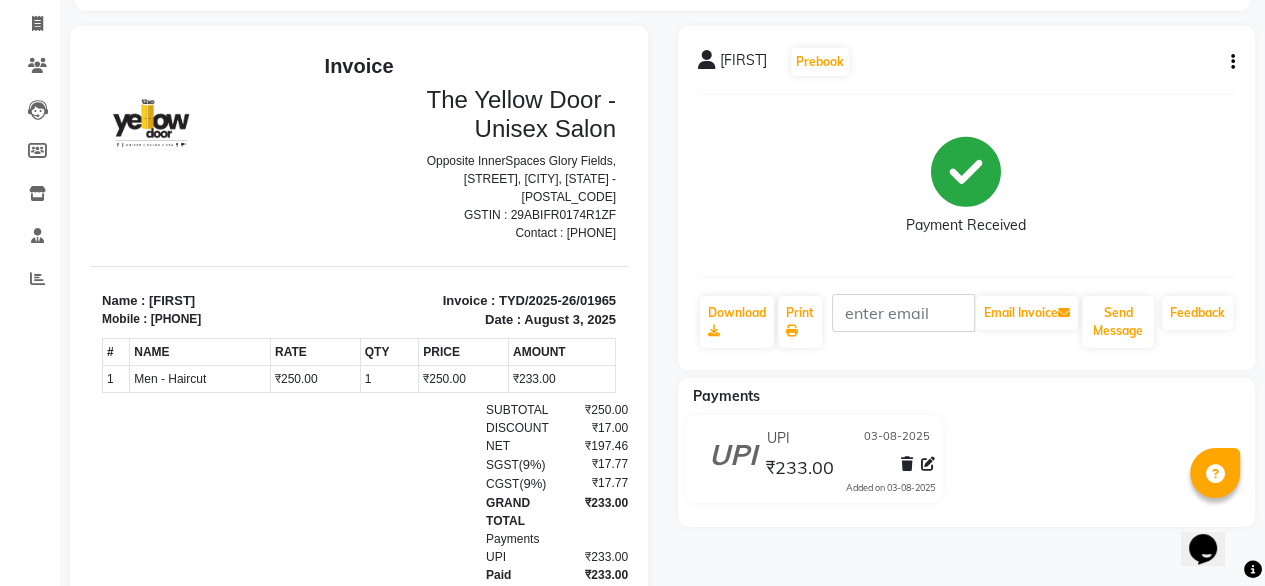 click on "lemi   Prebook" 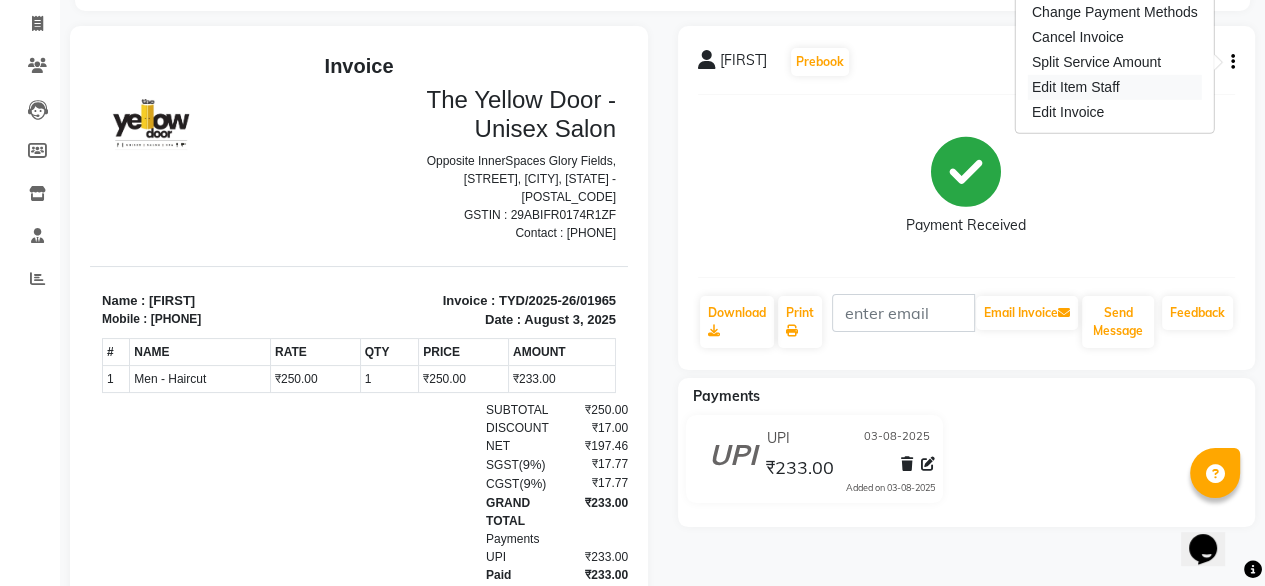 click on "Edit Item Staff" at bounding box center [1115, 87] 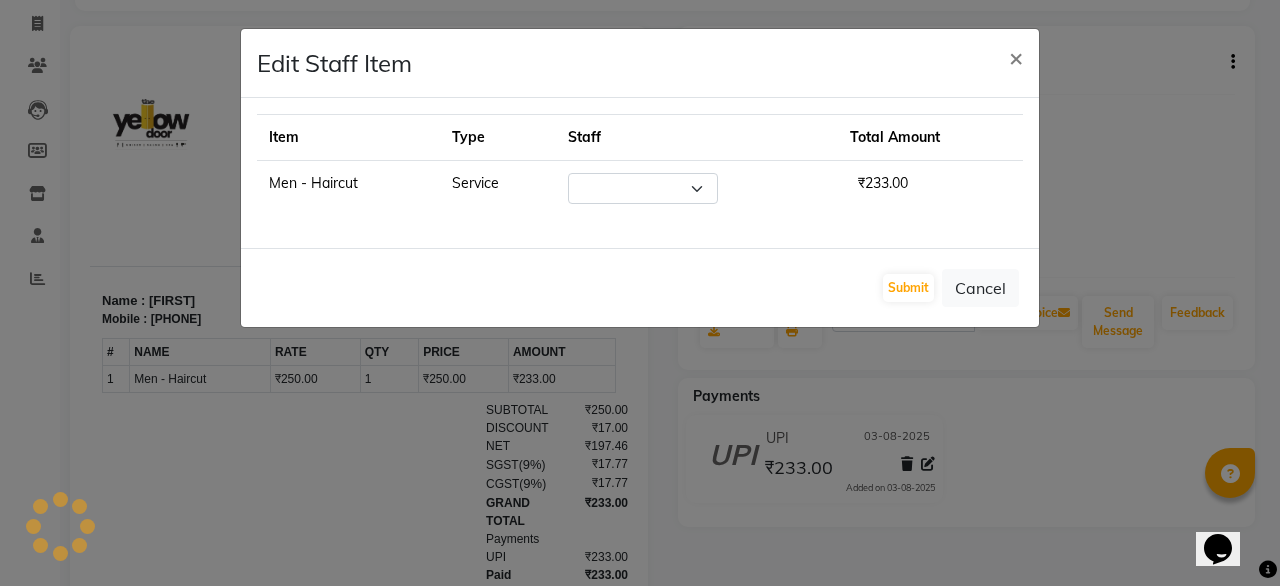 select on "71545" 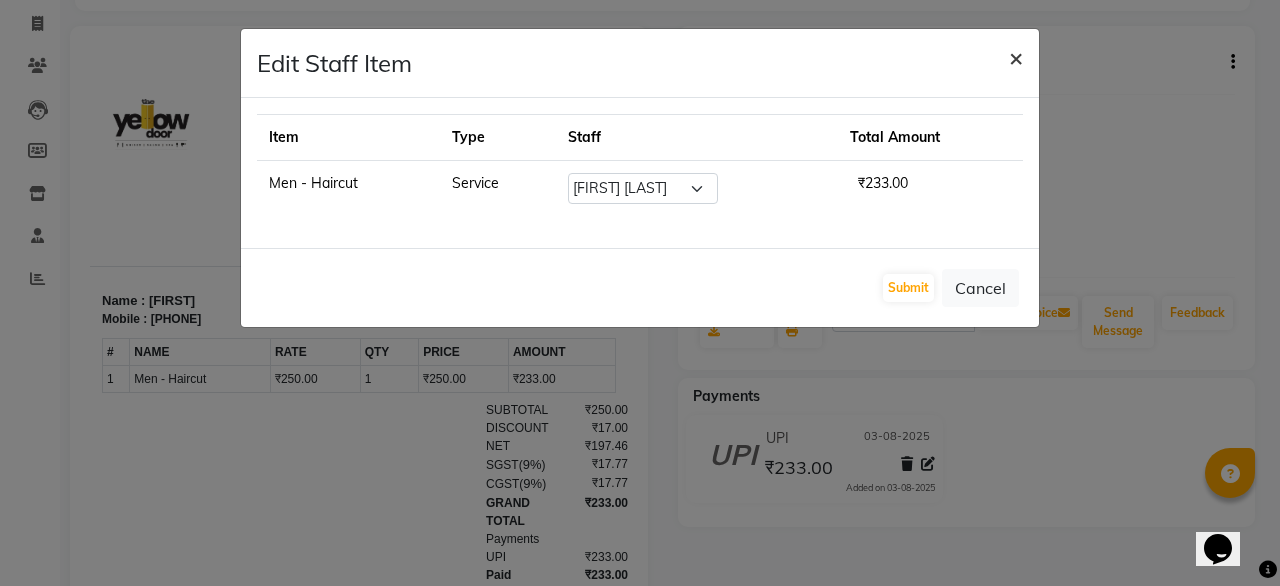 click on "×" 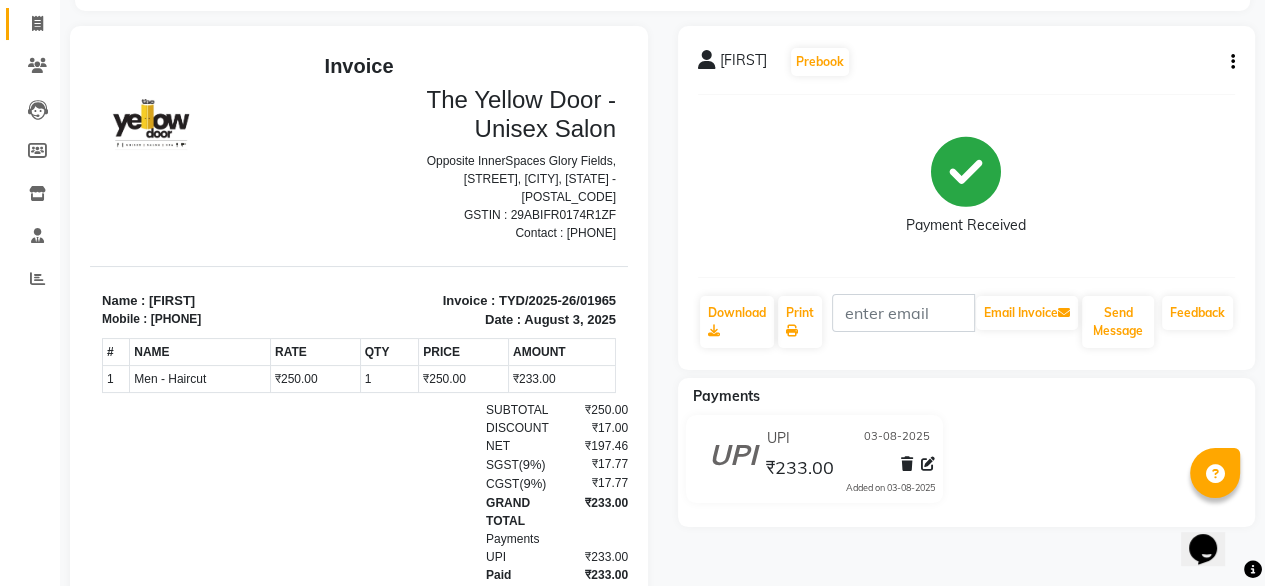 click on "Invoice" 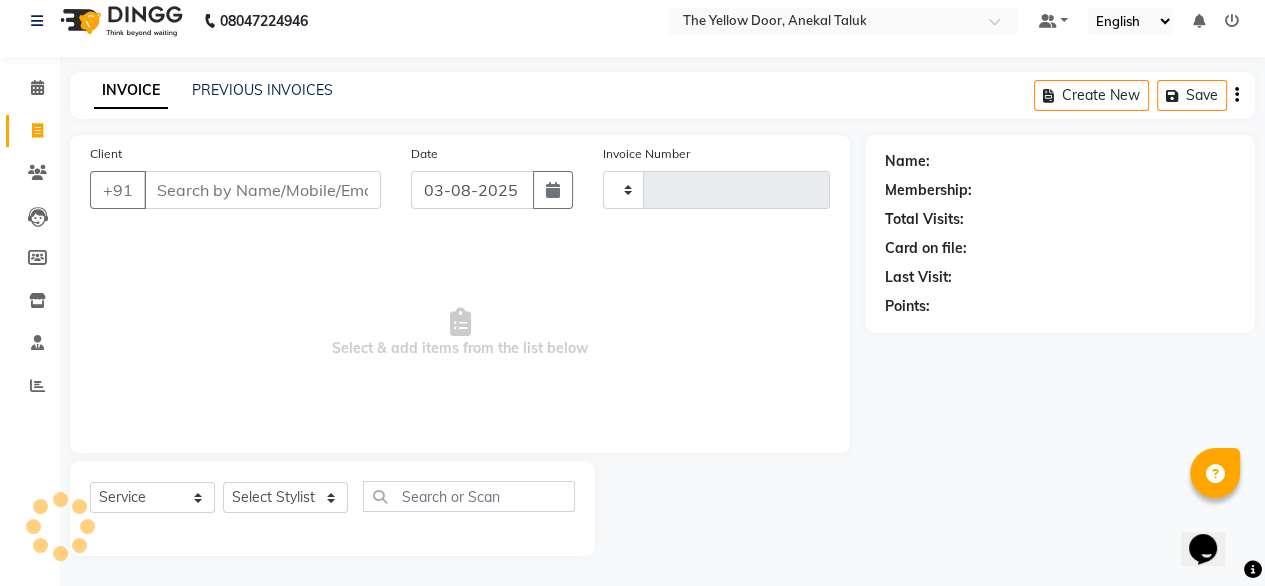 scroll, scrollTop: 16, scrollLeft: 0, axis: vertical 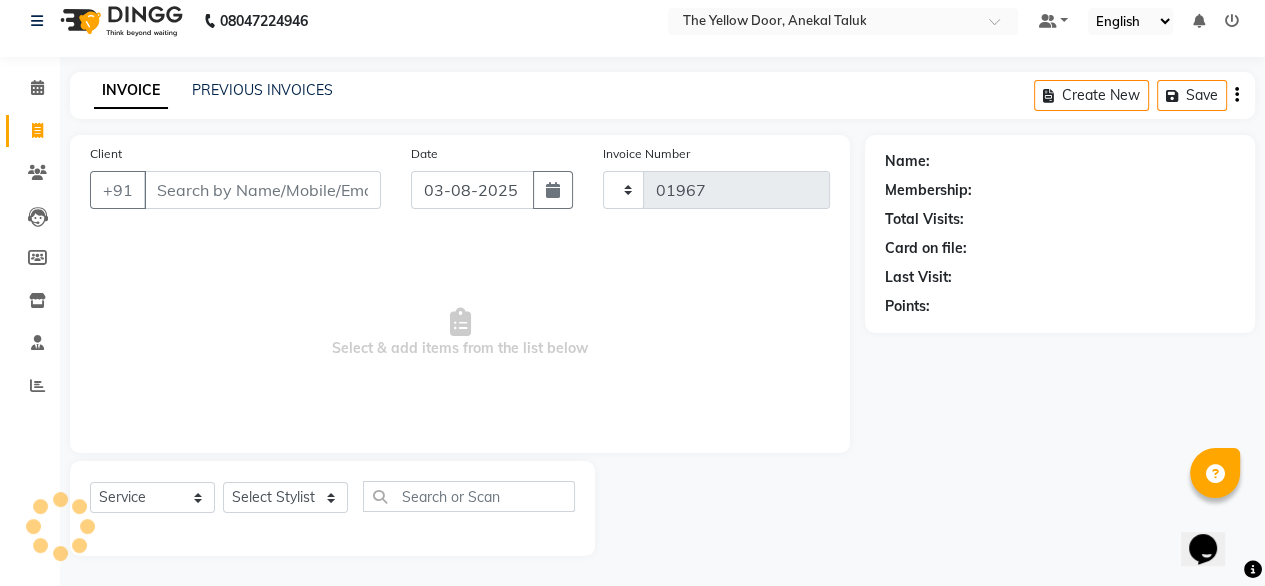 select on "5650" 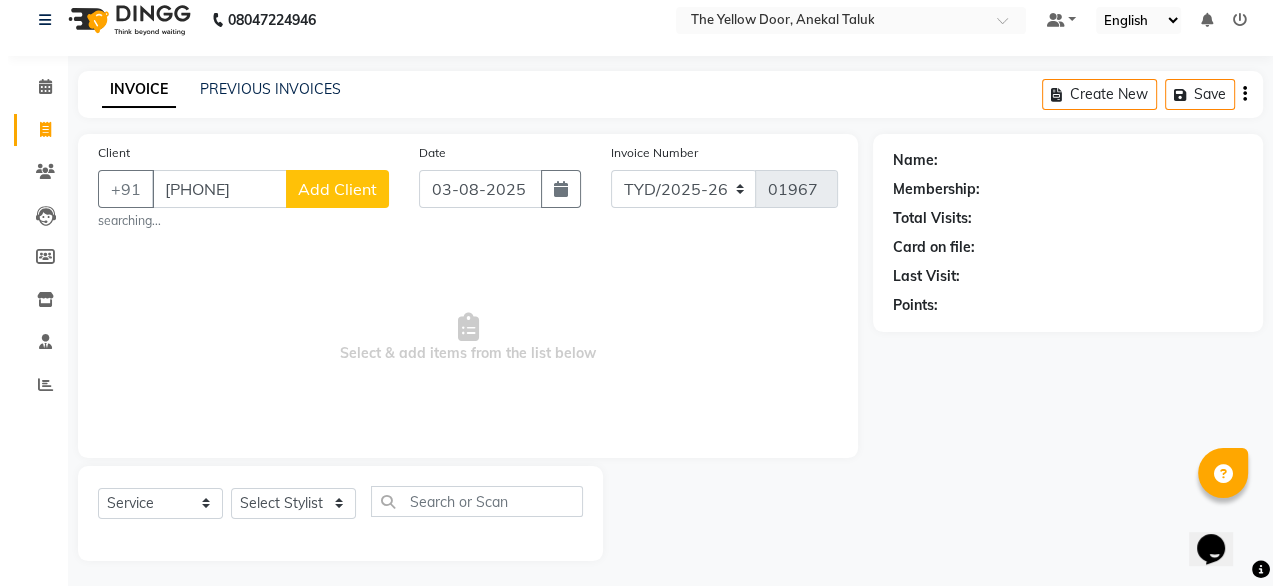 scroll, scrollTop: 16, scrollLeft: 0, axis: vertical 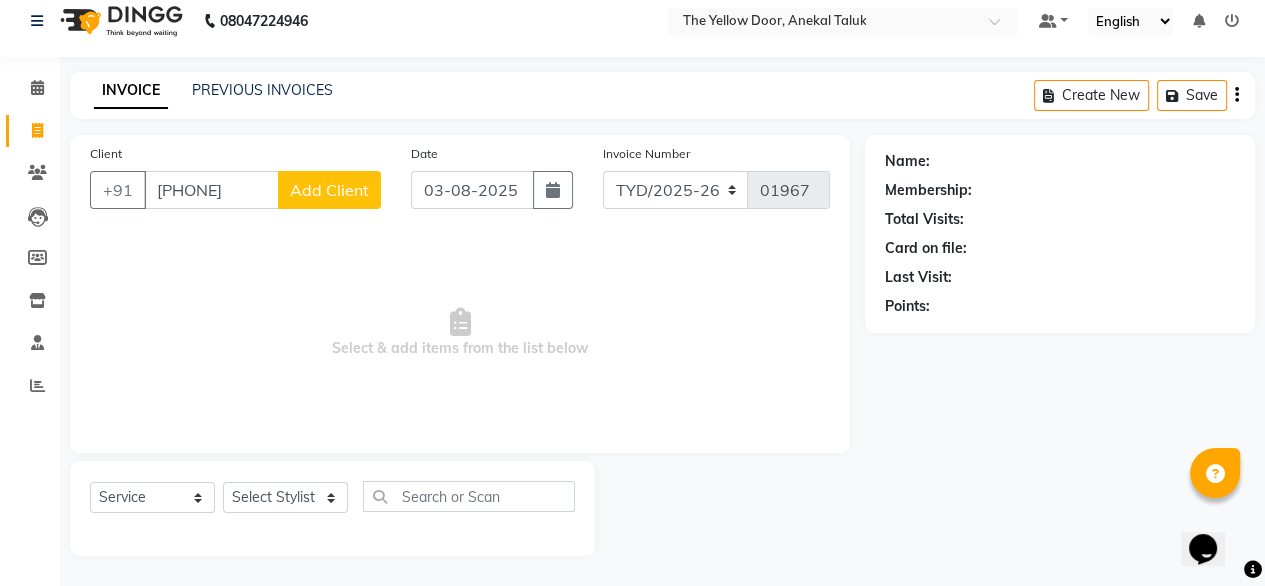 type on "734953016" 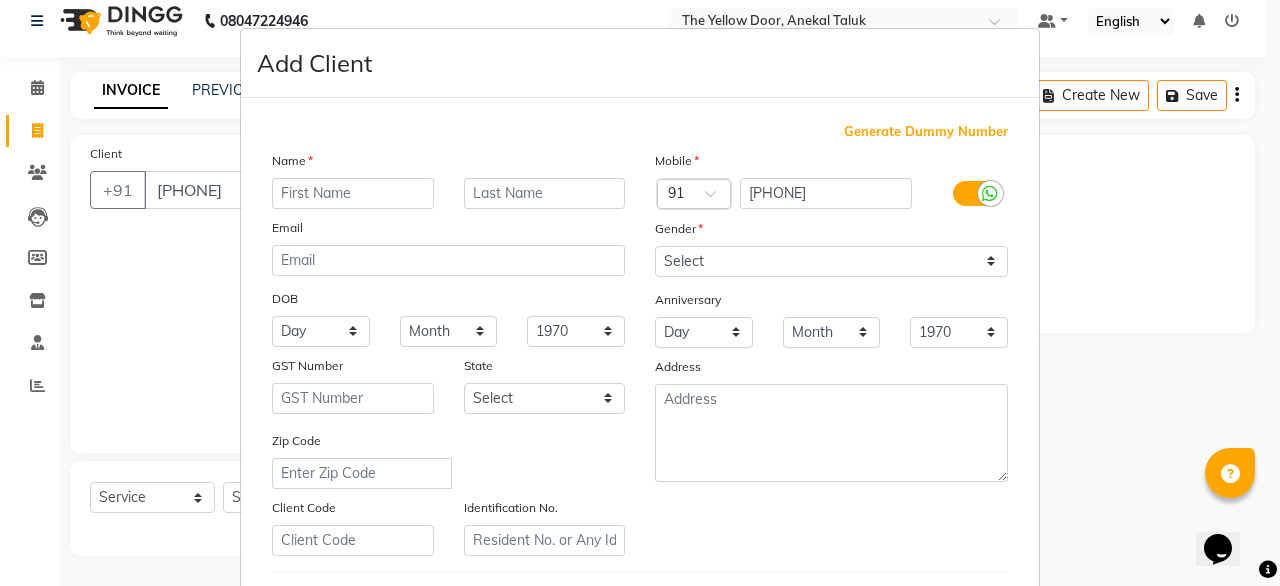 click at bounding box center (353, 193) 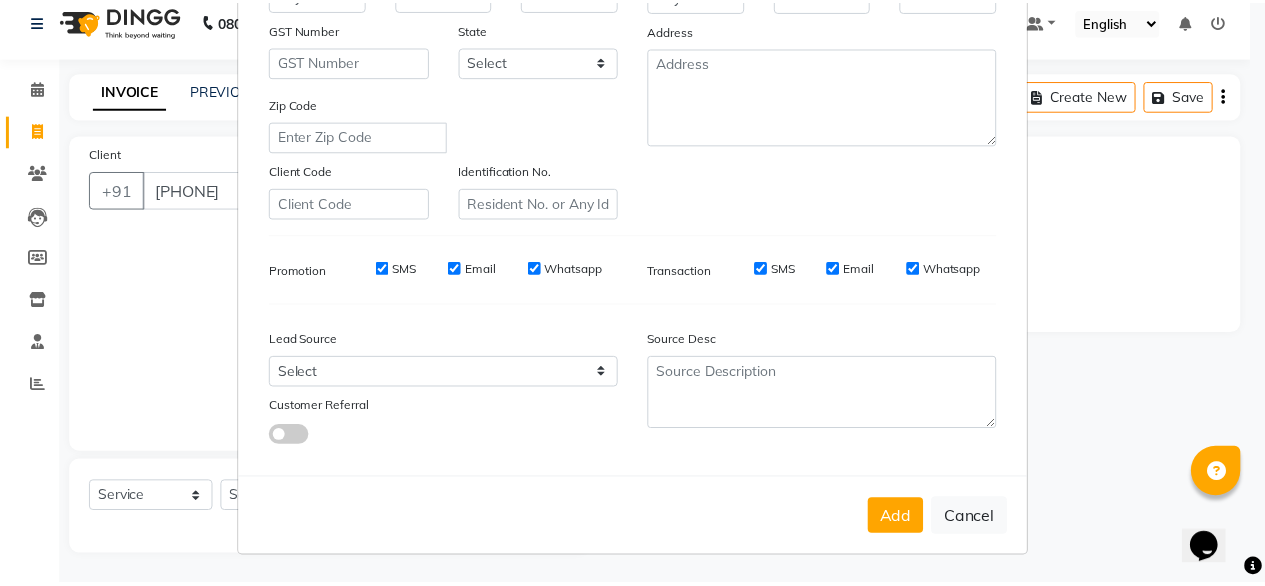 scroll, scrollTop: 346, scrollLeft: 0, axis: vertical 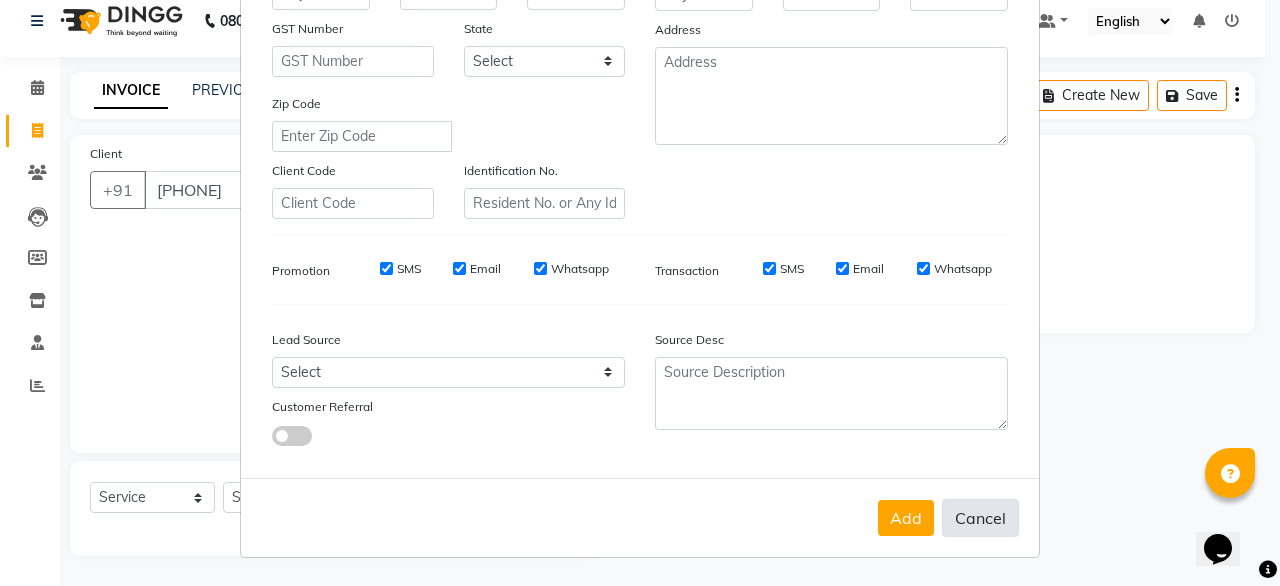 click on "Cancel" at bounding box center [980, 518] 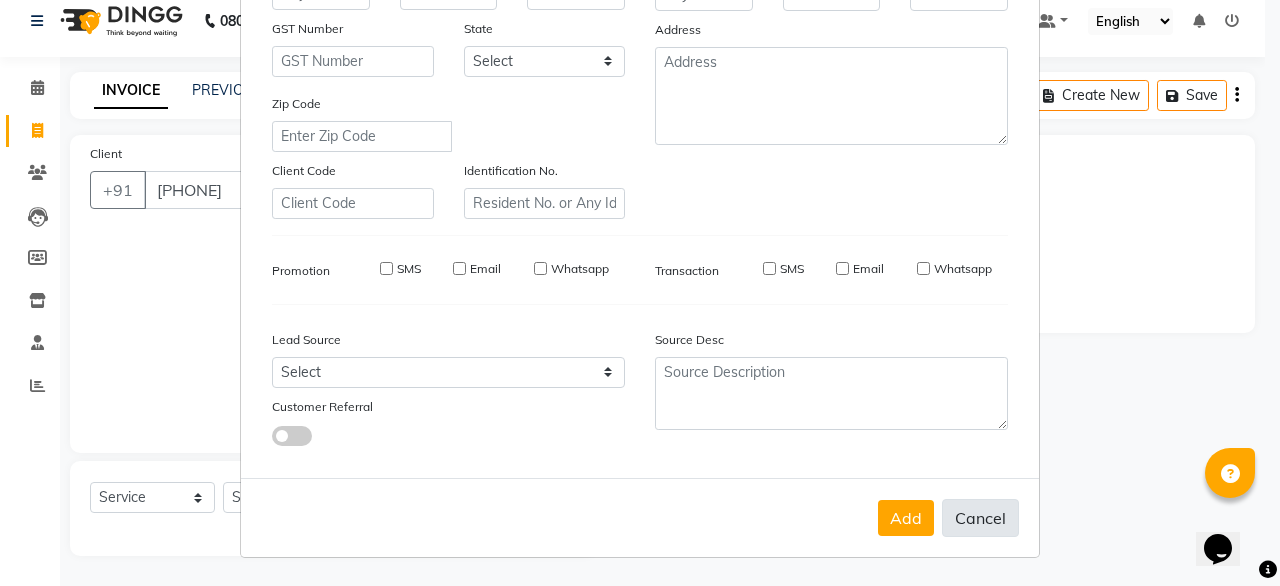 select 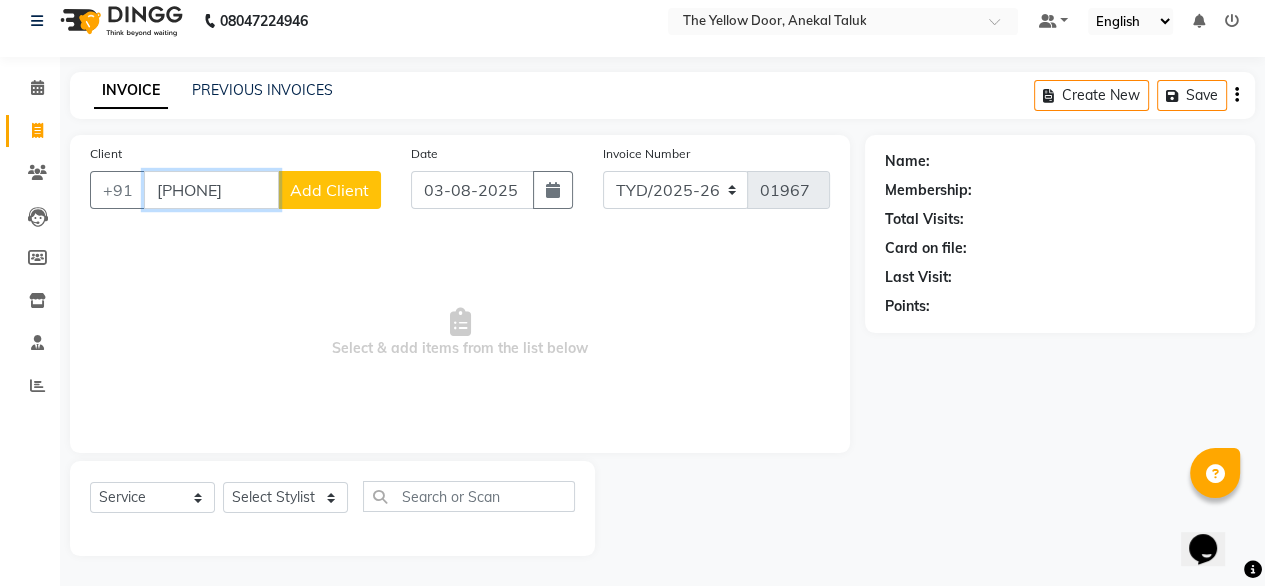 click on "734953016" at bounding box center (211, 190) 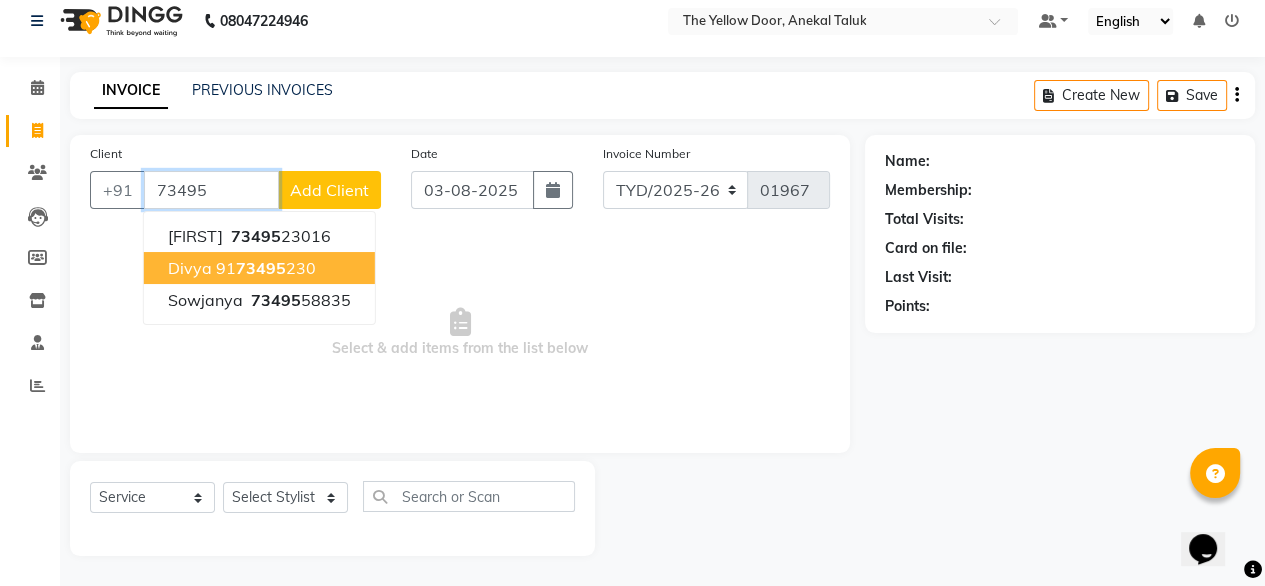 click on "divya" at bounding box center [190, 268] 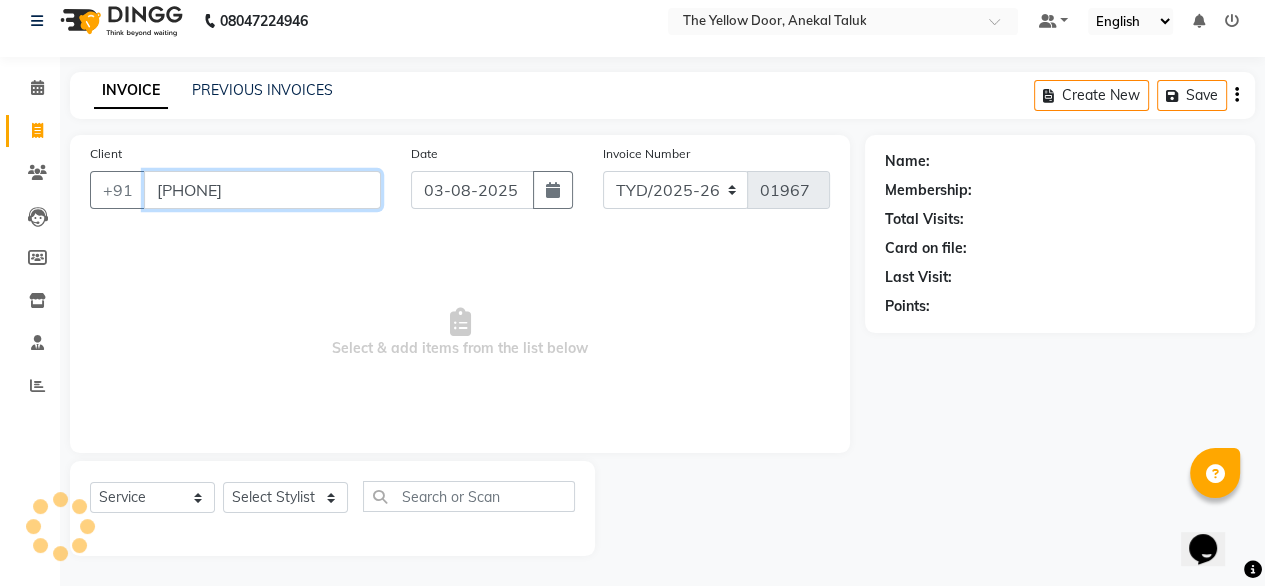 type on "9173495230" 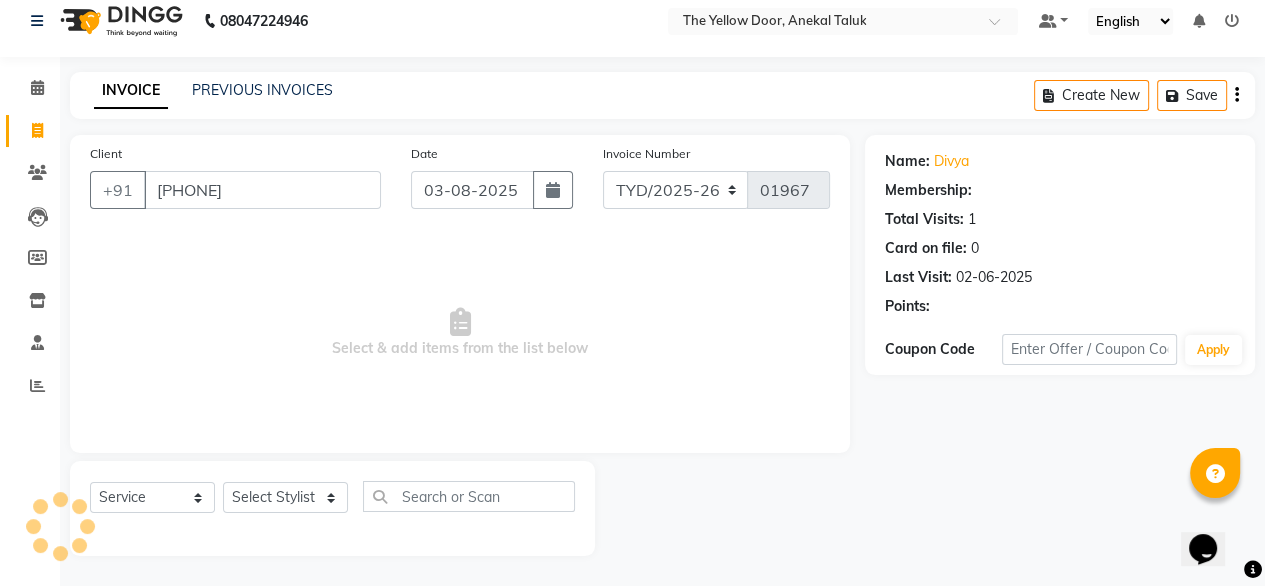 select on "1: Object" 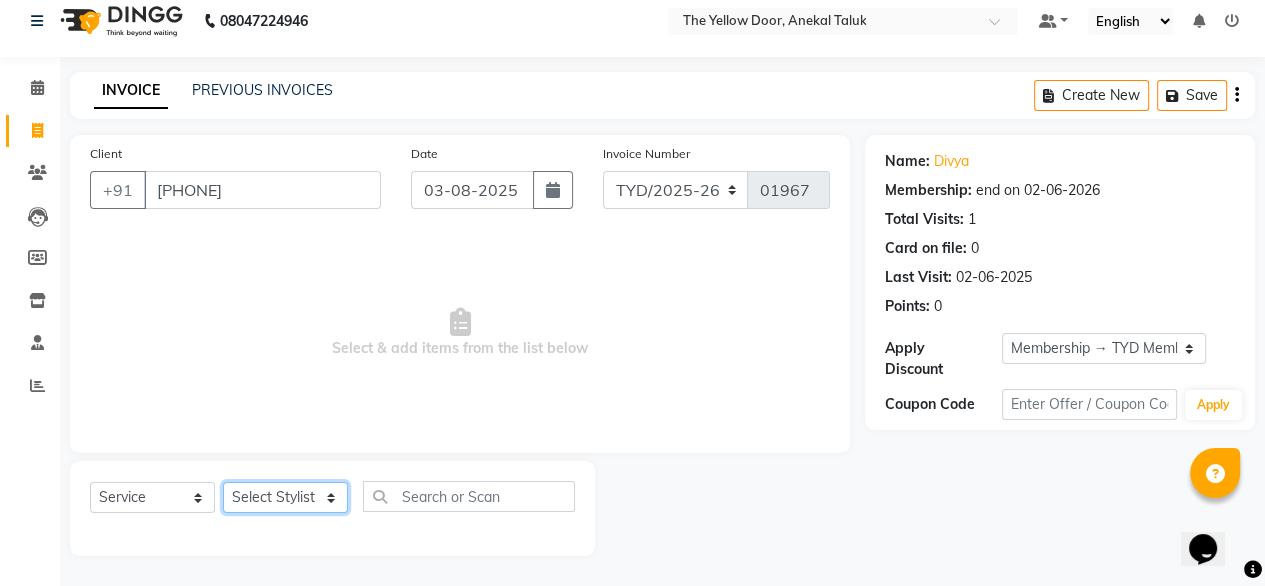 drag, startPoint x: 263, startPoint y: 498, endPoint x: 263, endPoint y: 445, distance: 53 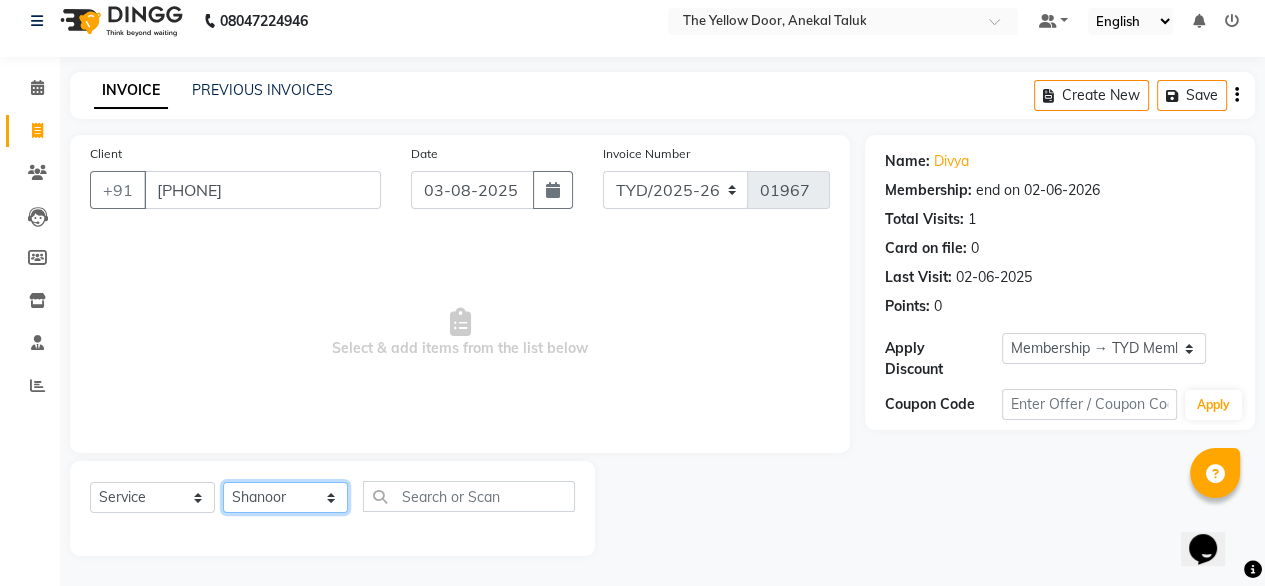 click on "Select Stylist Amit Roy Bina Deena Jena Housekeeping Manager Sajiya Shefi Shanoor Shri" 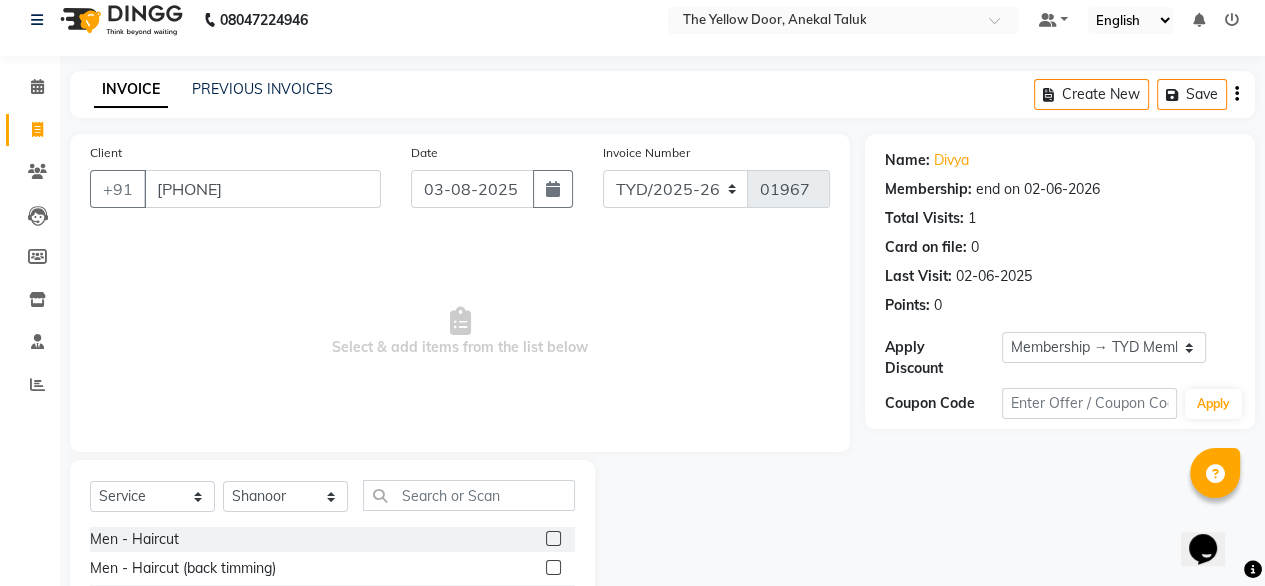 click on "Select  Service  Product  Membership  Package Voucher Prepaid Gift Card  Select Stylist Amit Roy Bina Deena Jena Housekeeping Manager Sajiya Shefi Shanoor Shri" 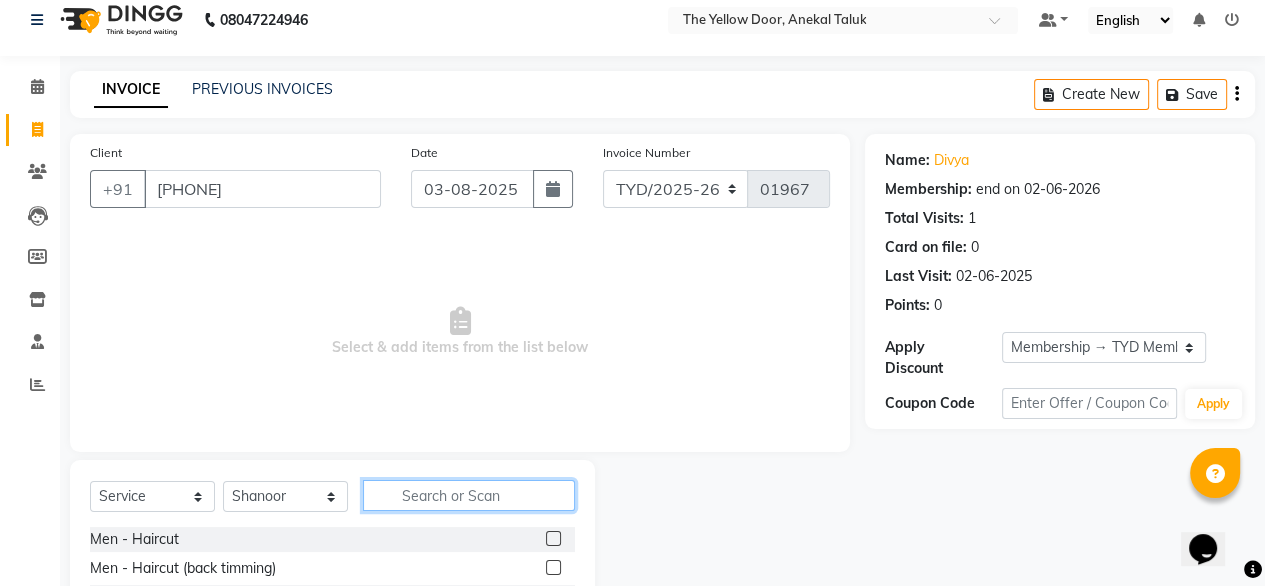 click 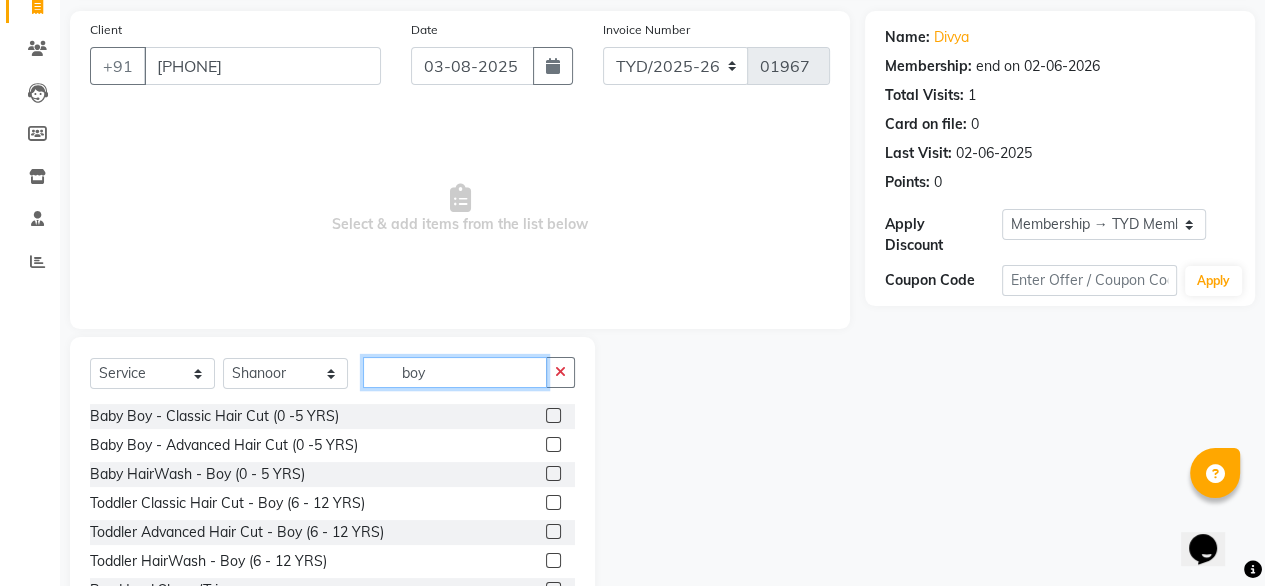 scroll, scrollTop: 140, scrollLeft: 0, axis: vertical 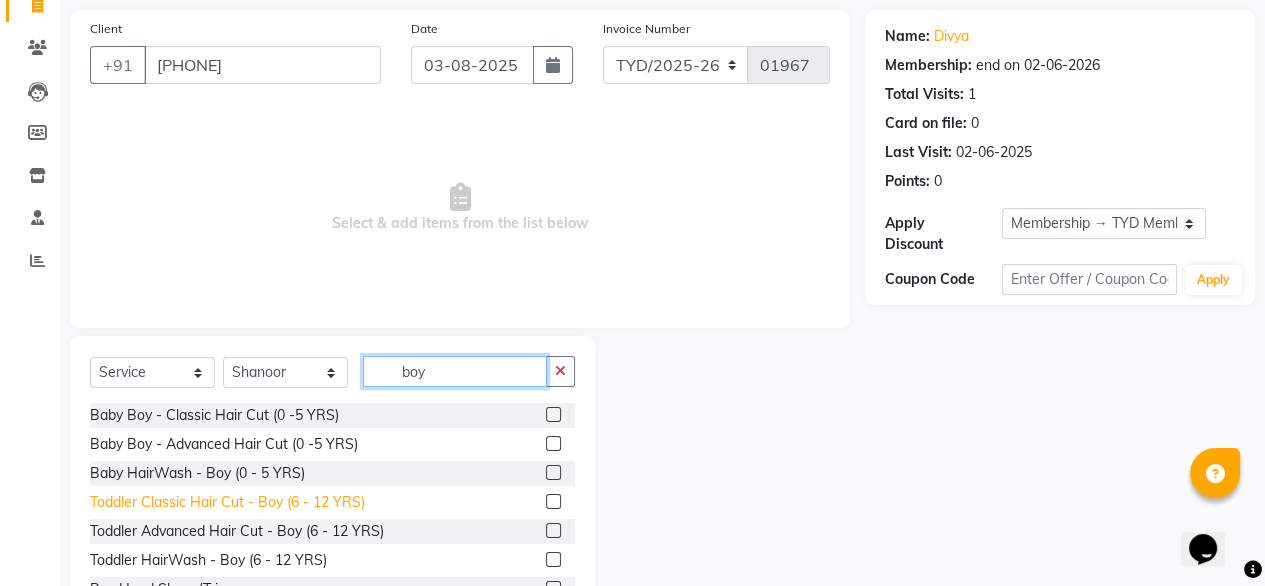 type on "boy" 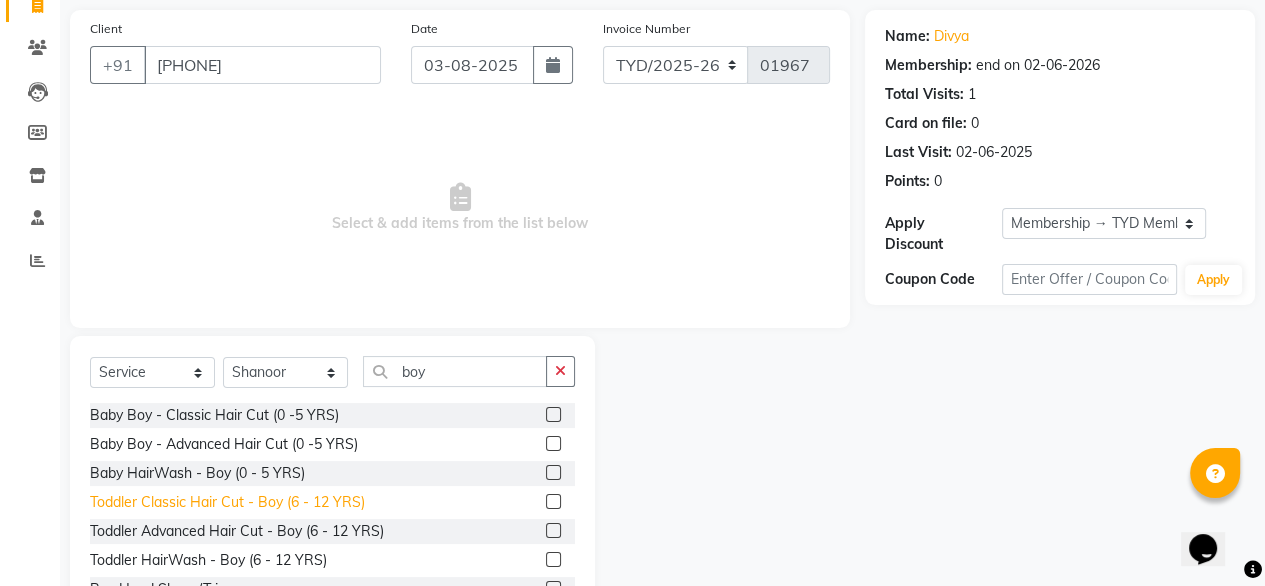 click on "Toddler Classic Hair Cut - Boy (6 - 12 YRS)" 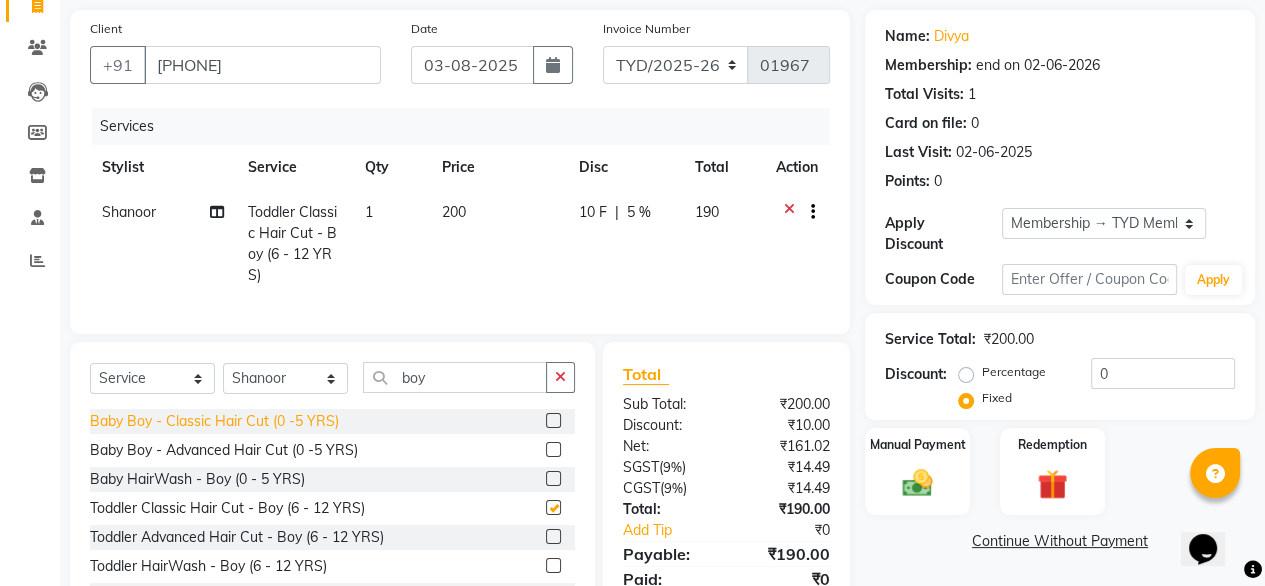 checkbox on "false" 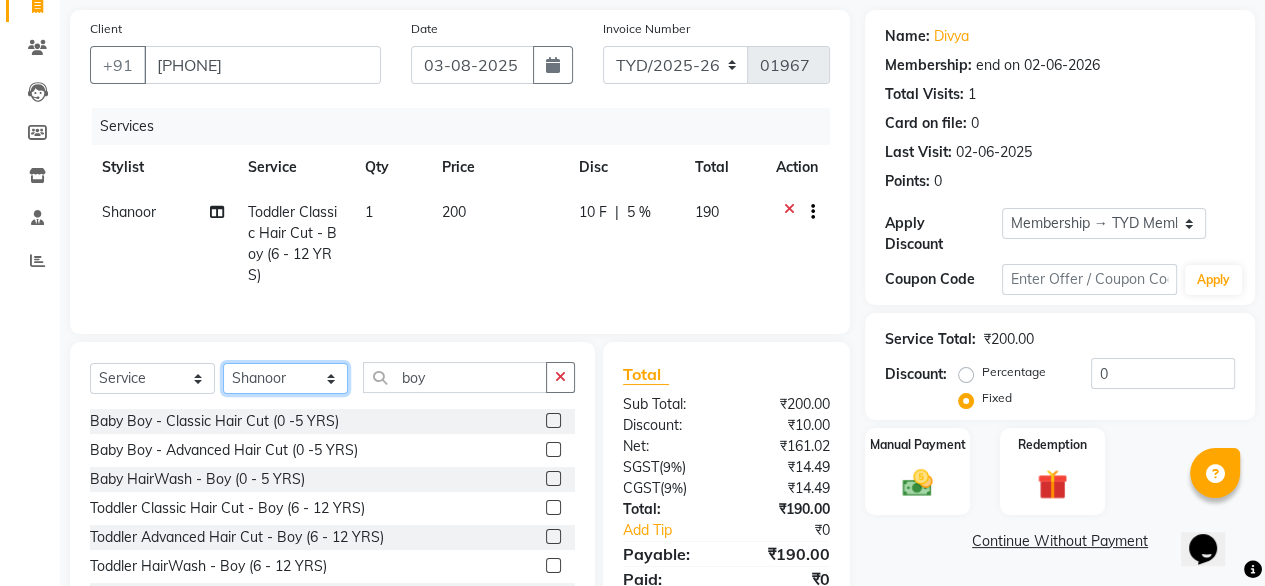 click on "Select Stylist Amit Roy Bina Deena Jena Housekeeping Manager Sajiya Shefi Shanoor Shri" 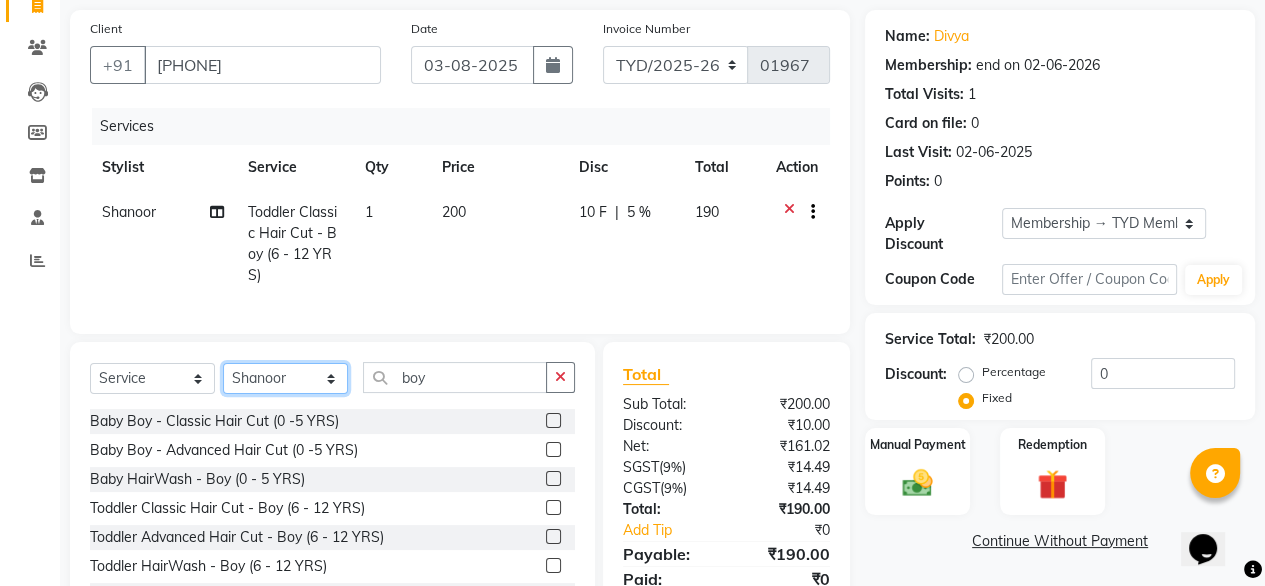 select on "41281" 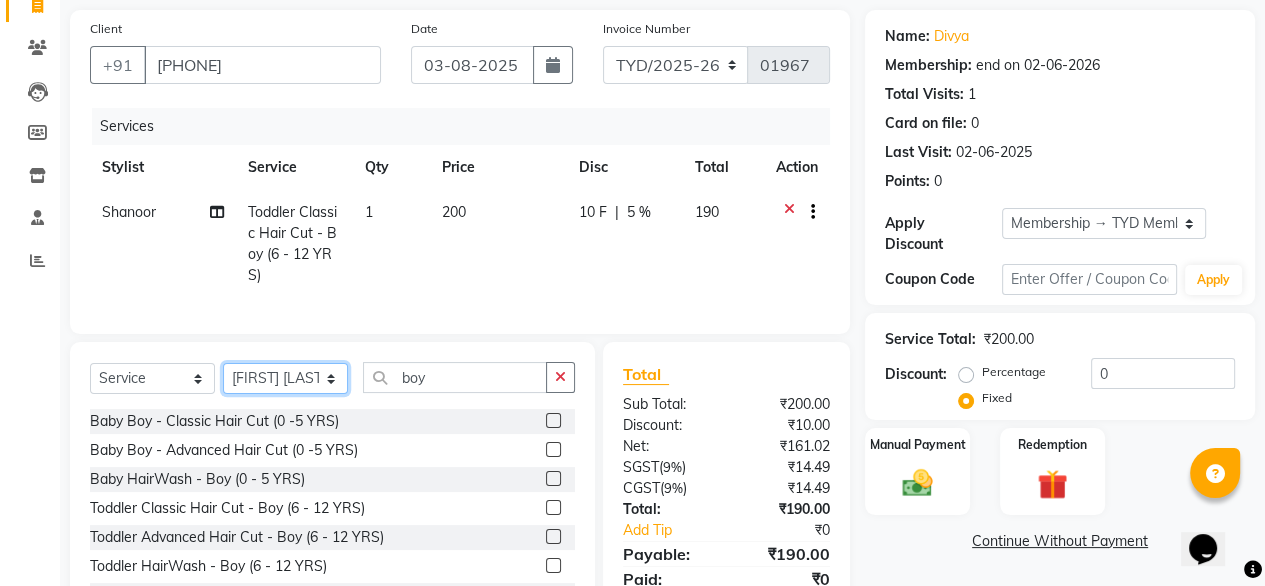 click on "Select Stylist Amit Roy Bina Deena Jena Housekeeping Manager Sajiya Shefi Shanoor Shri" 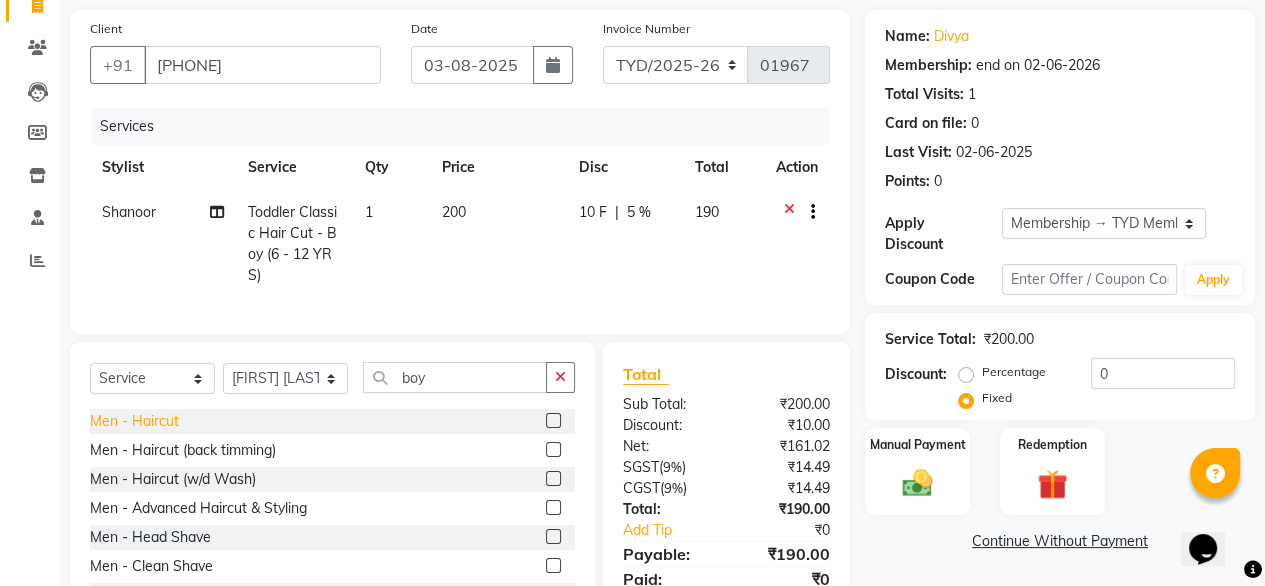 click on "Men - Haircut" 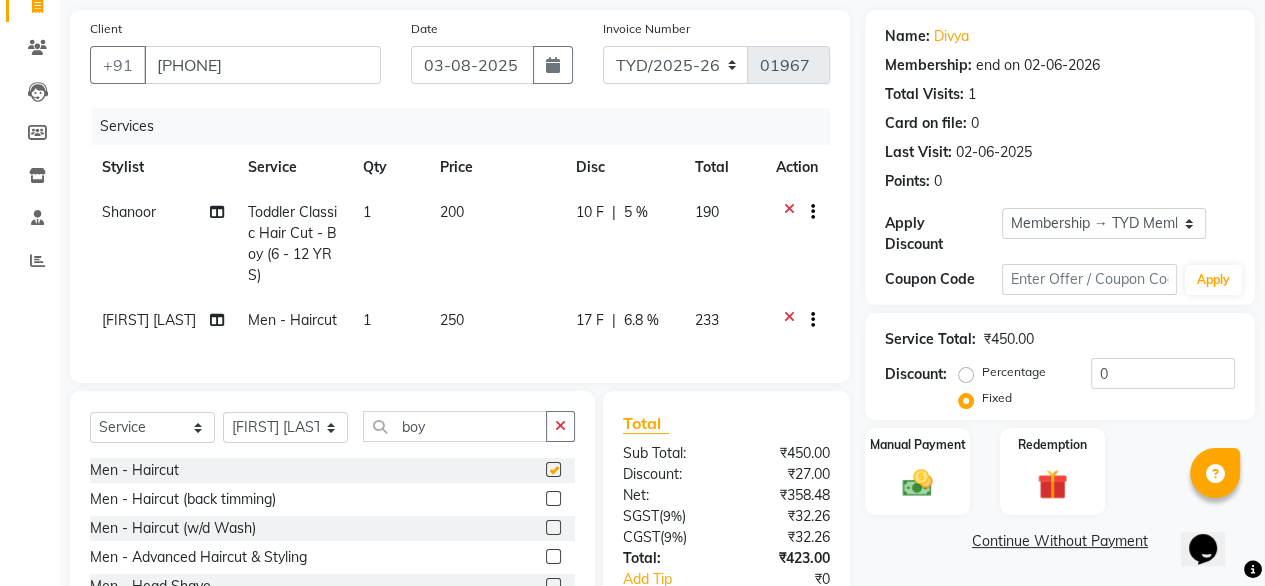 checkbox on "false" 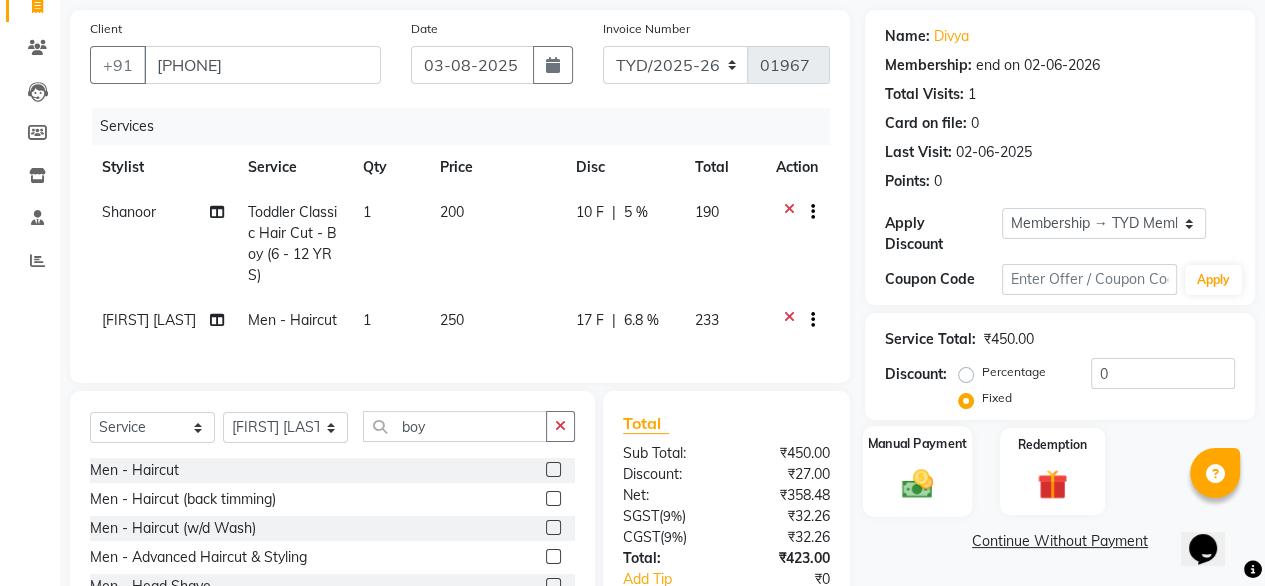 click 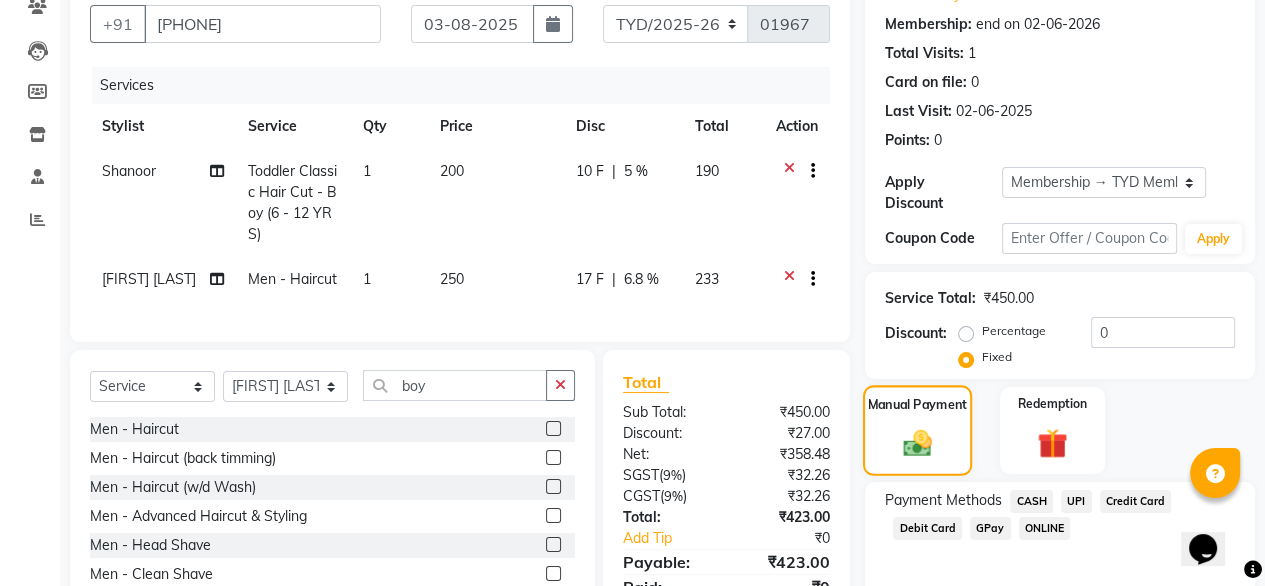 scroll, scrollTop: 286, scrollLeft: 0, axis: vertical 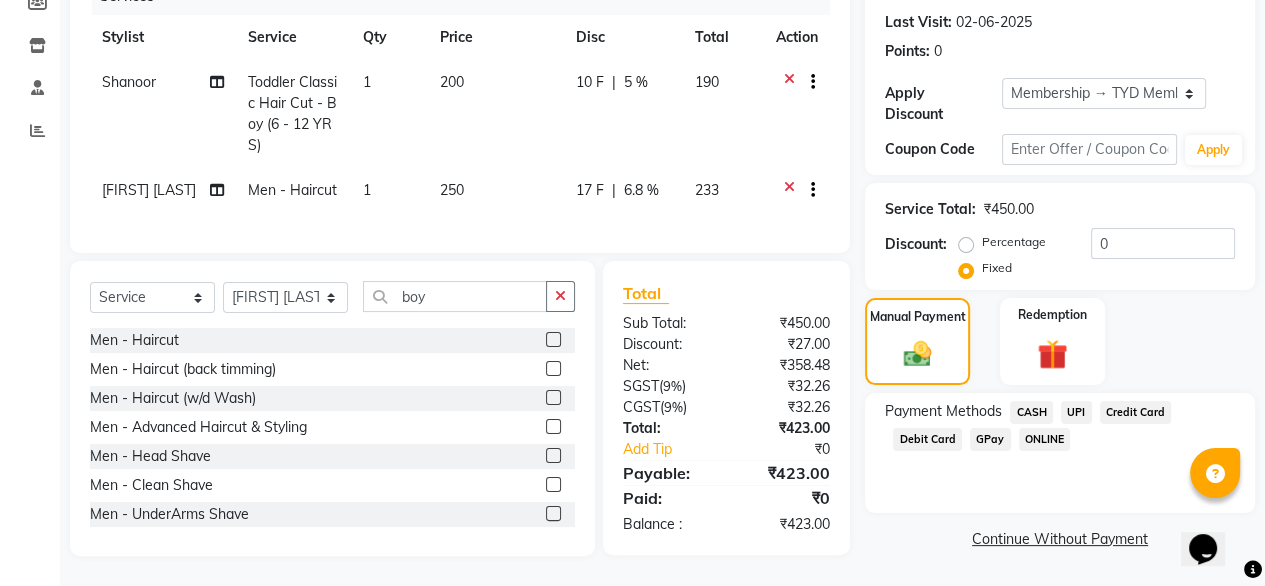 click on "UPI" 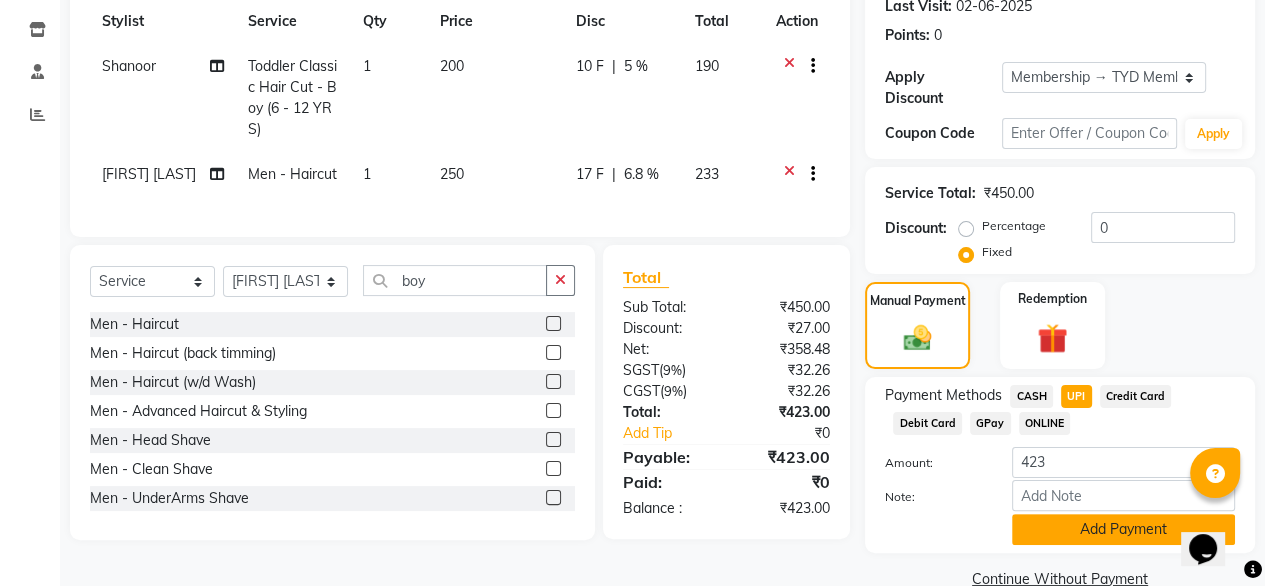 click on "Add Payment" 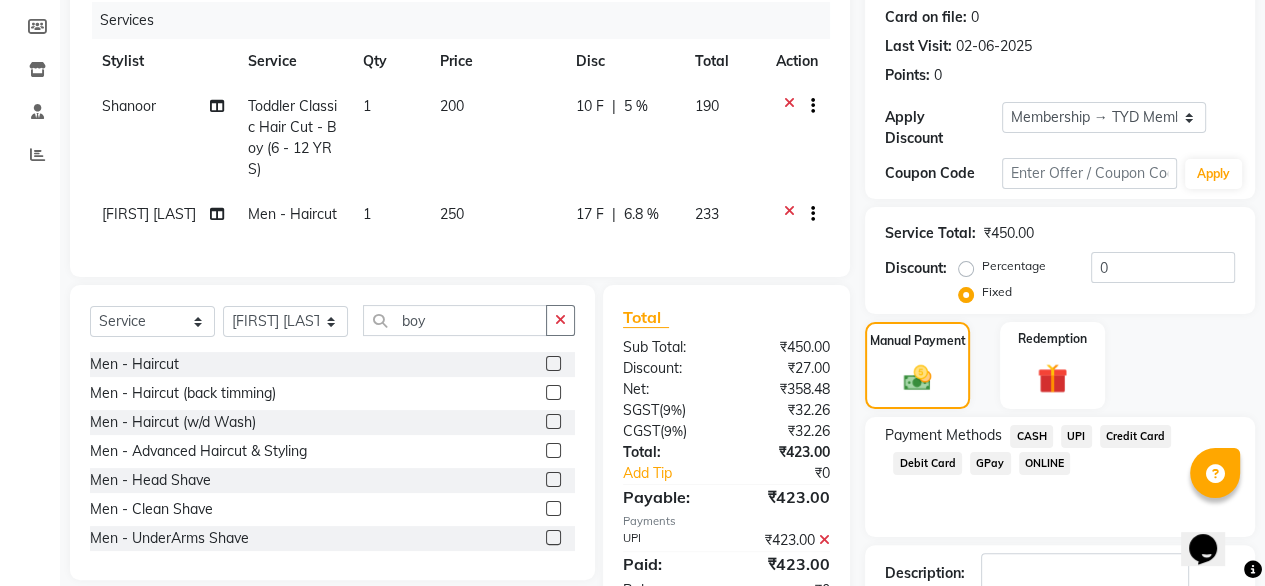 scroll, scrollTop: 364, scrollLeft: 0, axis: vertical 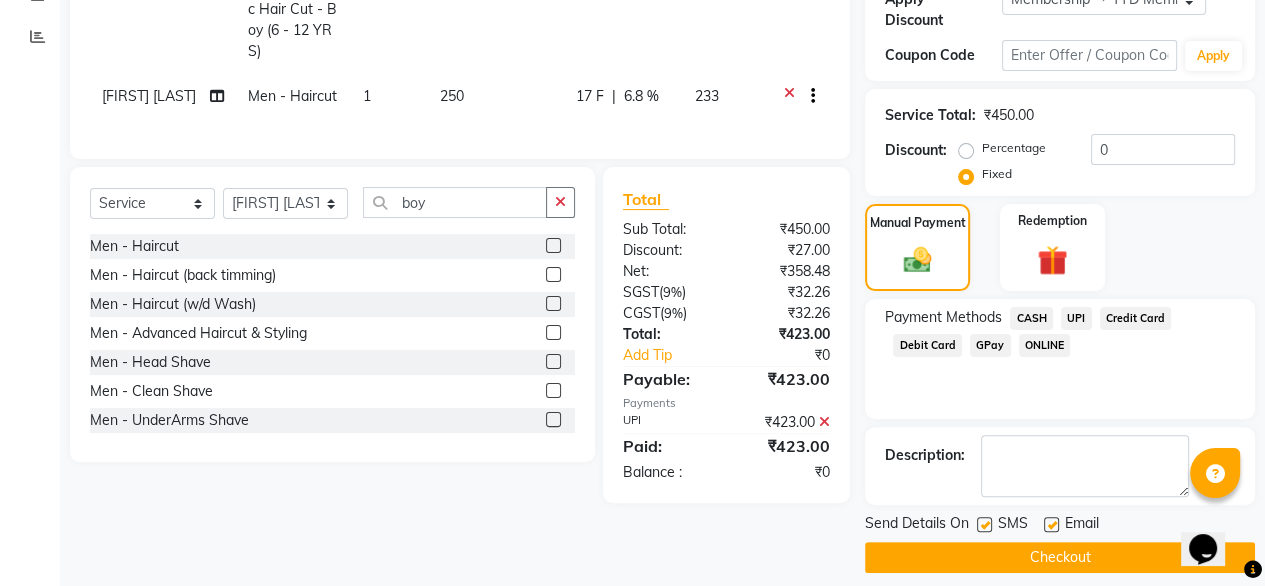 click on "Checkout" 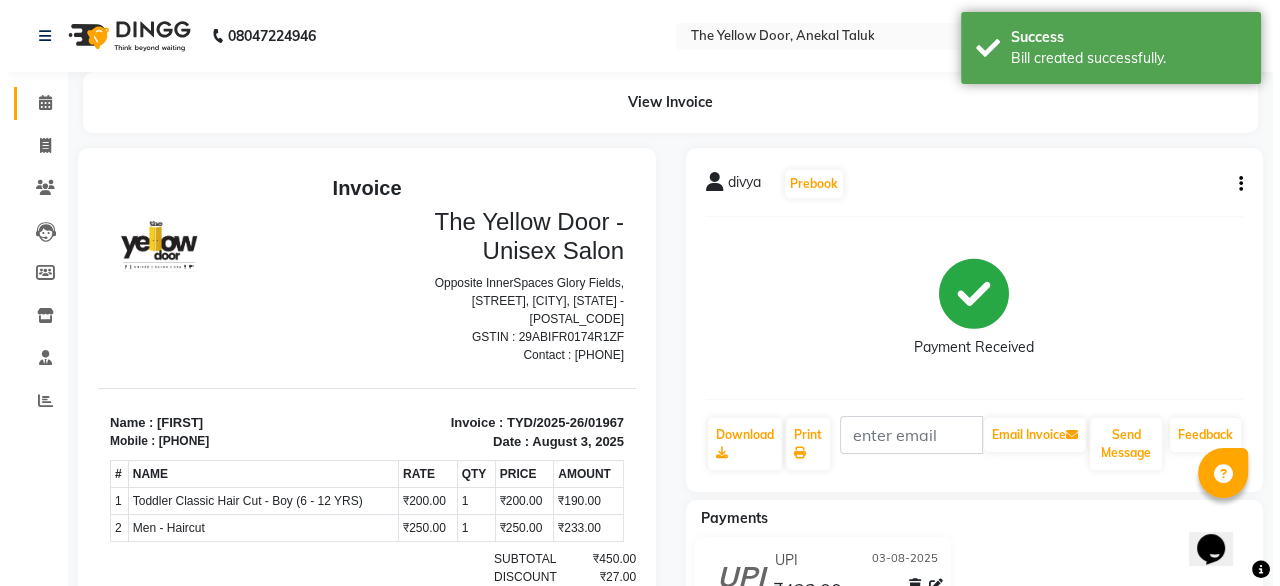 scroll, scrollTop: 0, scrollLeft: 0, axis: both 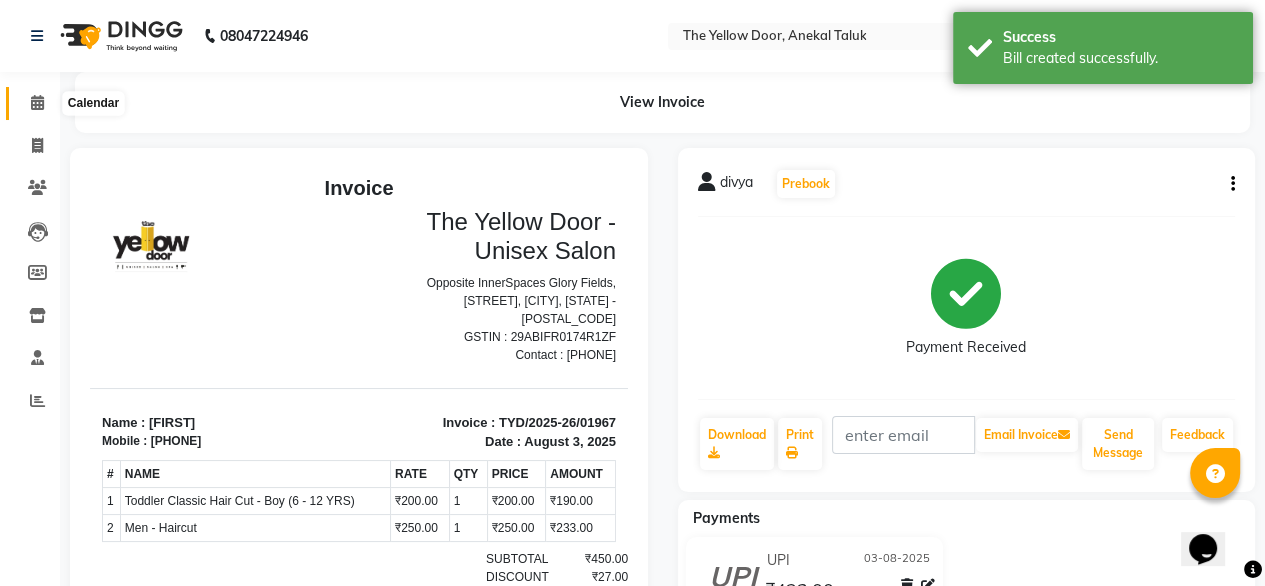 click 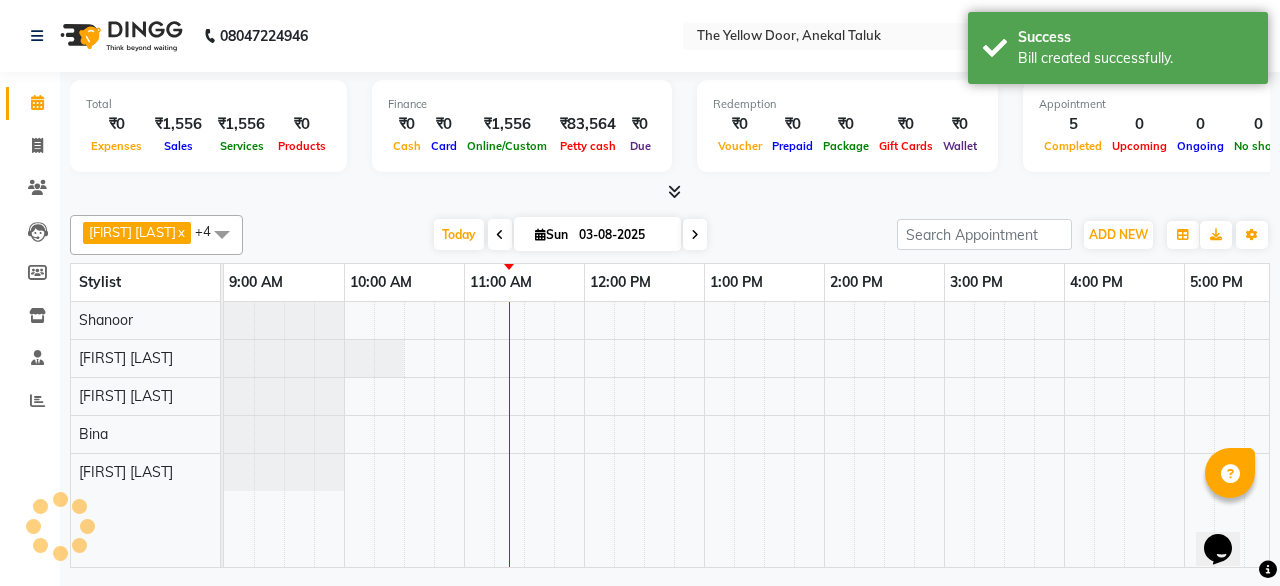 scroll, scrollTop: 0, scrollLeft: 0, axis: both 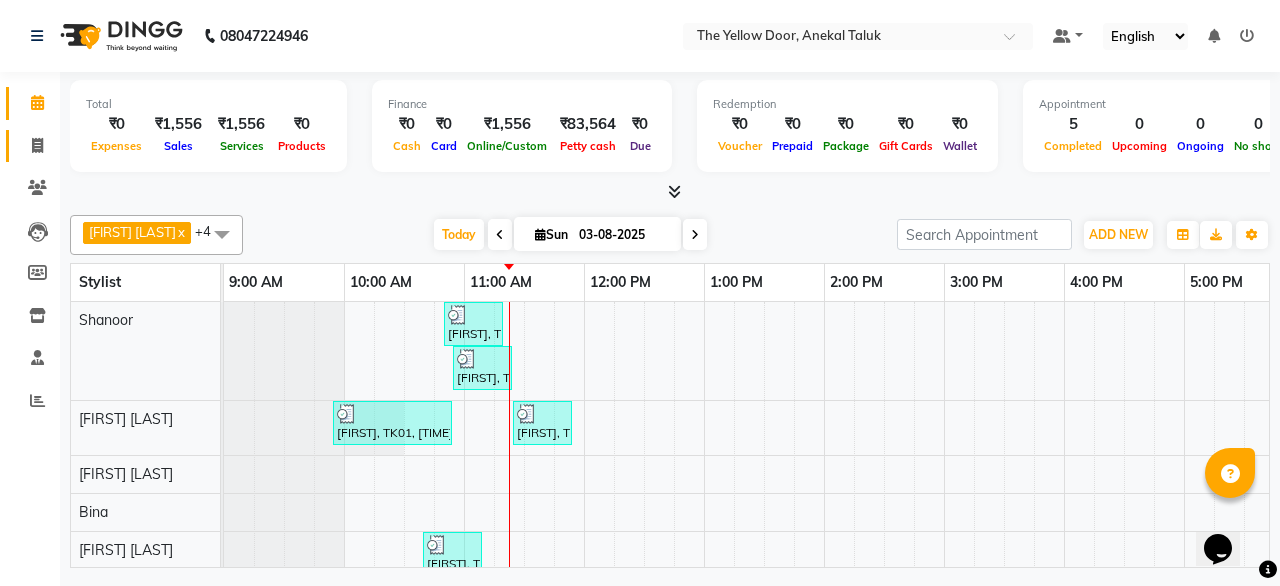 click on "Invoice" 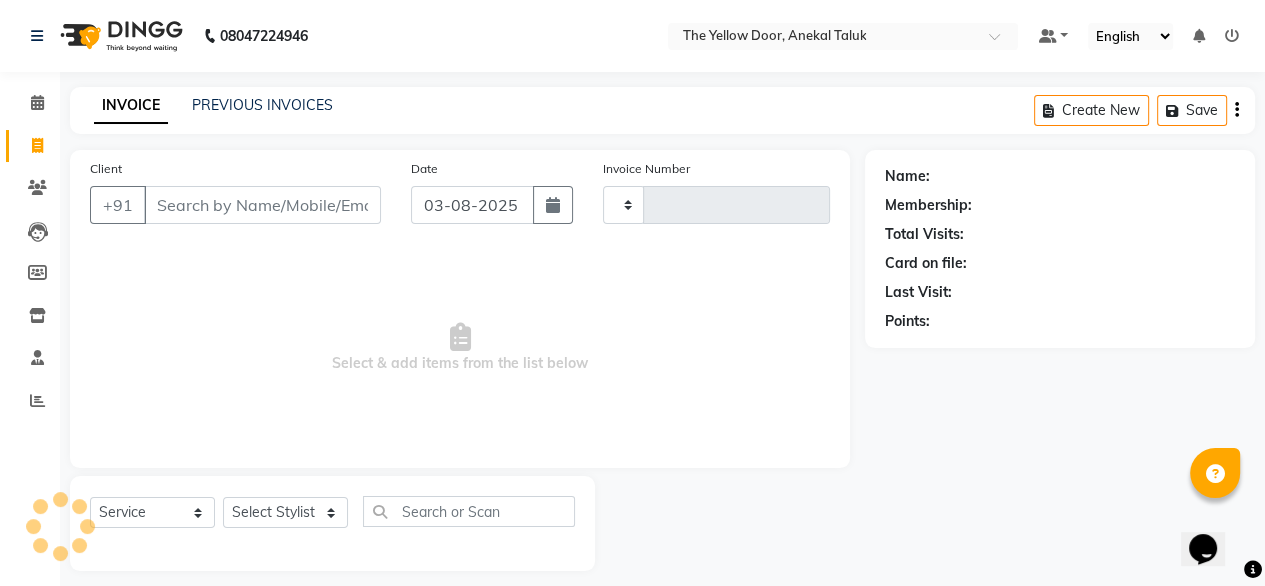 type on "01968" 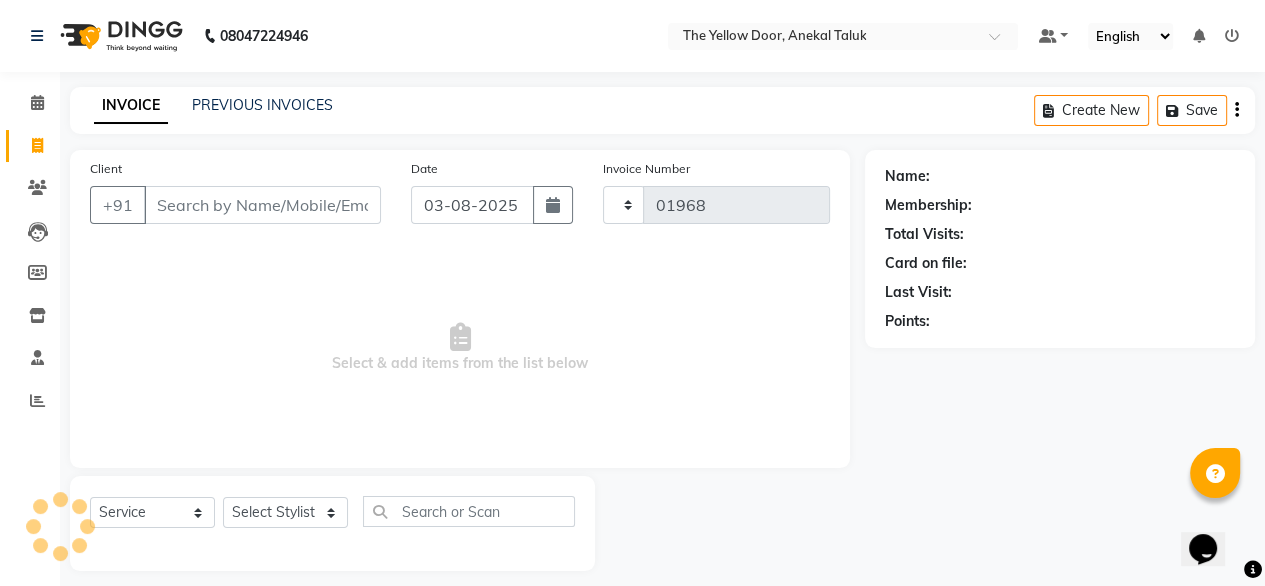 select on "5650" 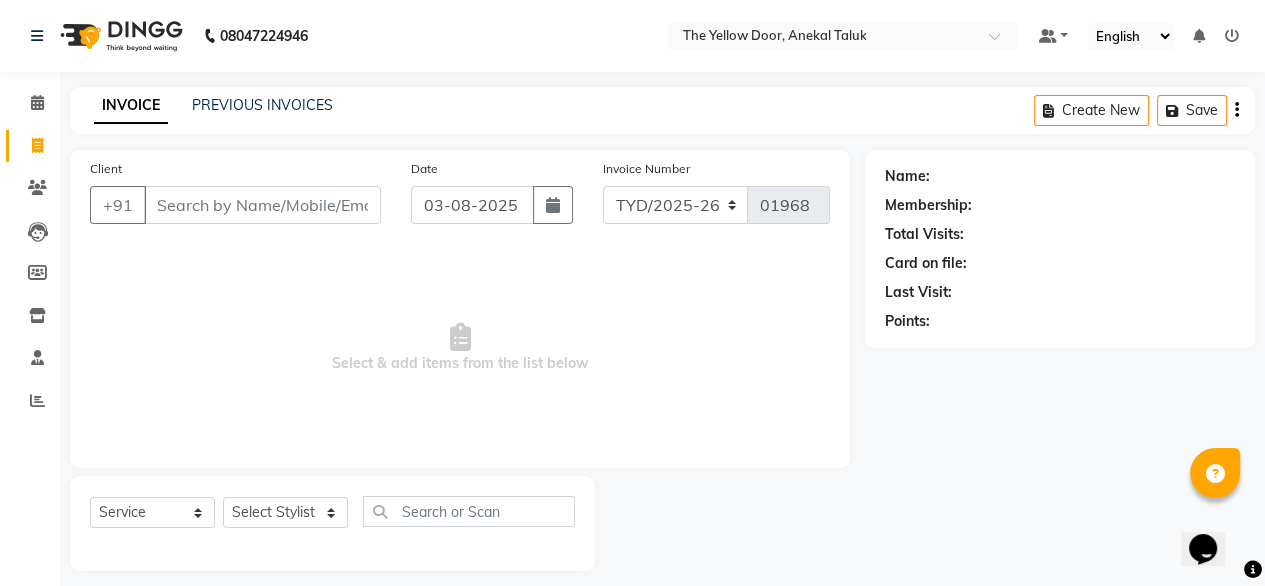click on "INVOICE PREVIOUS INVOICES Create New   Save" 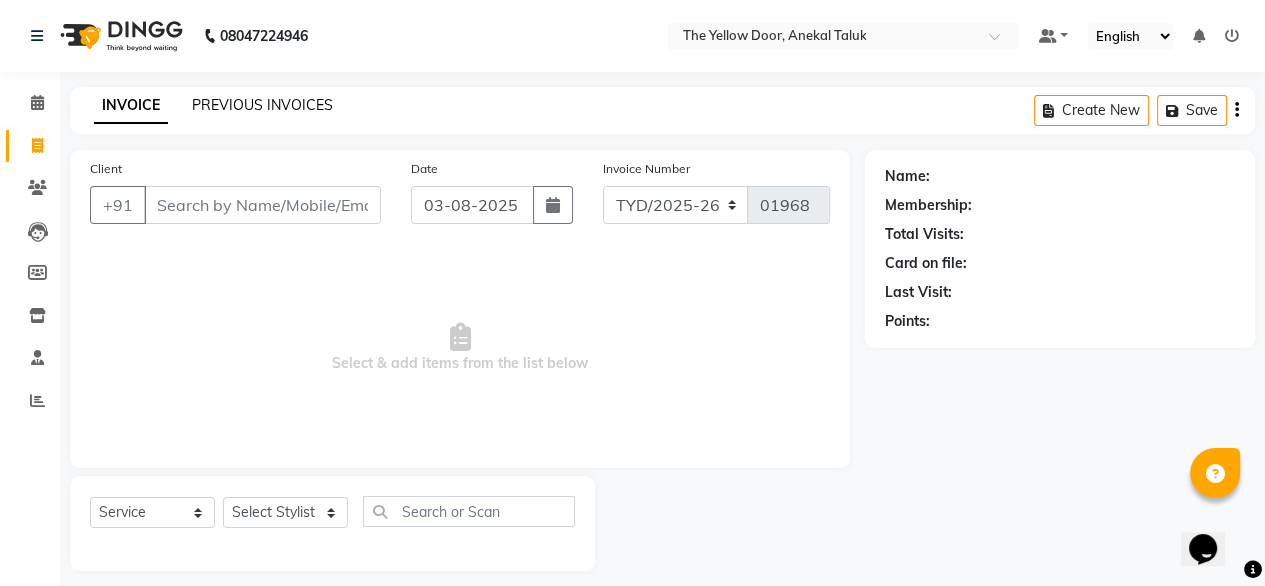 click on "PREVIOUS INVOICES" 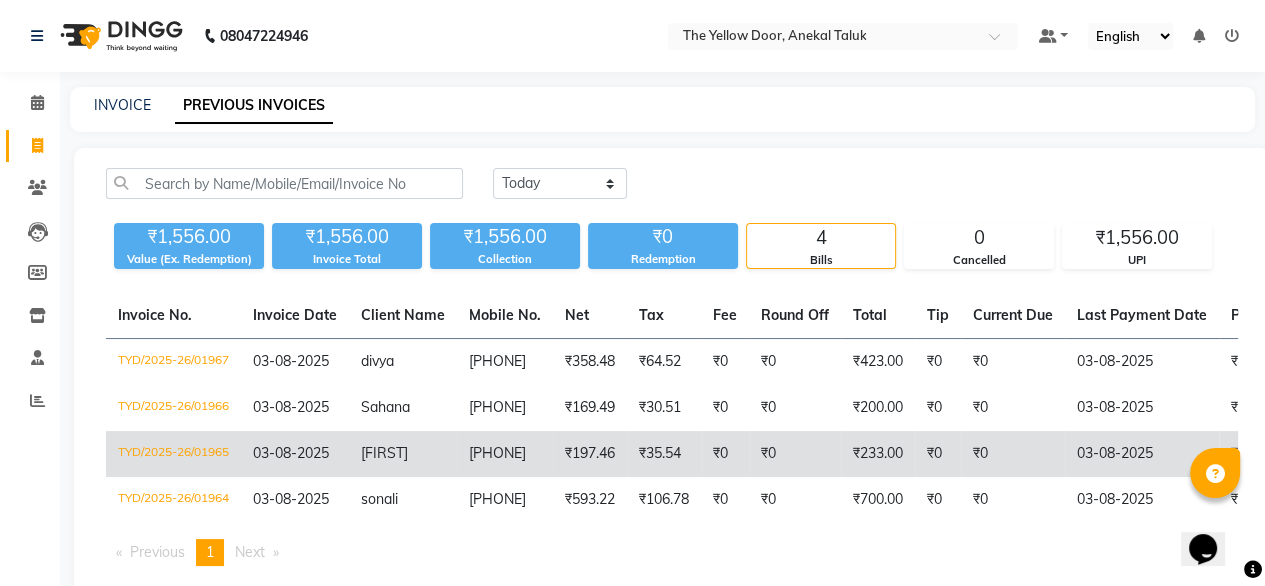 click on "₹233.00" 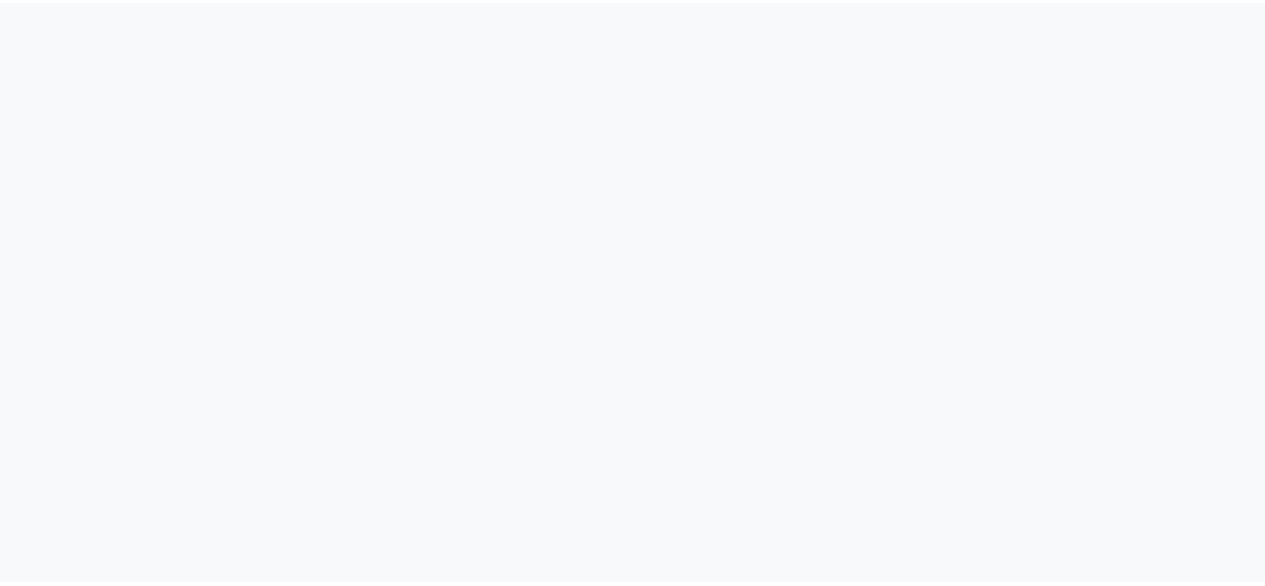 scroll, scrollTop: 0, scrollLeft: 0, axis: both 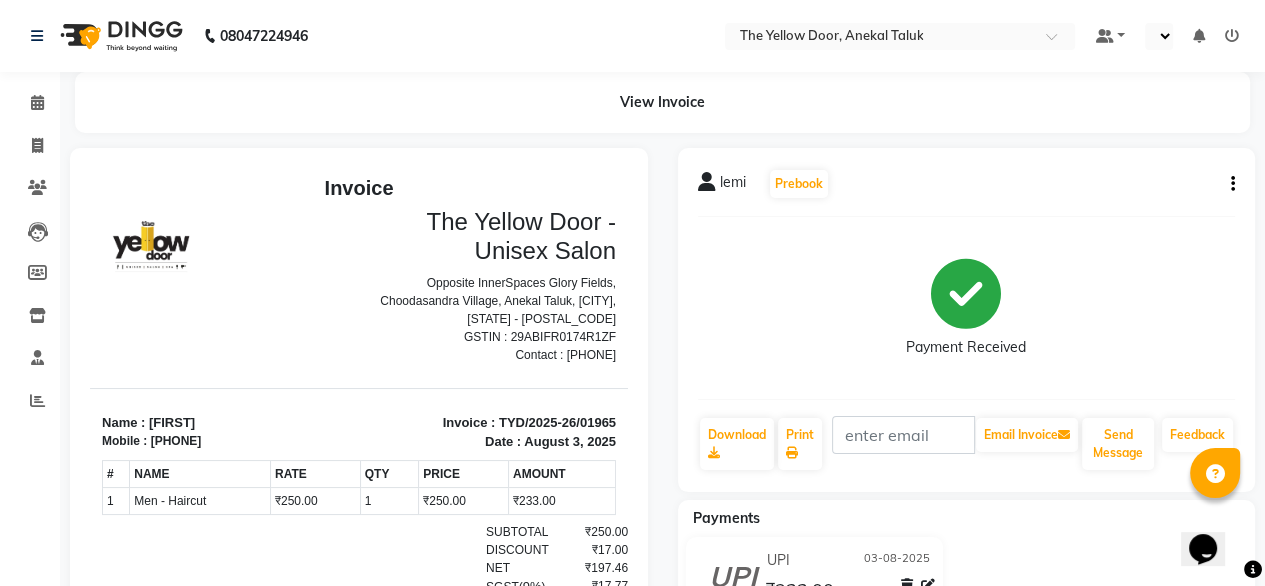 select on "en" 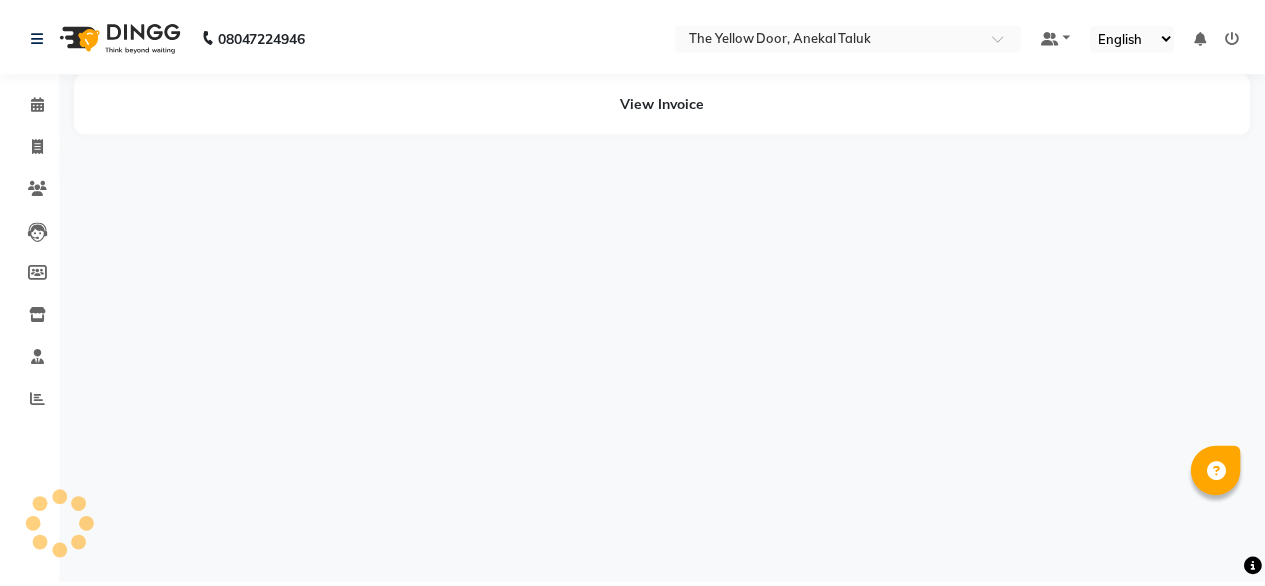 scroll, scrollTop: 0, scrollLeft: 0, axis: both 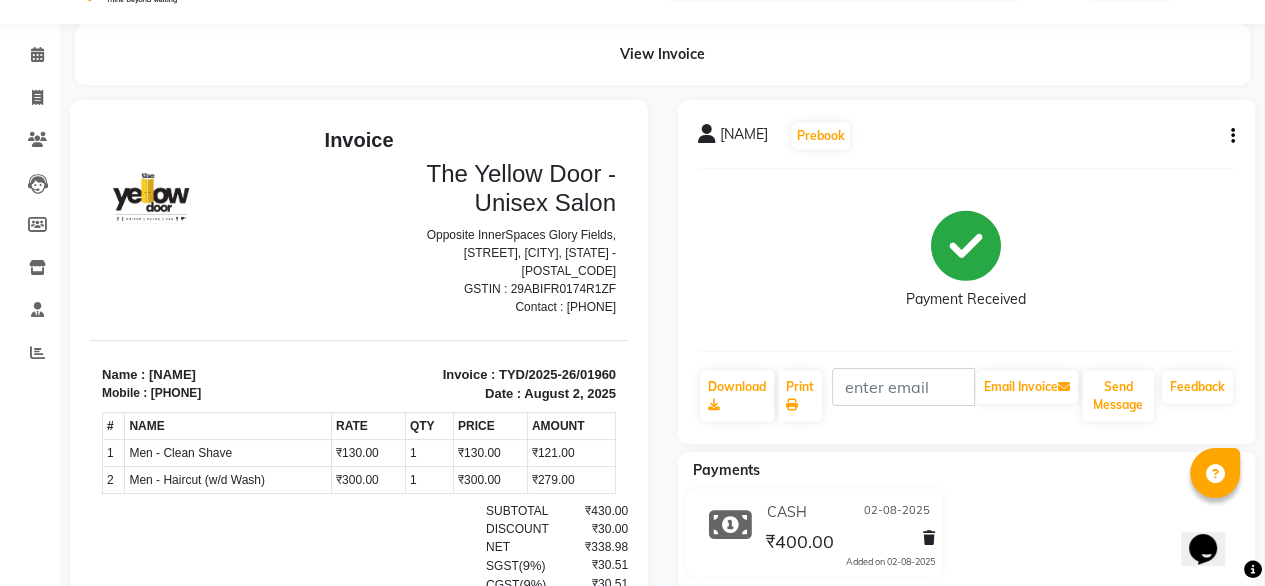 click 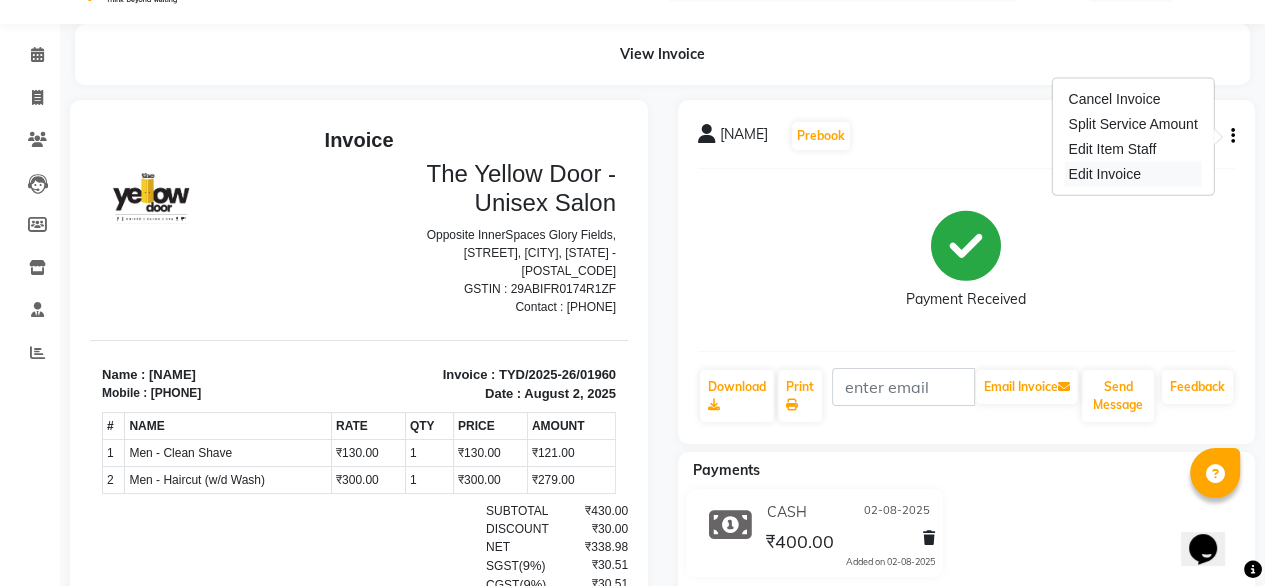 click on "Edit Invoice" at bounding box center (1132, 174) 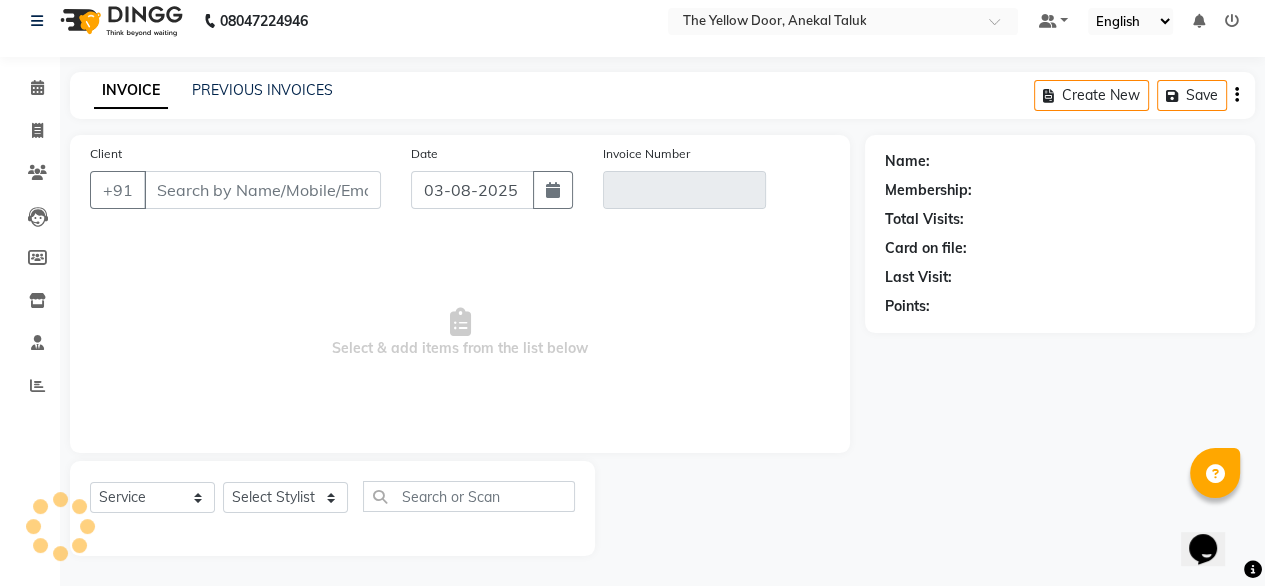 scroll, scrollTop: 16, scrollLeft: 0, axis: vertical 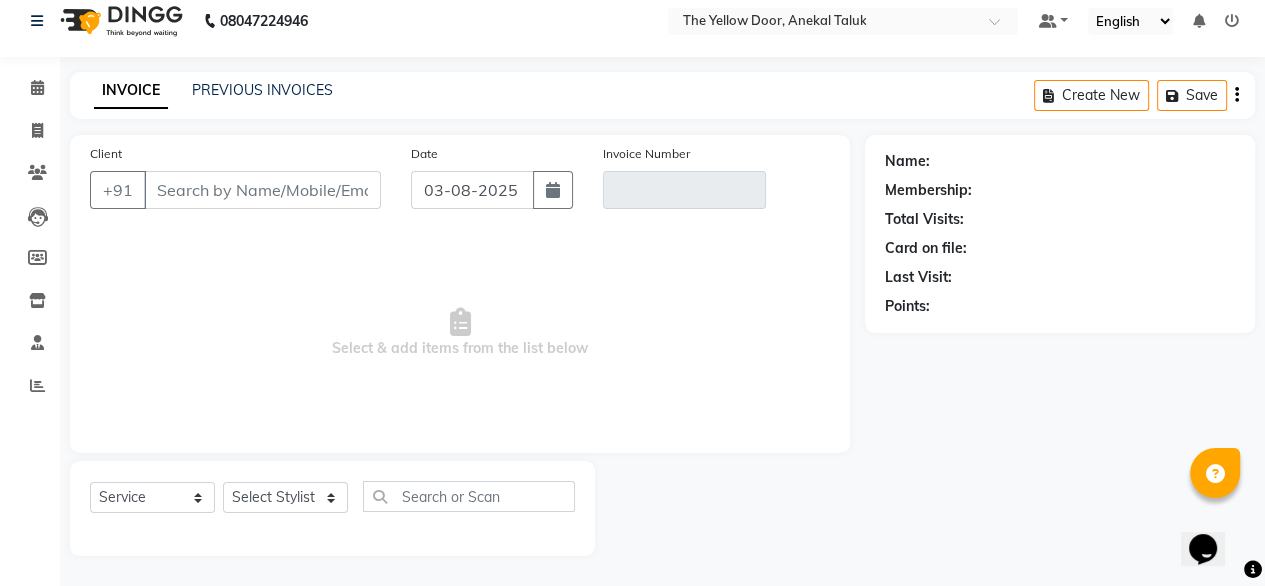 type on "7899366655" 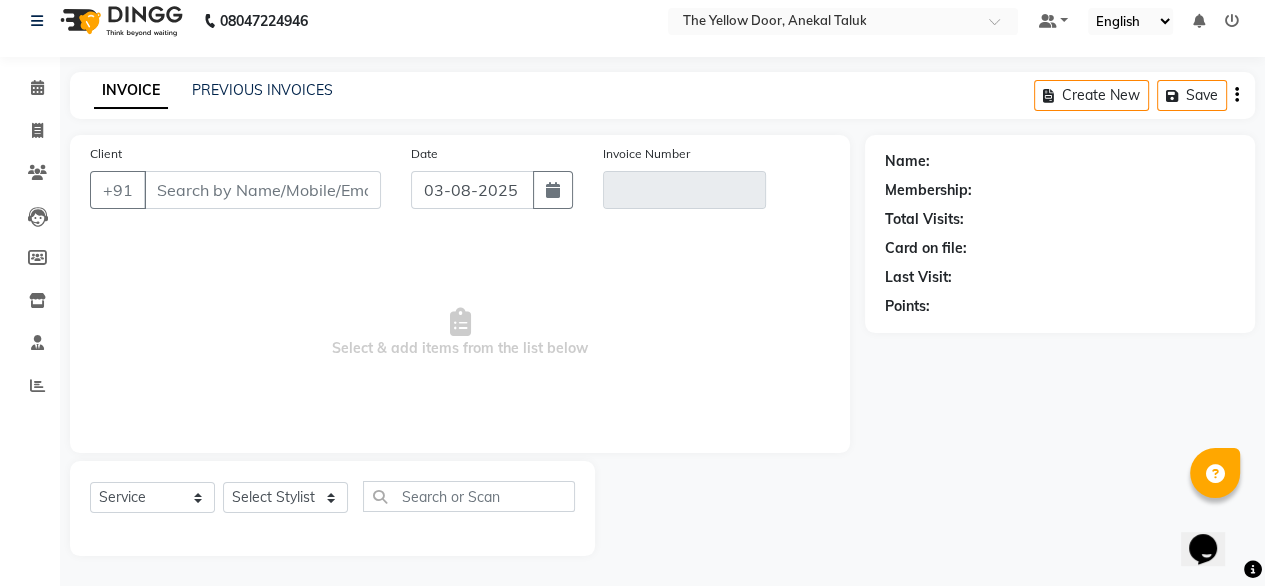 type on "TYD/2025-26/01960" 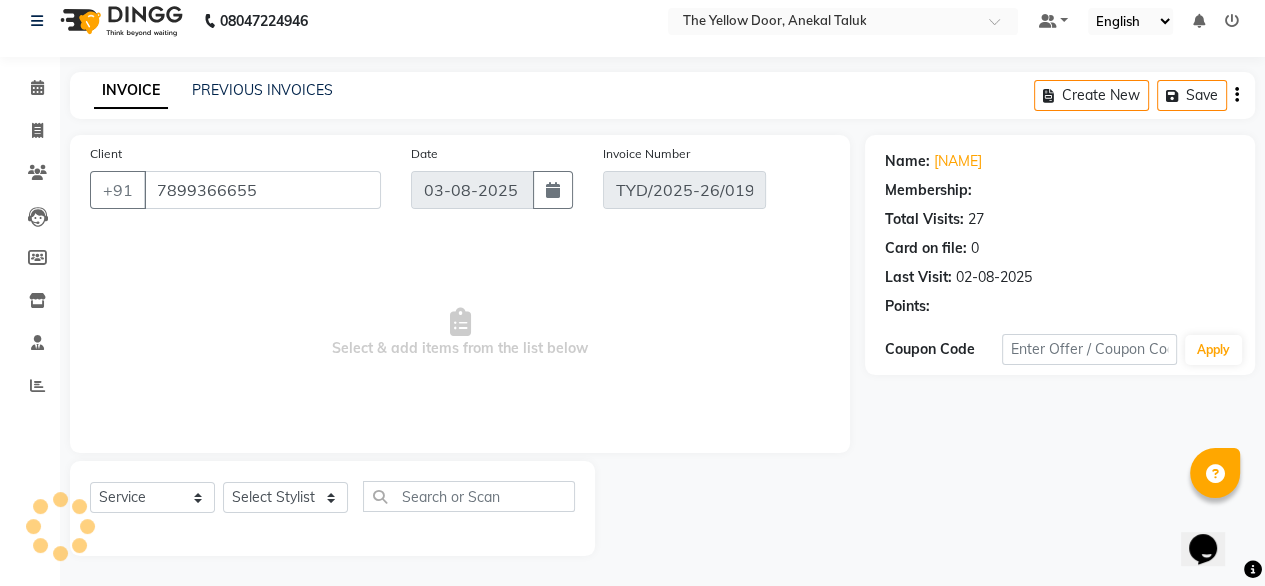 select on "1: Object" 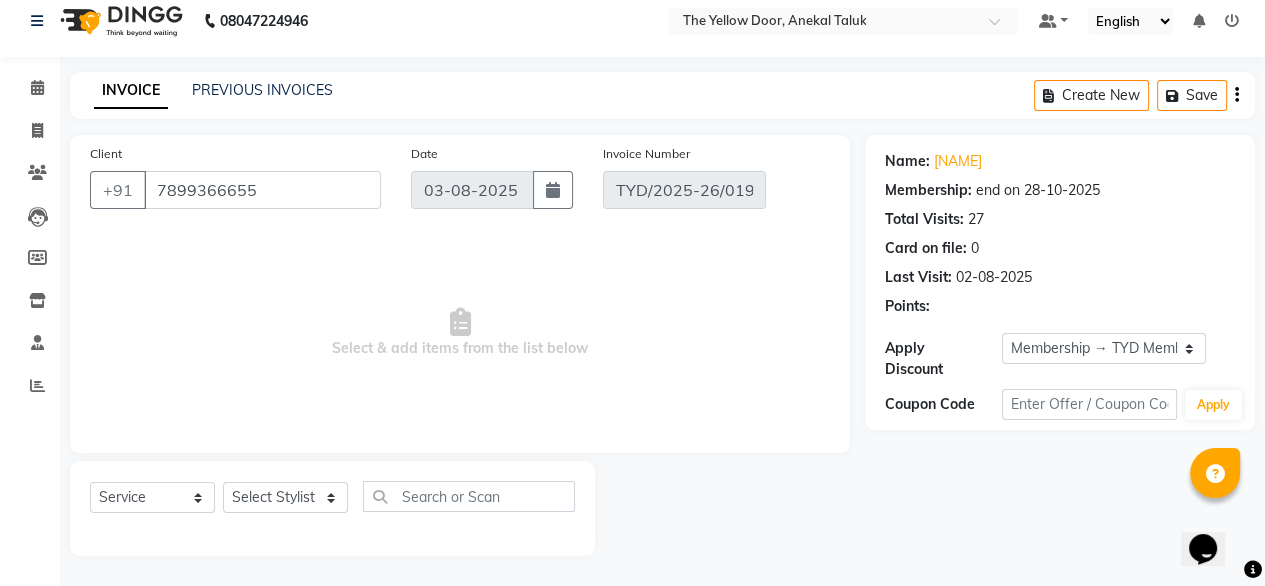 type on "02-08-2025" 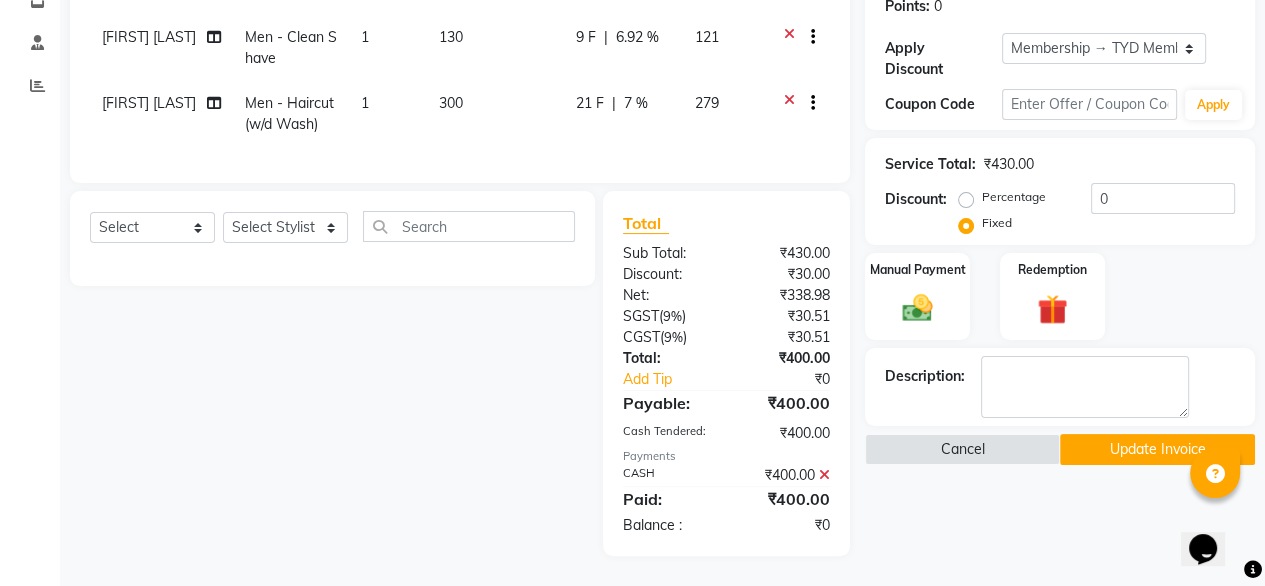 scroll, scrollTop: 331, scrollLeft: 0, axis: vertical 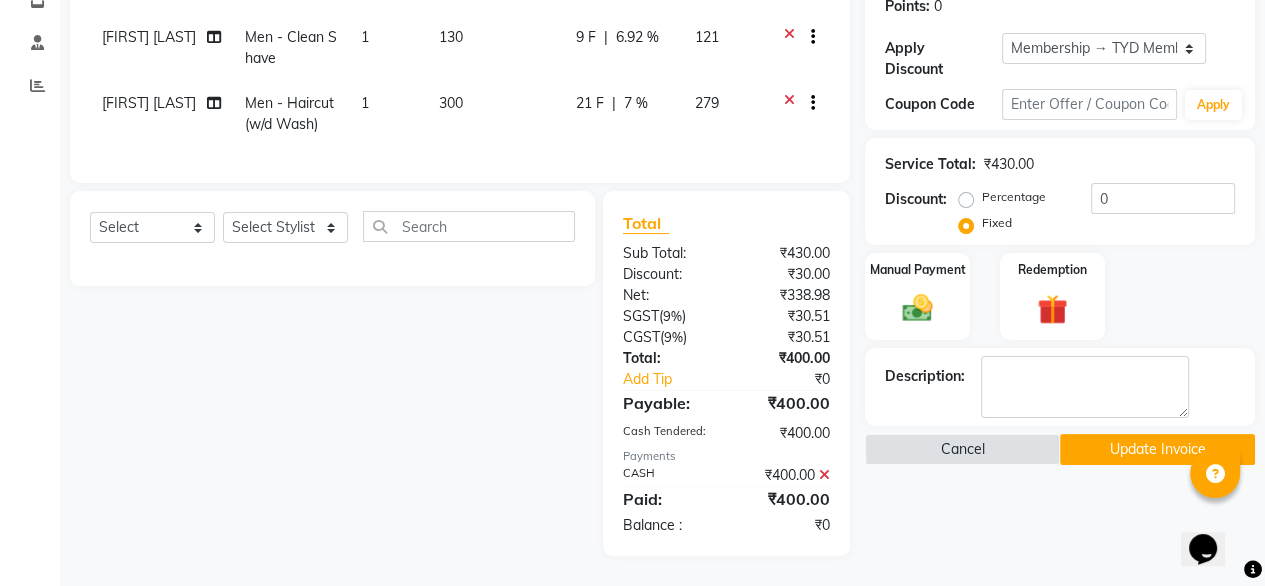click 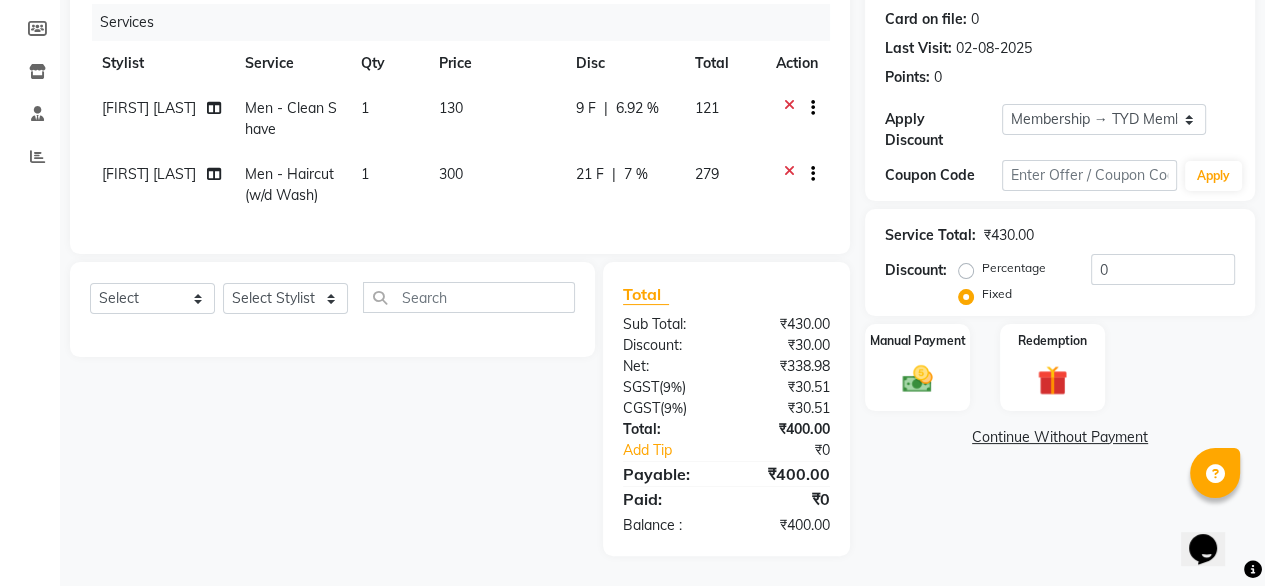 scroll, scrollTop: 260, scrollLeft: 0, axis: vertical 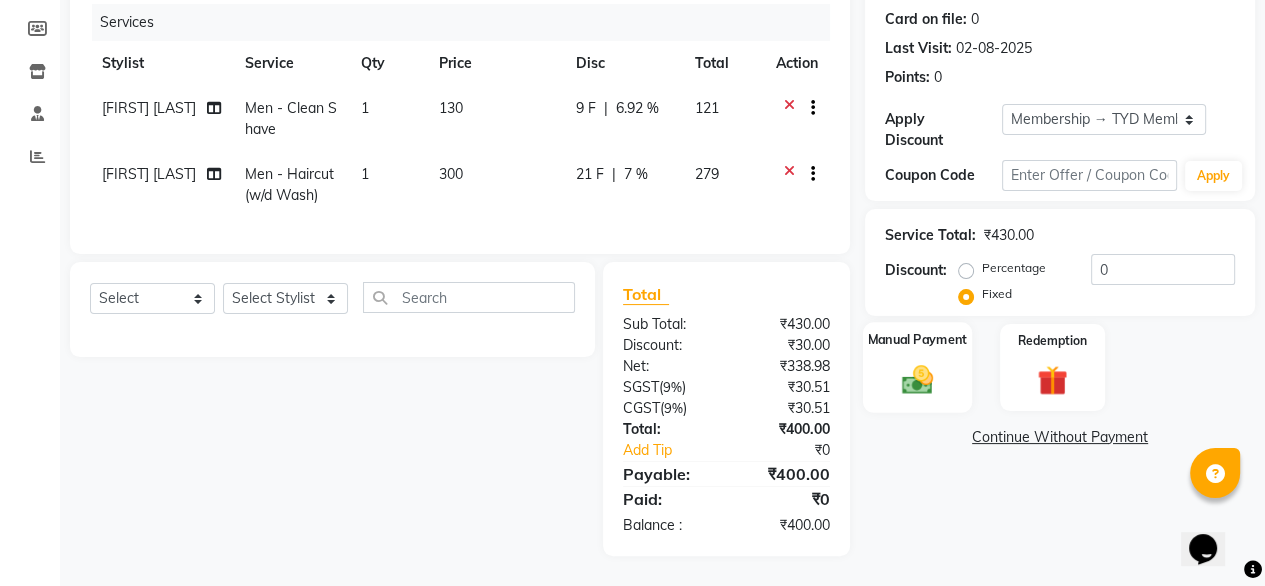 click 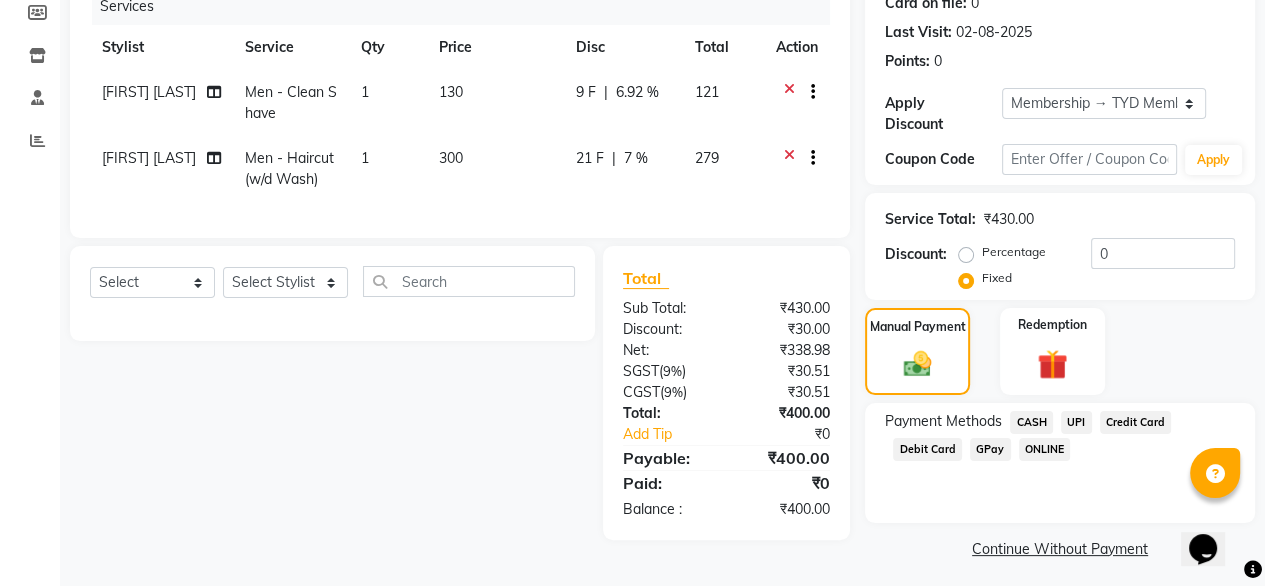 click on "CASH" 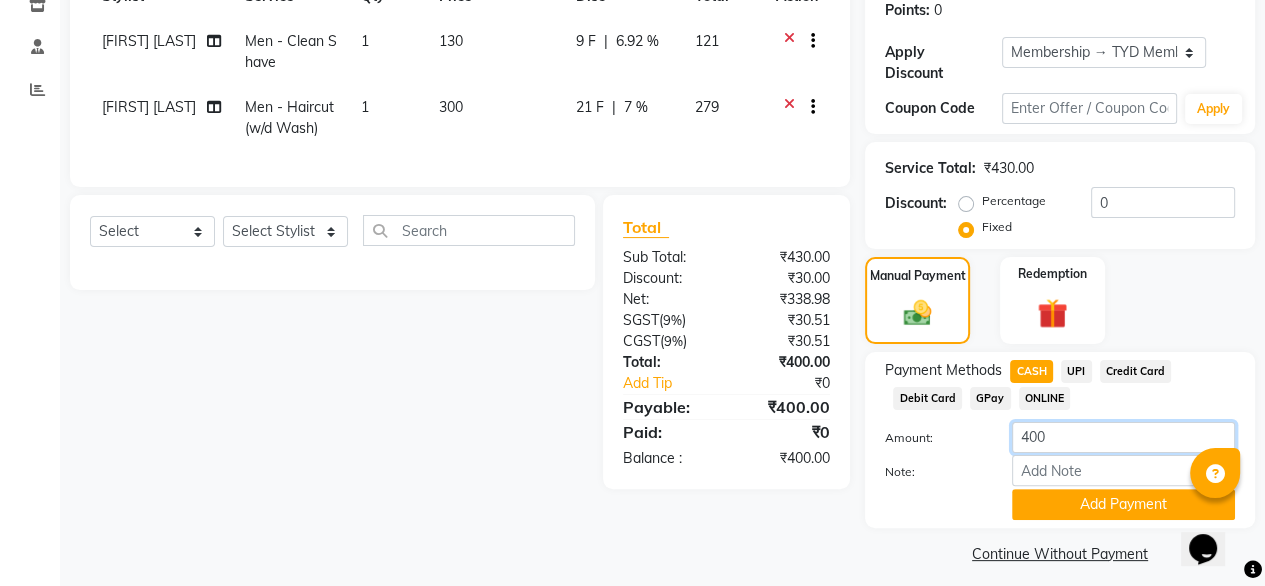 click on "400" 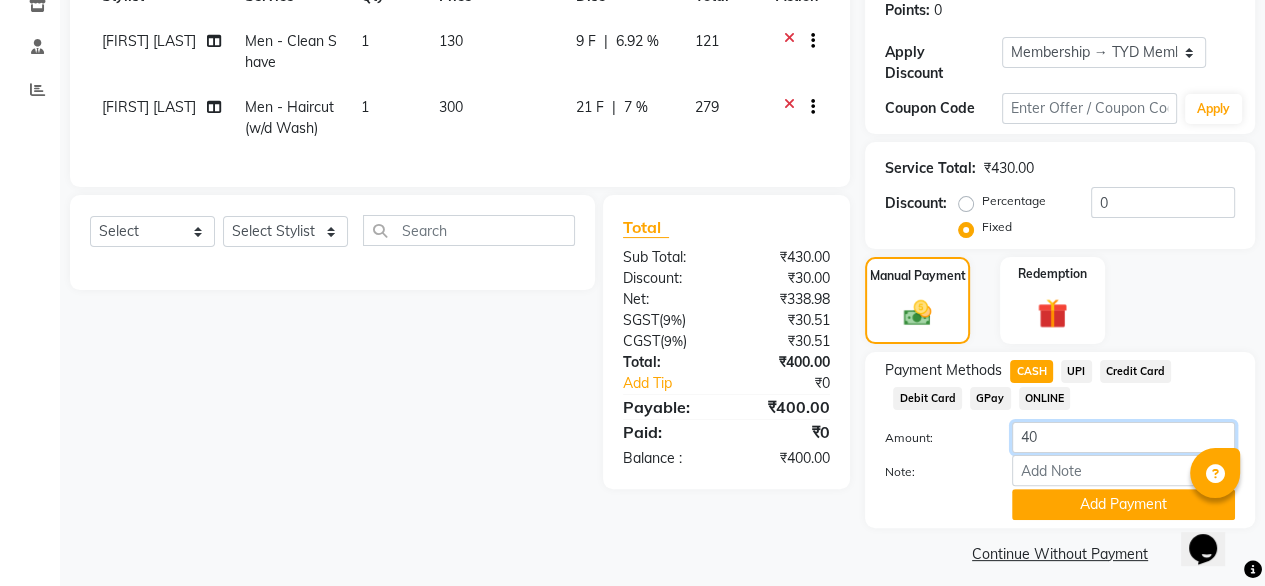 type on "4" 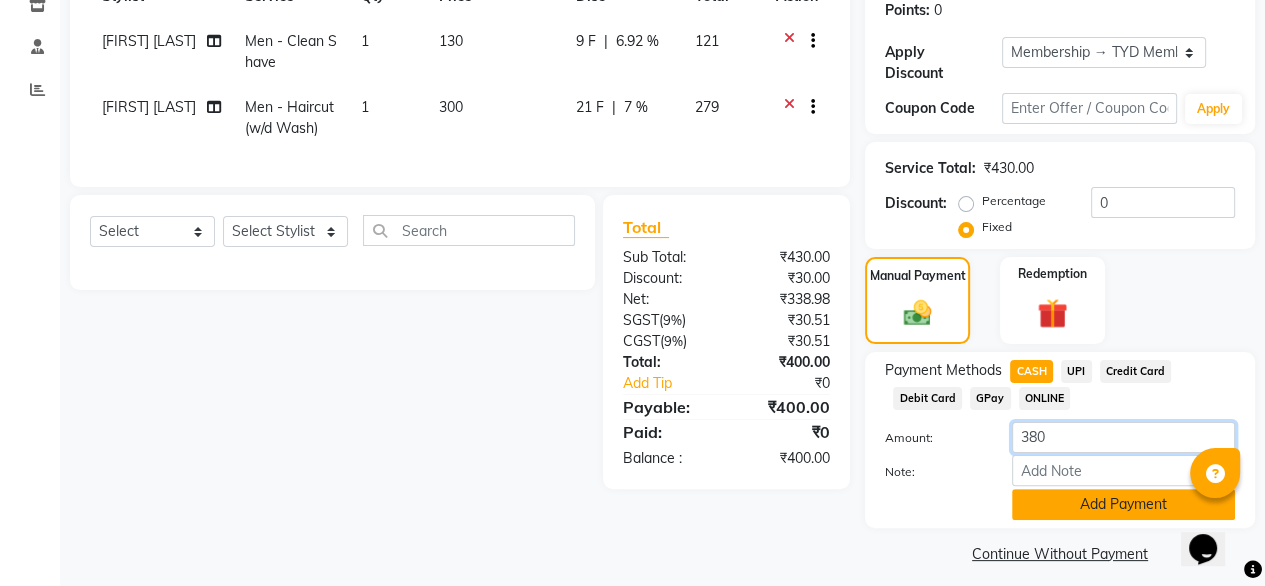 type on "380" 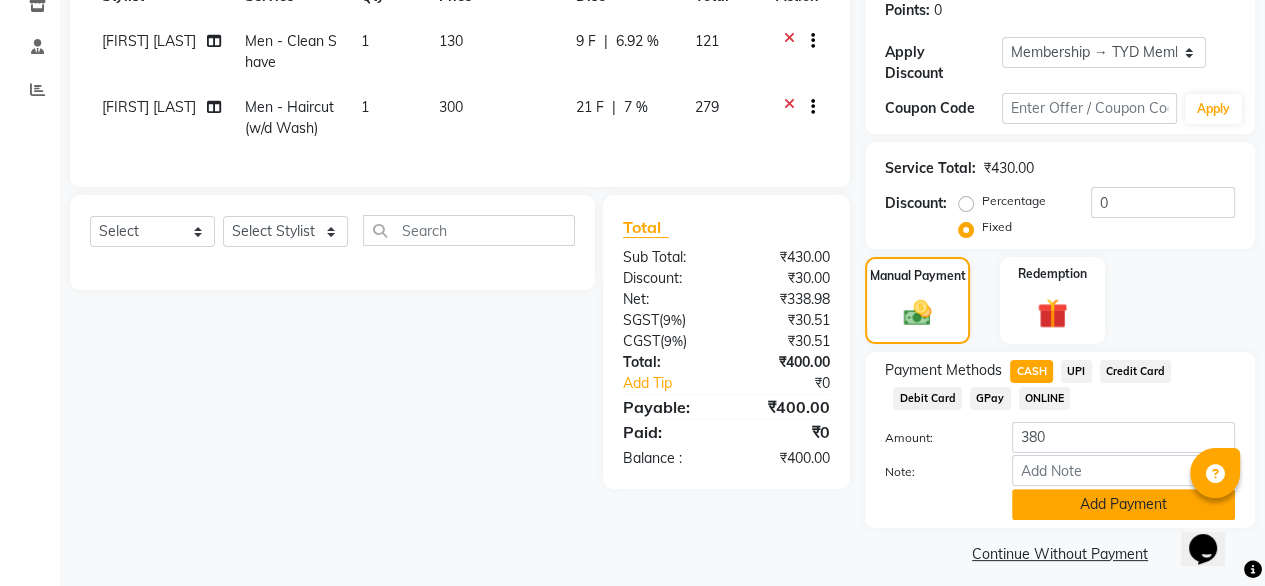 click on "Add Payment" 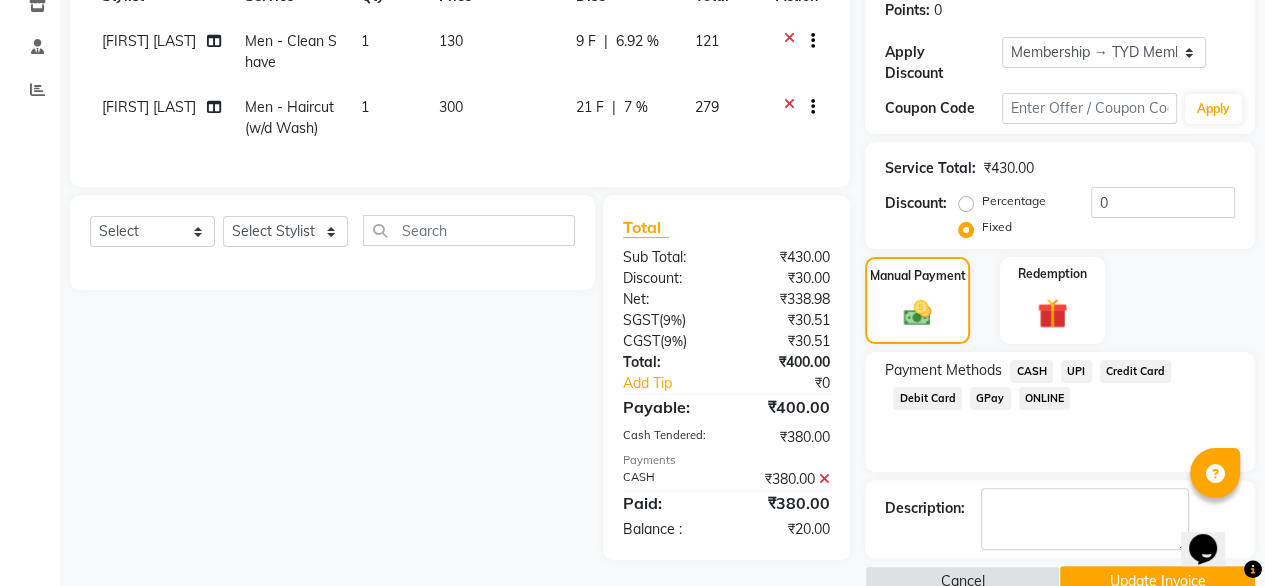 click on "UPI" 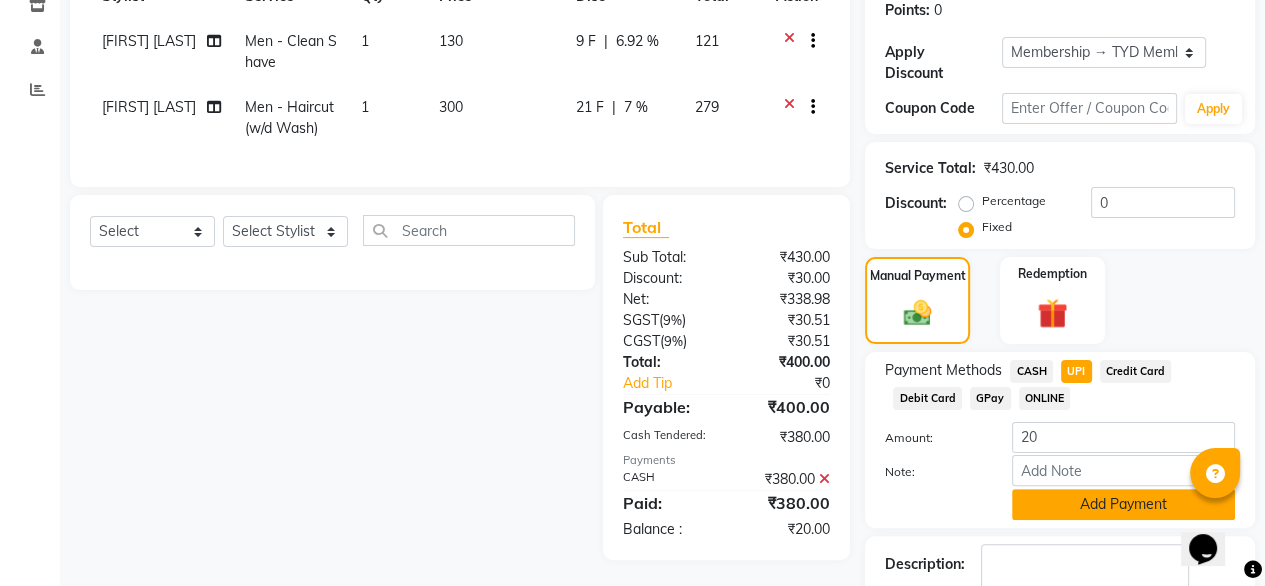 click on "Add Payment" 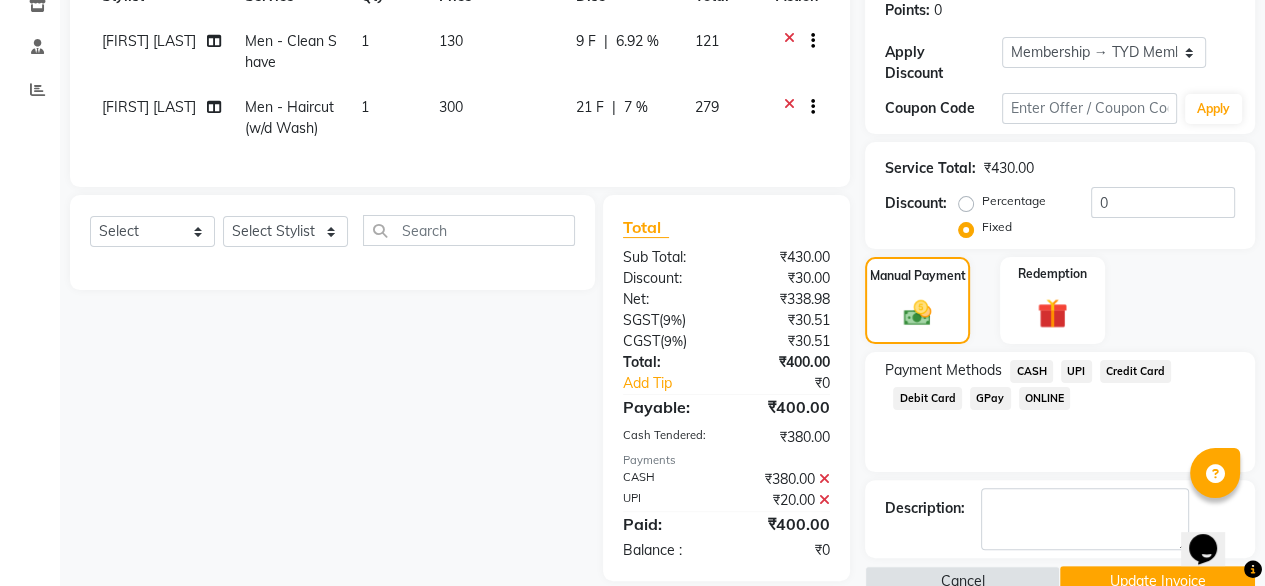 scroll, scrollTop: 352, scrollLeft: 0, axis: vertical 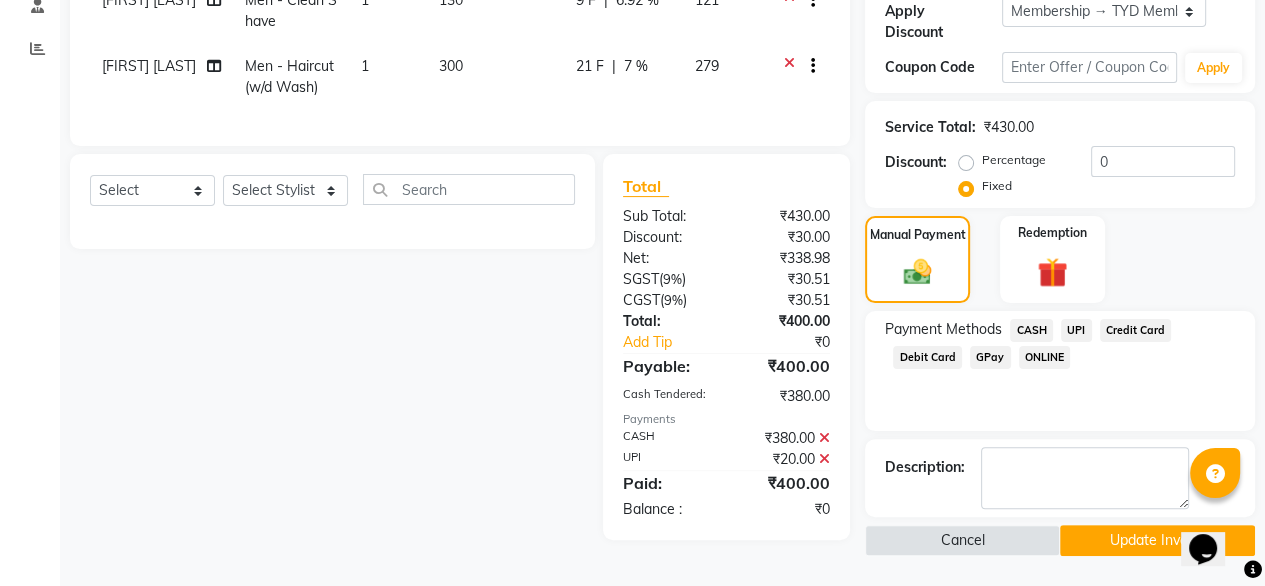 click on "Update Invoice" 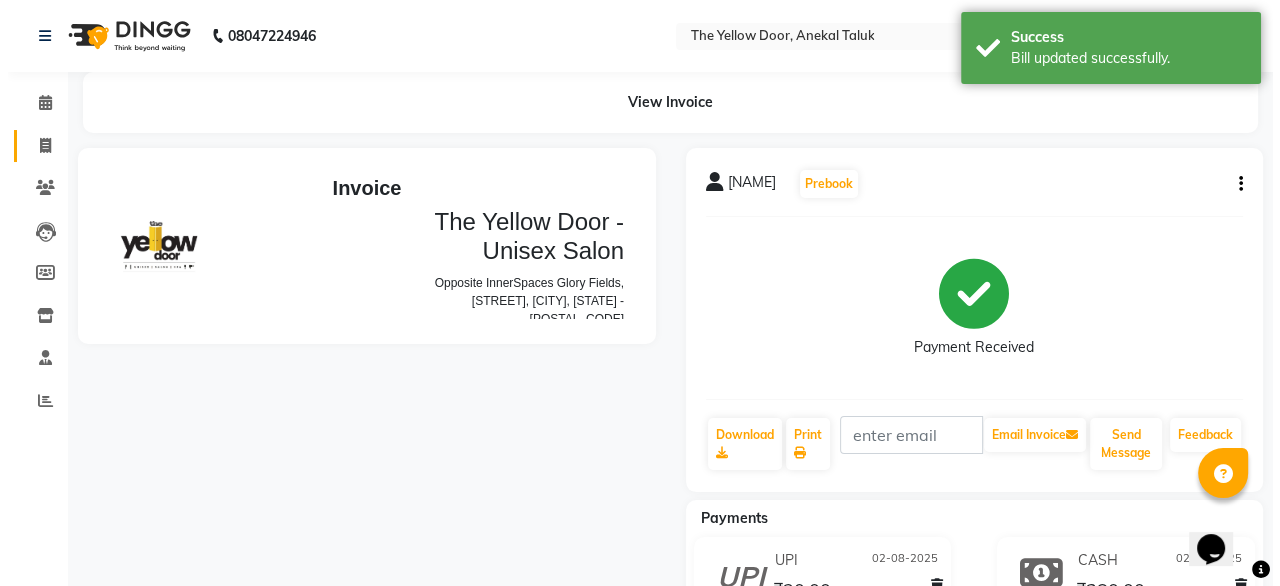 scroll, scrollTop: 0, scrollLeft: 0, axis: both 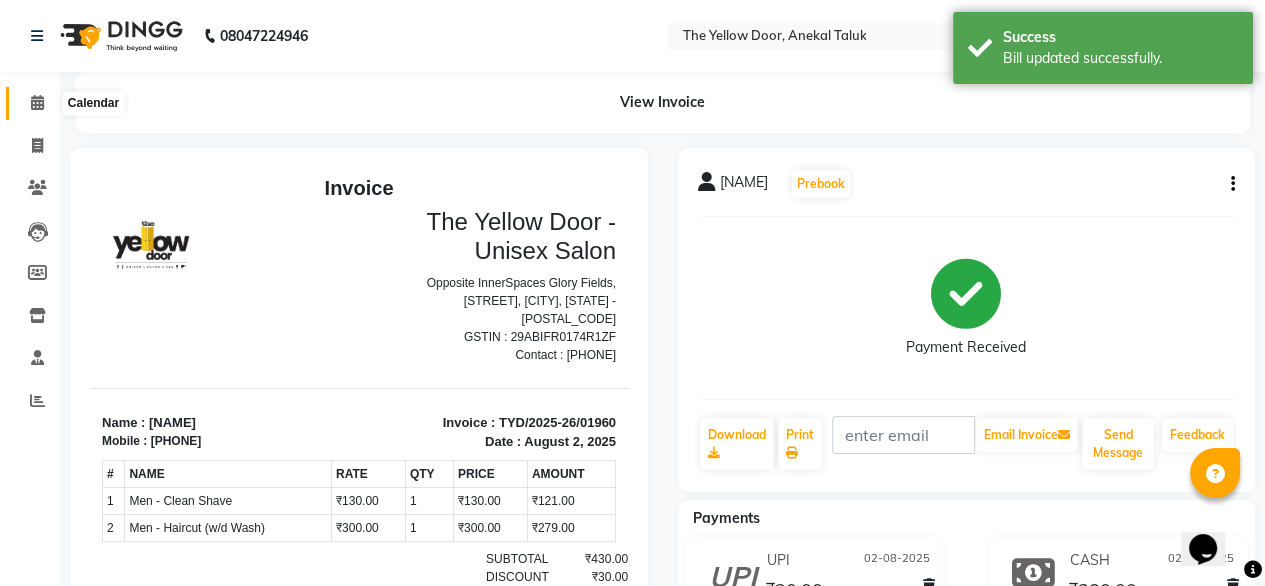 click 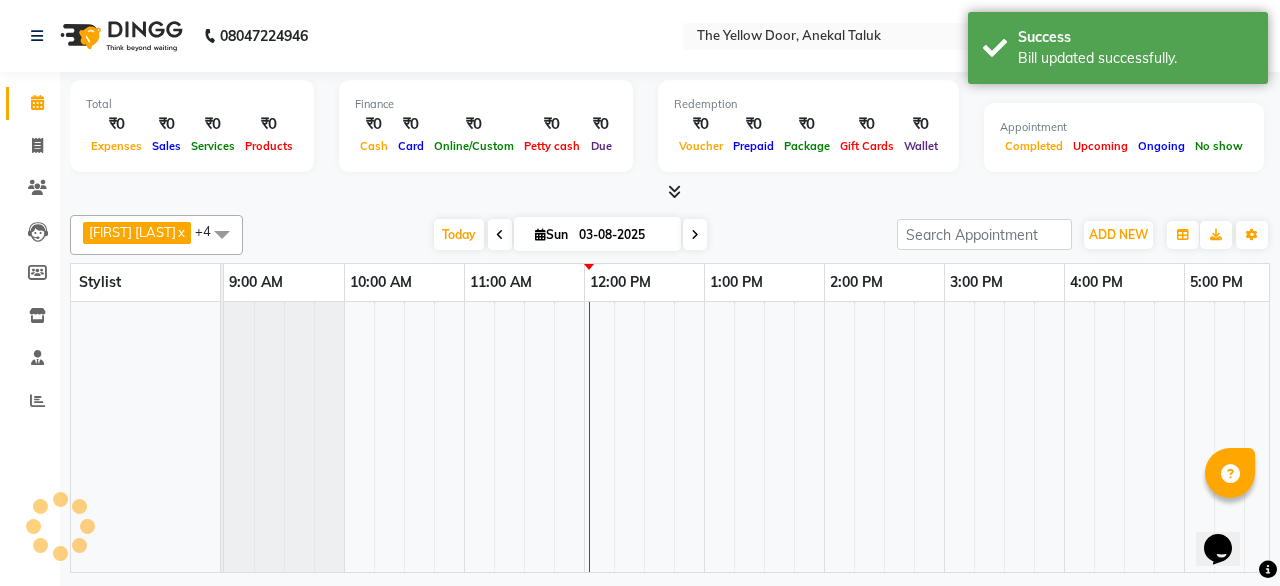 scroll, scrollTop: 0, scrollLeft: 0, axis: both 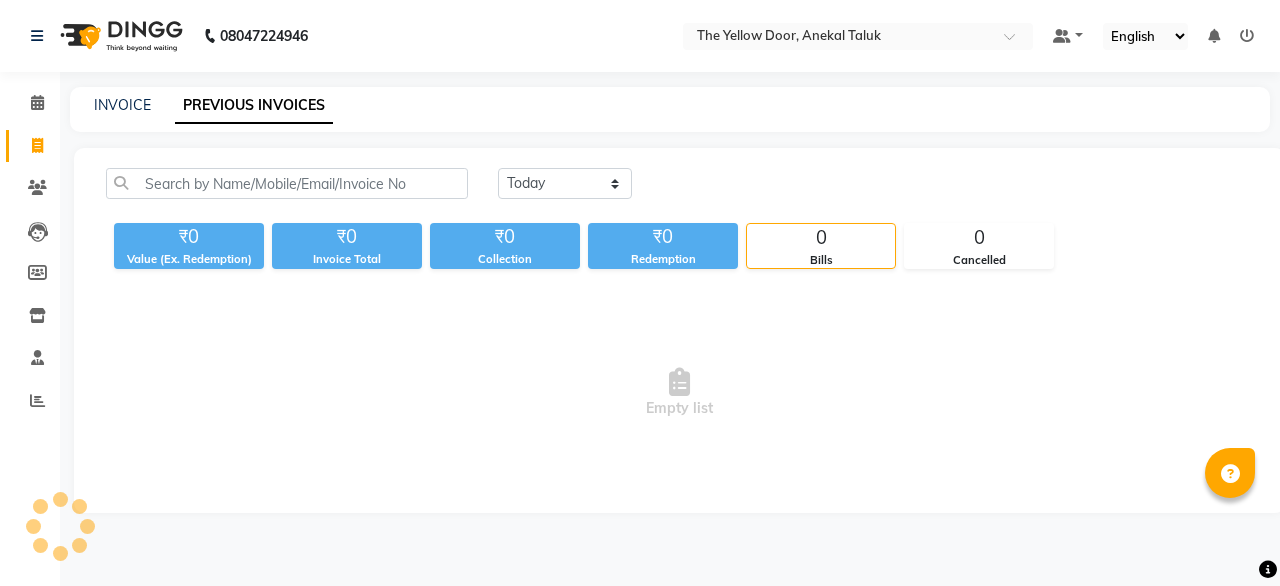 select on "en" 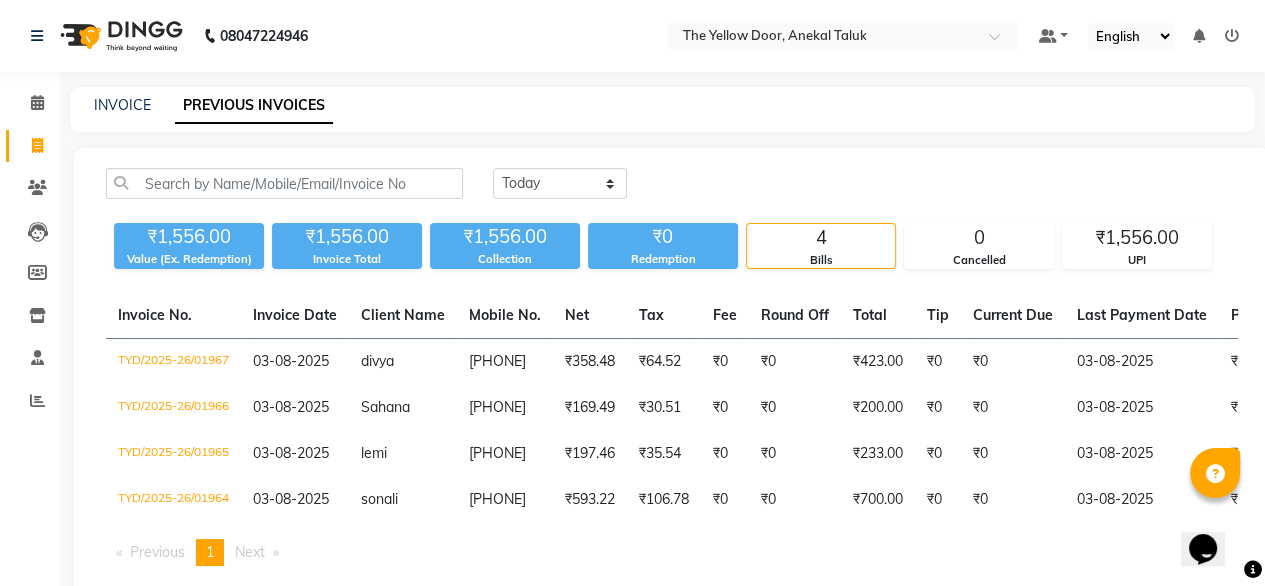 scroll, scrollTop: 0, scrollLeft: 0, axis: both 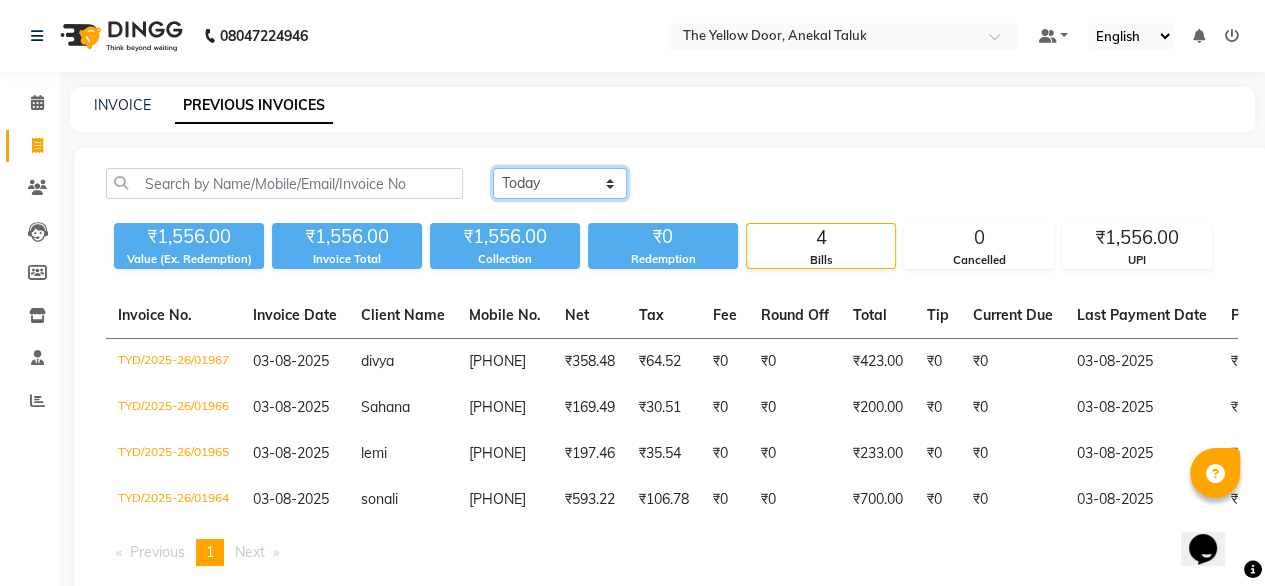 click on "Today Yesterday Custom Range" 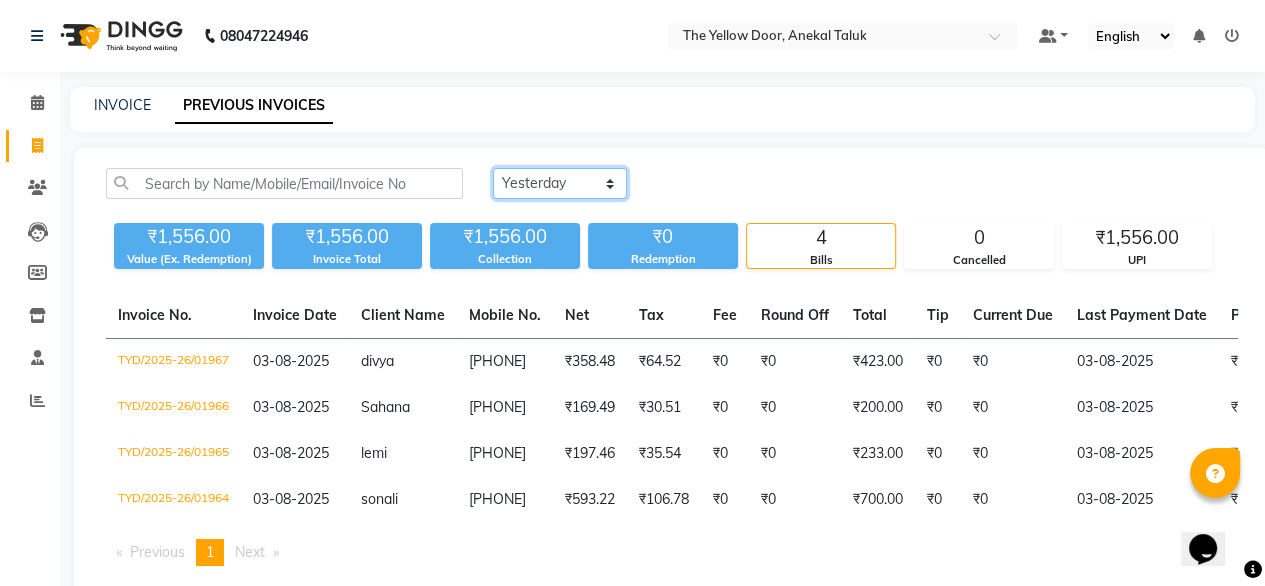 click on "Today Yesterday Custom Range" 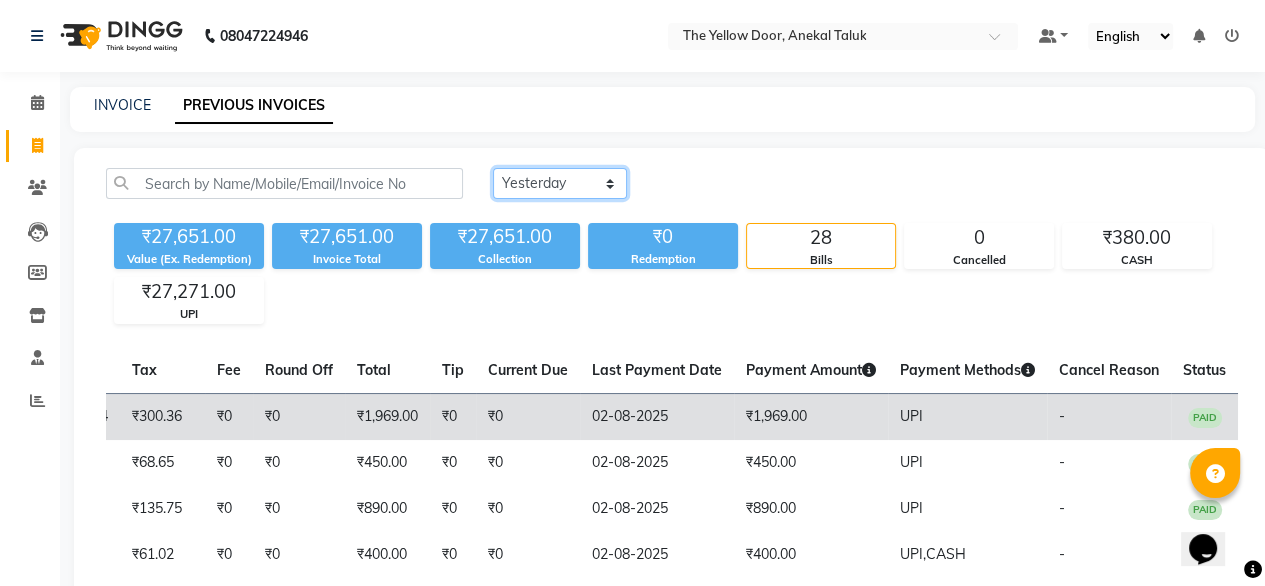 scroll, scrollTop: 0, scrollLeft: 551, axis: horizontal 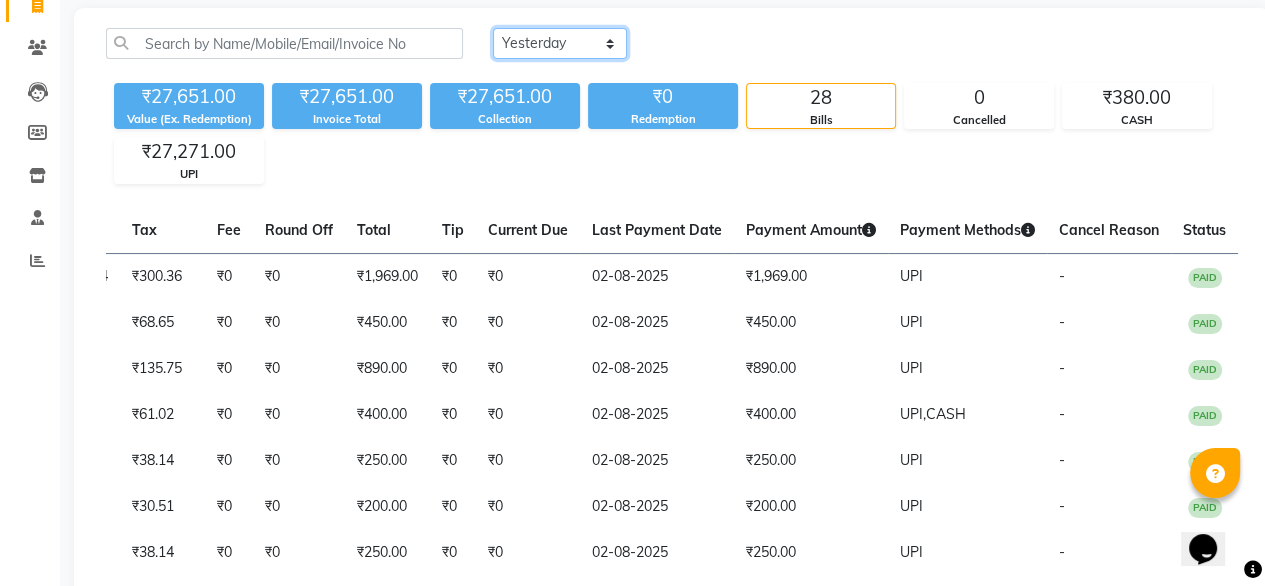 click on "Today Yesterday Custom Range" 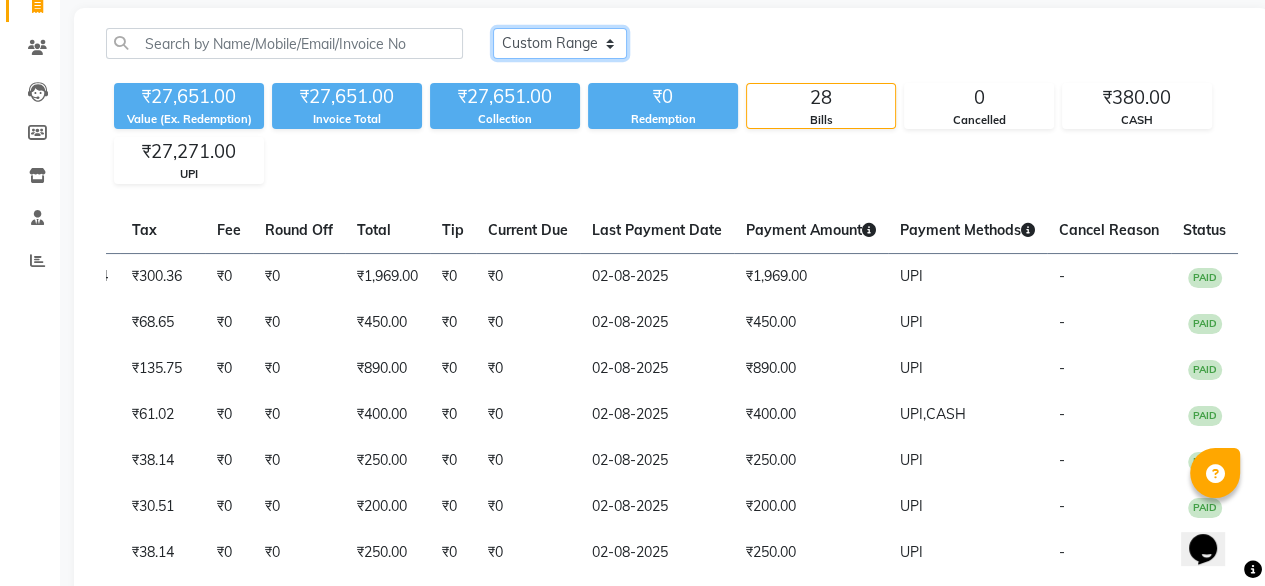 click on "Today Yesterday Custom Range" 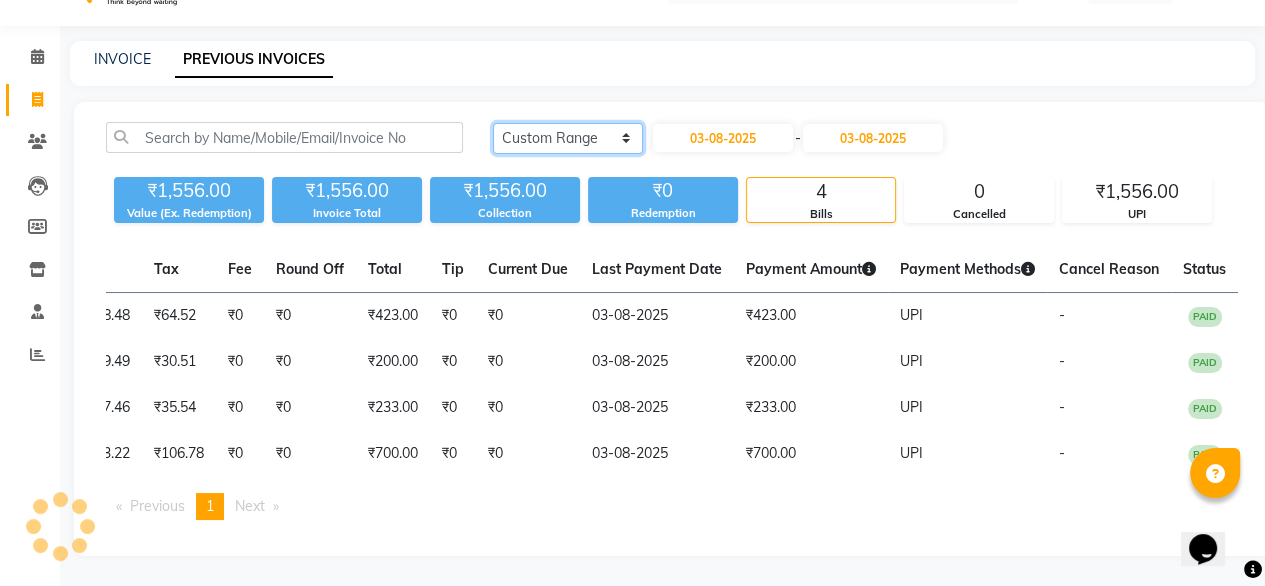 scroll, scrollTop: 62, scrollLeft: 0, axis: vertical 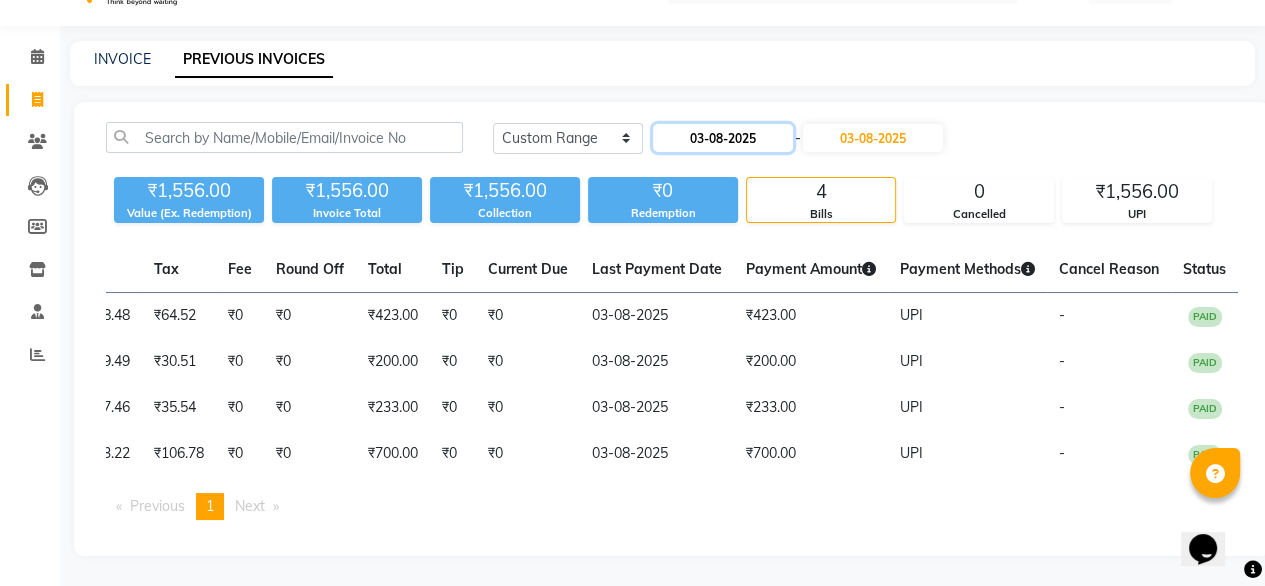 click on "03-08-2025" 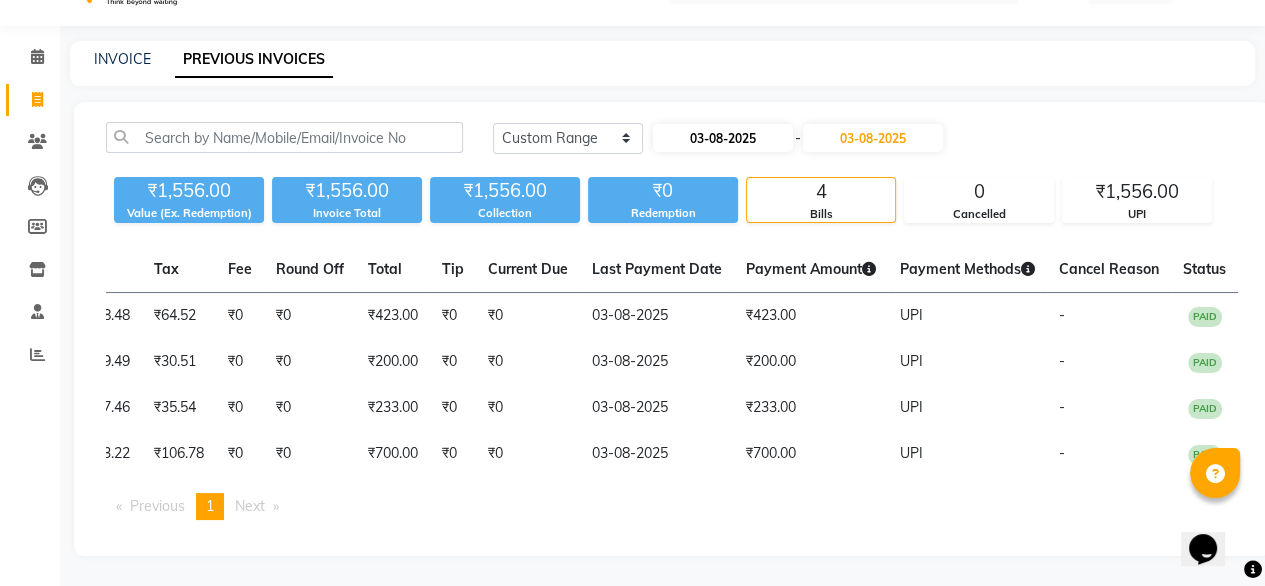 select on "8" 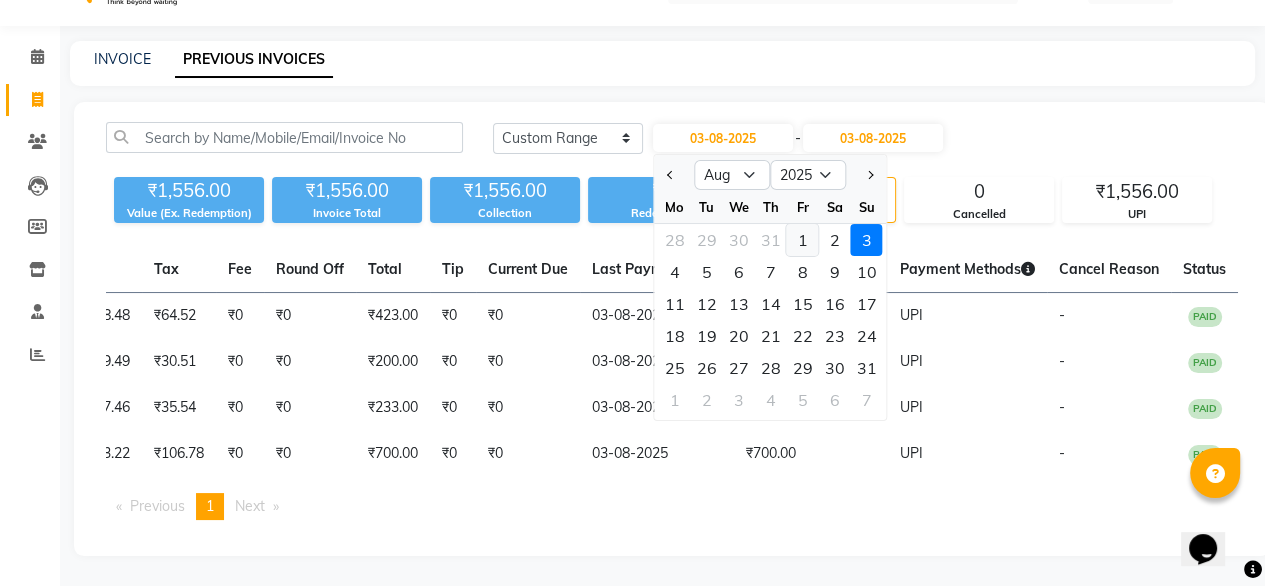 click on "1" 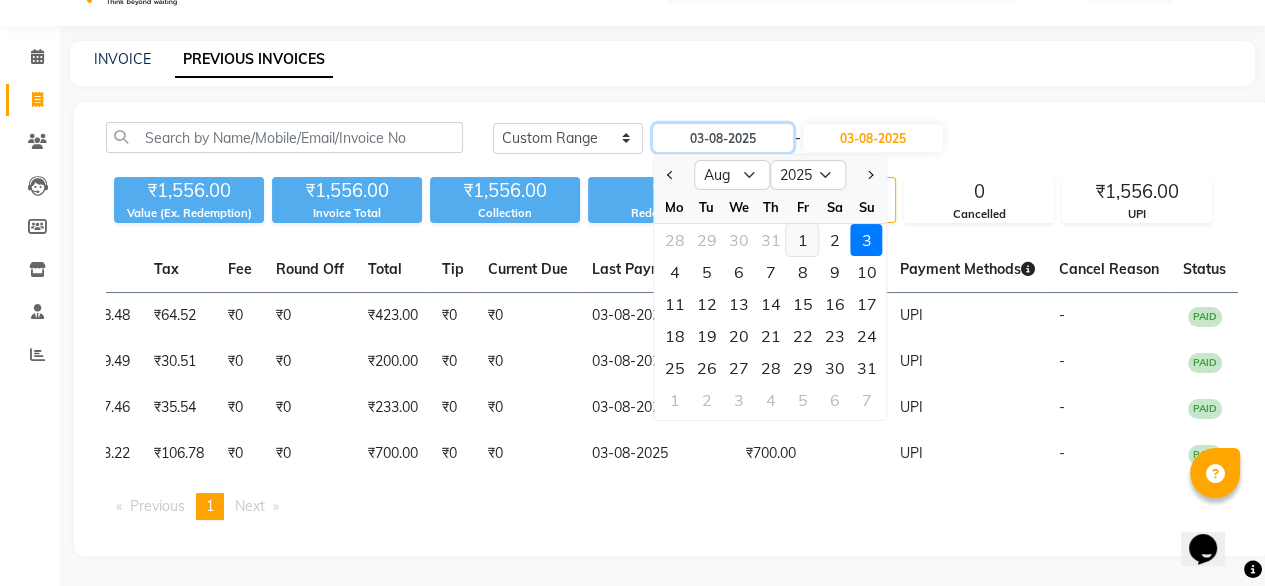 type on "01-08-2025" 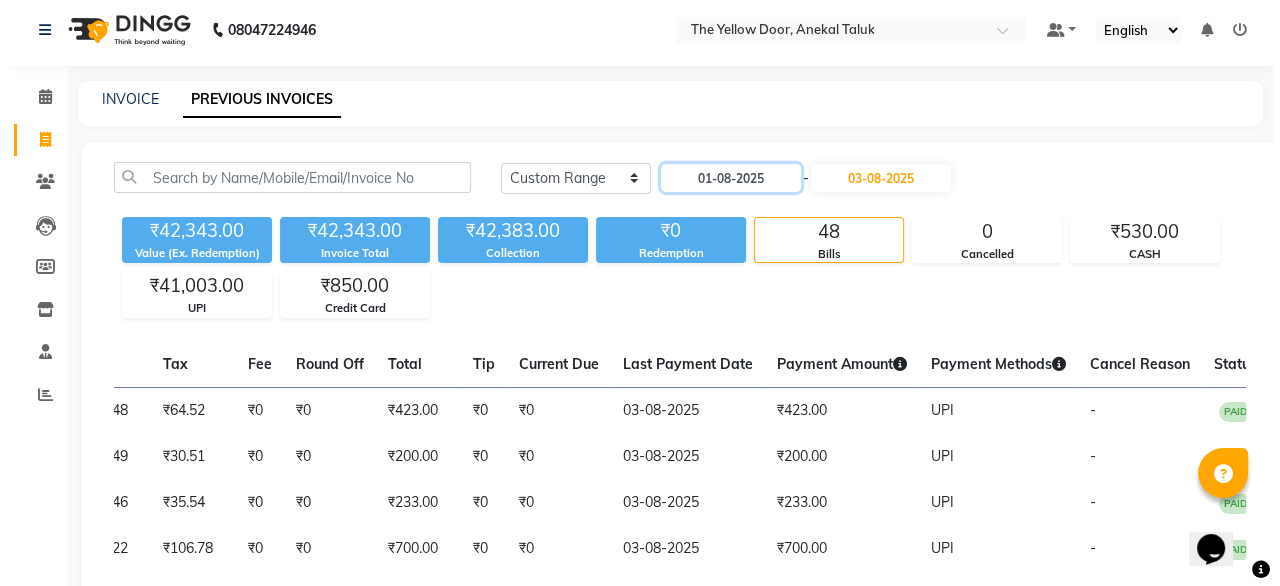 scroll, scrollTop: 0, scrollLeft: 0, axis: both 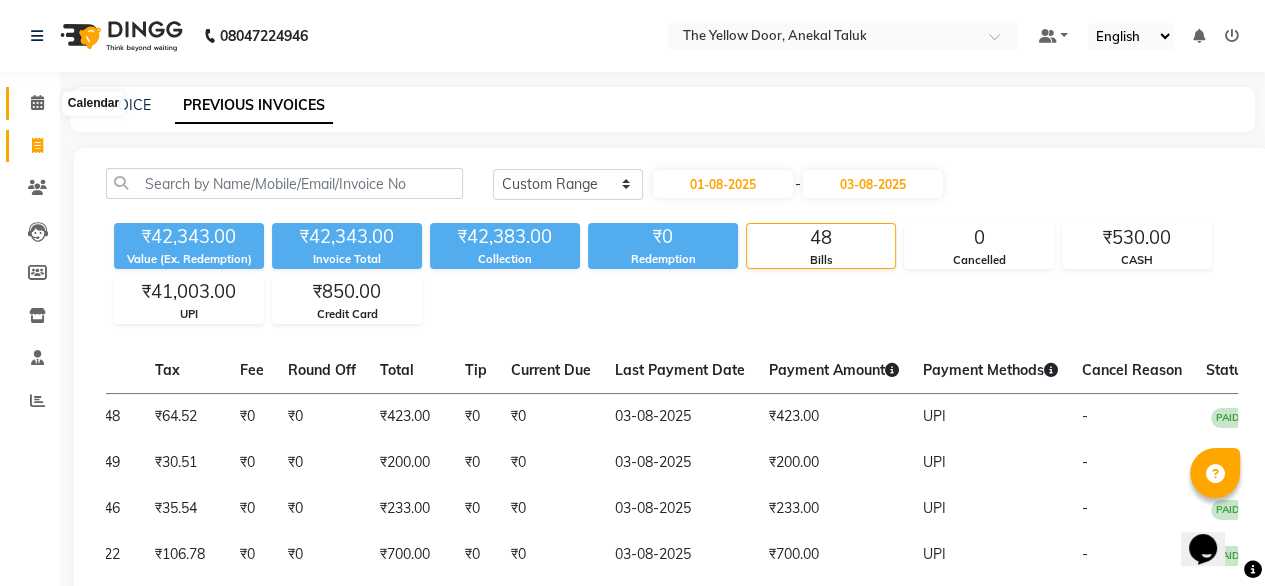 click 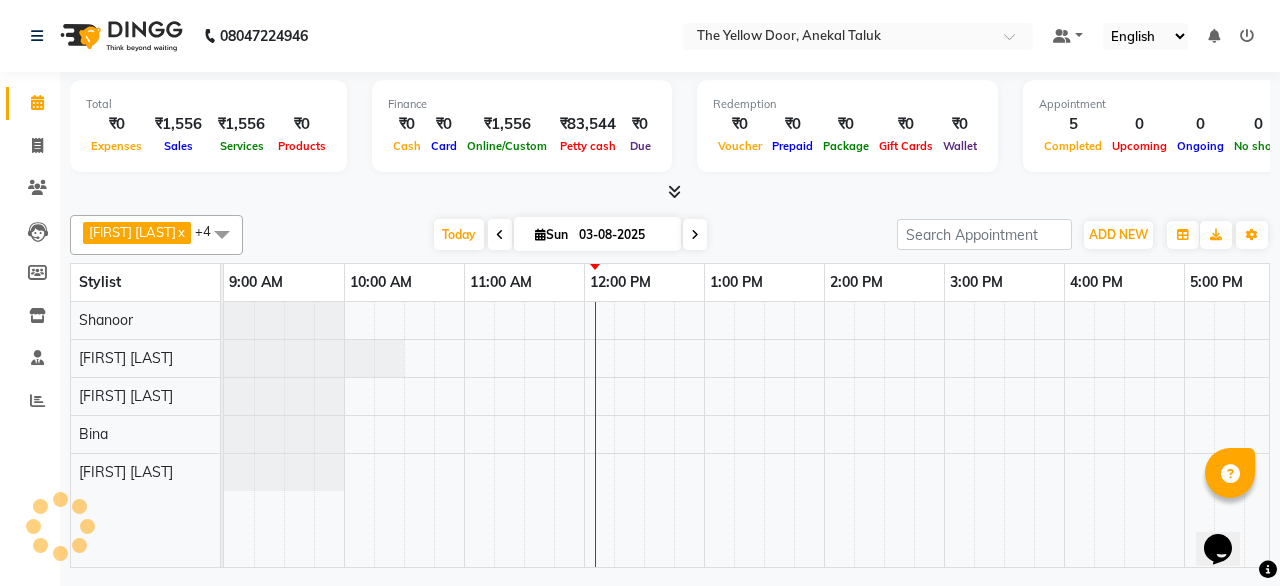 scroll, scrollTop: 0, scrollLeft: 0, axis: both 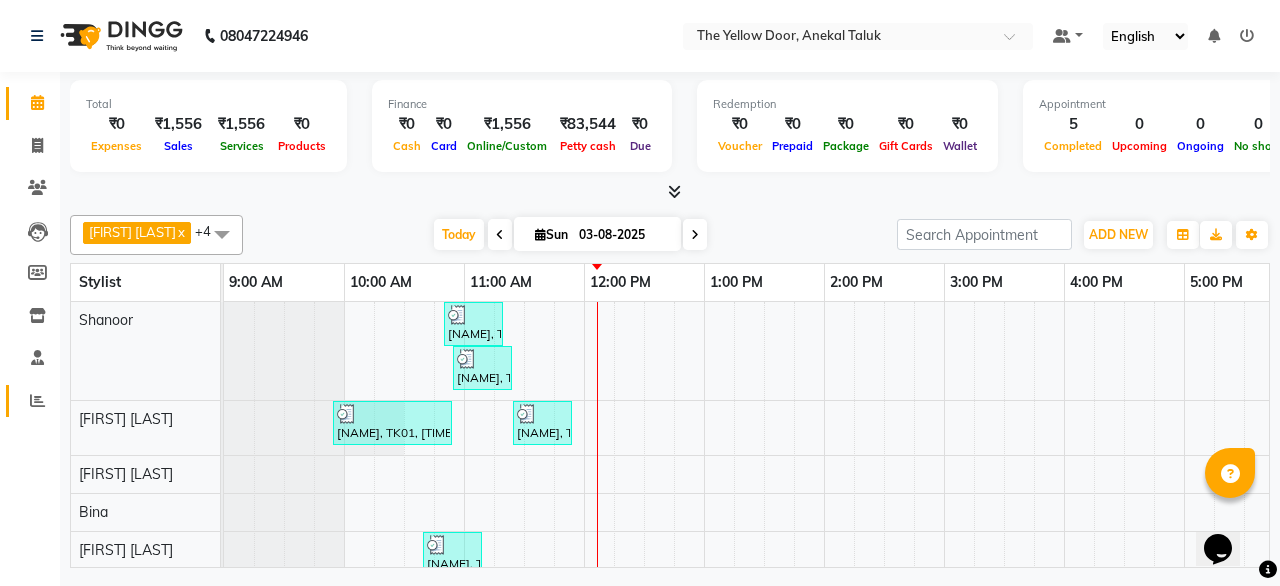 click on "Reports" 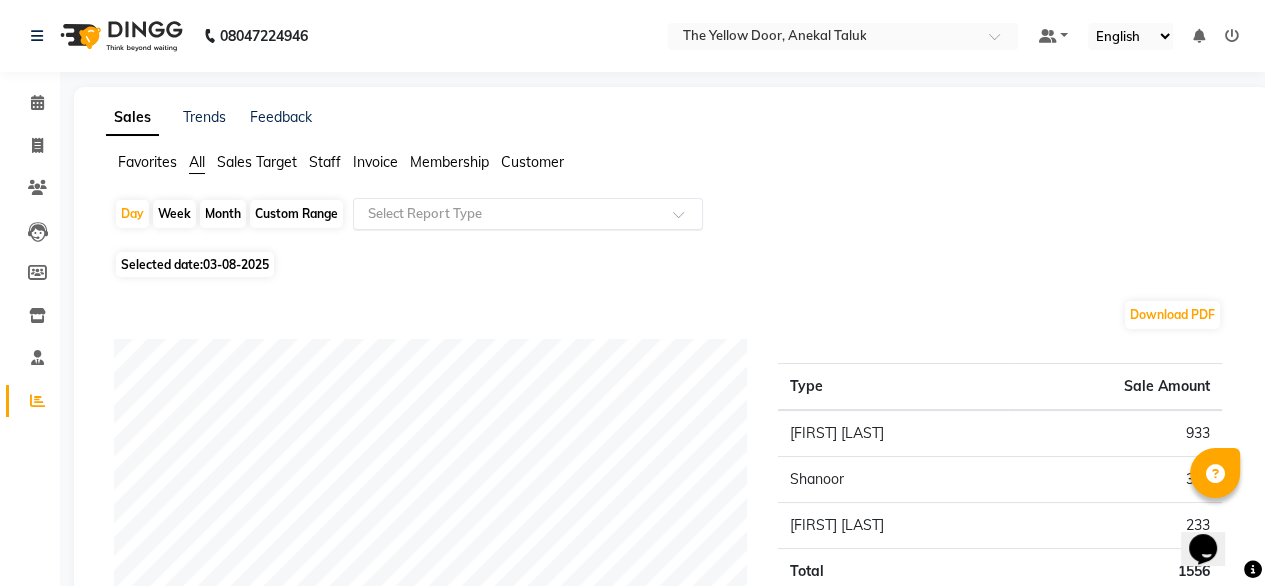 click on "Select Report Type" 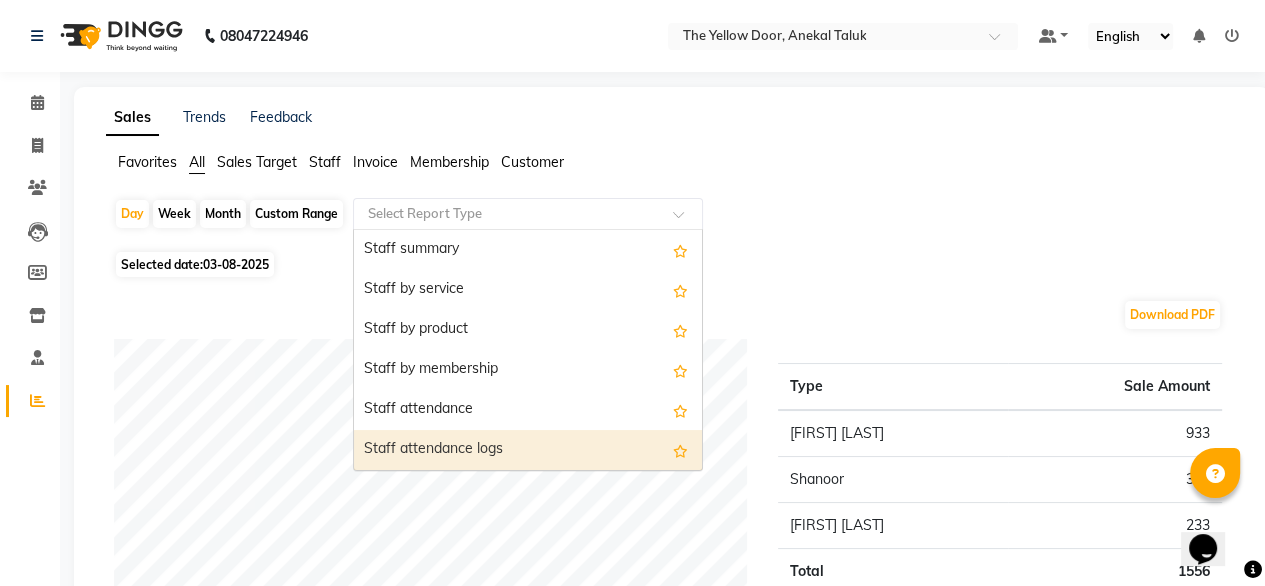 click on "Staff attendance logs" at bounding box center (528, 450) 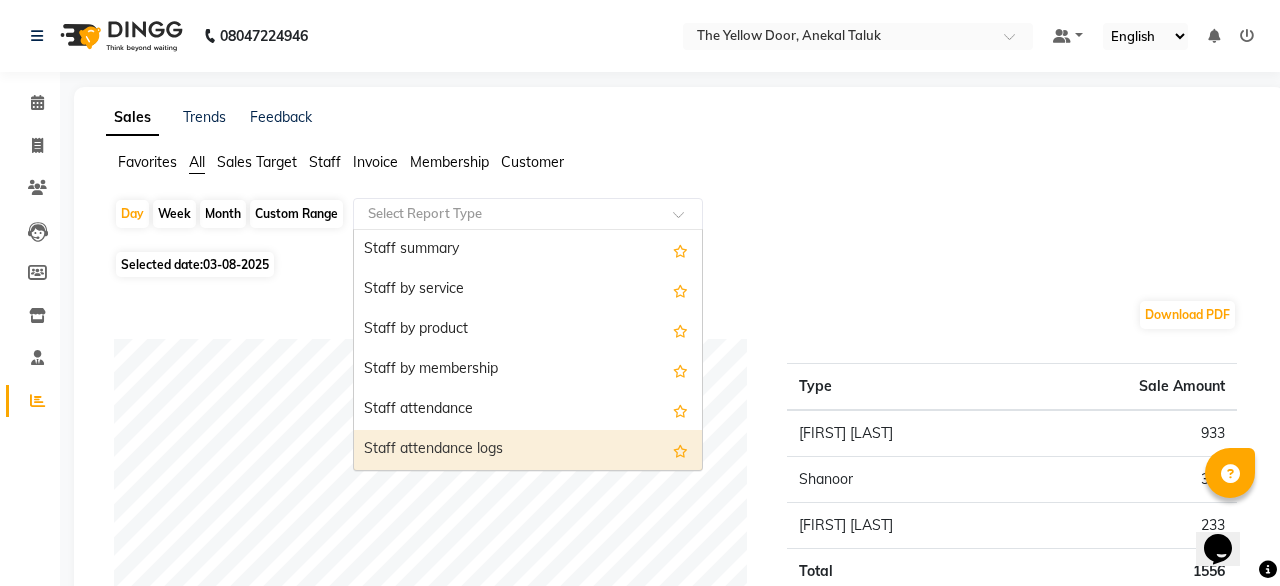 select on "full_report" 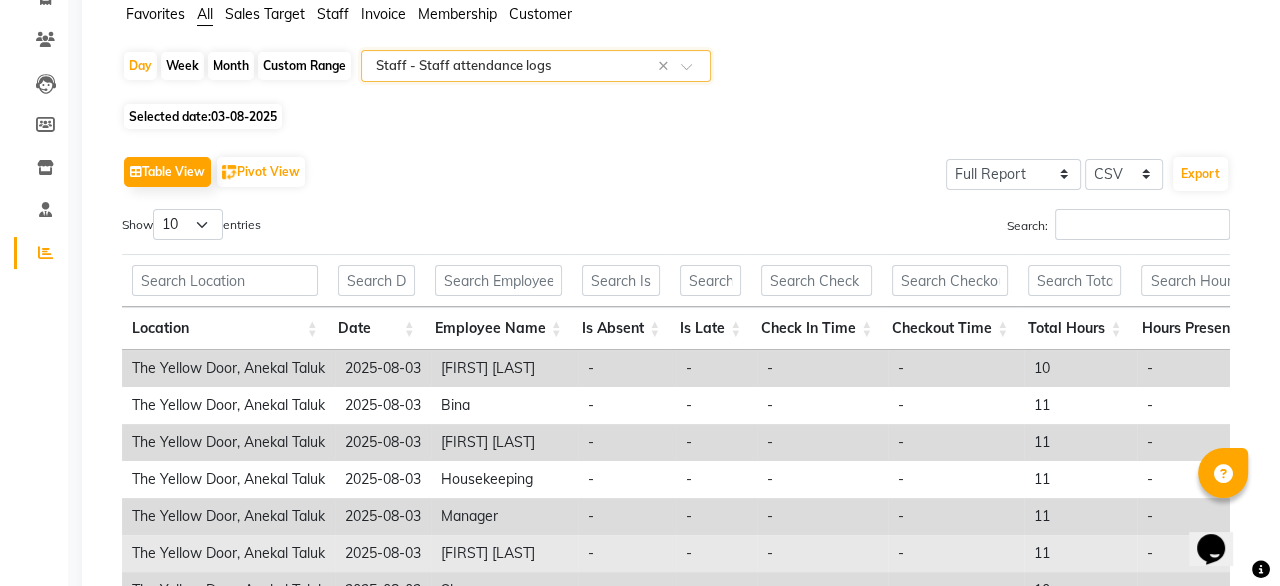 scroll, scrollTop: 0, scrollLeft: 0, axis: both 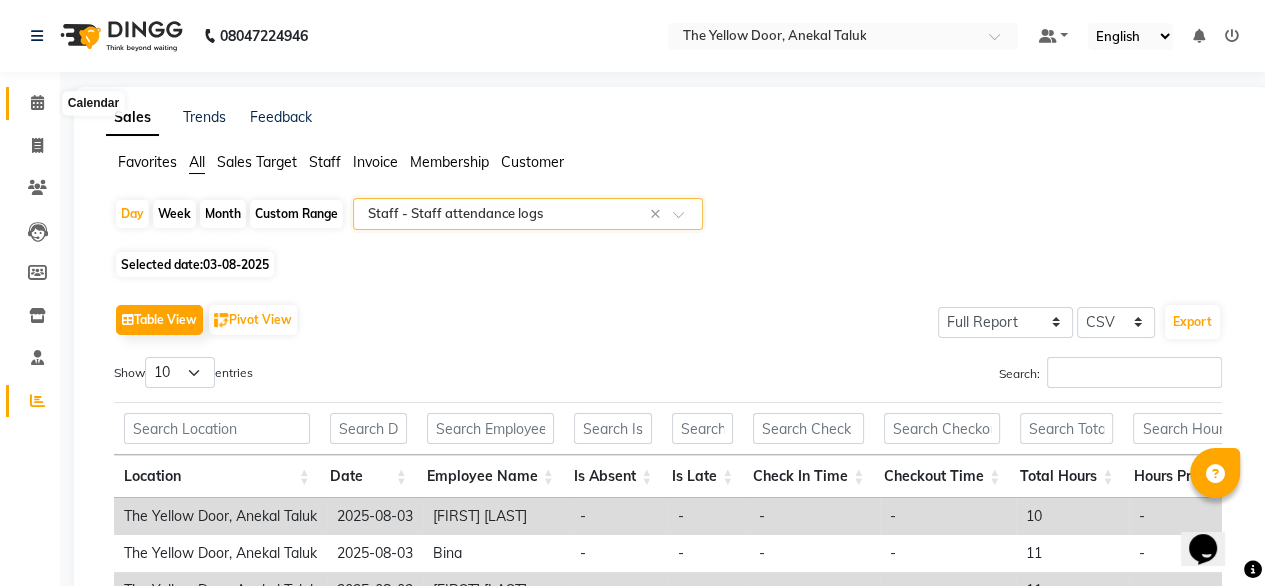 click 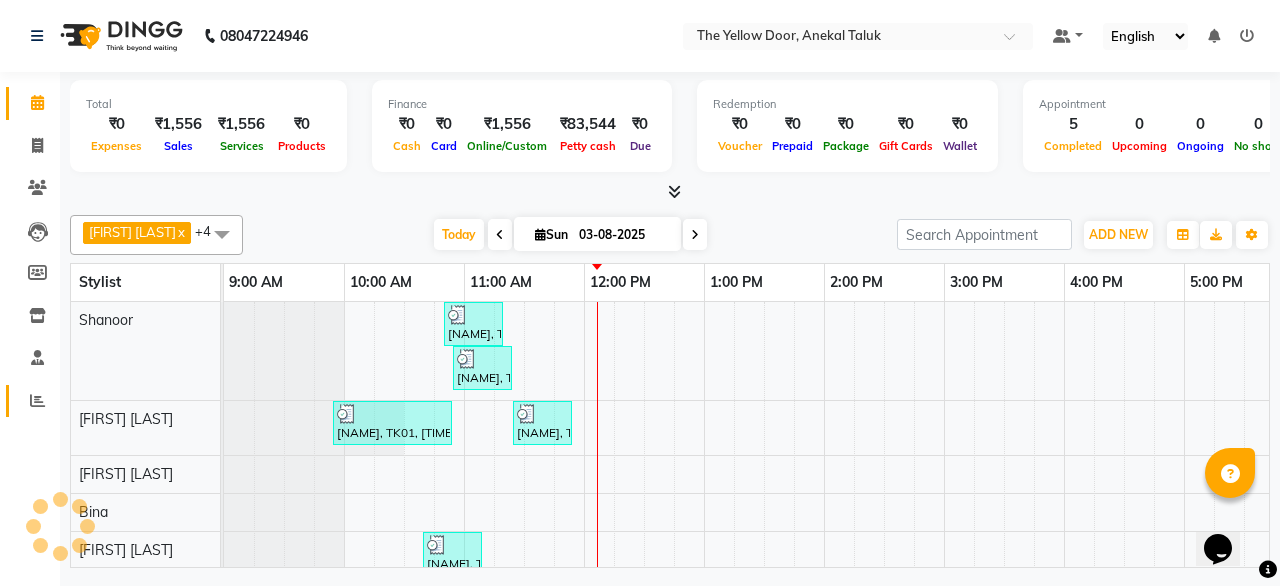 scroll, scrollTop: 0, scrollLeft: 0, axis: both 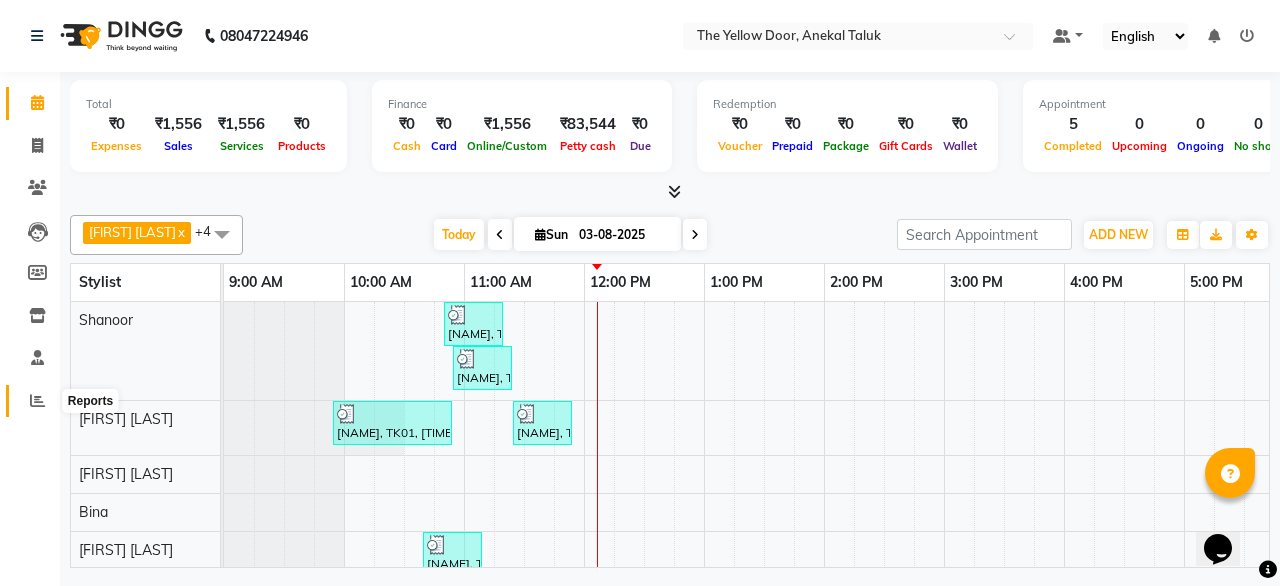 click 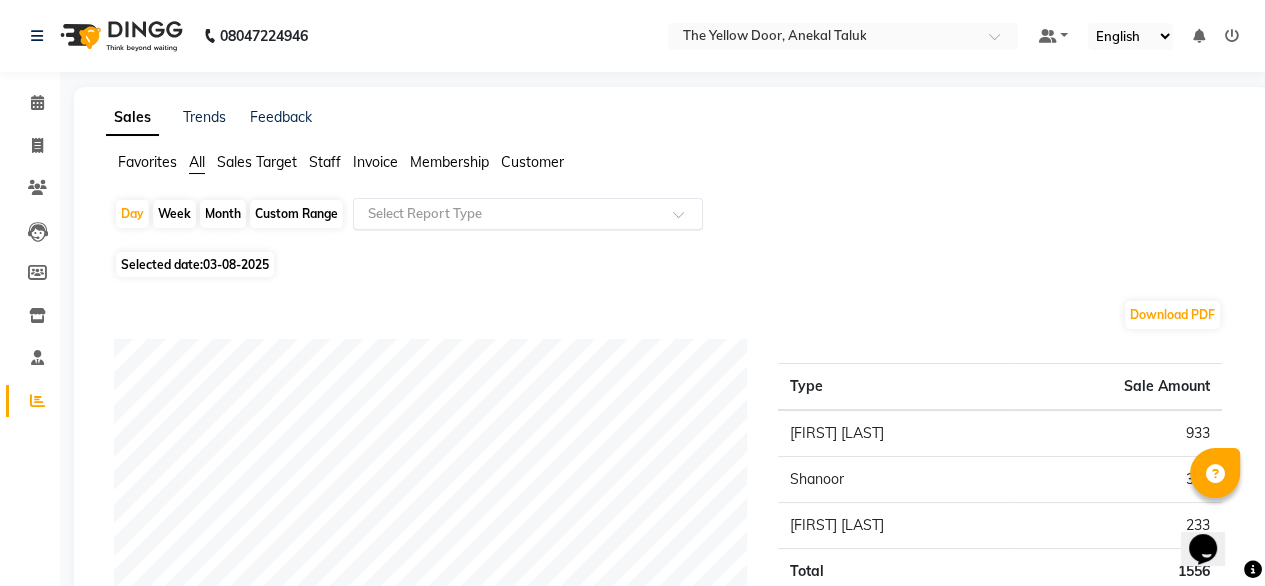 click 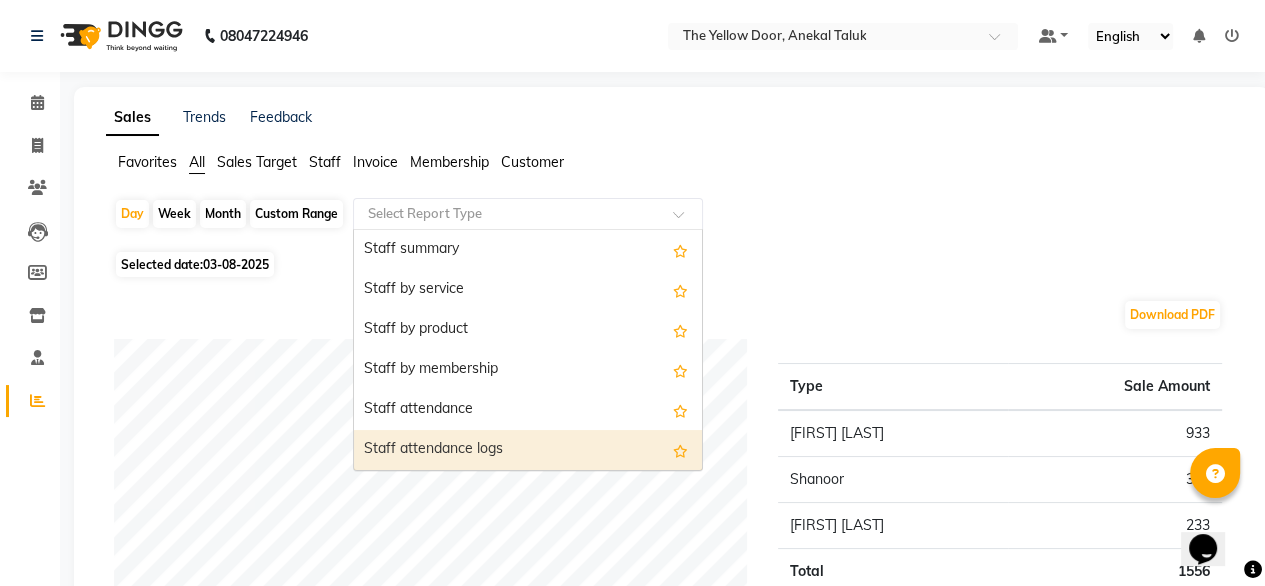 click on "Staff attendance logs" at bounding box center (528, 450) 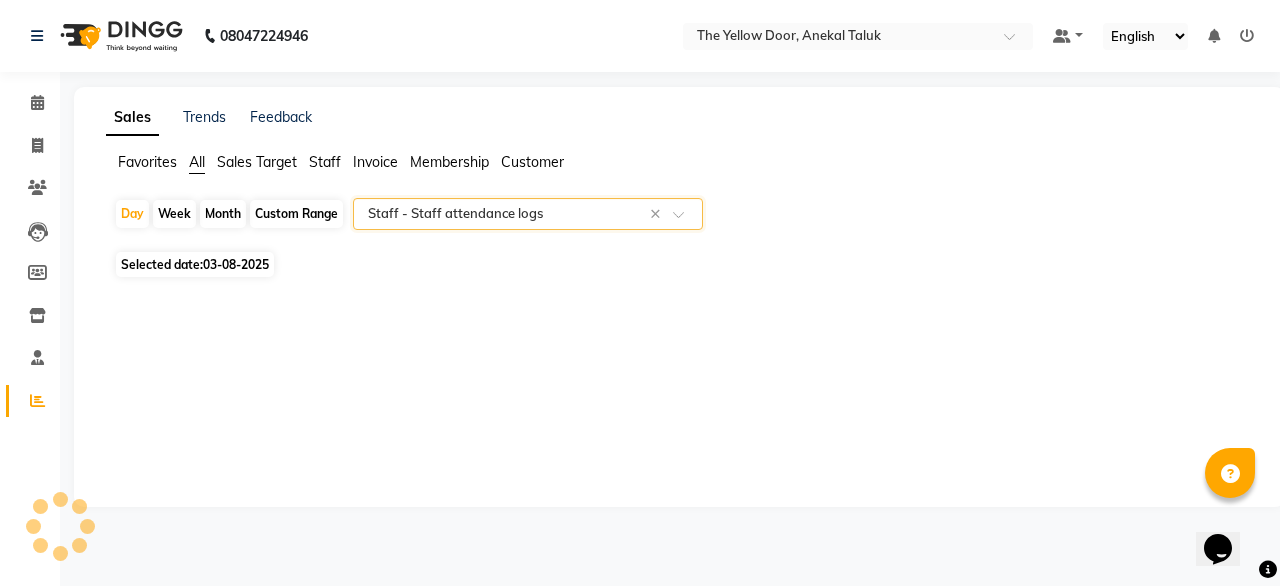 select on "full_report" 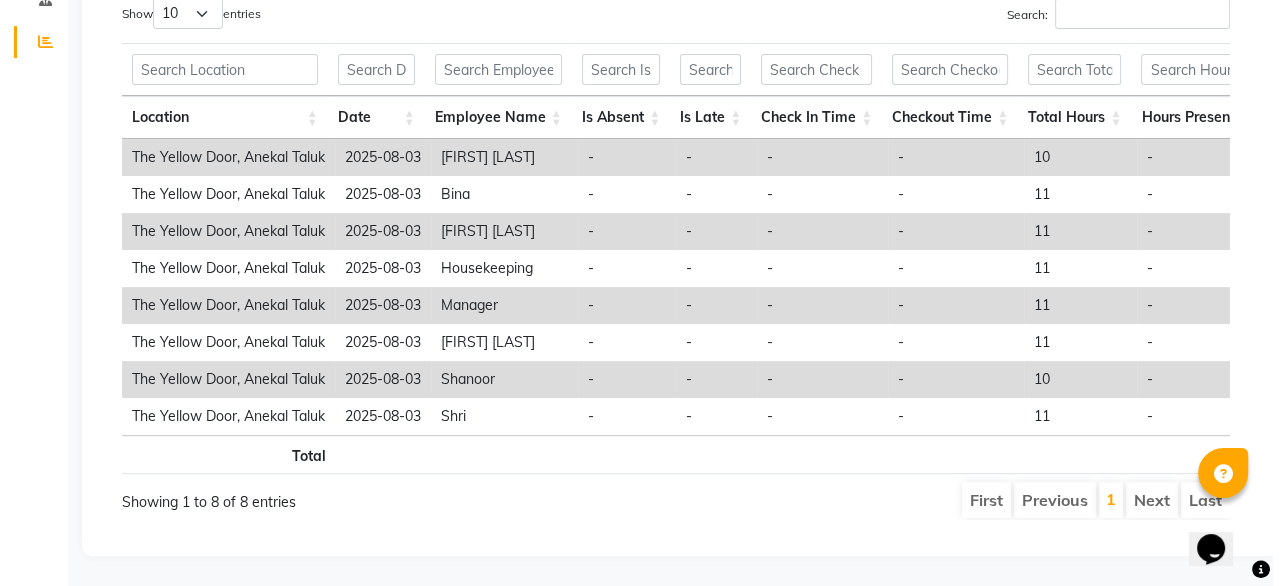 scroll, scrollTop: 0, scrollLeft: 0, axis: both 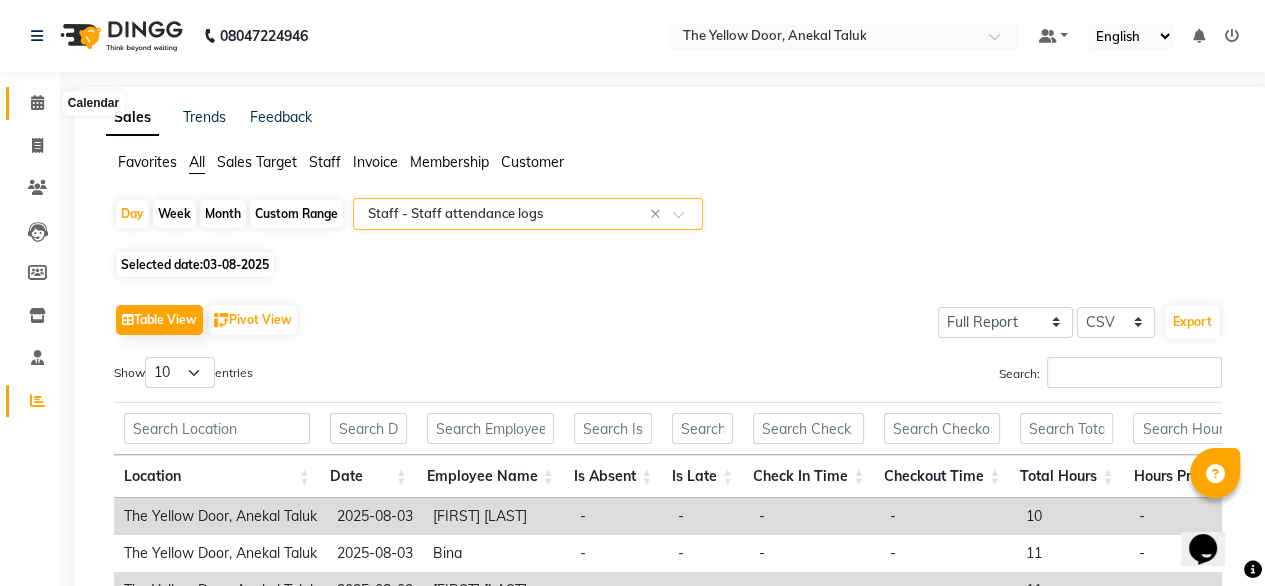 click 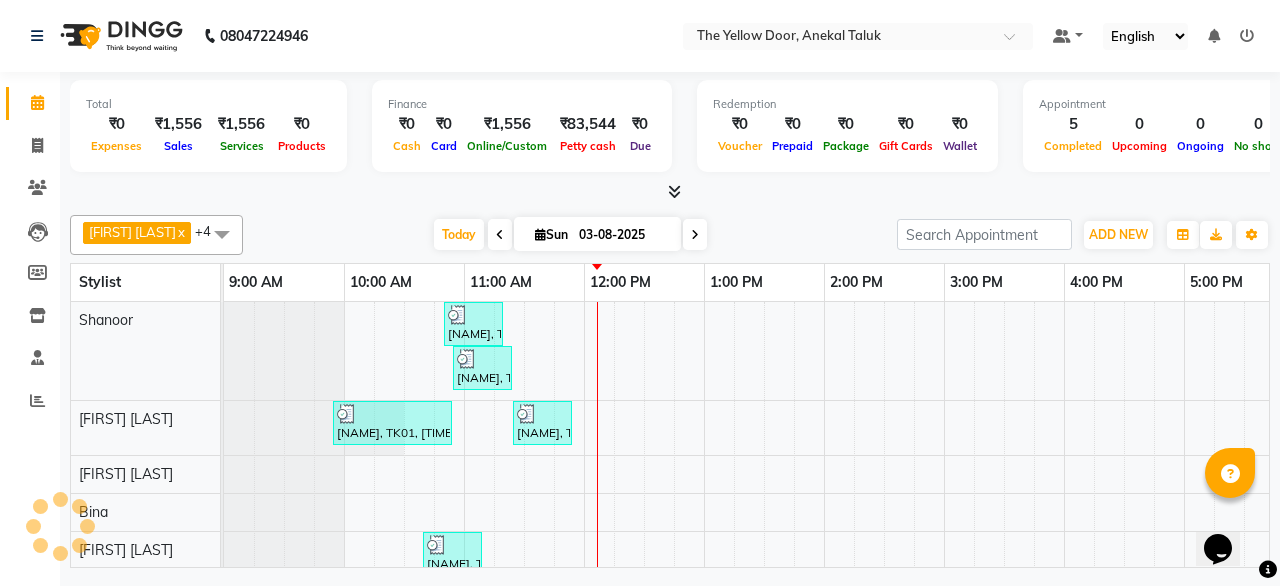 scroll, scrollTop: 0, scrollLeft: 0, axis: both 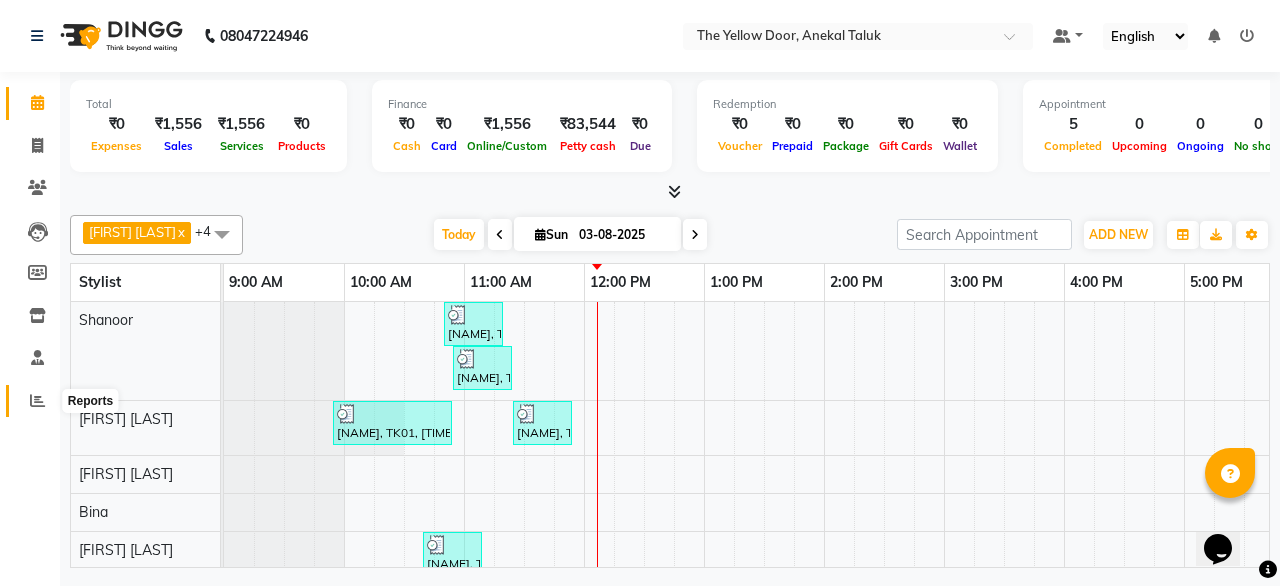 click 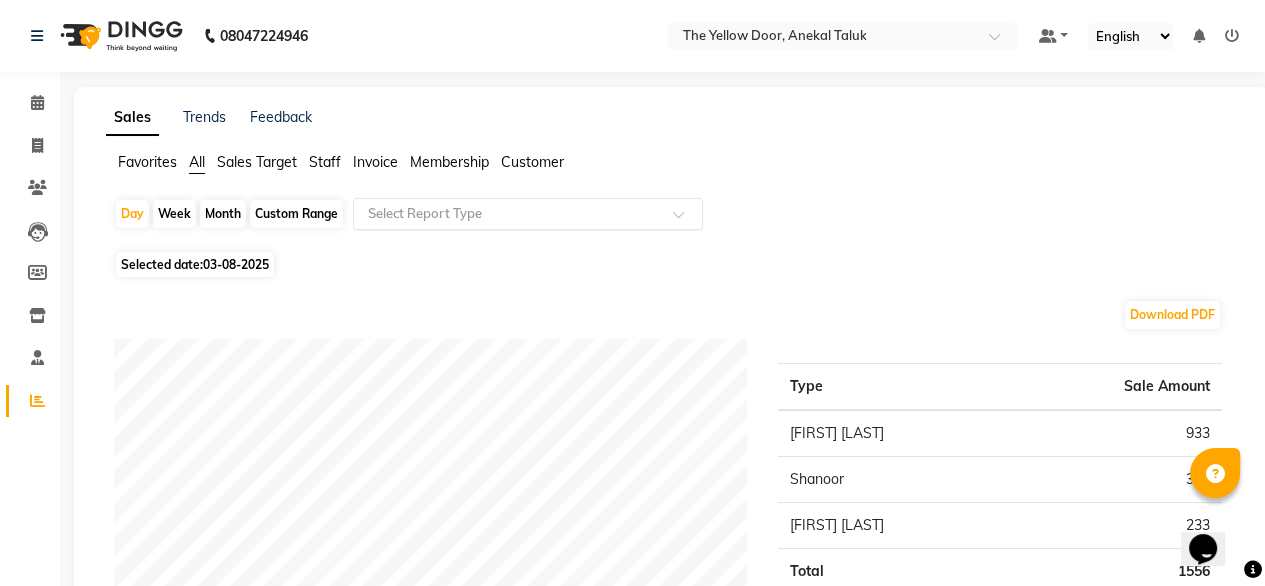 click on "Select Report Type" 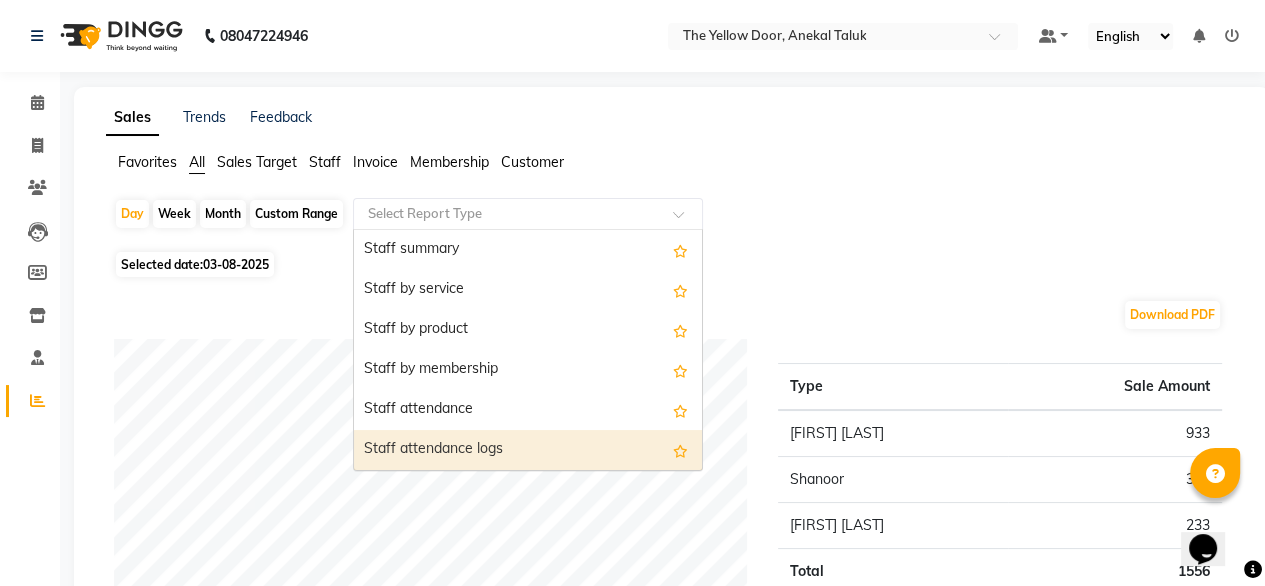 click on "Staff attendance logs" at bounding box center (528, 450) 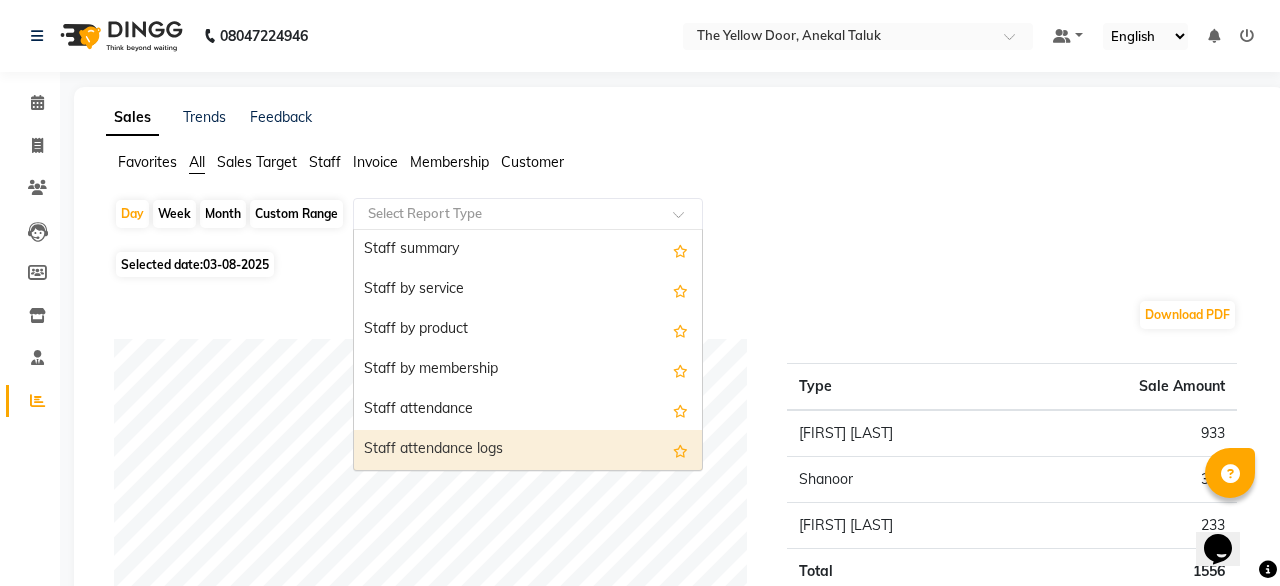 select on "full_report" 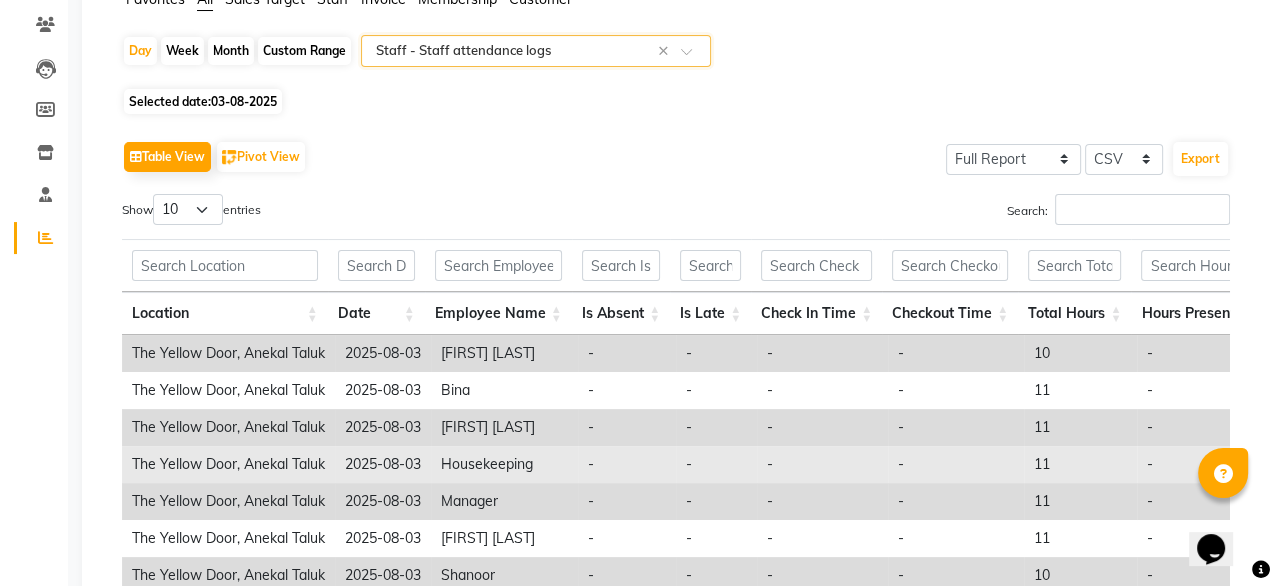 scroll, scrollTop: 0, scrollLeft: 0, axis: both 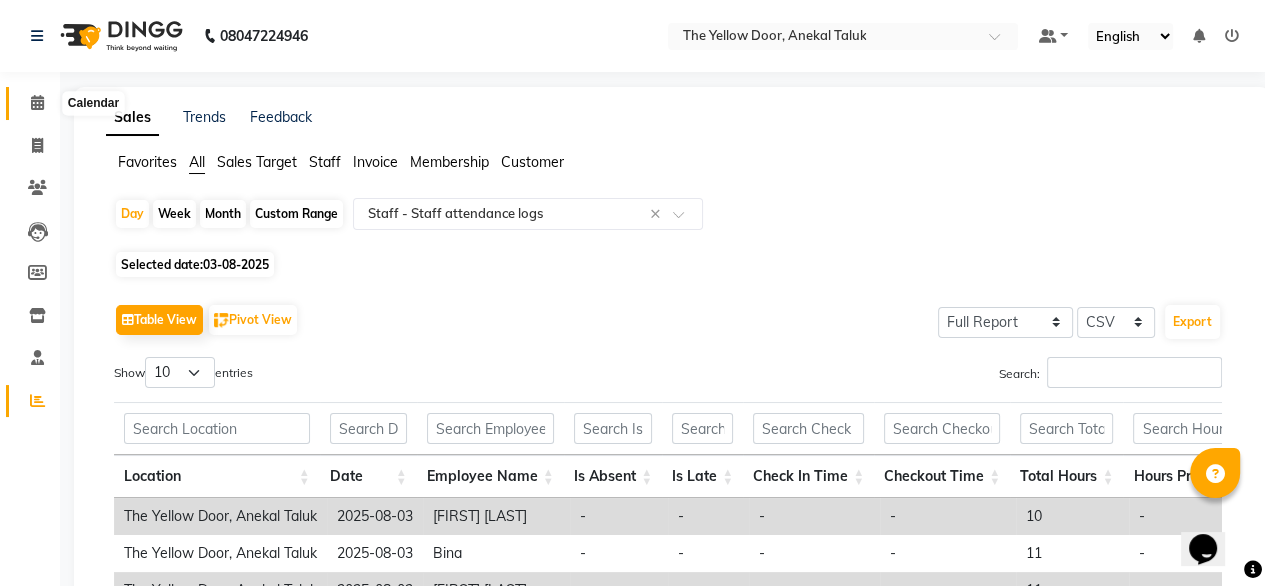 click 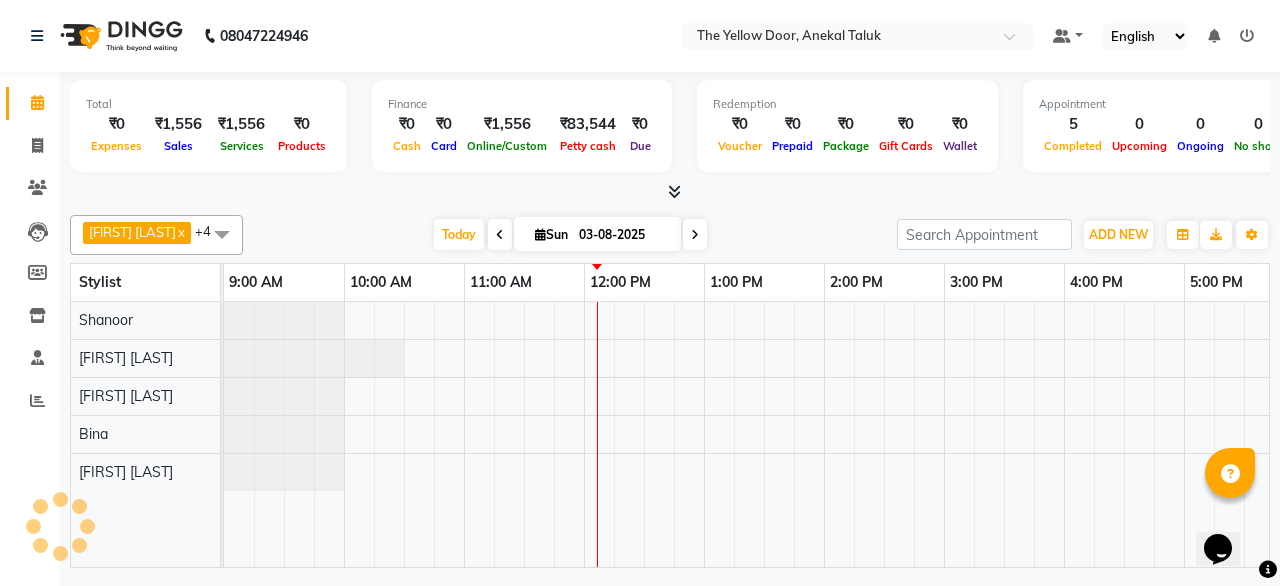 scroll, scrollTop: 0, scrollLeft: 0, axis: both 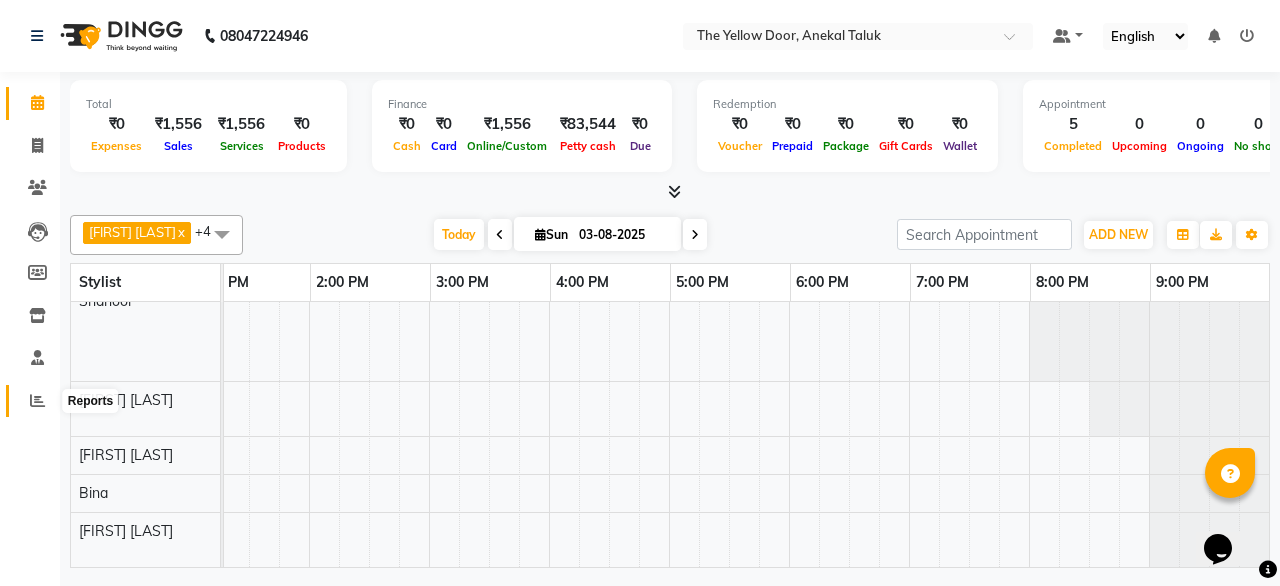 click 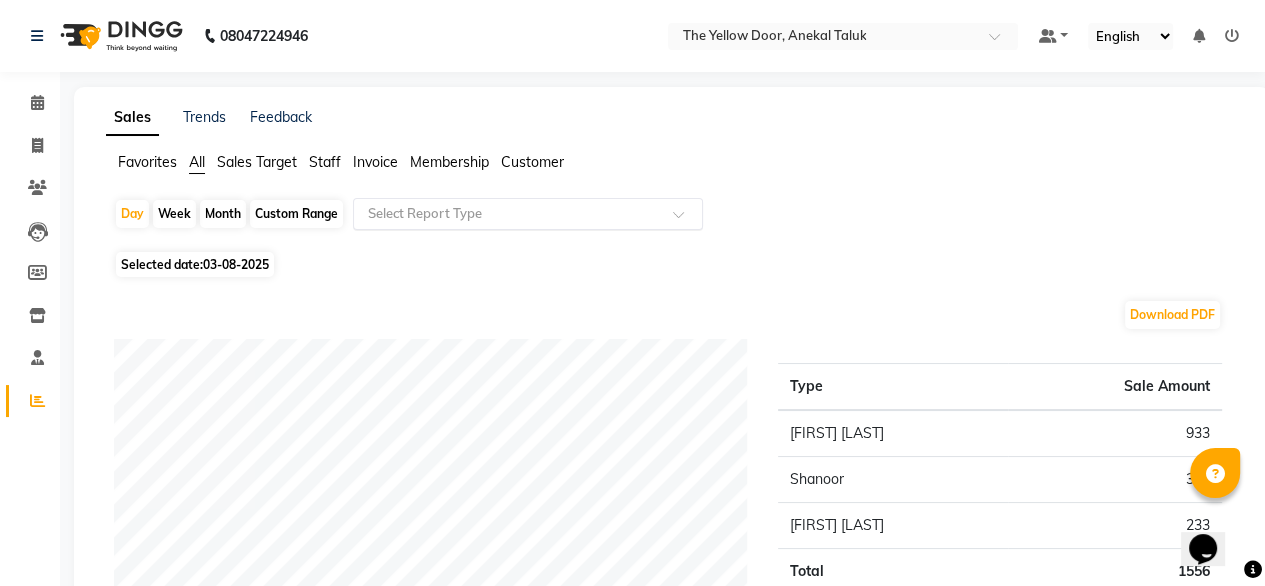 click 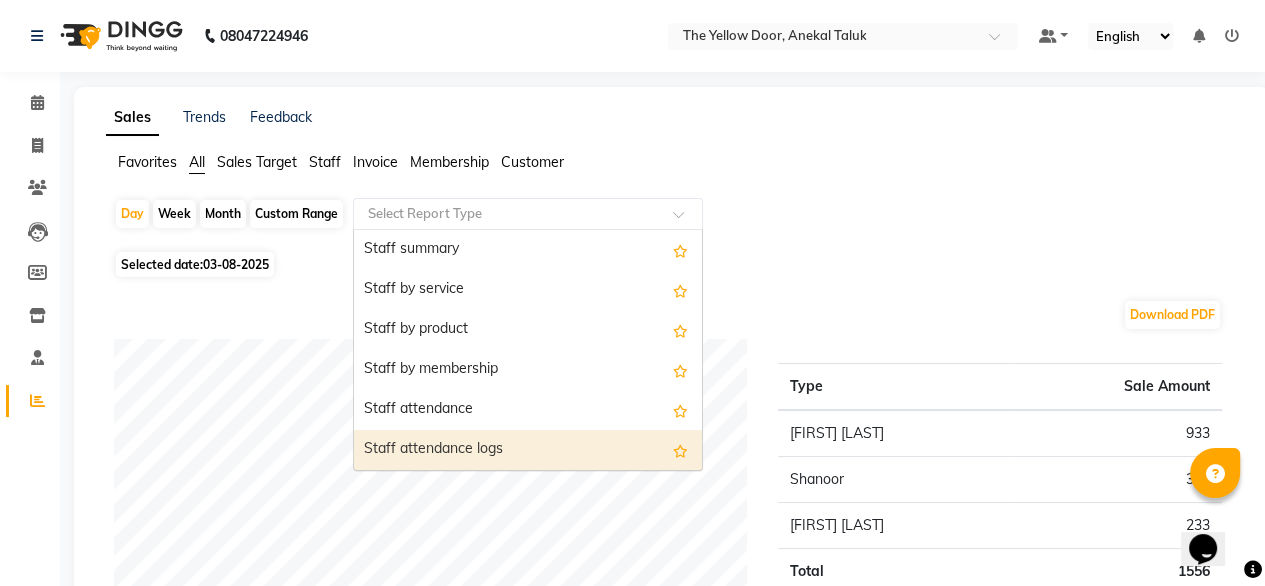 click on "Staff attendance logs" at bounding box center [528, 450] 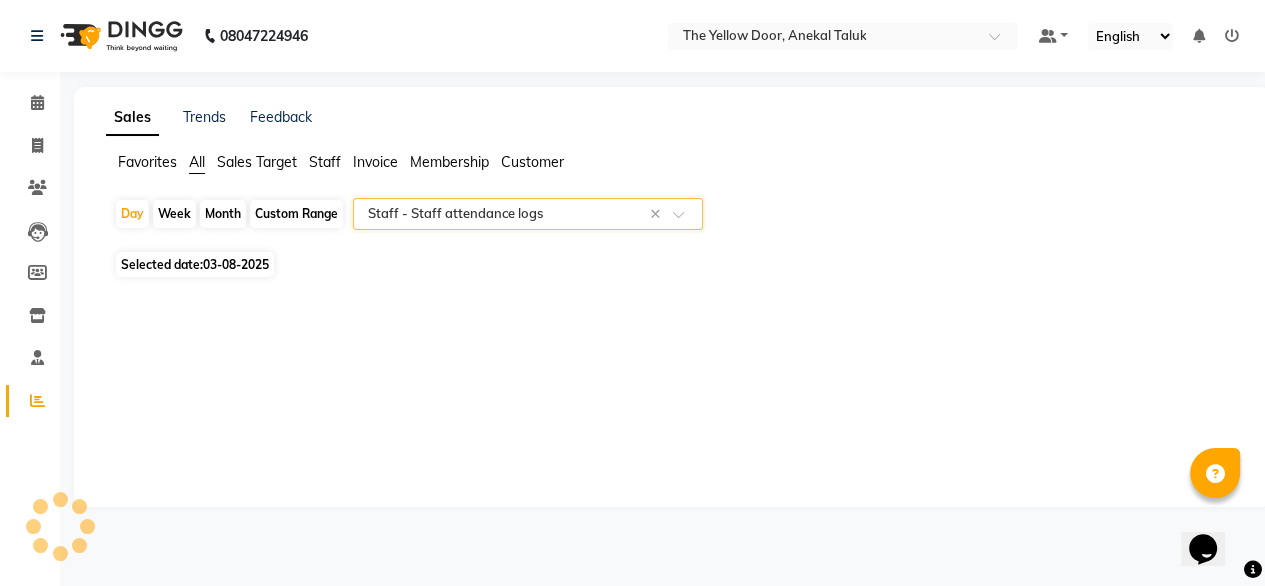 select on "full_report" 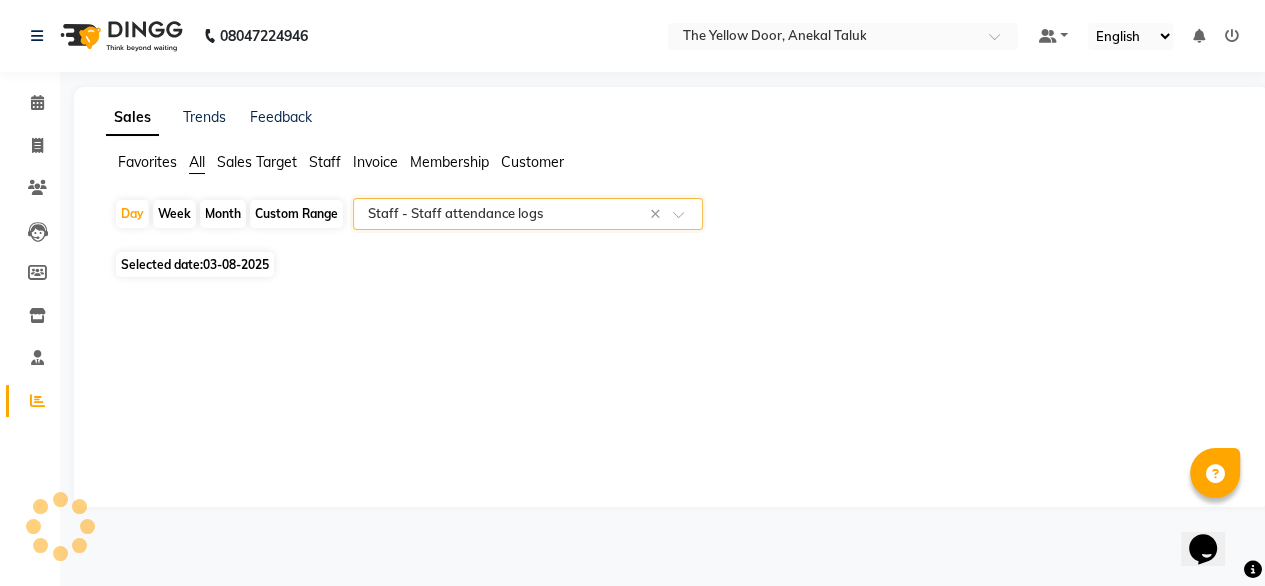select on "csv" 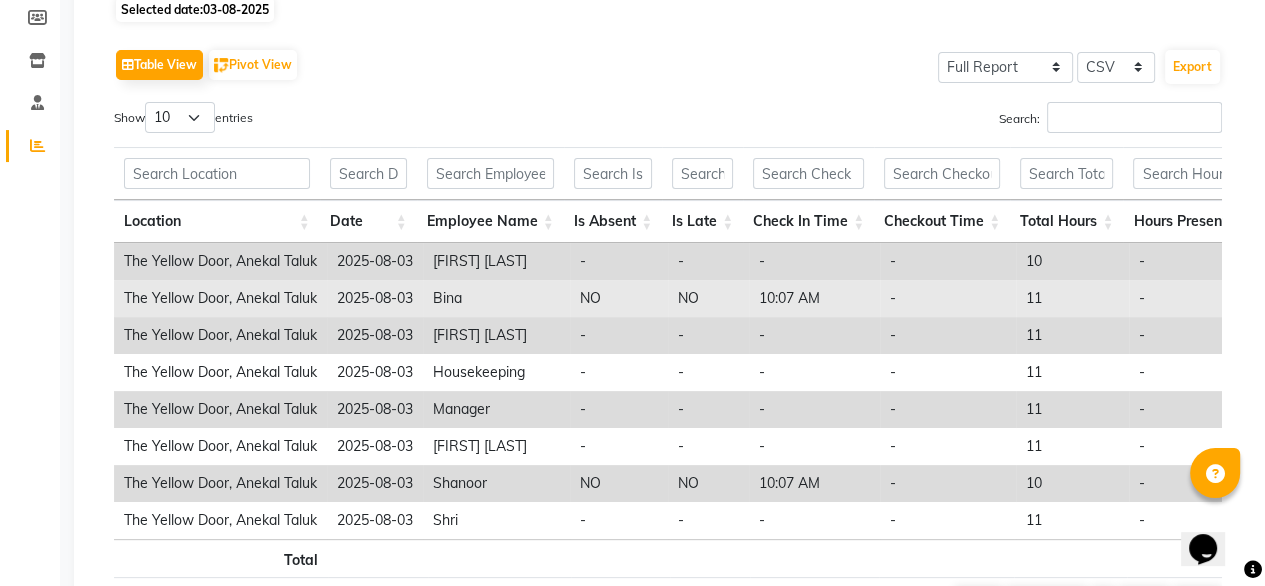 scroll, scrollTop: 300, scrollLeft: 0, axis: vertical 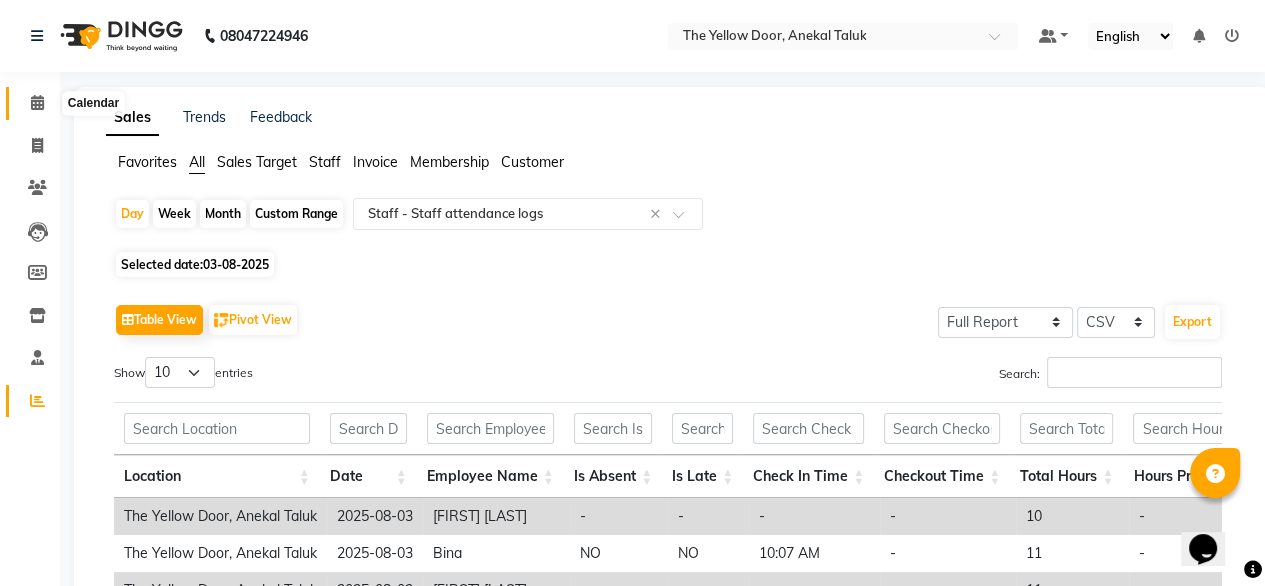 click 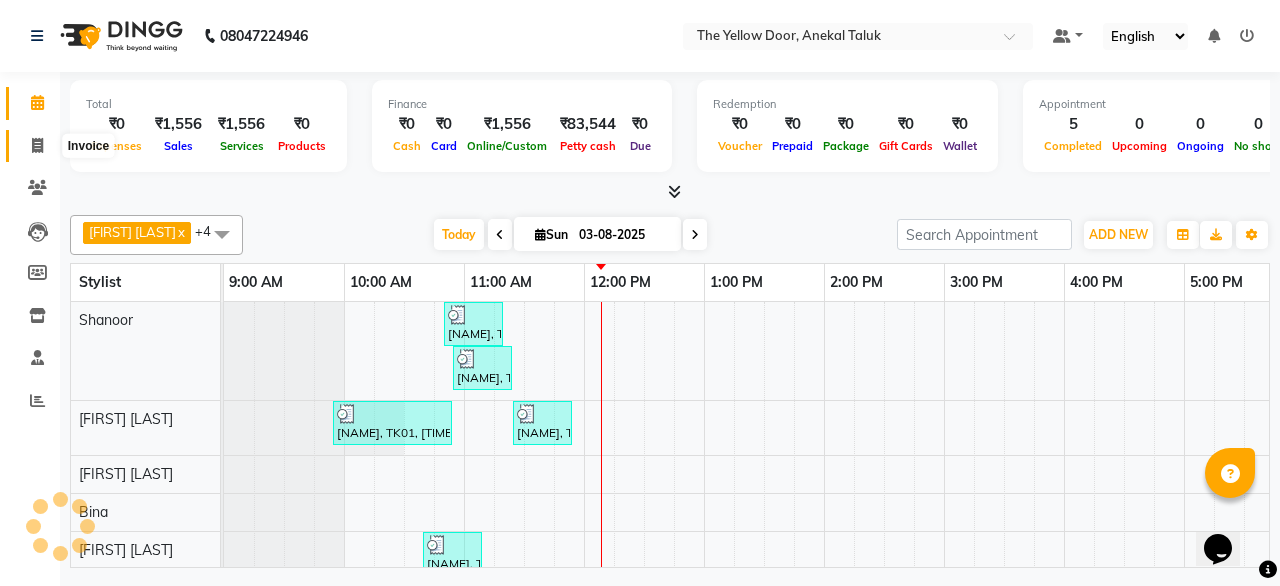 click 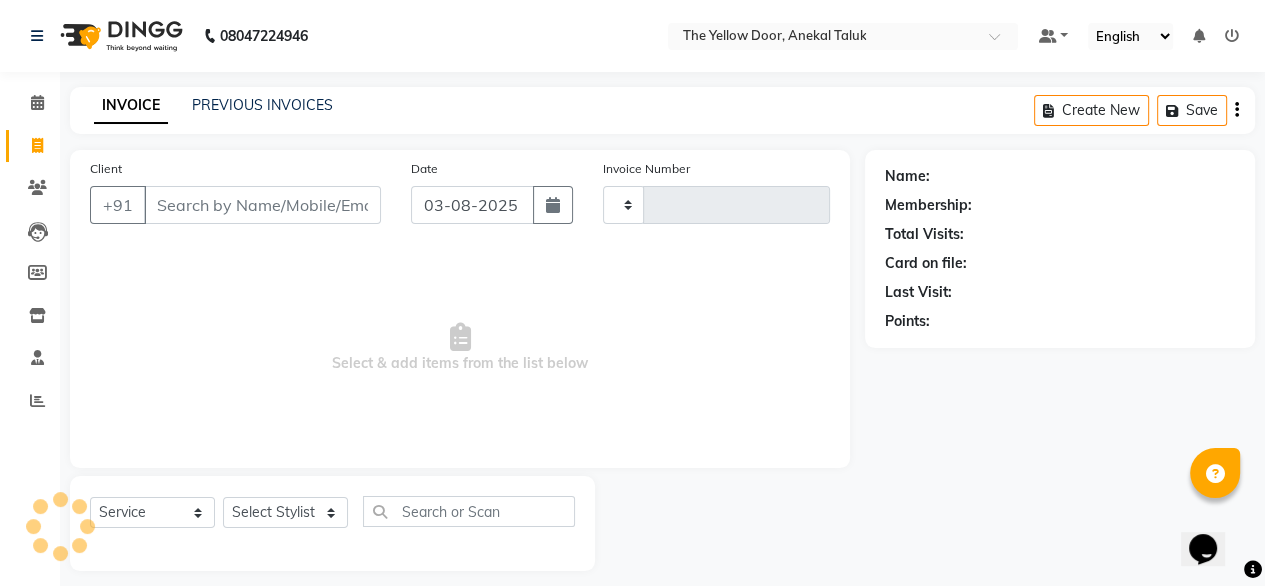 type on "01968" 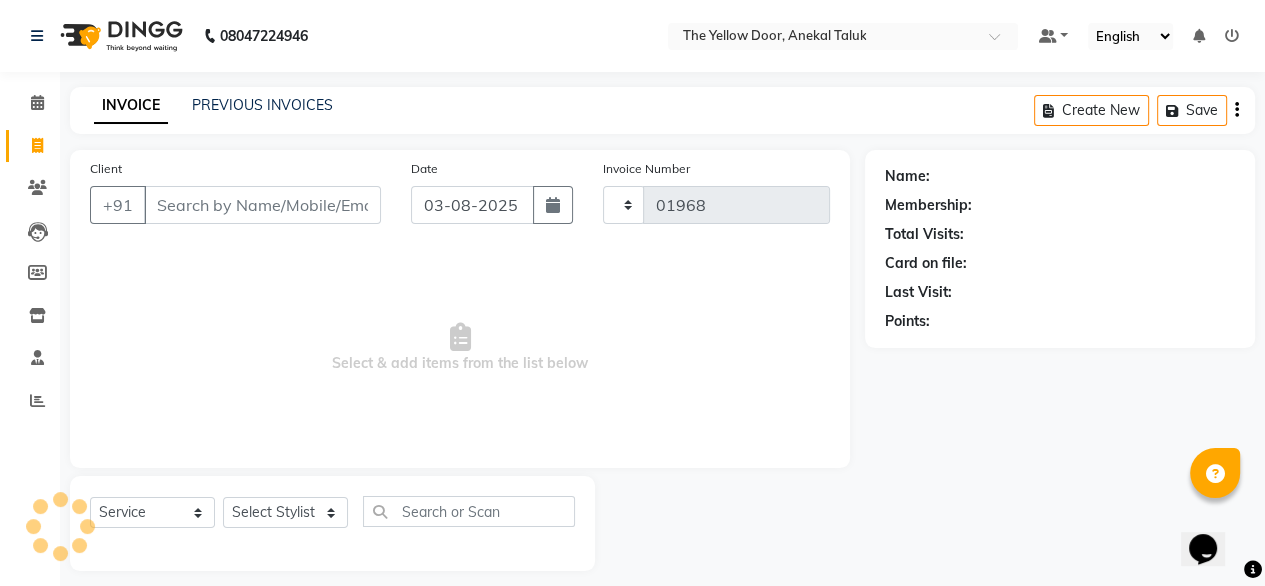 select on "5650" 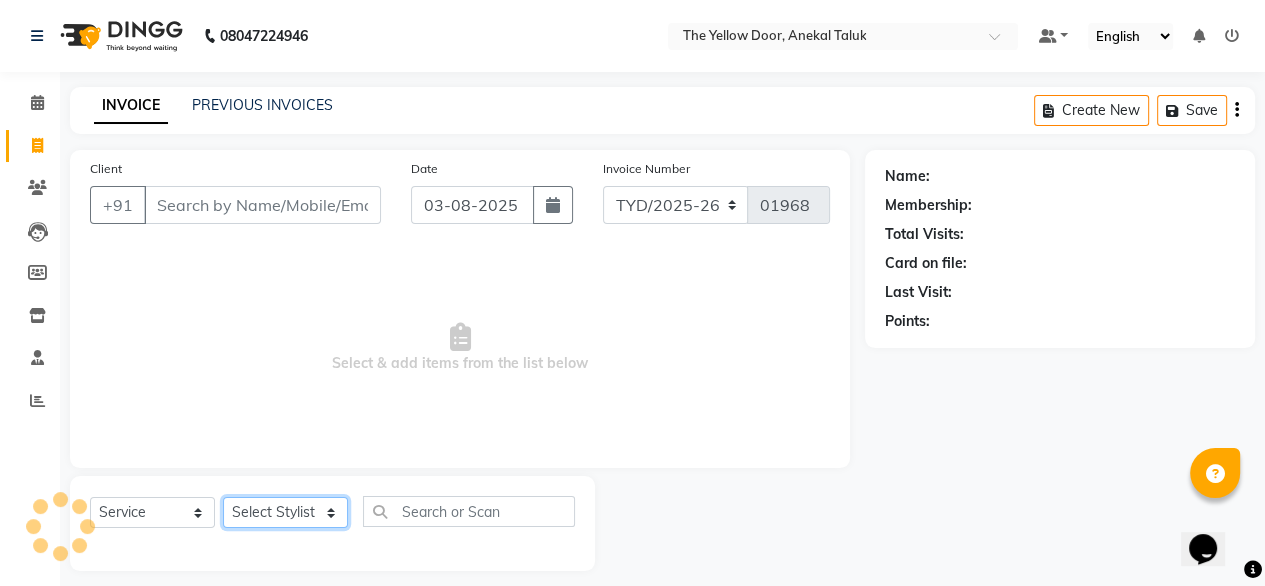 click on "Select Stylist" 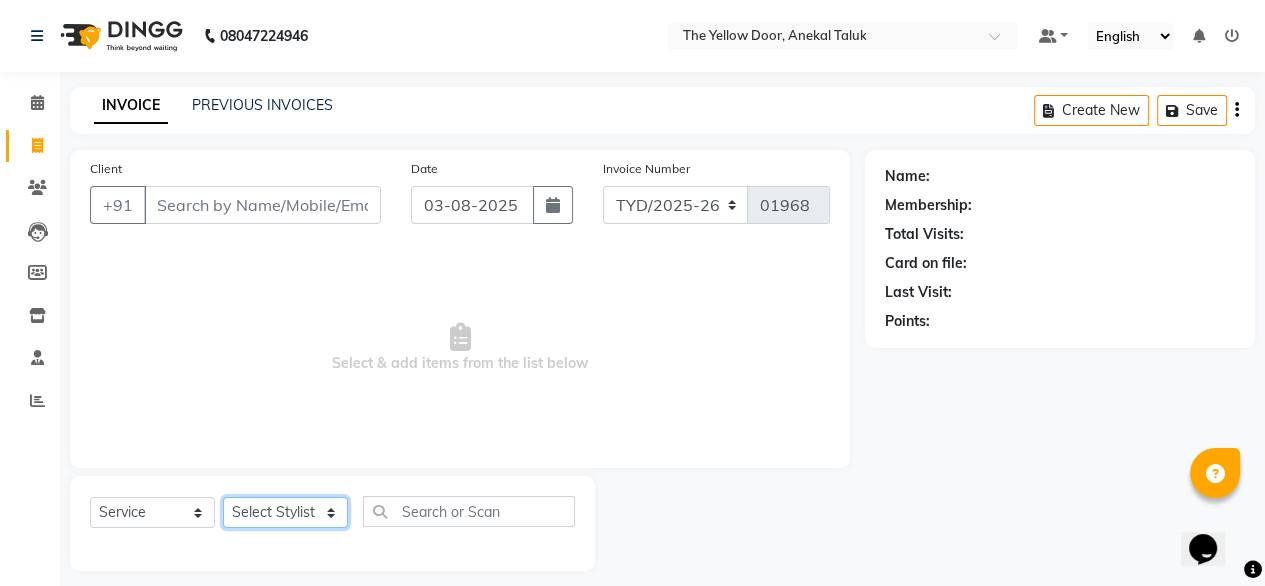 select on "71545" 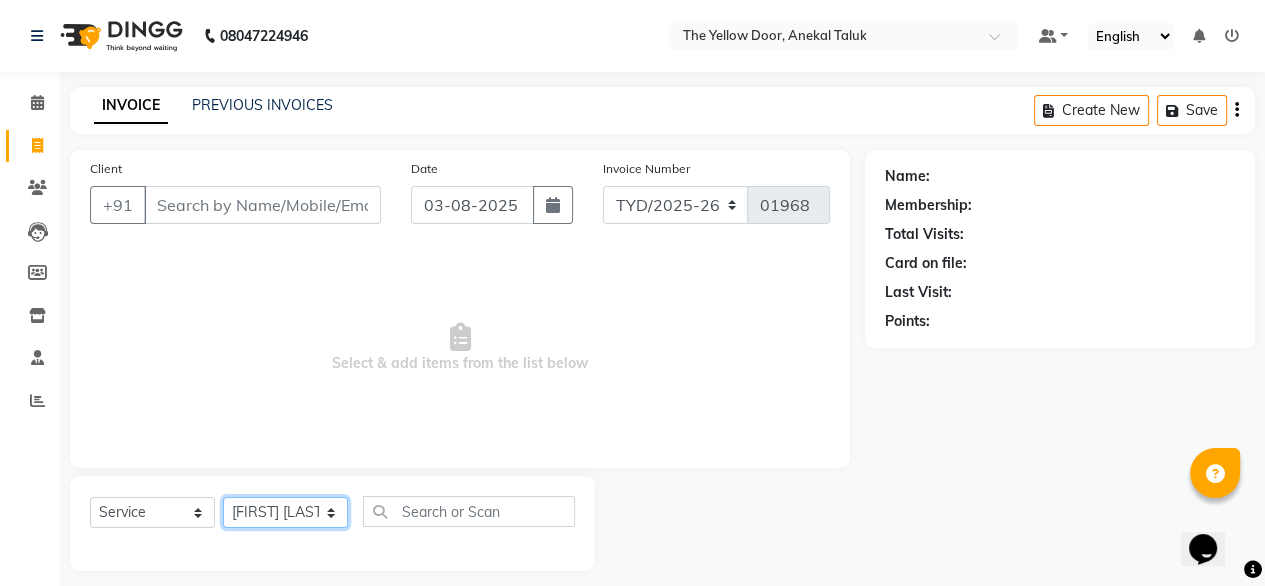 click on "Select Stylist Amit Roy Bina Deena Jena Housekeeping Manager Sajiya Shefi Shanoor Shri" 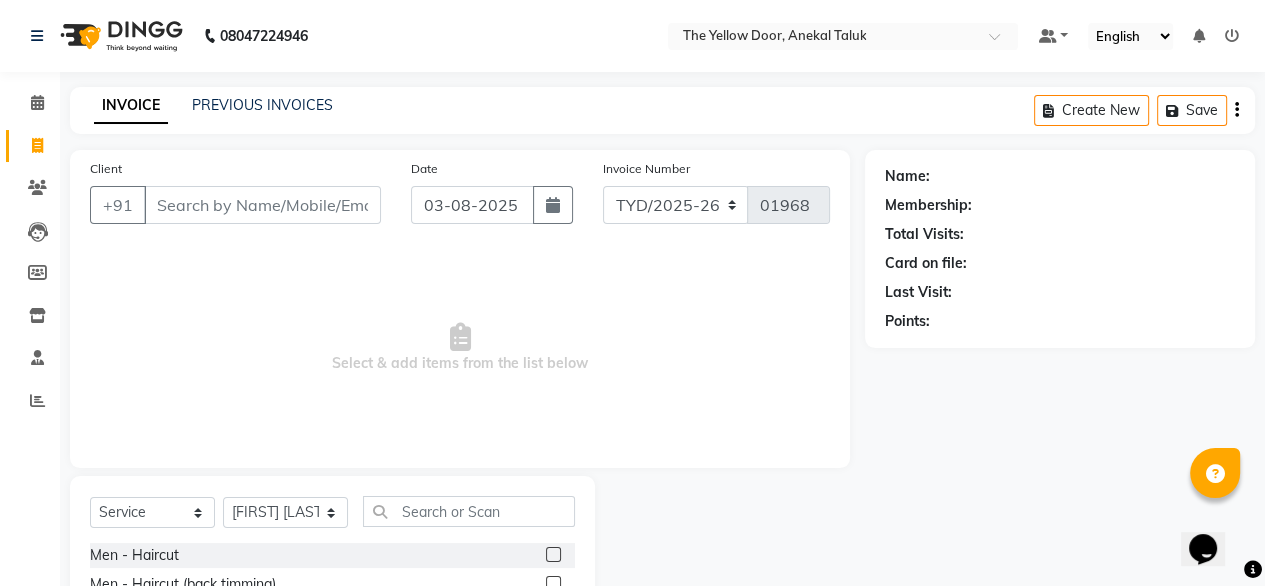 click 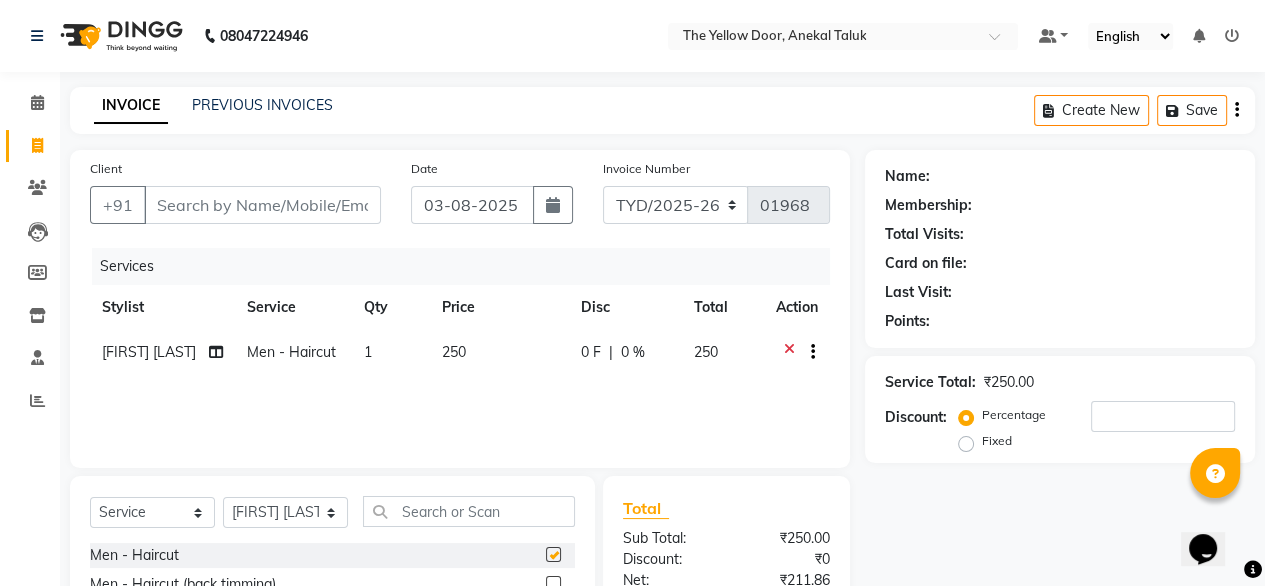 checkbox on "false" 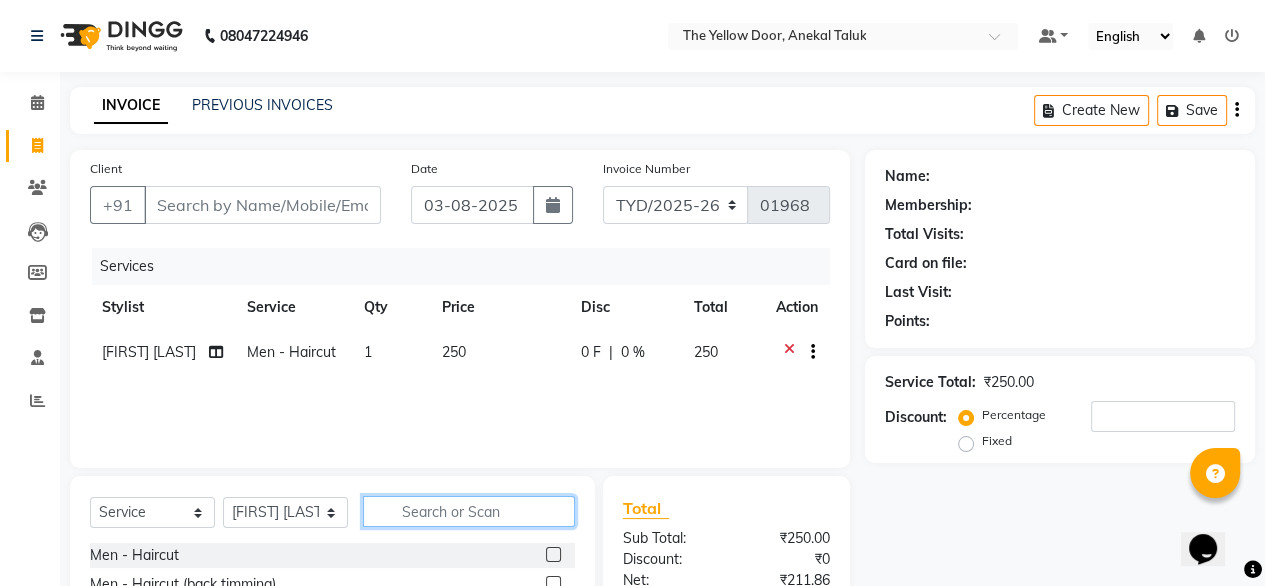 click 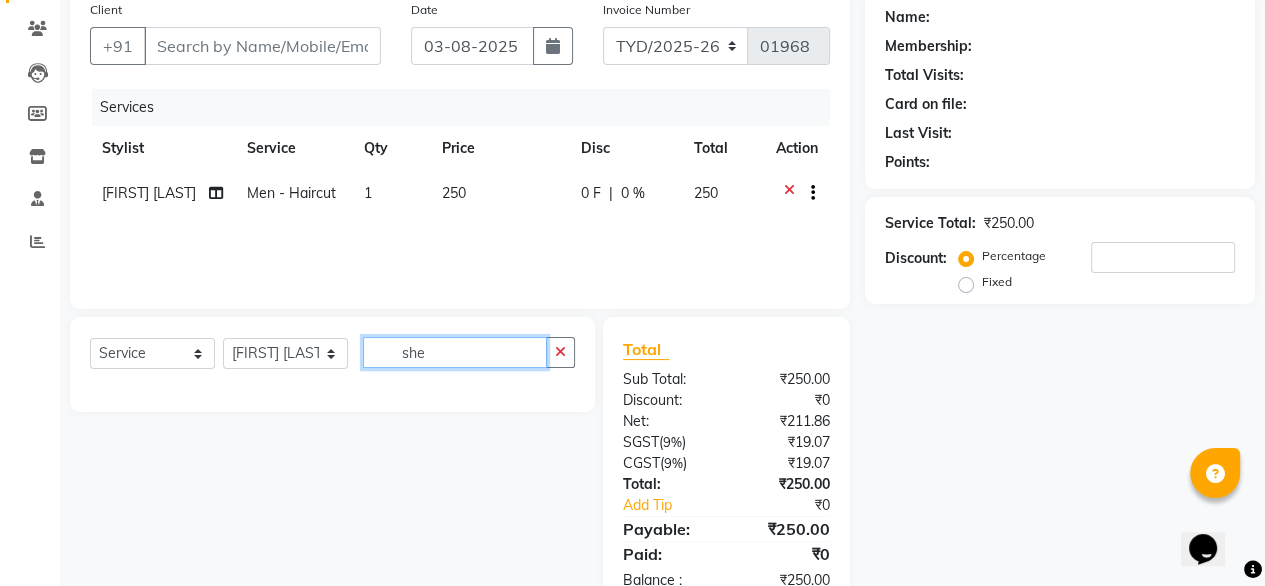 scroll, scrollTop: 160, scrollLeft: 0, axis: vertical 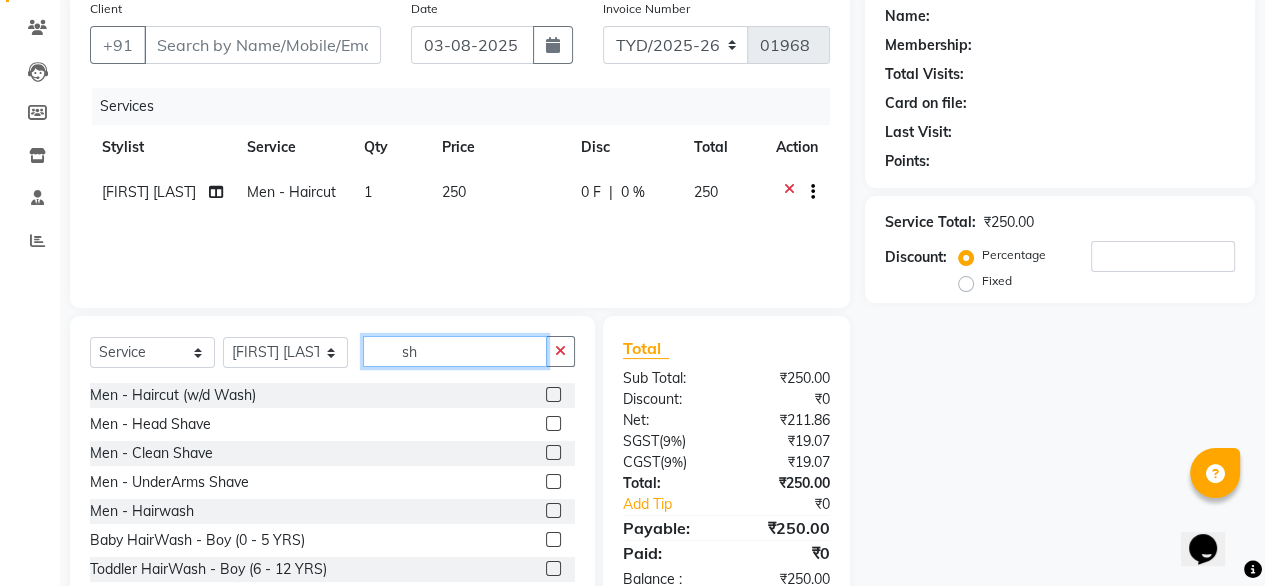 type on "sh" 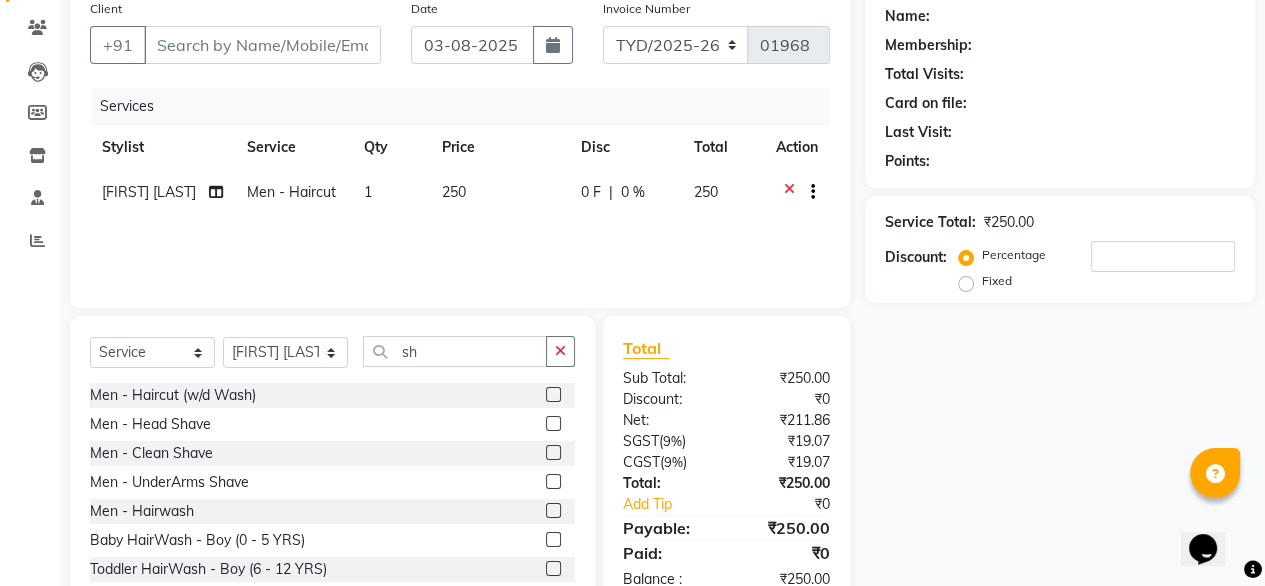 click 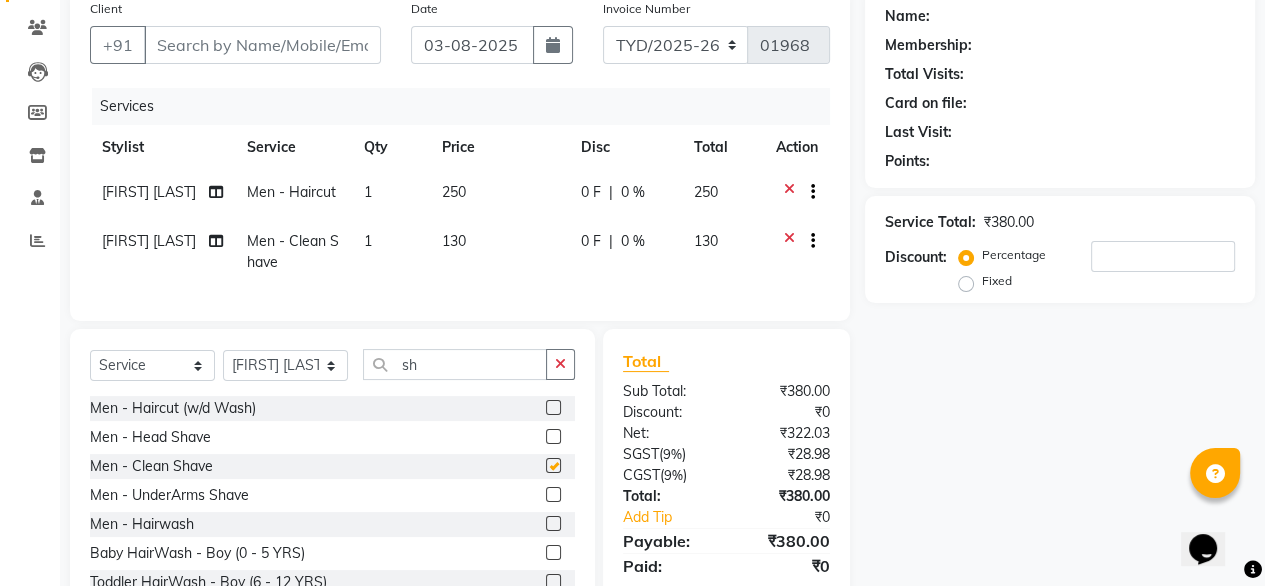 checkbox on "false" 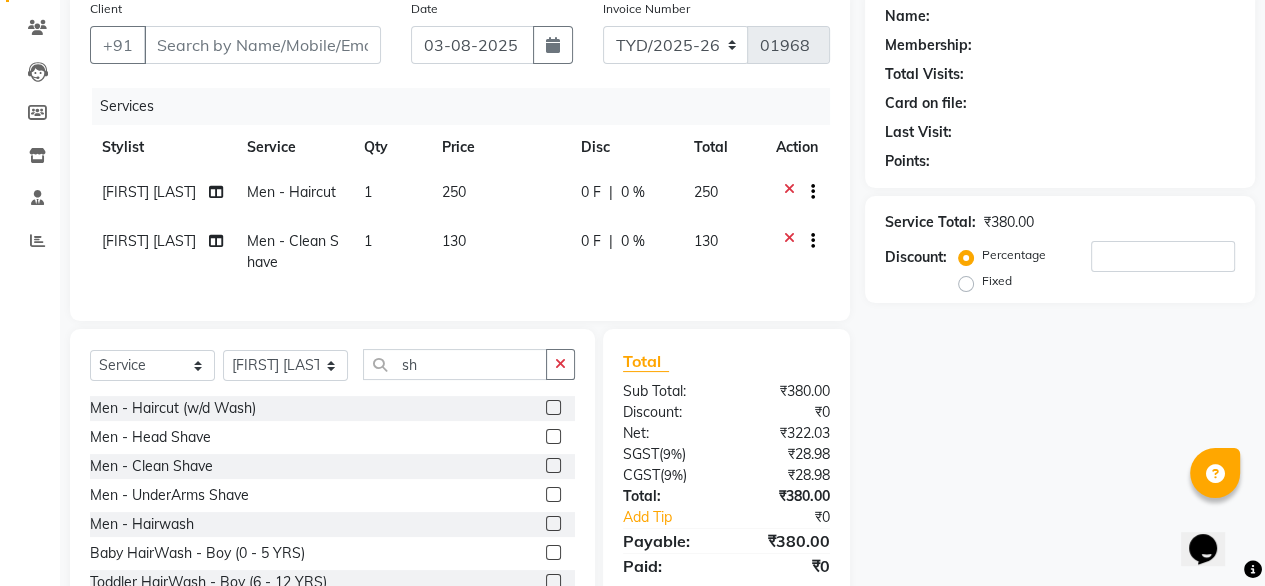 scroll, scrollTop: 0, scrollLeft: 0, axis: both 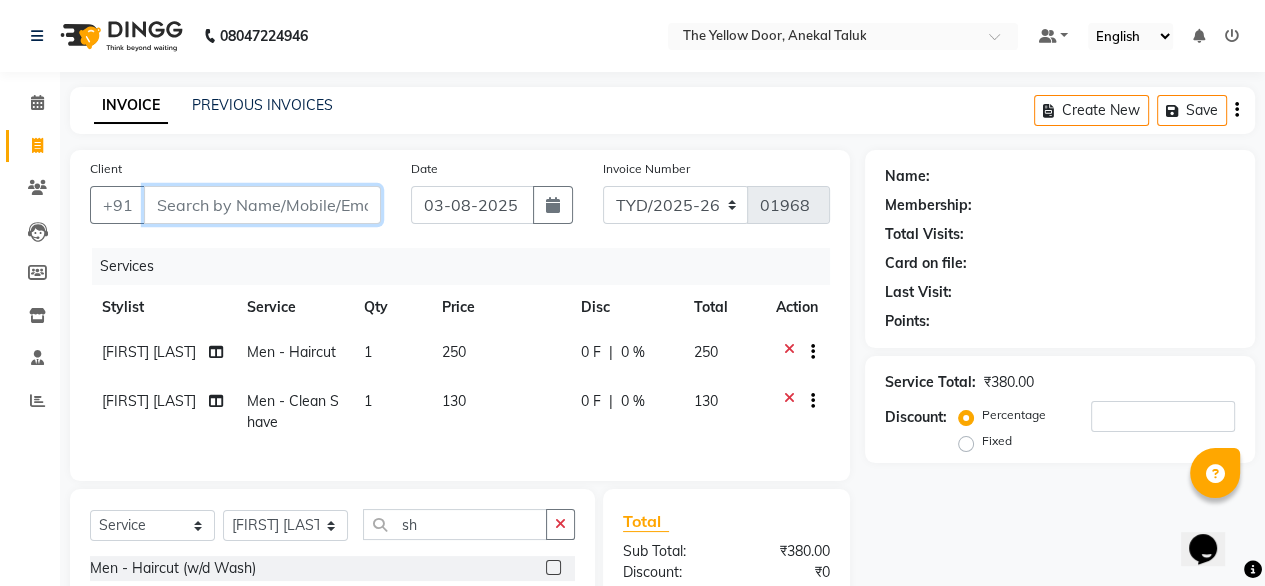 click on "Client" at bounding box center (262, 205) 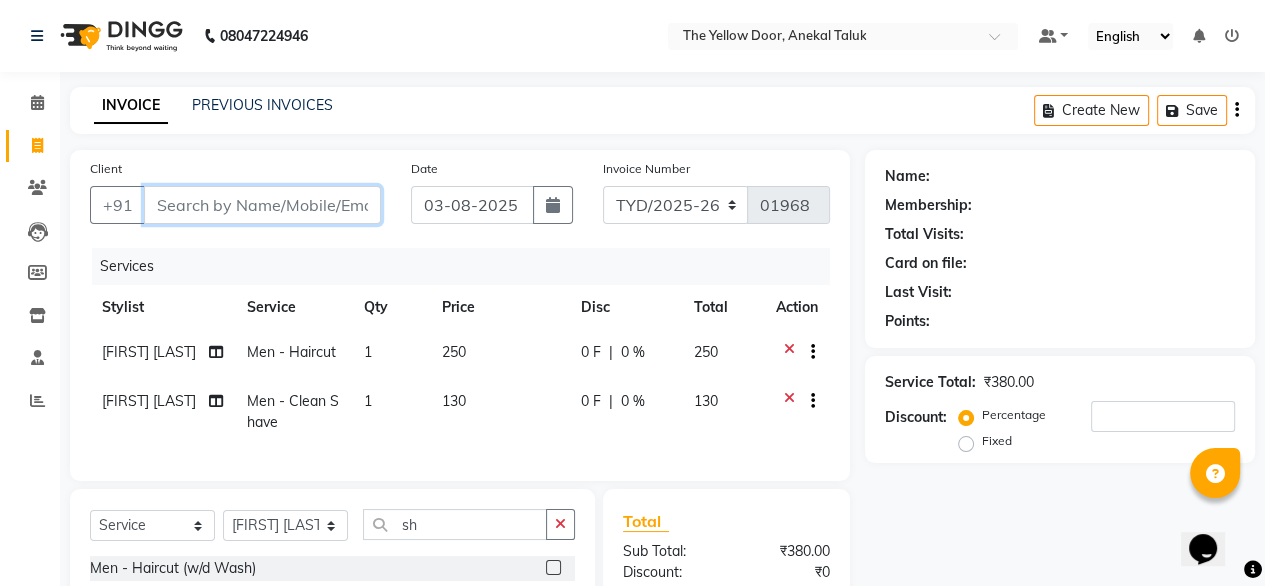 type on "7" 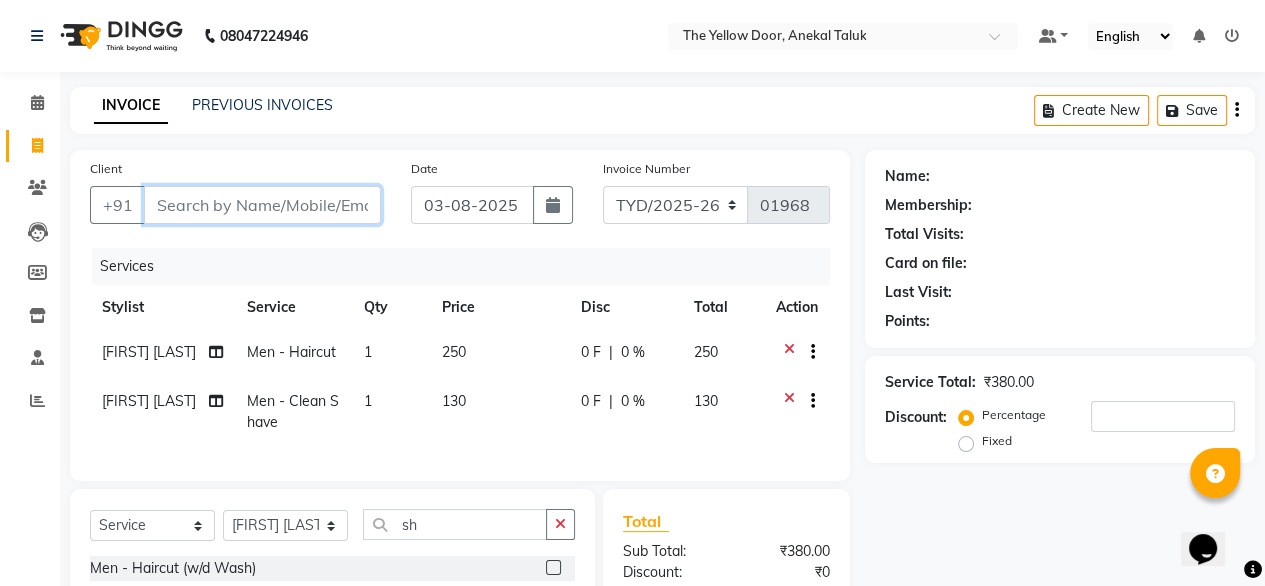 type on "0" 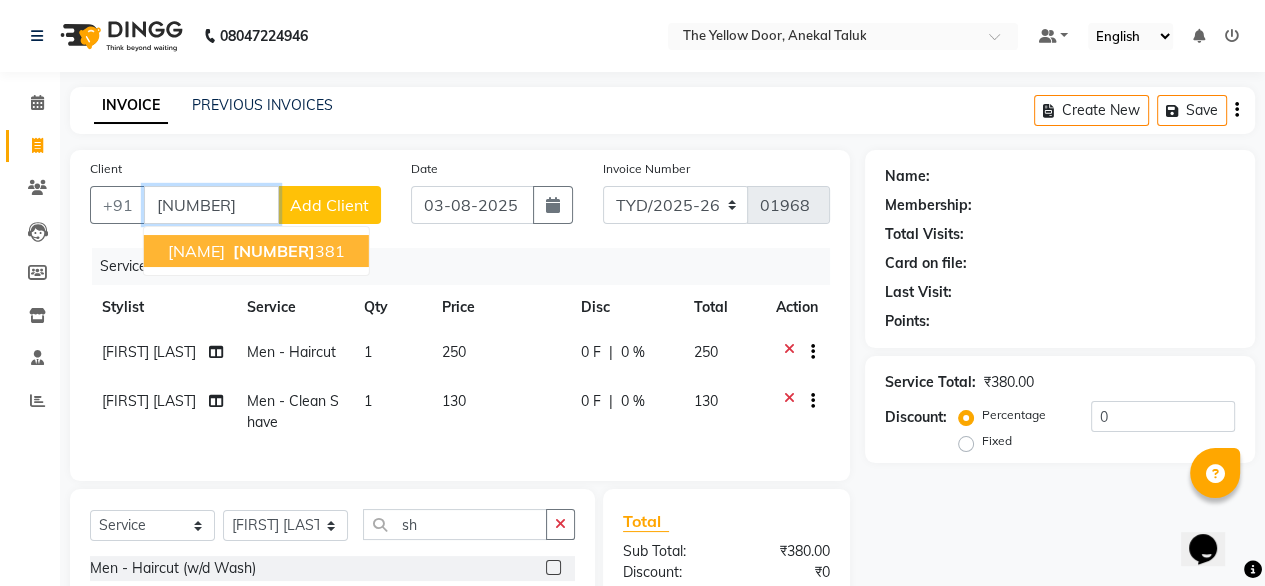 click on "7021660" at bounding box center [274, 251] 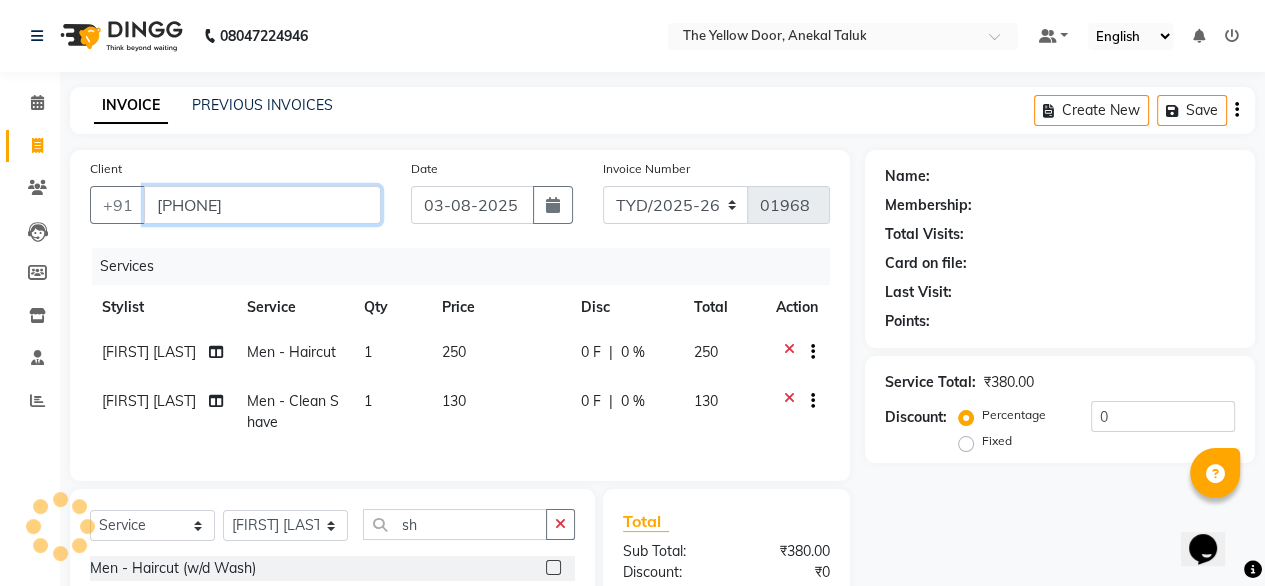 type on "7021660381" 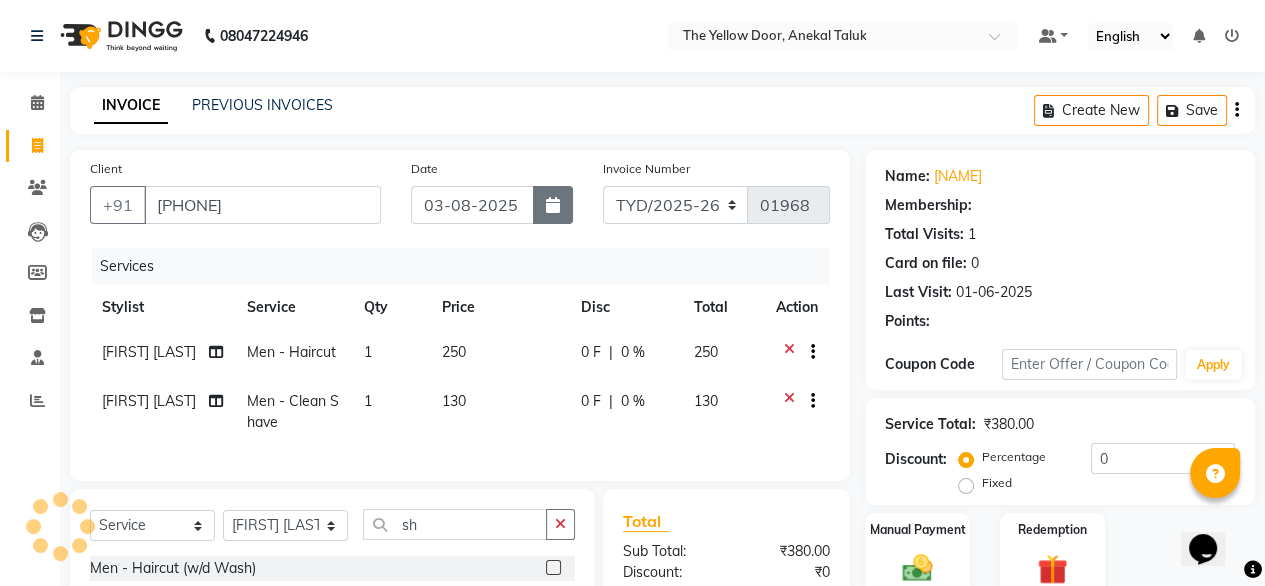 select on "1: Object" 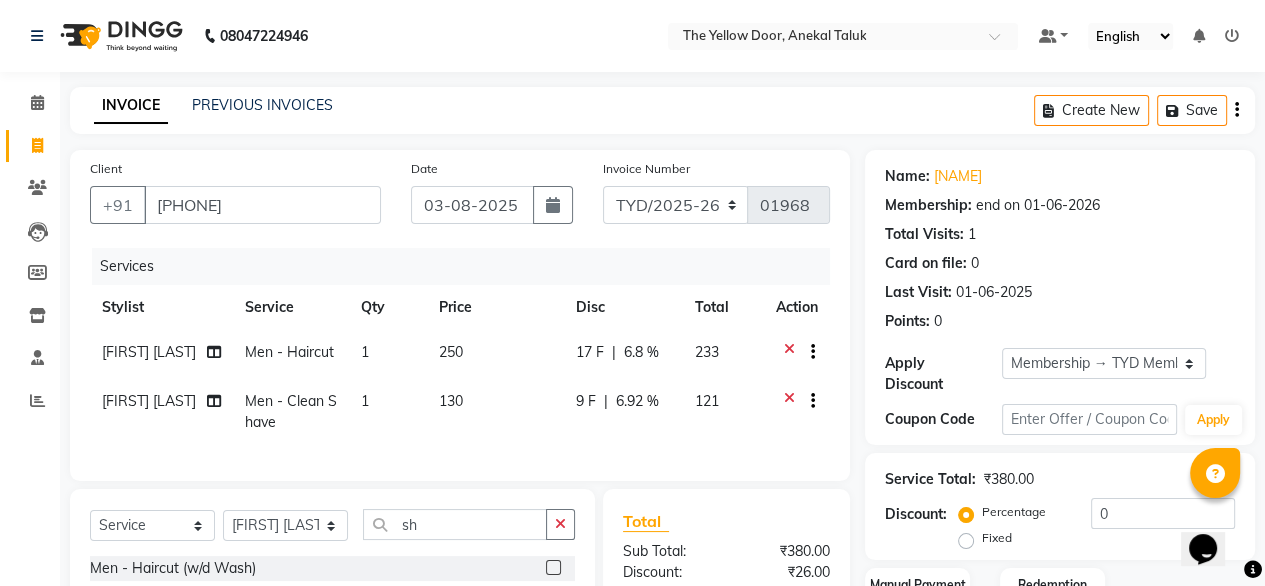 radio on "false" 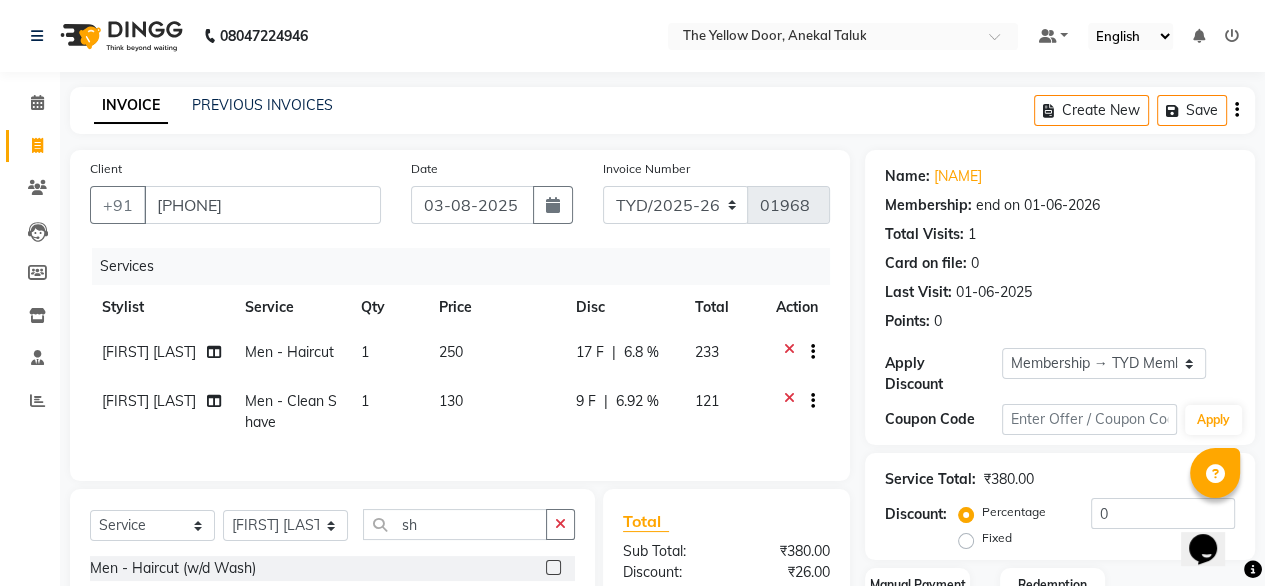 radio on "true" 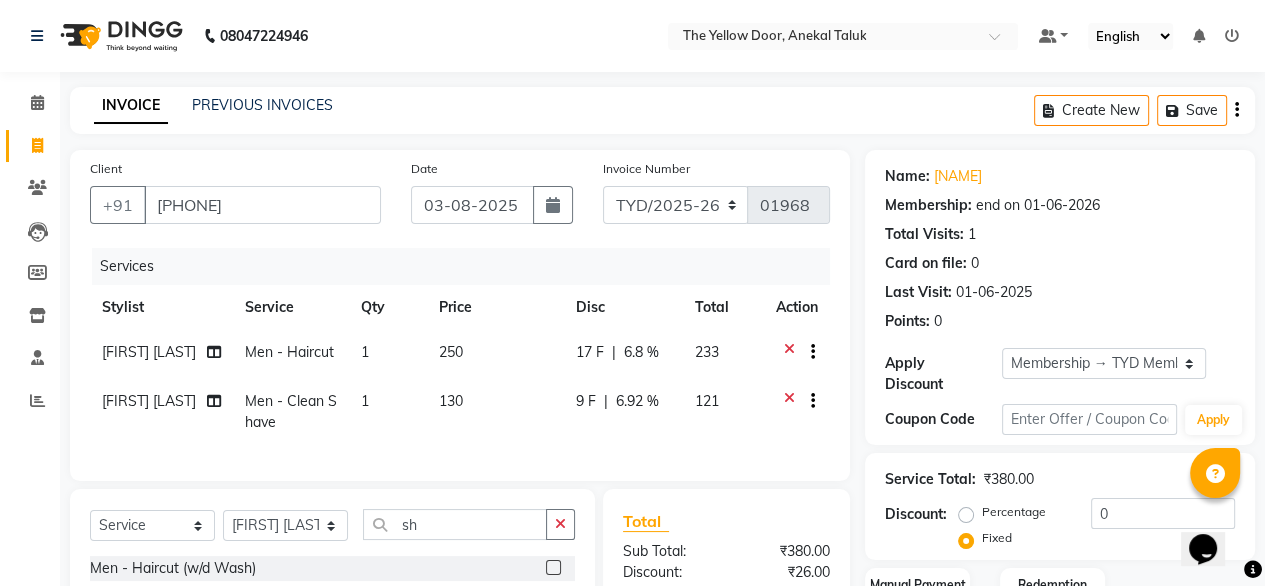 scroll, scrollTop: 244, scrollLeft: 0, axis: vertical 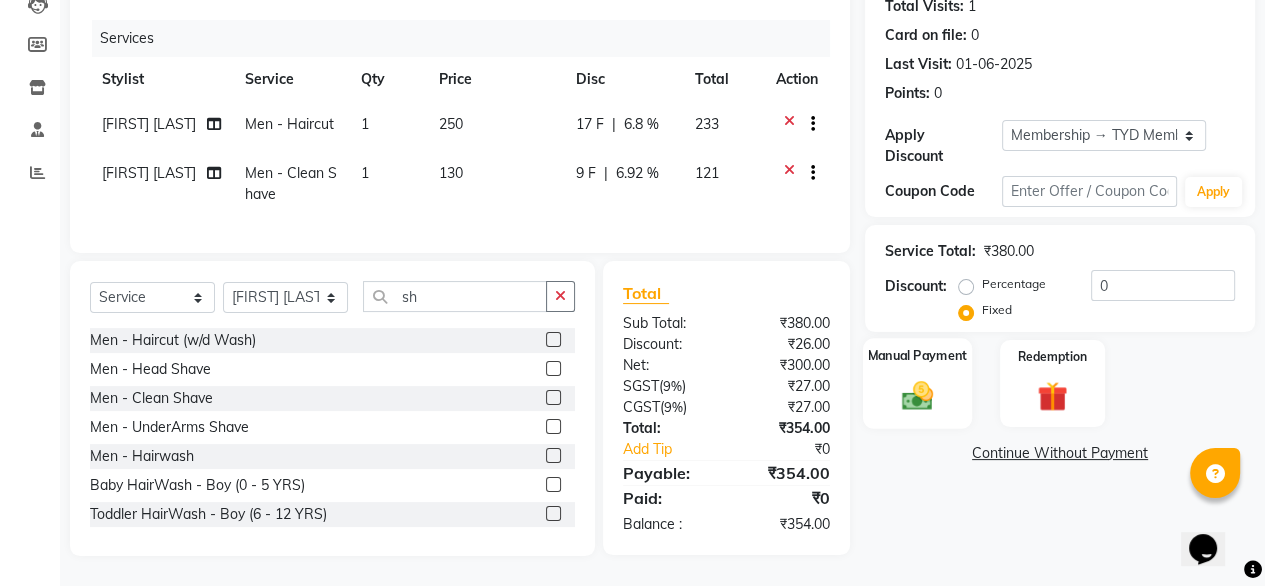 click 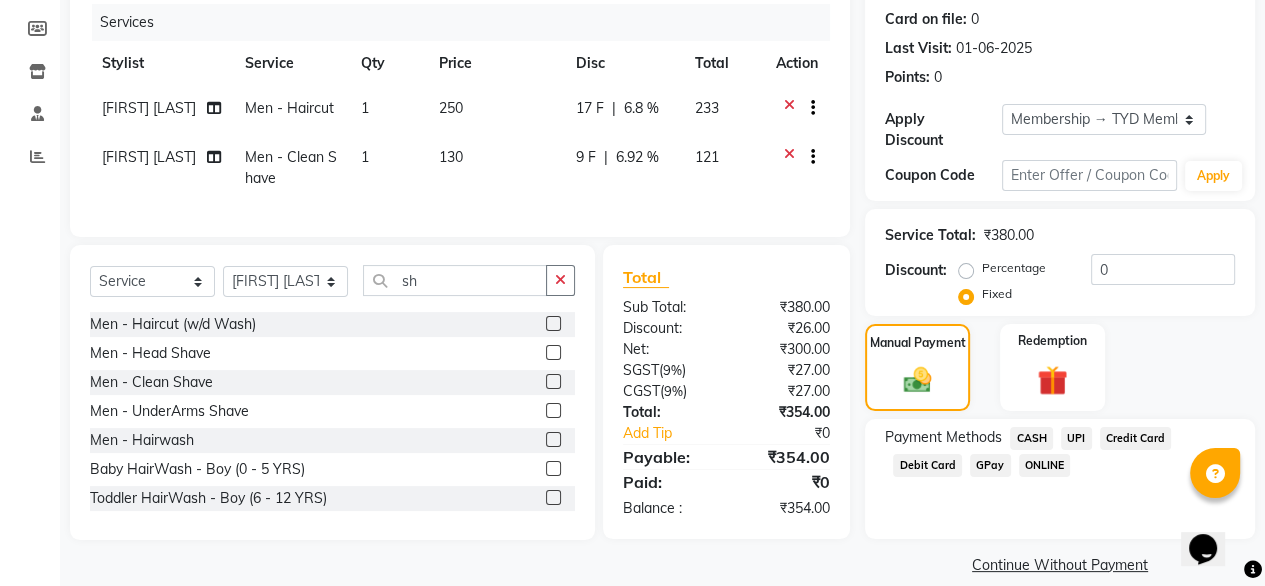 click on "UPI" 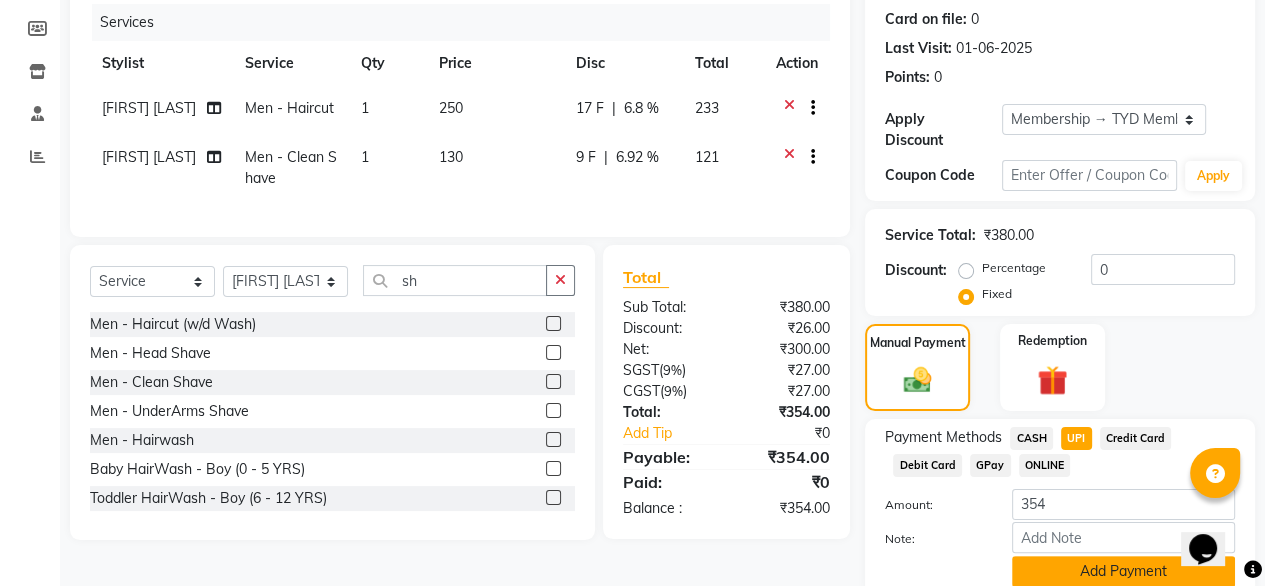 click on "Add Payment" 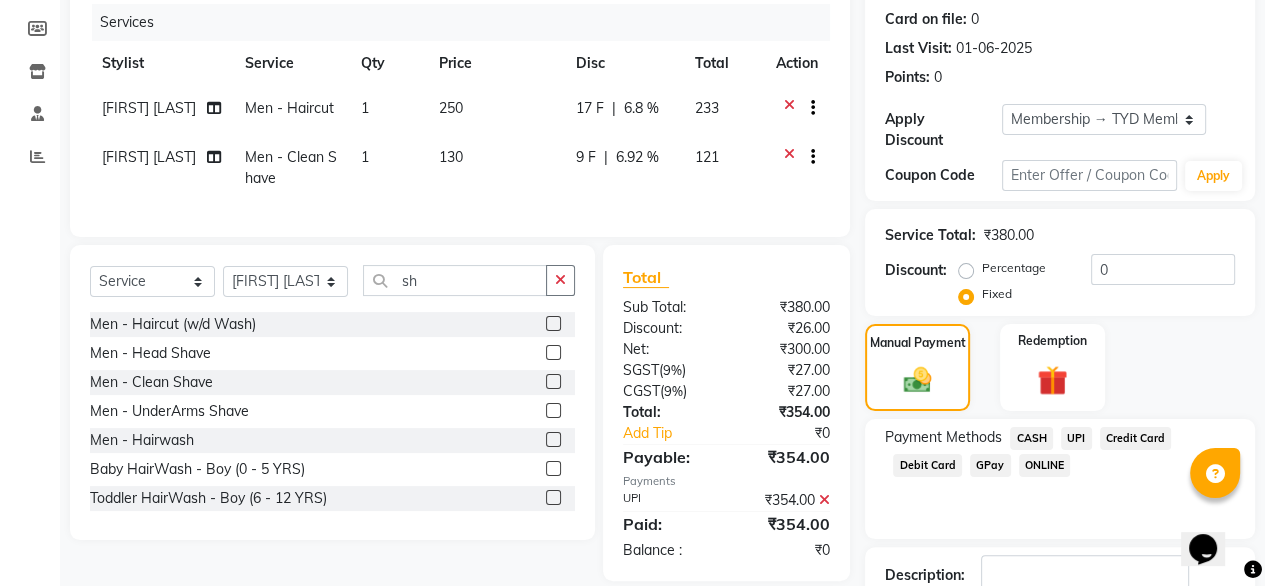 scroll, scrollTop: 364, scrollLeft: 0, axis: vertical 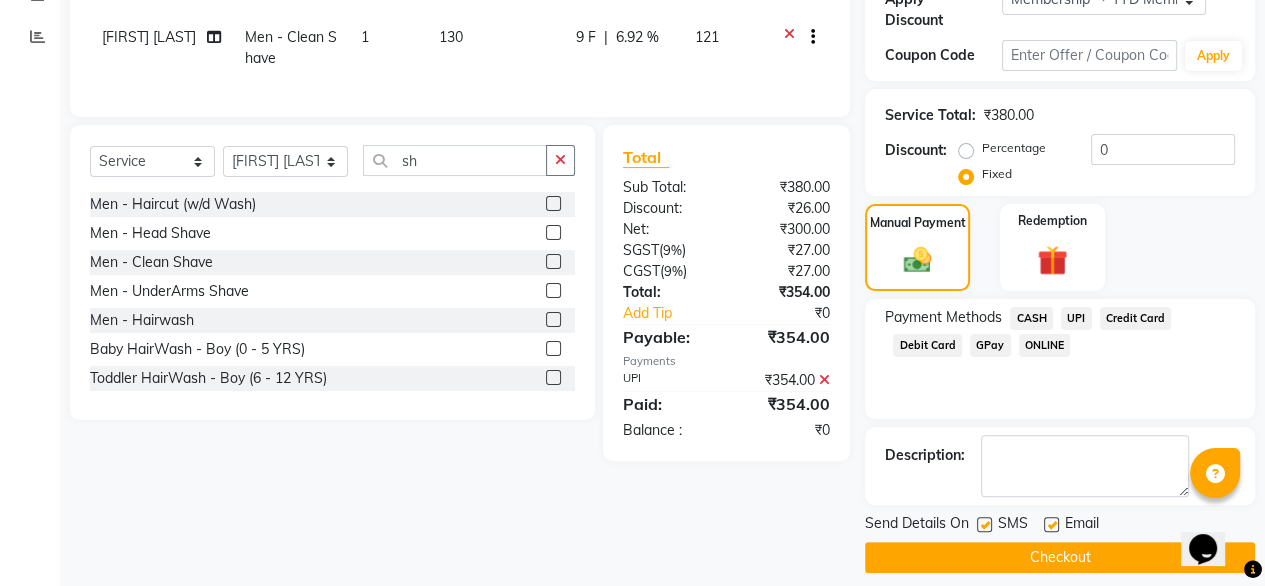 click on "Checkout" 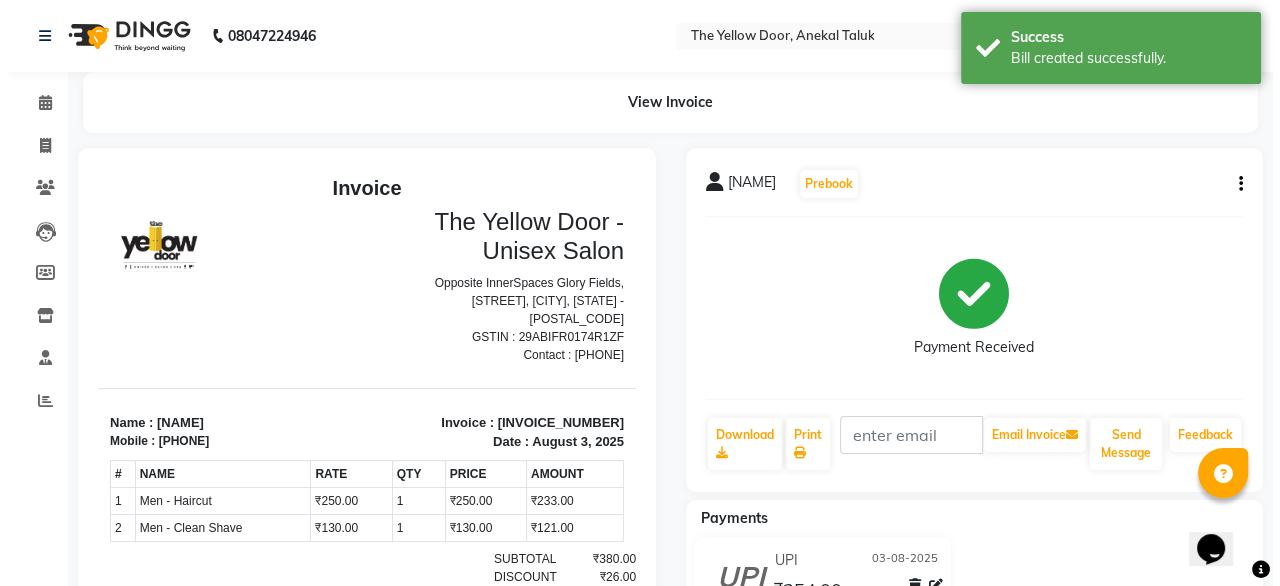 scroll, scrollTop: 0, scrollLeft: 0, axis: both 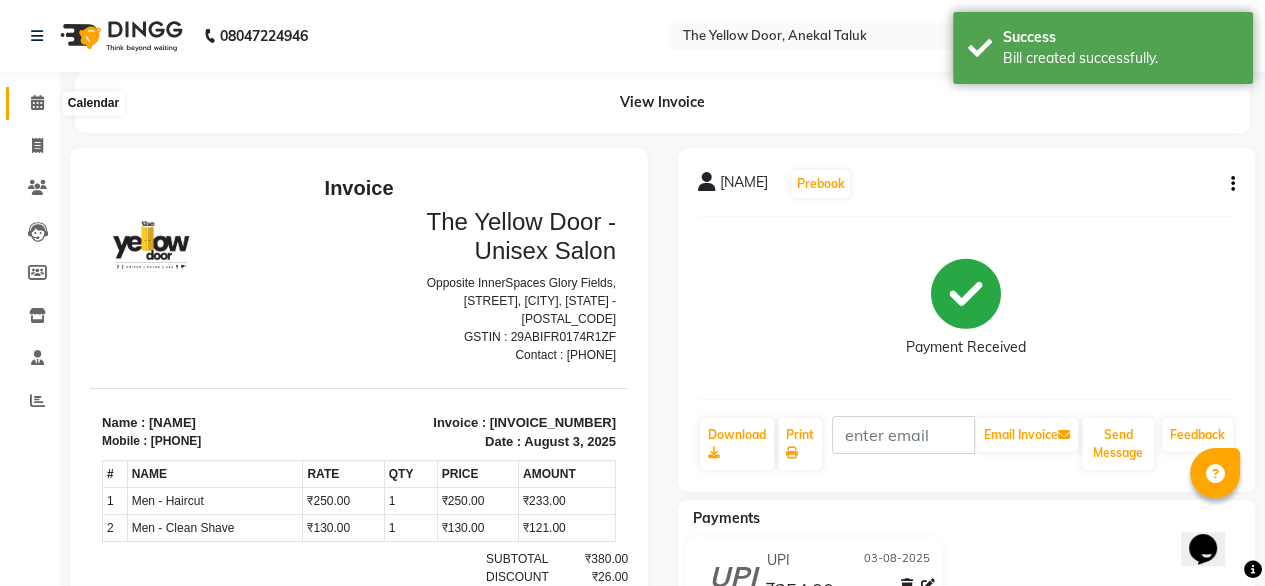 click 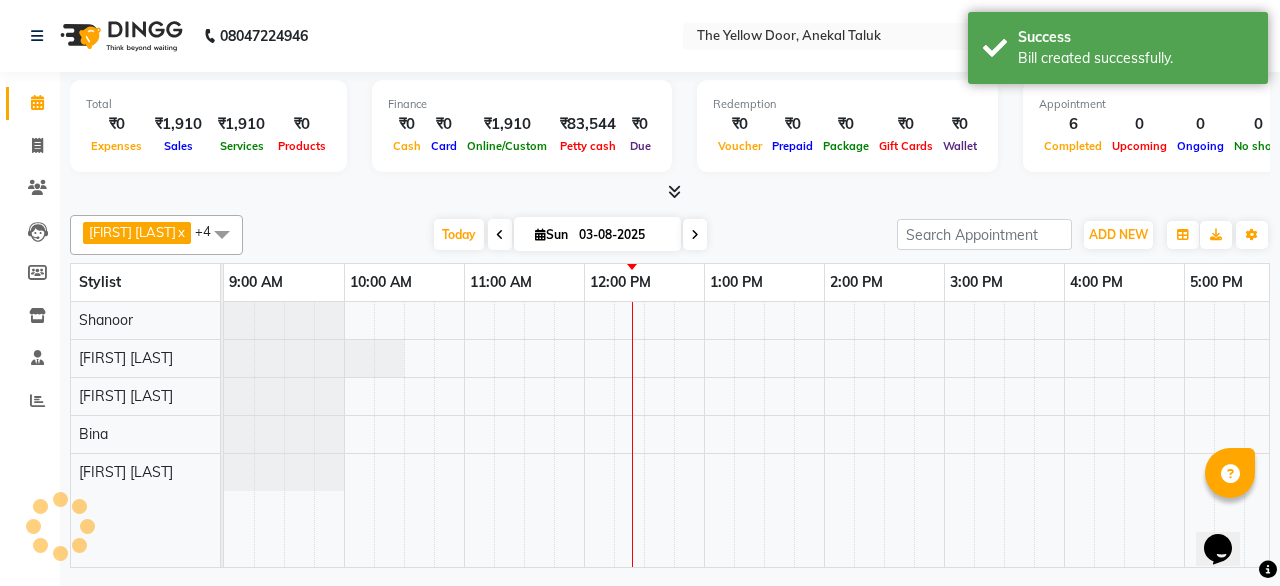 scroll, scrollTop: 0, scrollLeft: 360, axis: horizontal 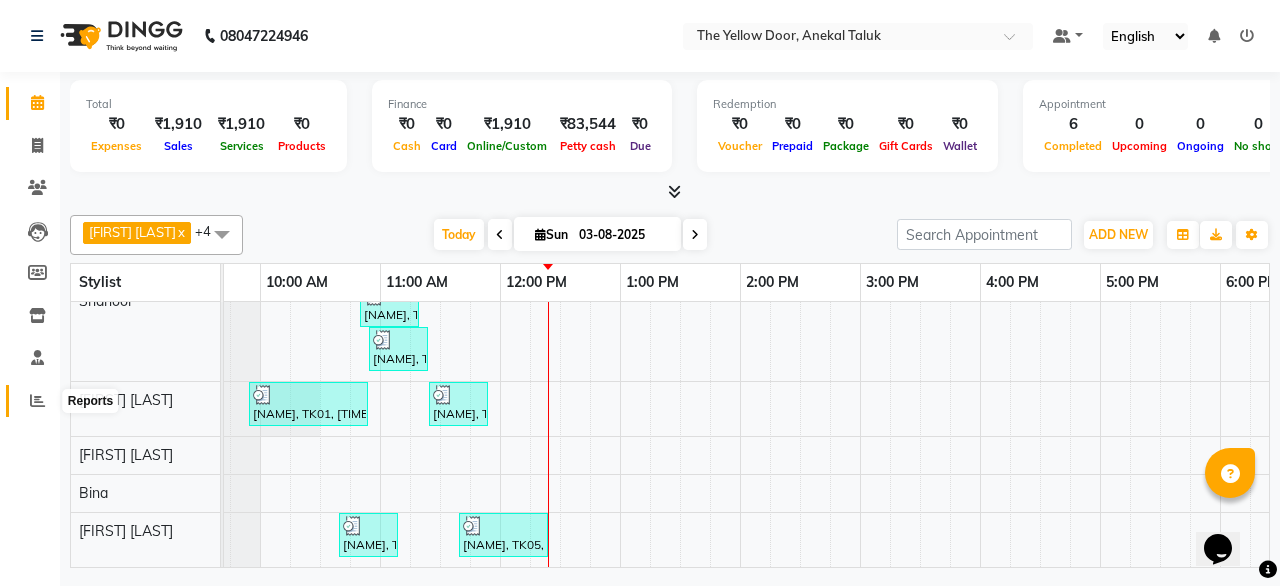 click 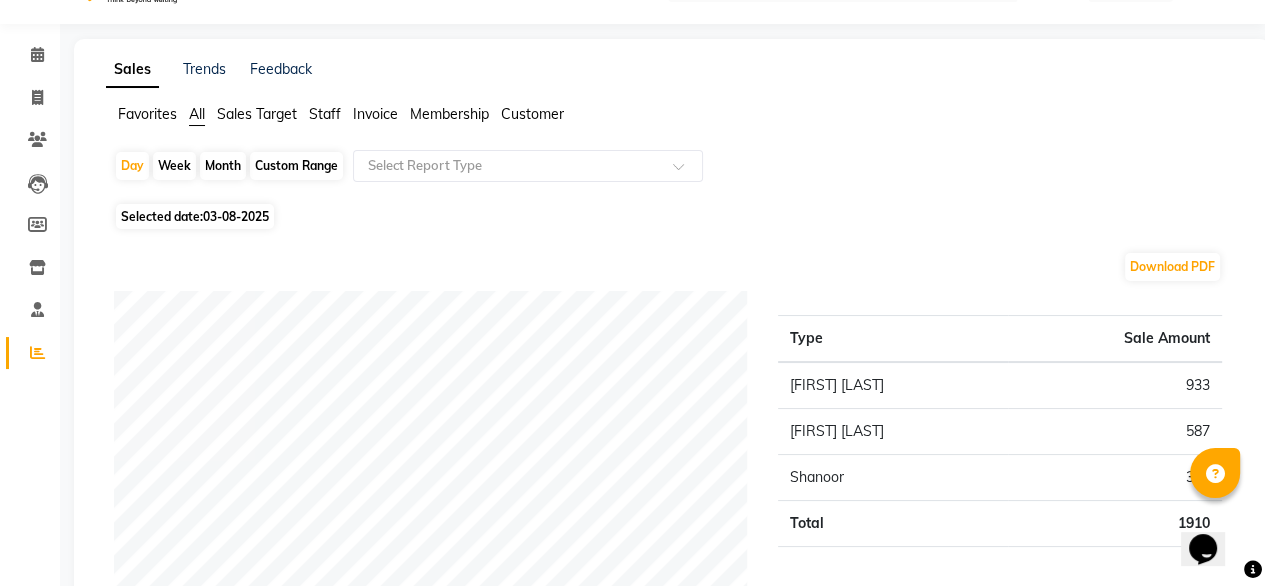 scroll, scrollTop: 0, scrollLeft: 0, axis: both 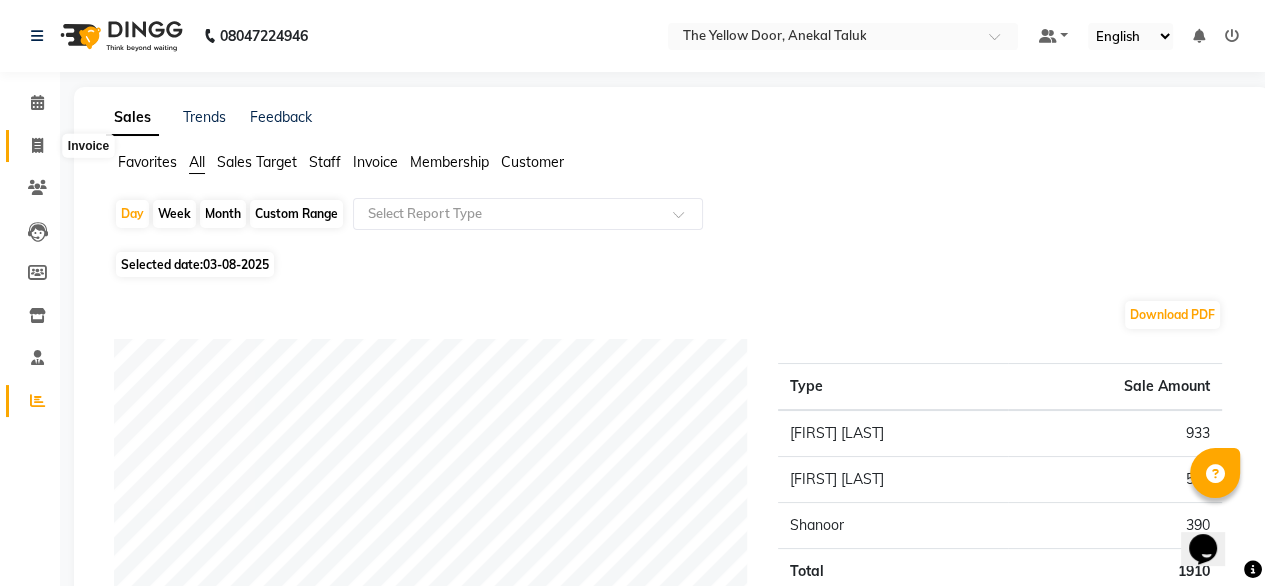 click 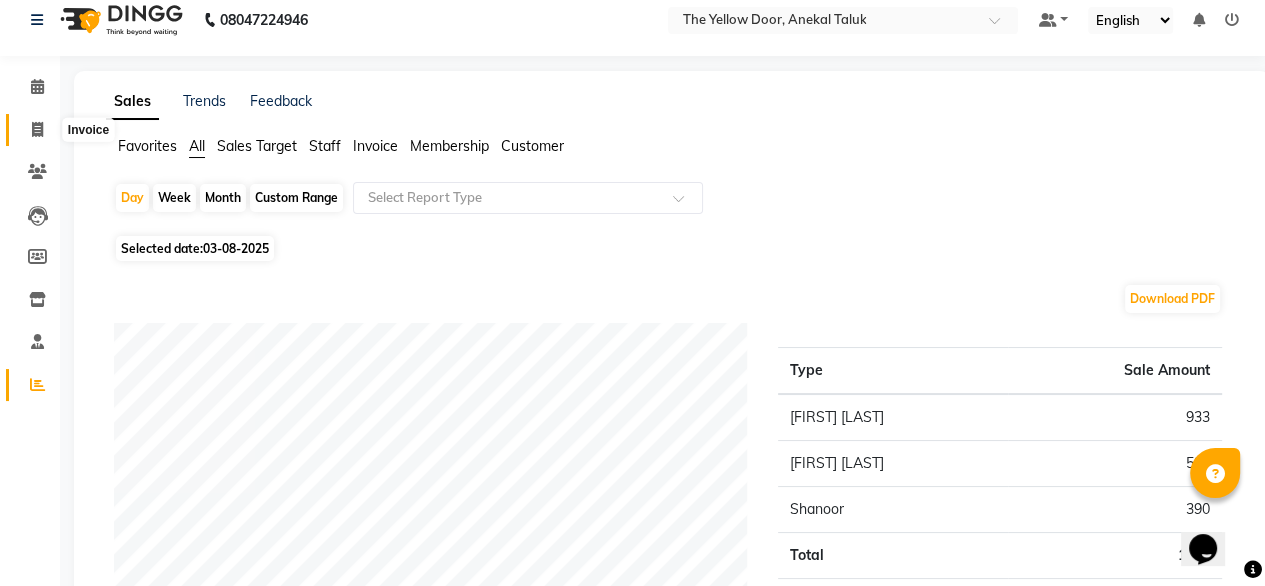 select on "service" 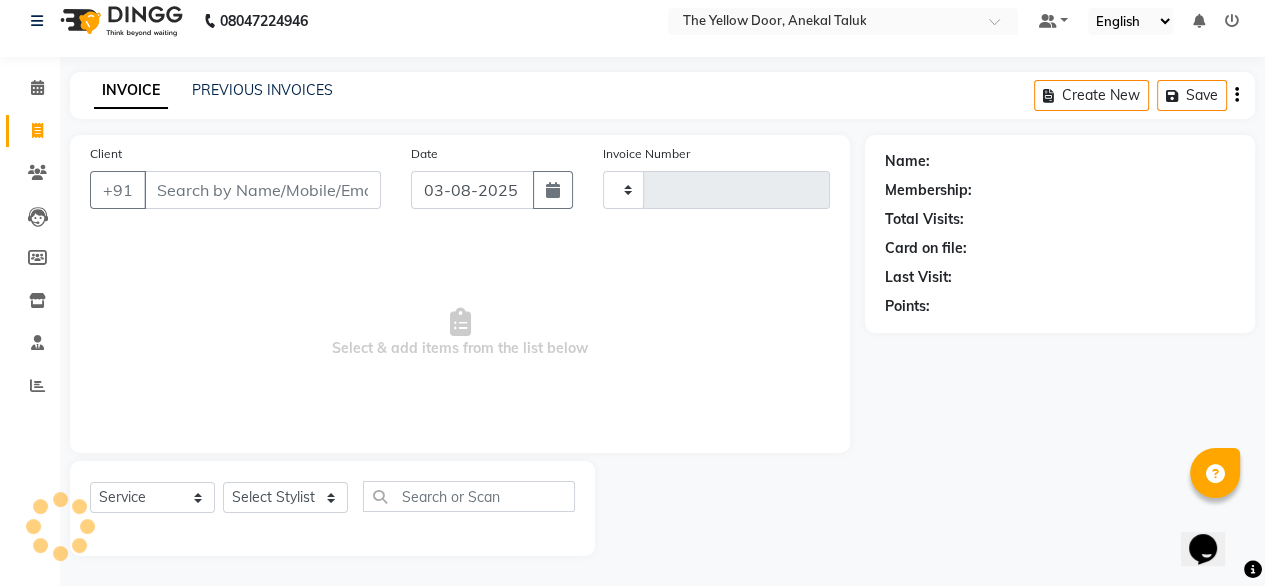 type on "[POSTAL_CODE]" 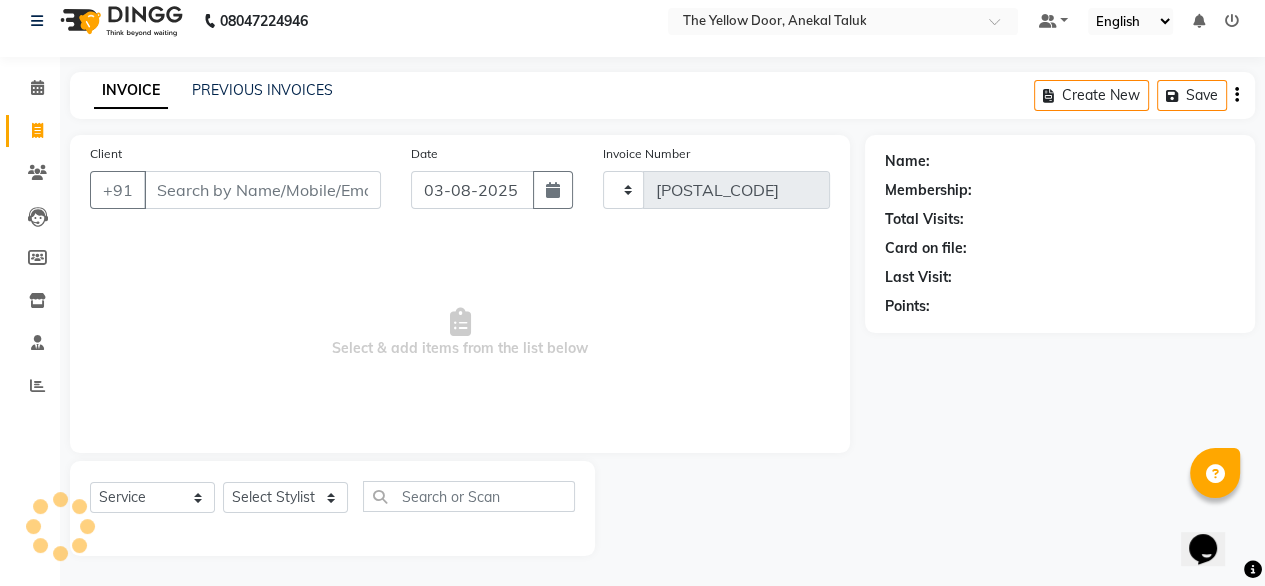 select on "5650" 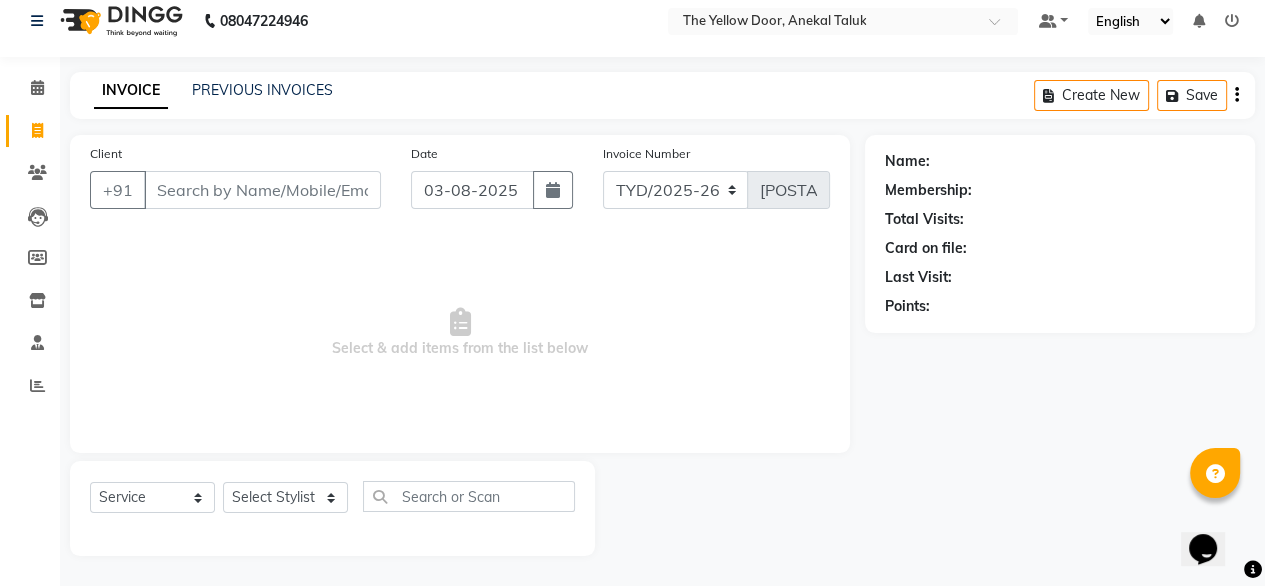 click on "Client" at bounding box center (262, 190) 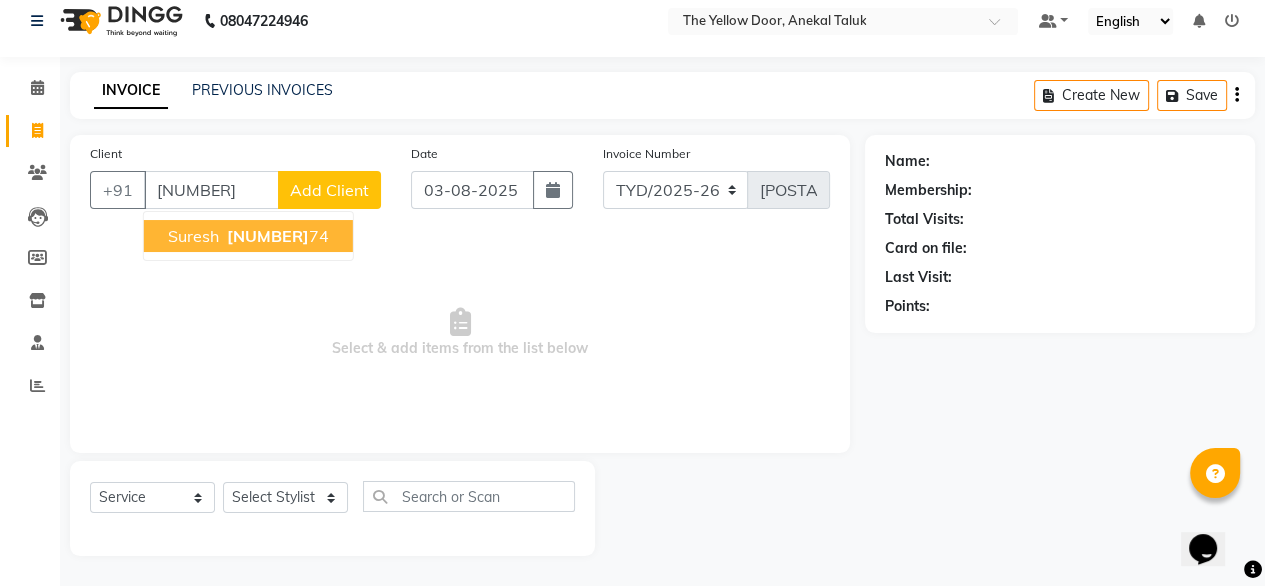 click on "[PHONE]" at bounding box center [268, 236] 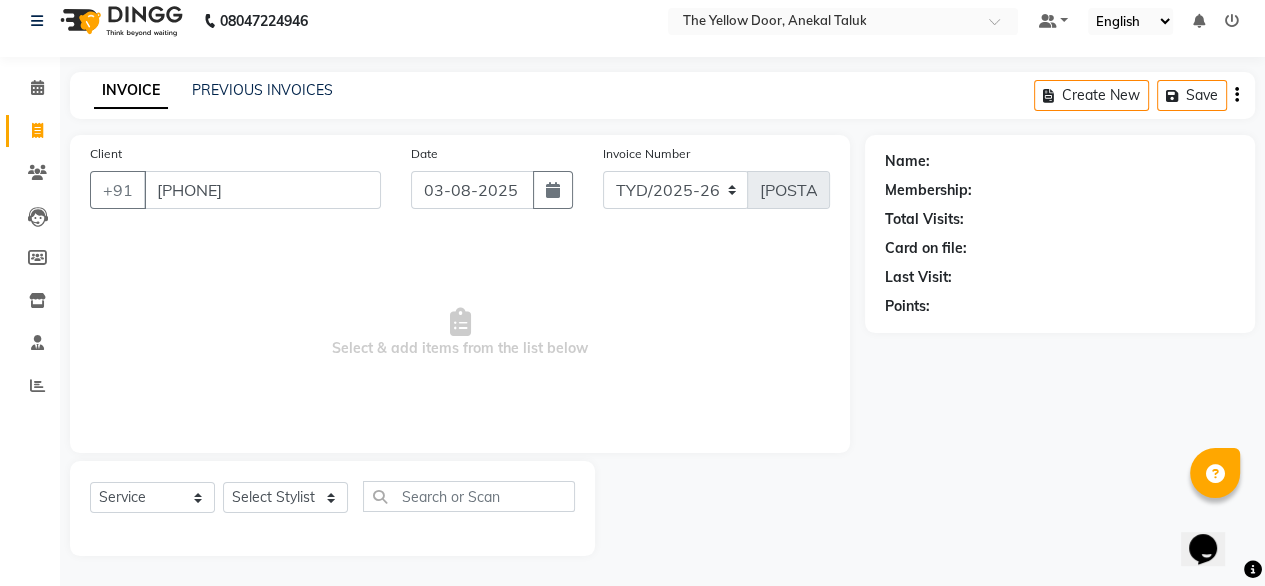 type on "[PHONE]" 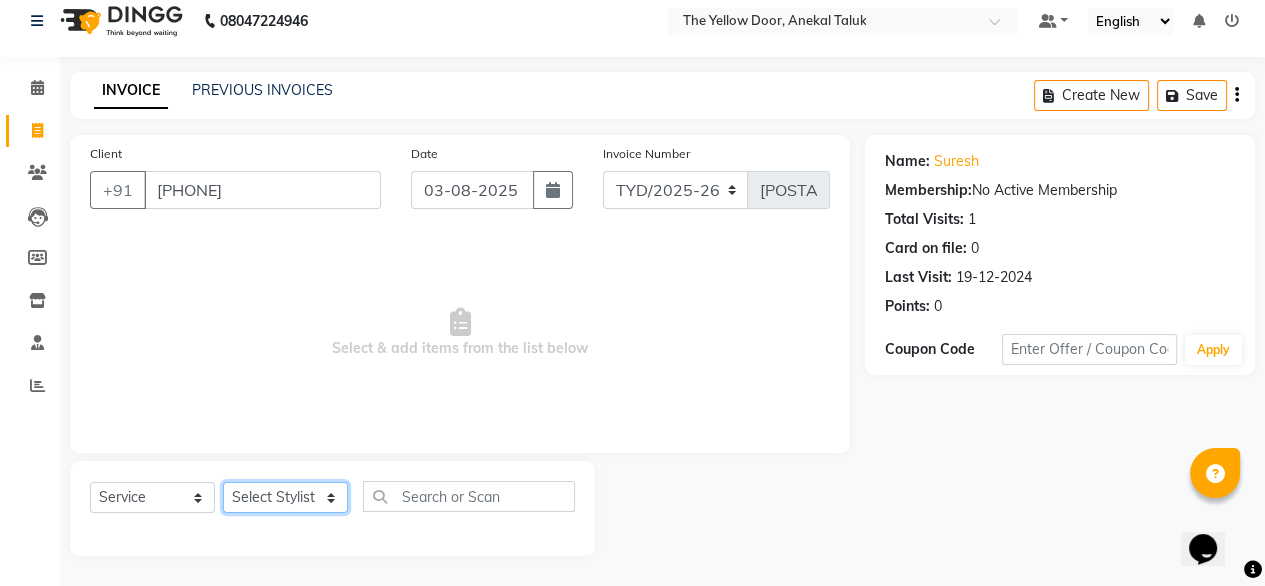 click on "Select Stylist Amit Roy Bina Deena Jena Housekeeping Manager Sajiya Shefi Shanoor Shri" 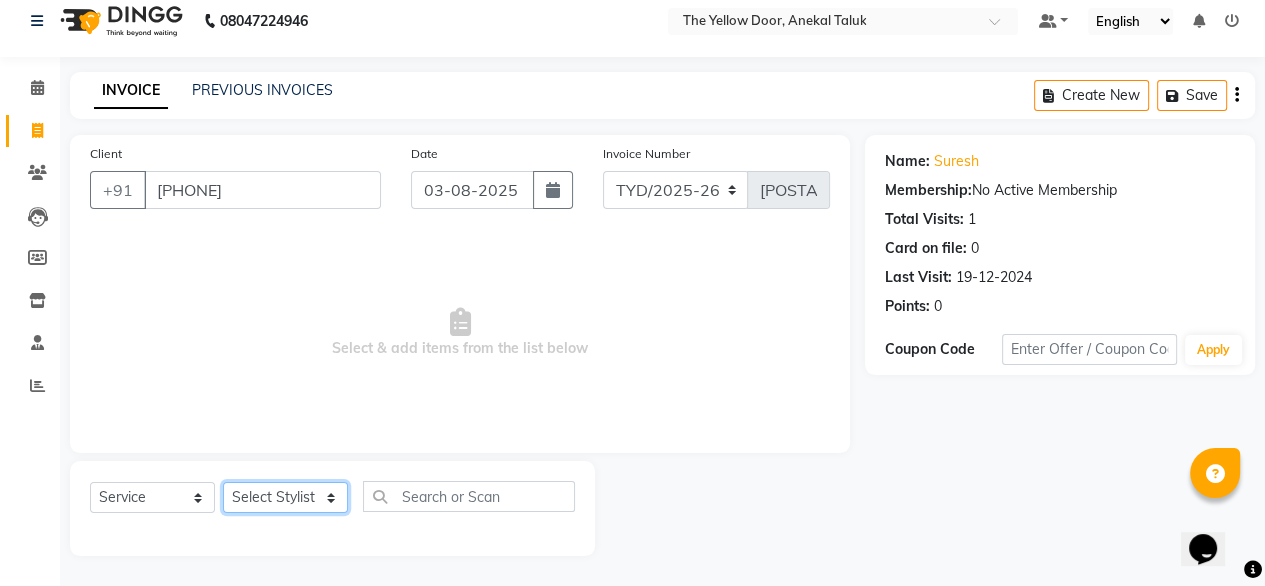 select on "36569" 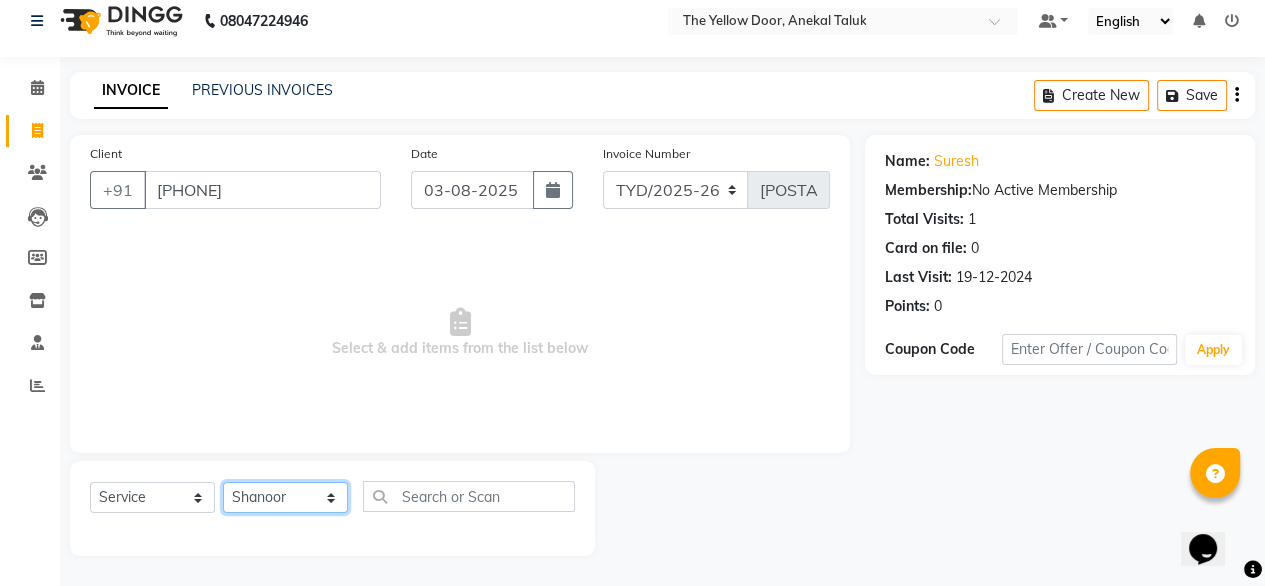 click on "Select Stylist Amit Roy Bina Deena Jena Housekeeping Manager Sajiya Shefi Shanoor Shri" 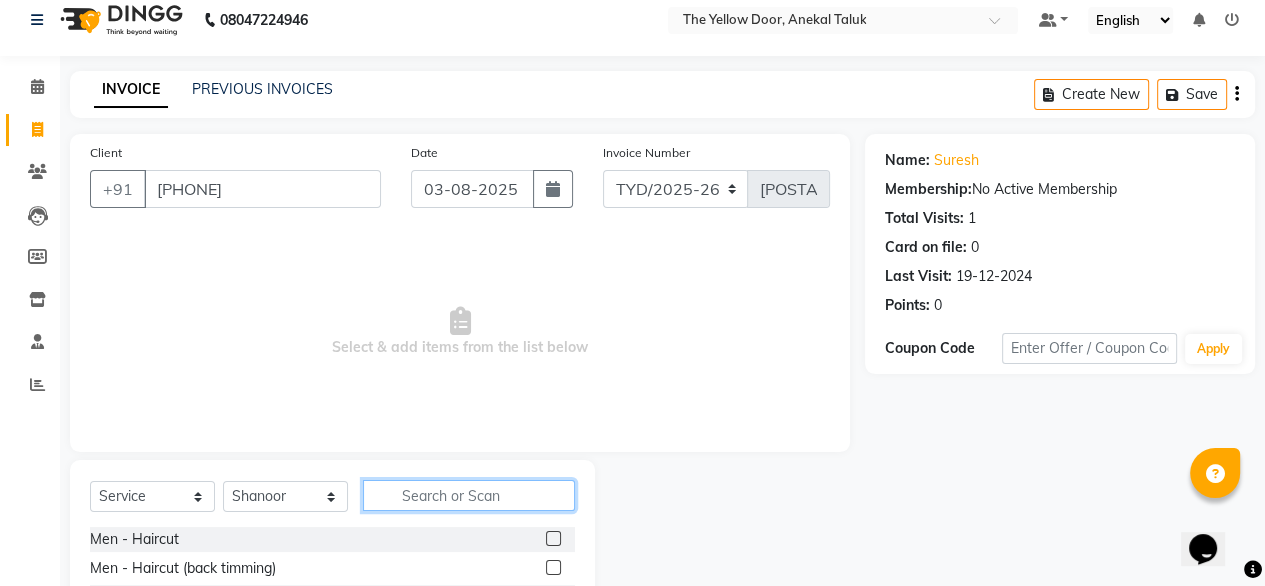 click 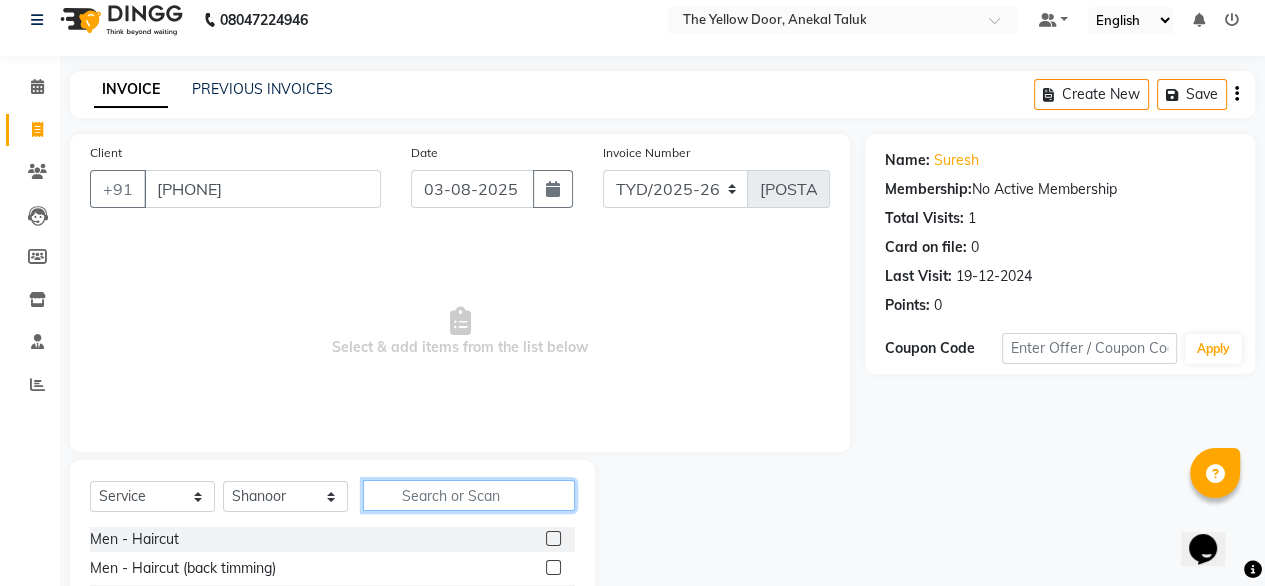 scroll, scrollTop: 100, scrollLeft: 0, axis: vertical 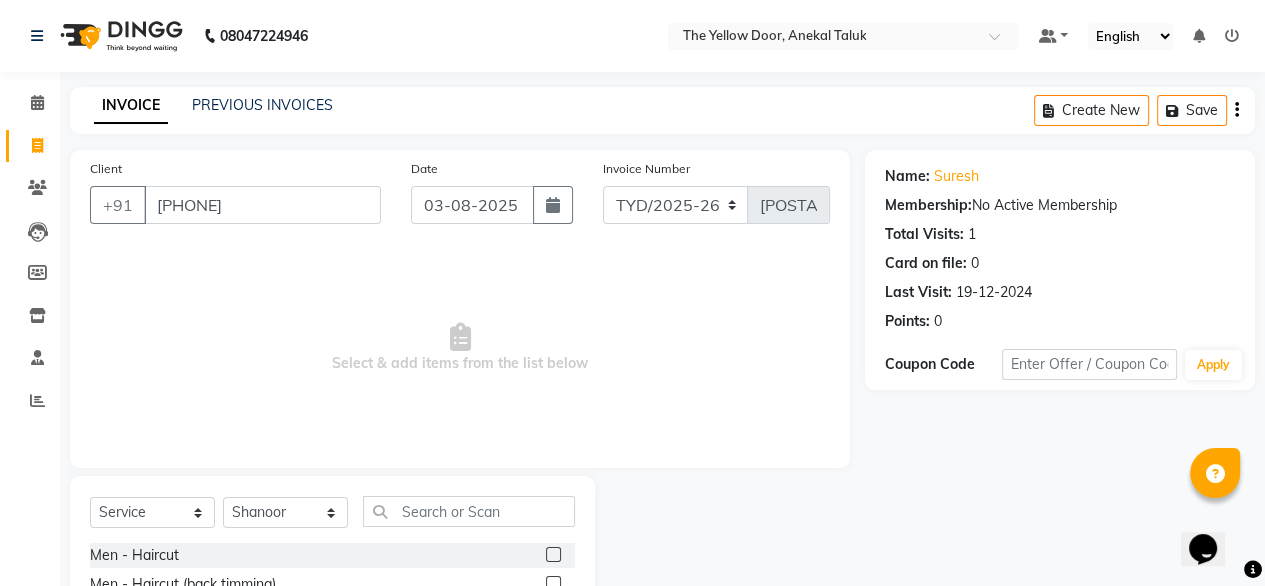 click 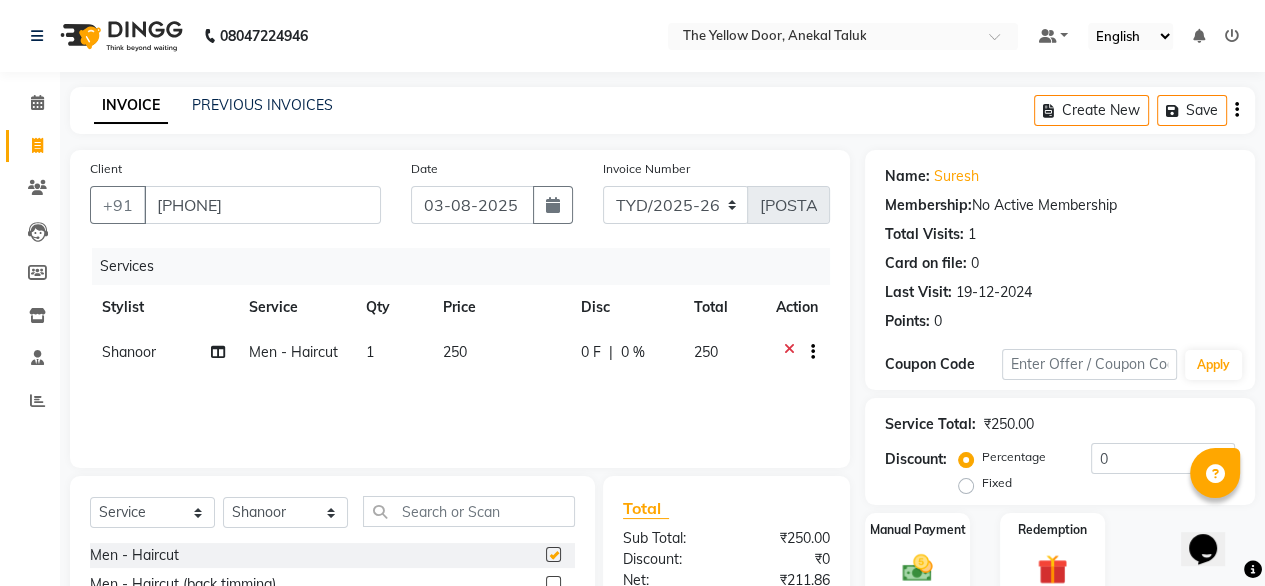 checkbox on "false" 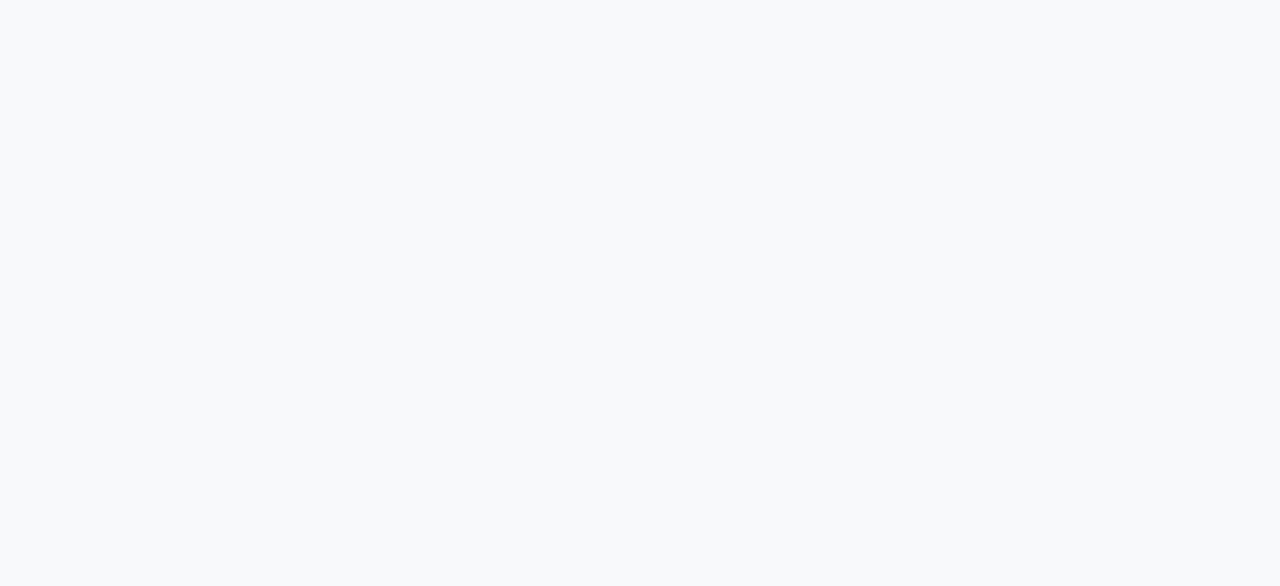 scroll, scrollTop: 0, scrollLeft: 0, axis: both 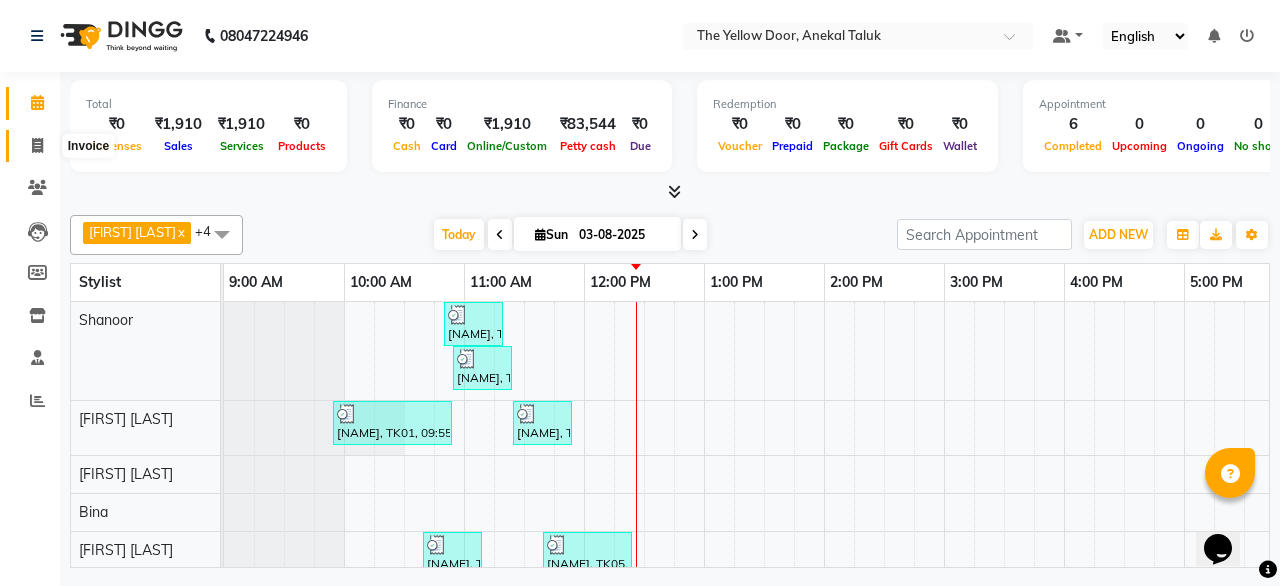 click 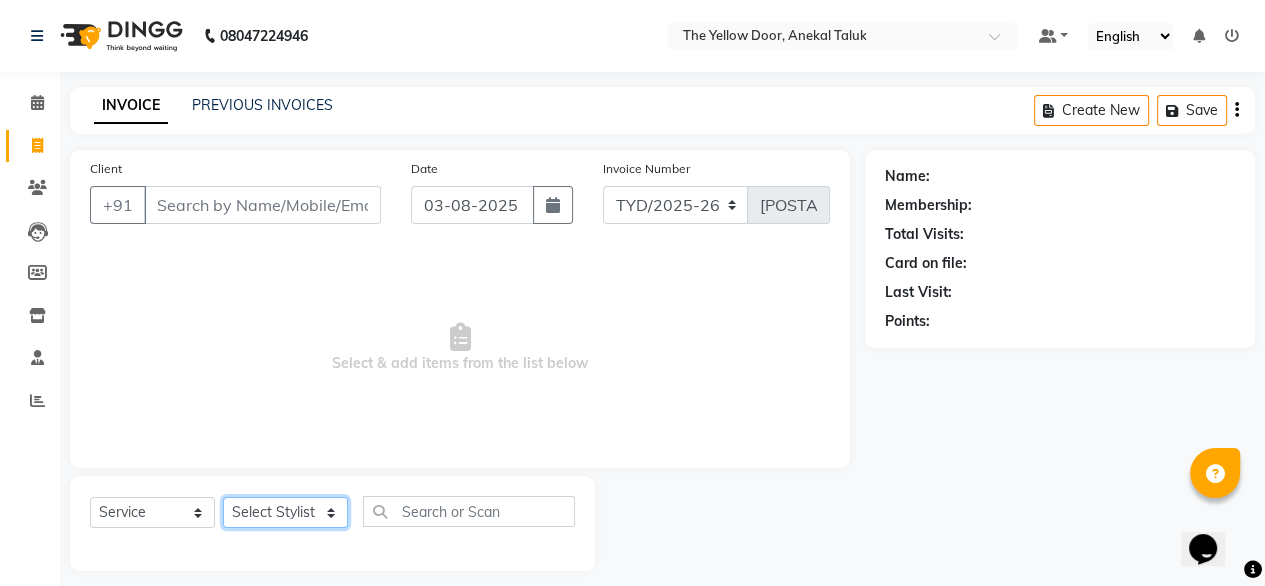 click on "Select Stylist Amit Roy Bina Deena Jena Housekeeping Manager Sajiya Shefi Shanoor Shri" 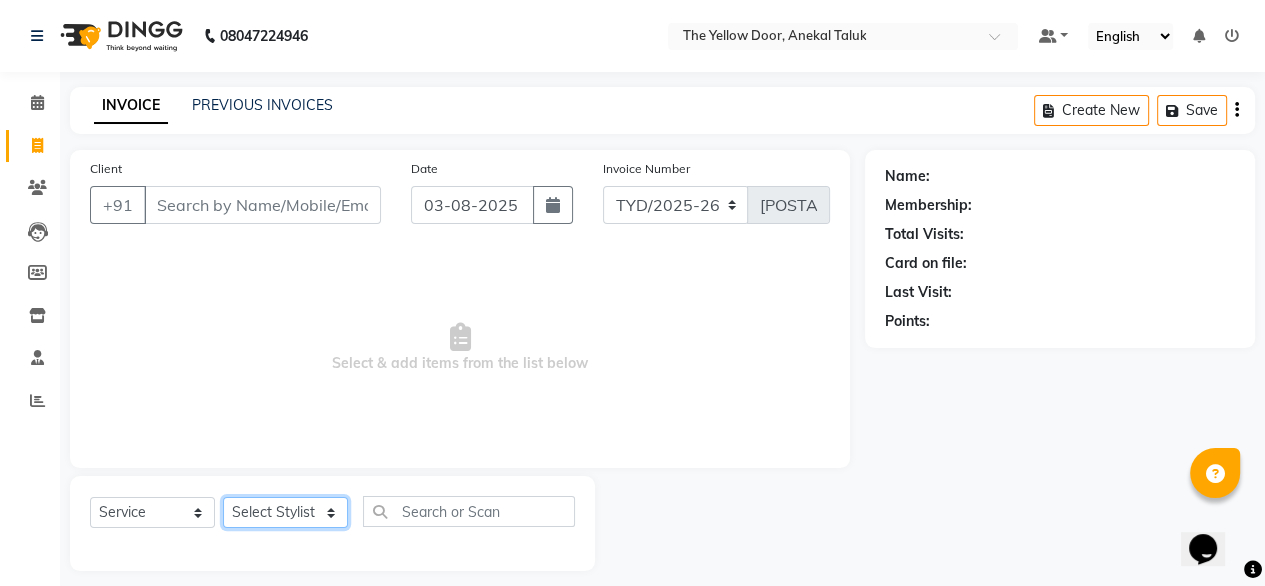 select on "36569" 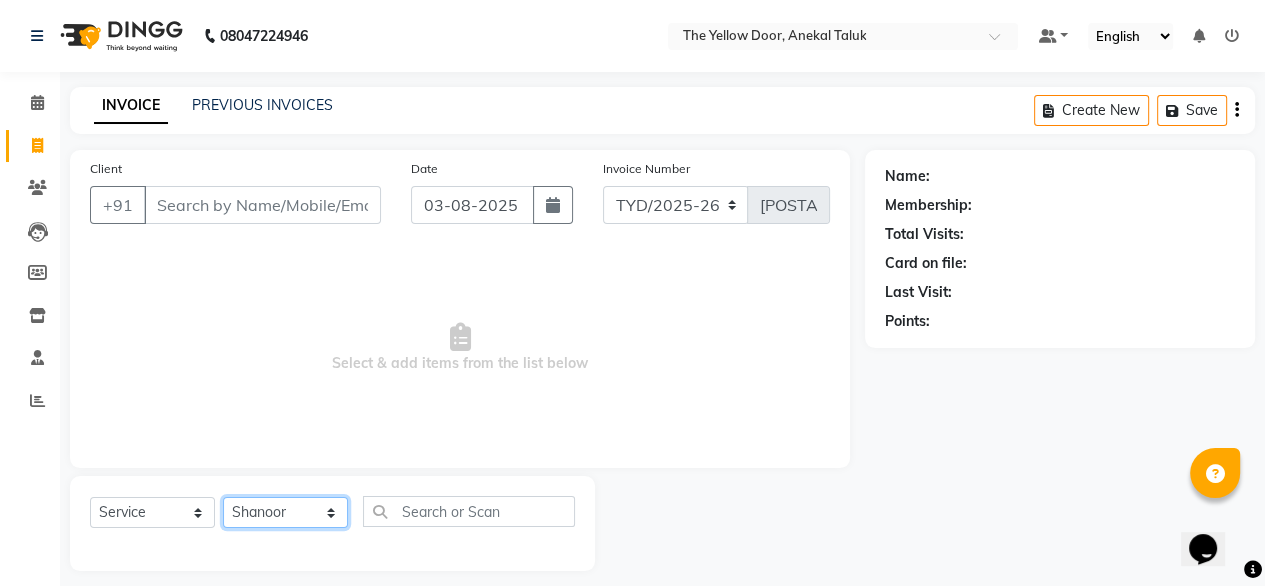 click on "Select Stylist Amit Roy Bina Deena Jena Housekeeping Manager Sajiya Shefi Shanoor Shri" 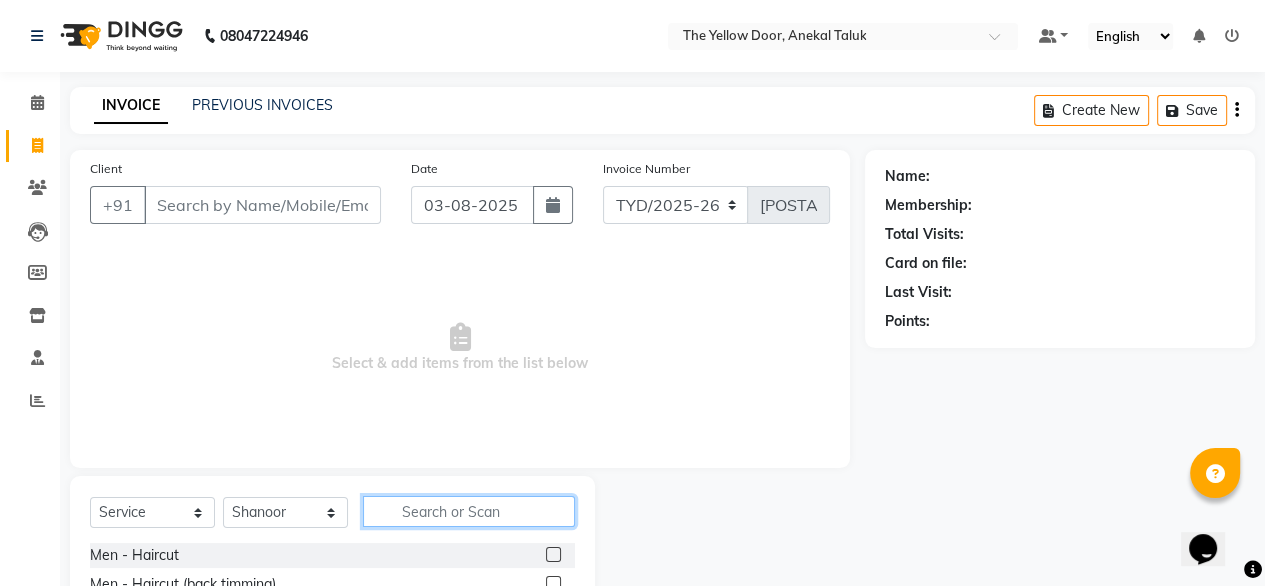 click 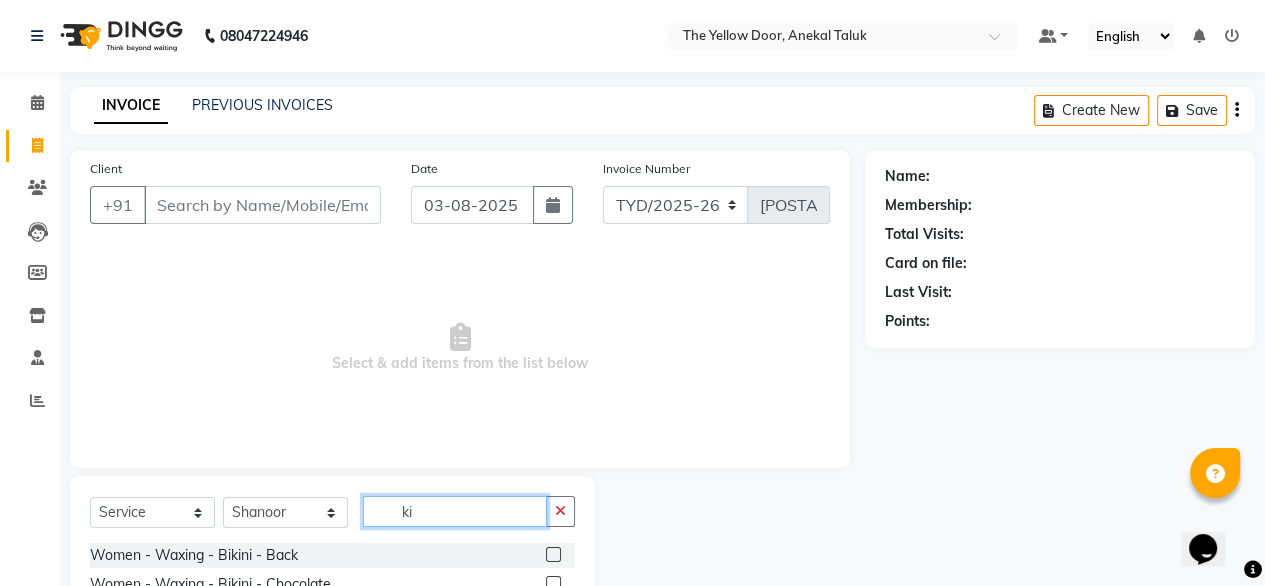 type on "k" 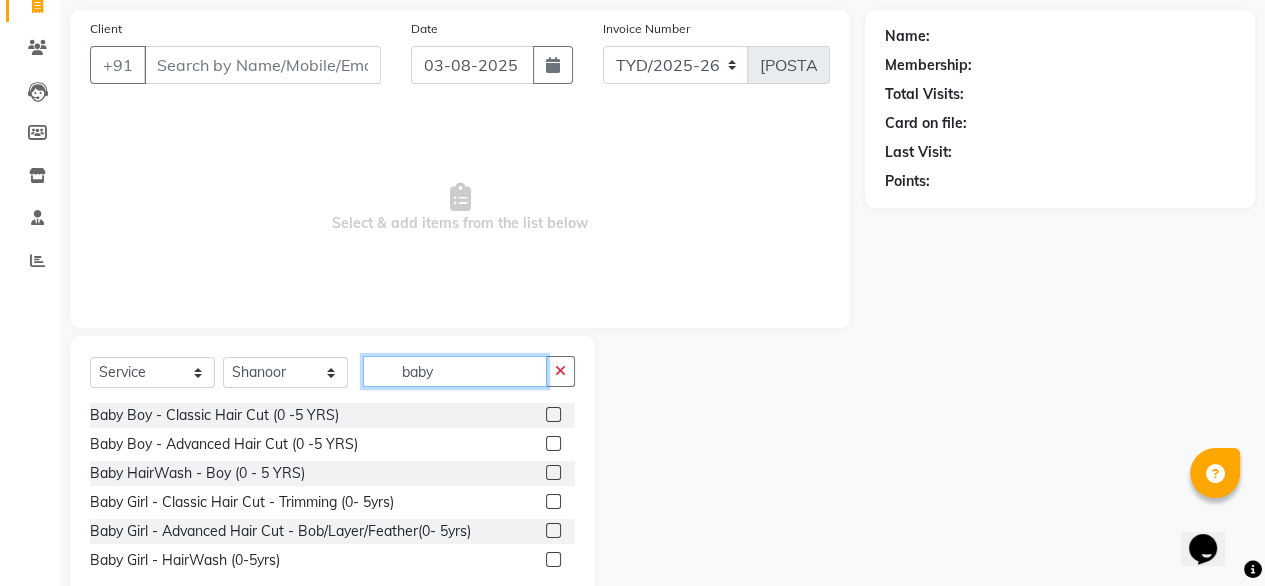 scroll, scrollTop: 190, scrollLeft: 0, axis: vertical 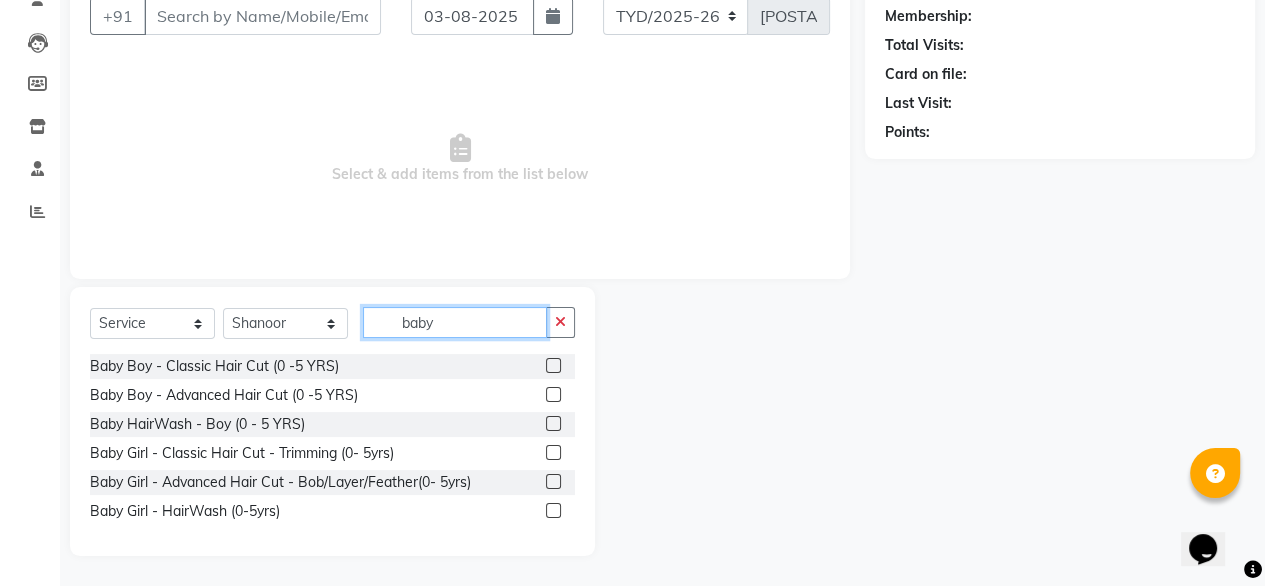 type on "baby" 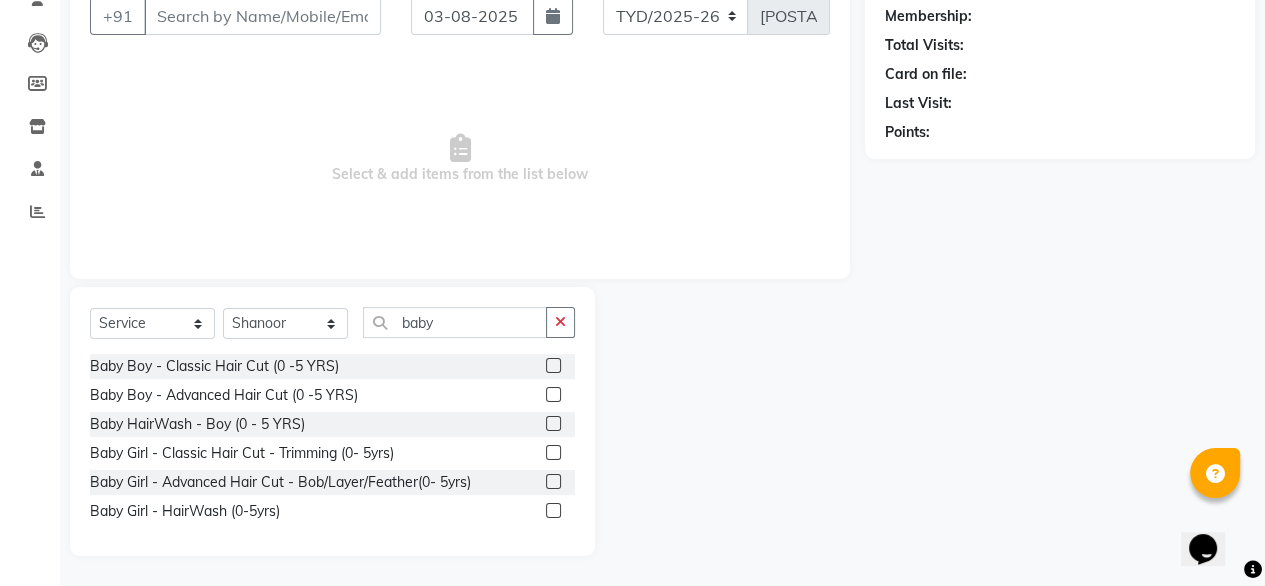 click 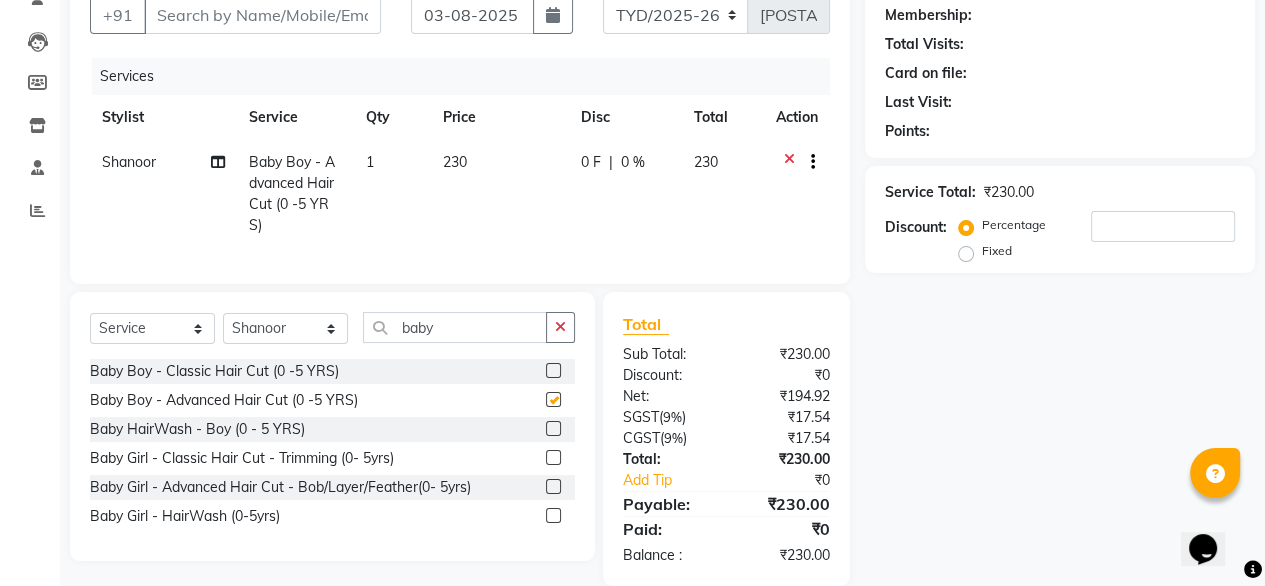 checkbox on "false" 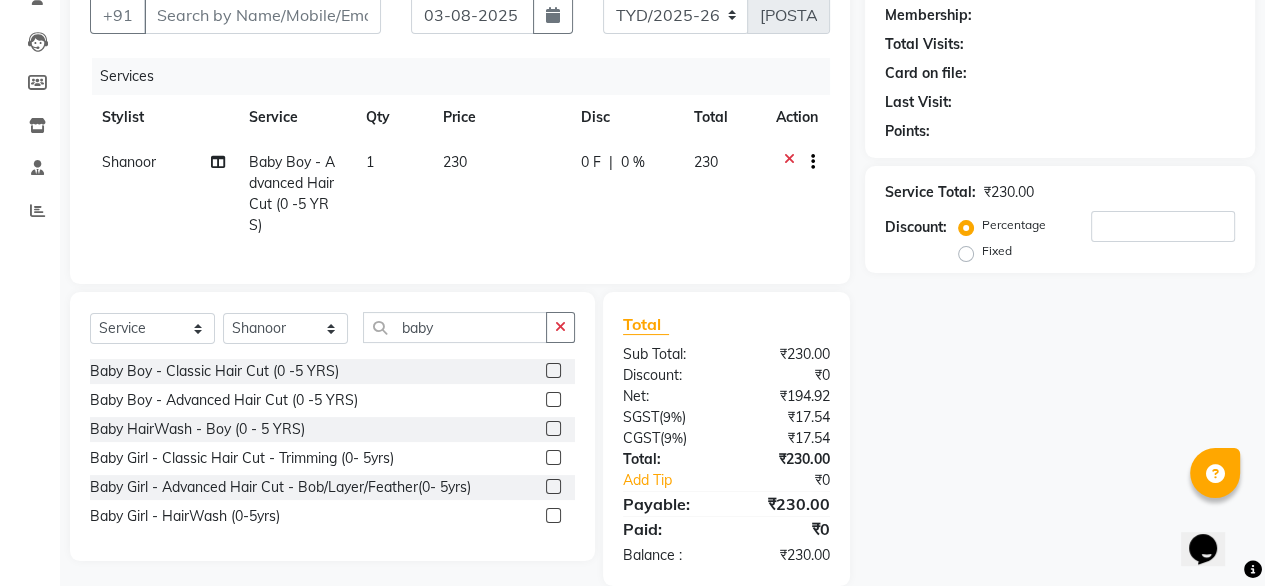 scroll, scrollTop: 0, scrollLeft: 0, axis: both 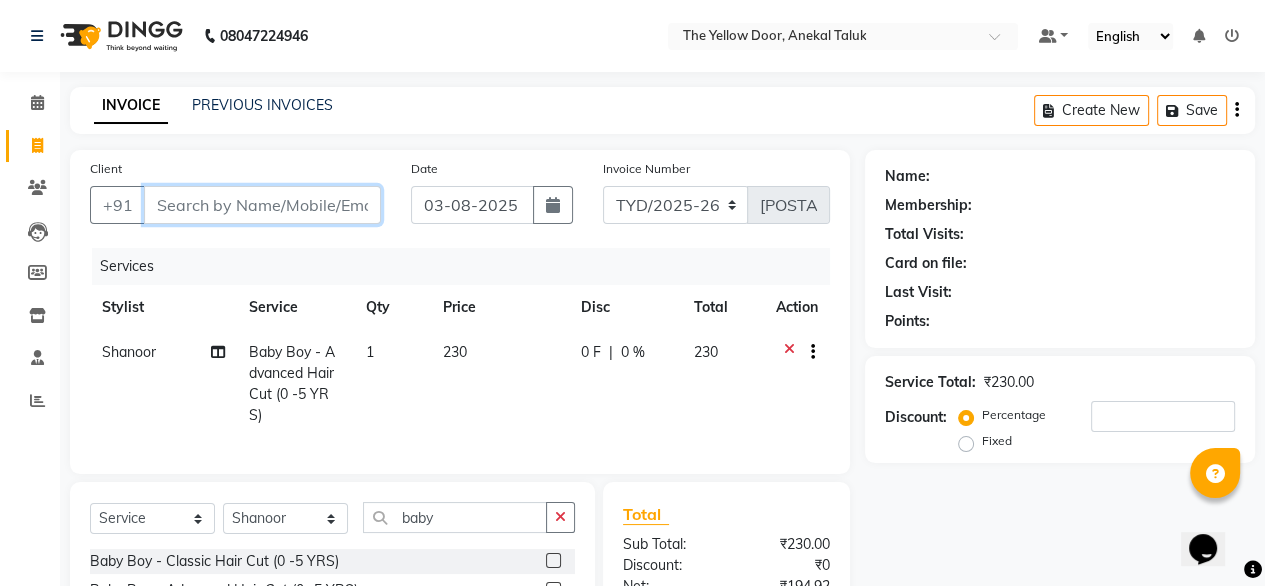 click on "Client" at bounding box center [262, 205] 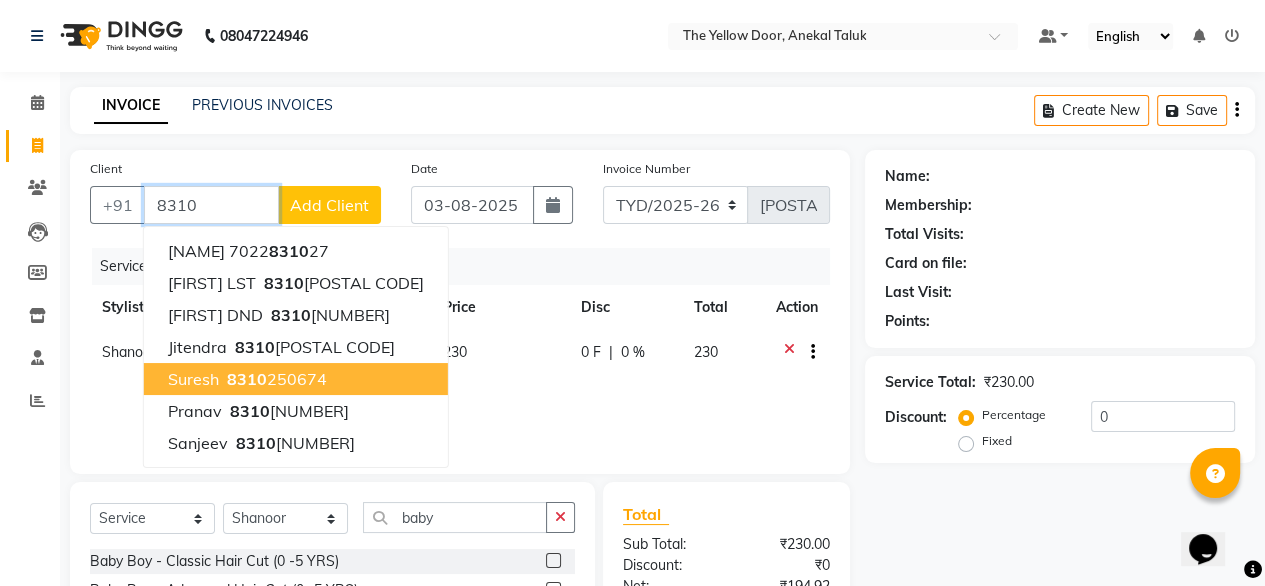 click on "[PHONE]" at bounding box center (275, 379) 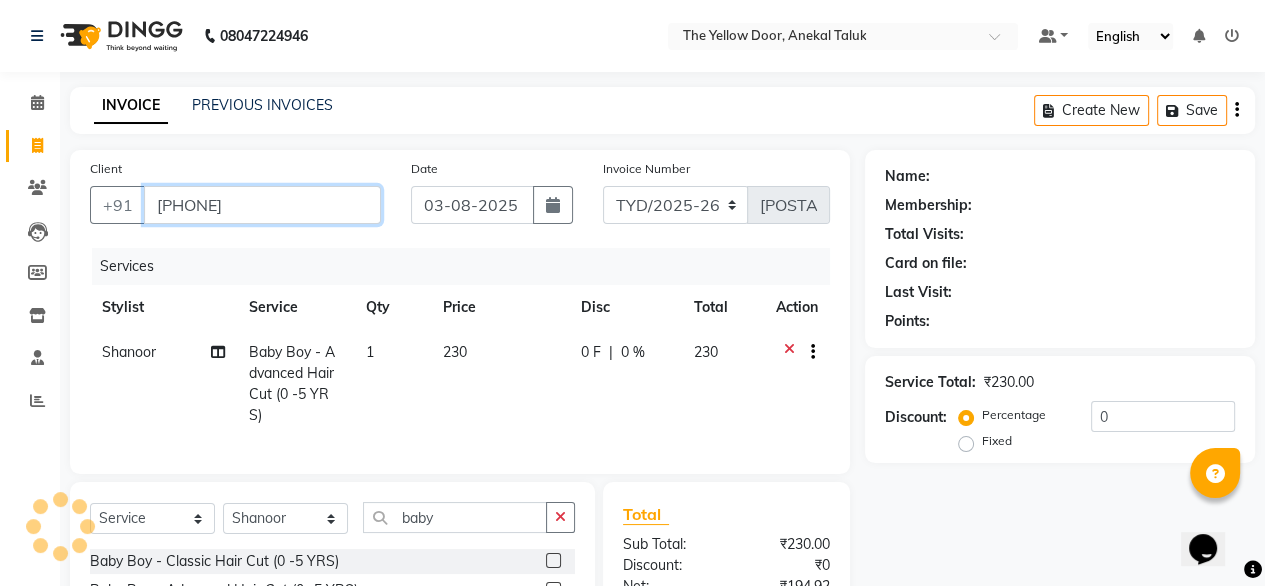 type on "[PHONE]" 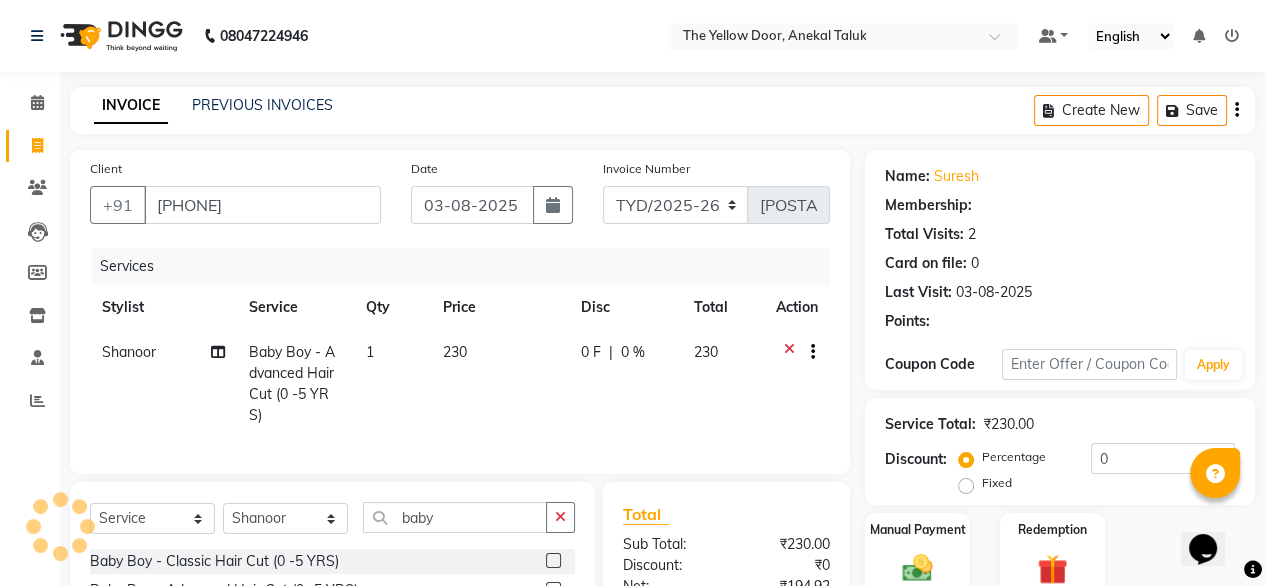 select on "1: Object" 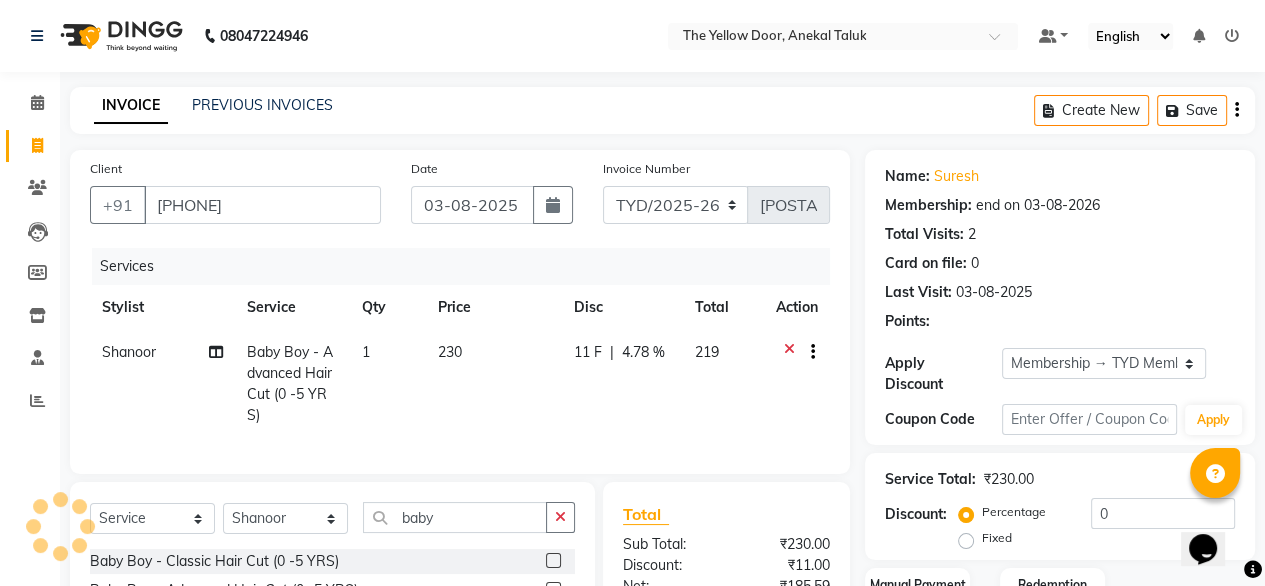 radio on "false" 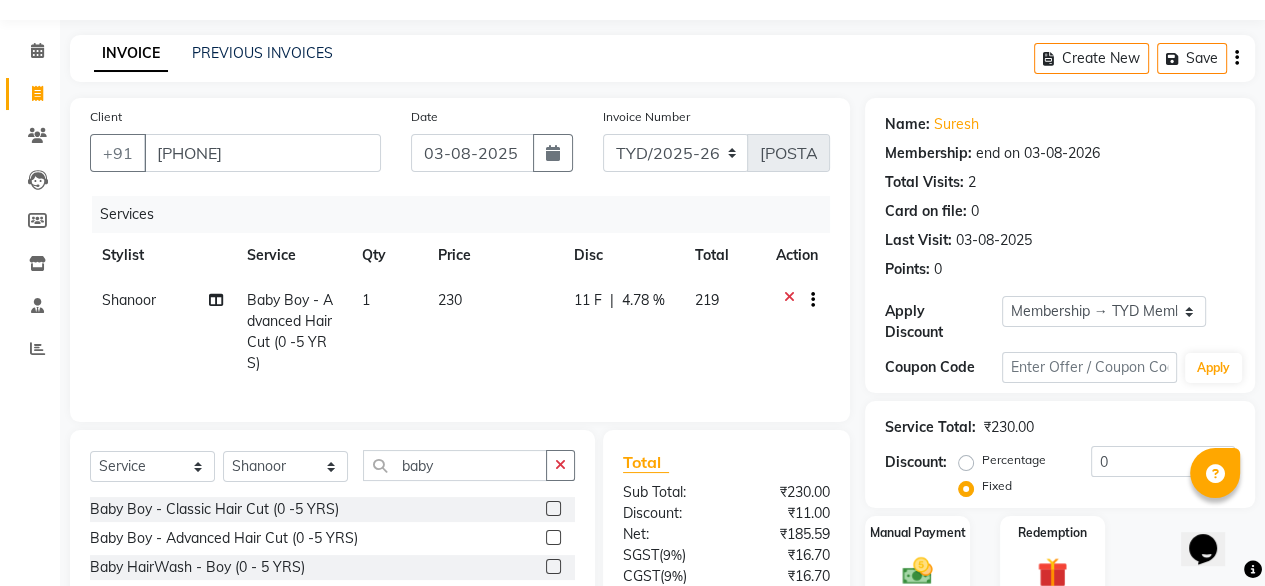 scroll, scrollTop: 236, scrollLeft: 0, axis: vertical 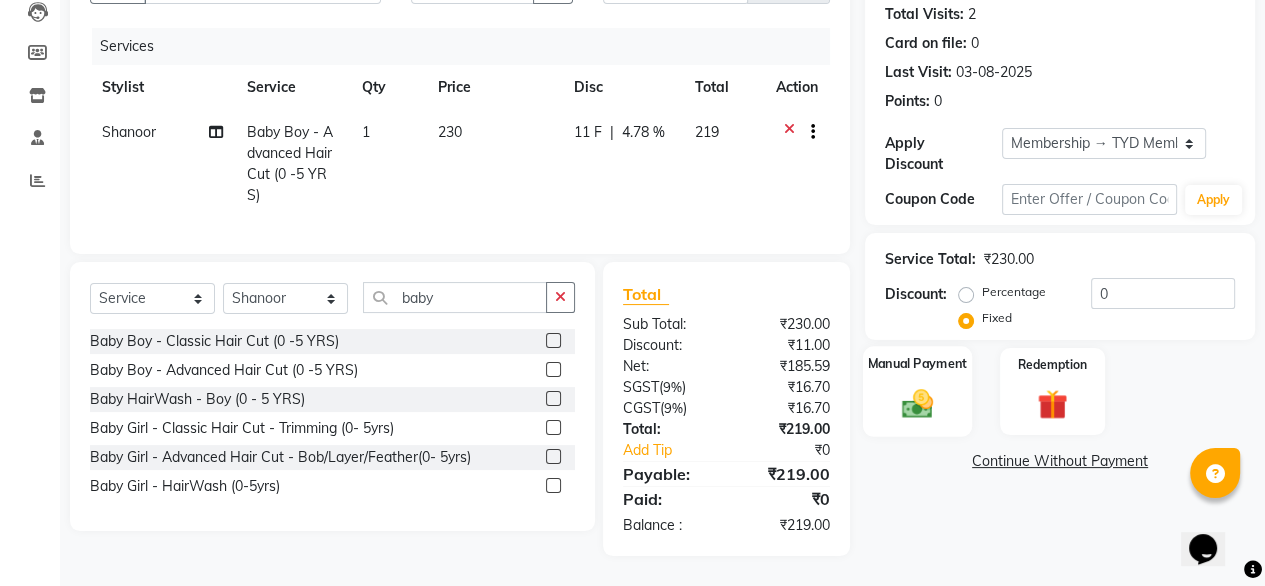 click 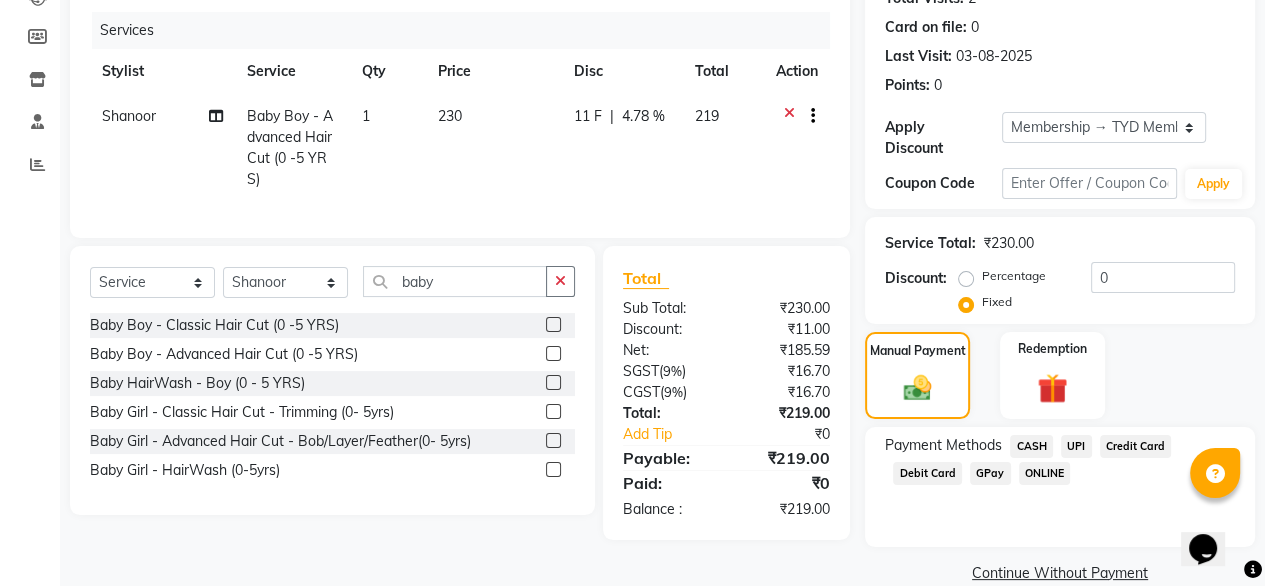 drag, startPoint x: 1078, startPoint y: 445, endPoint x: 1079, endPoint y: 430, distance: 15.033297 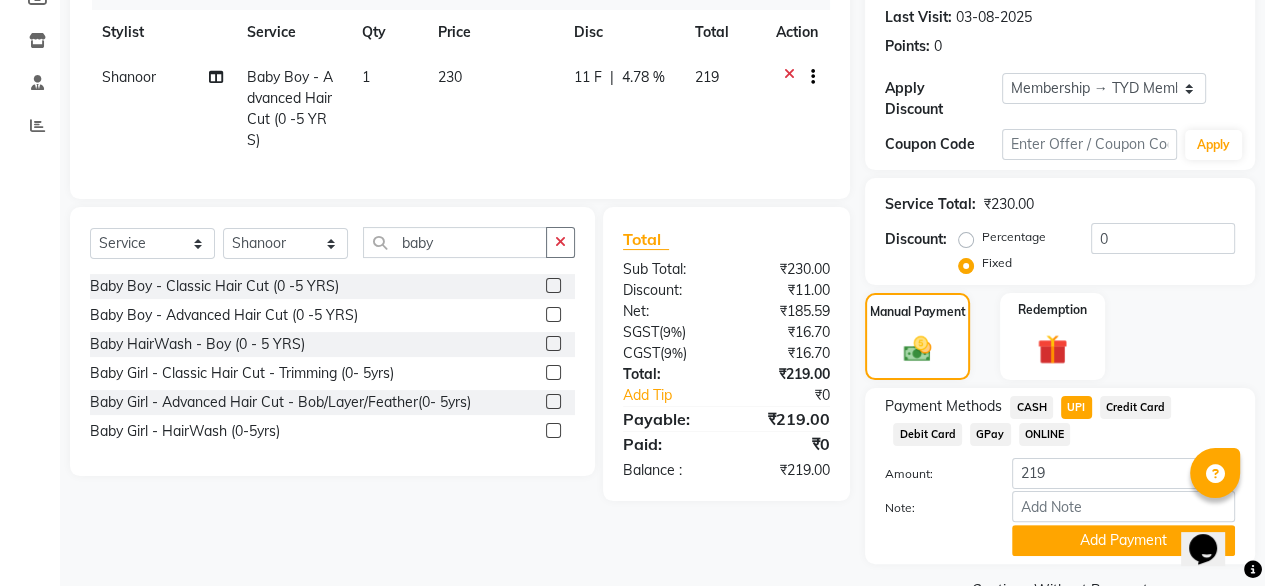 scroll, scrollTop: 311, scrollLeft: 0, axis: vertical 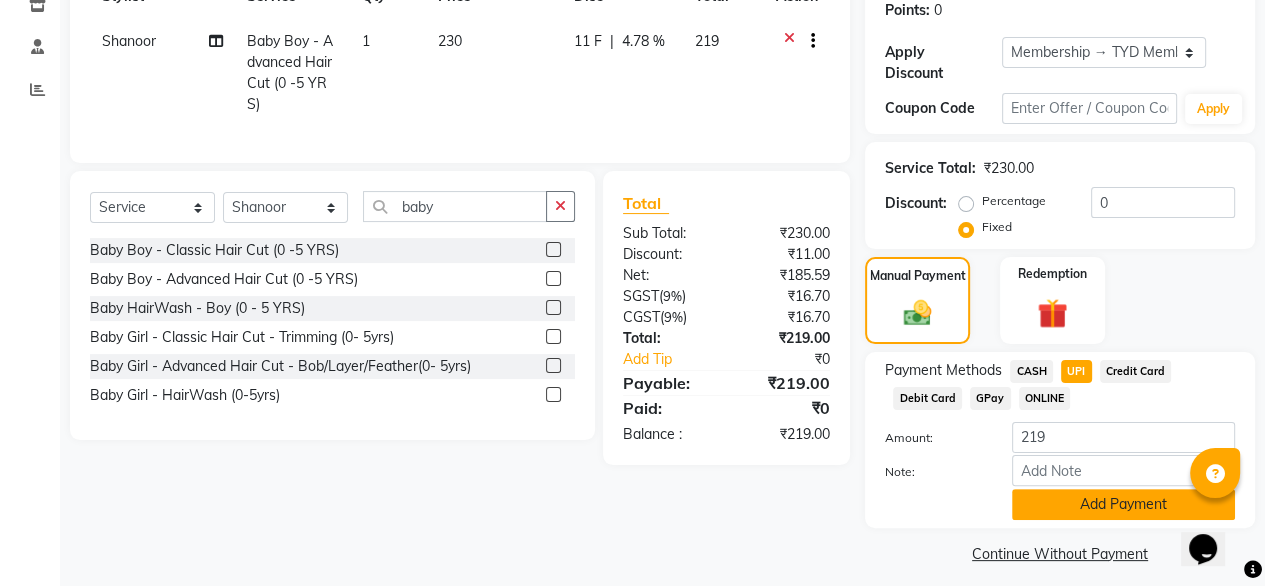 click on "Add Payment" 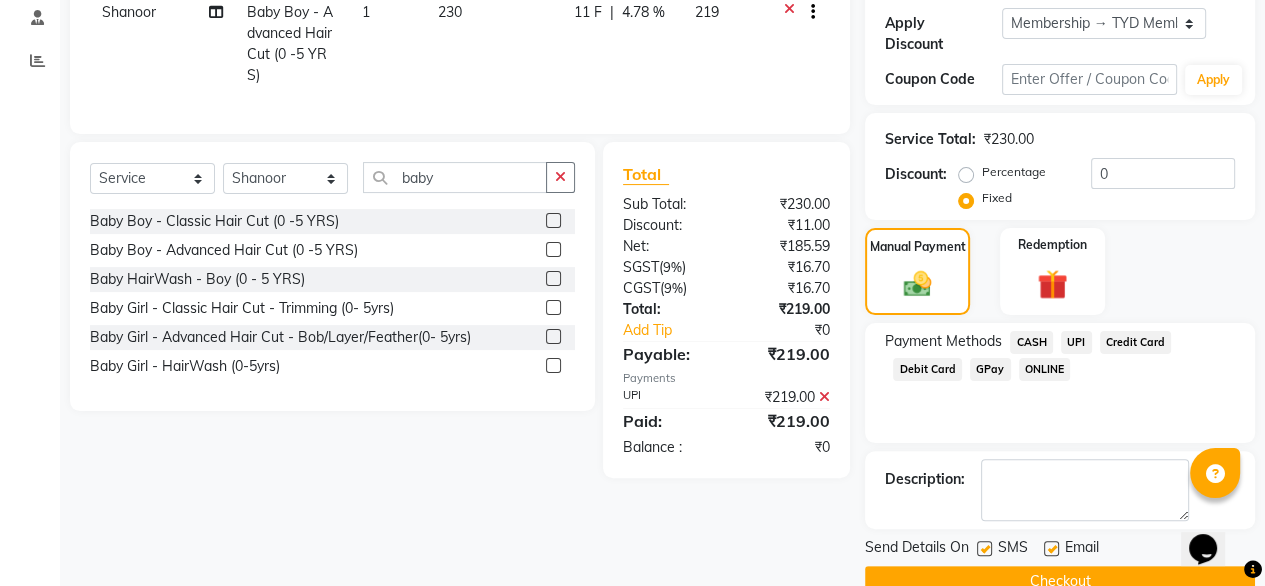 scroll, scrollTop: 364, scrollLeft: 0, axis: vertical 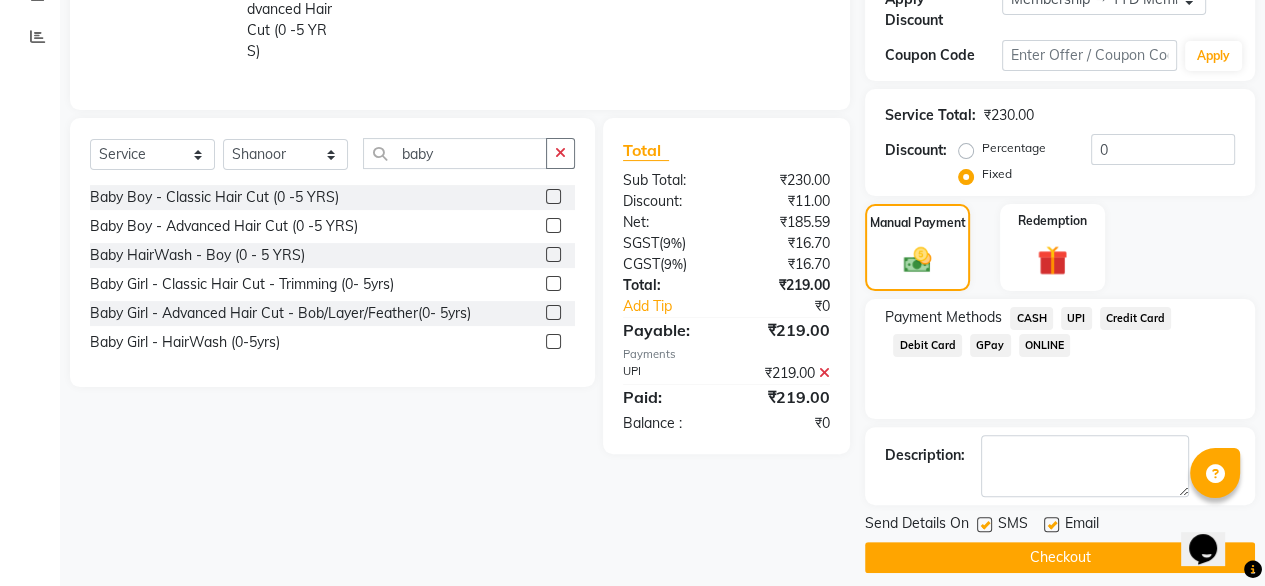 click on "Checkout" 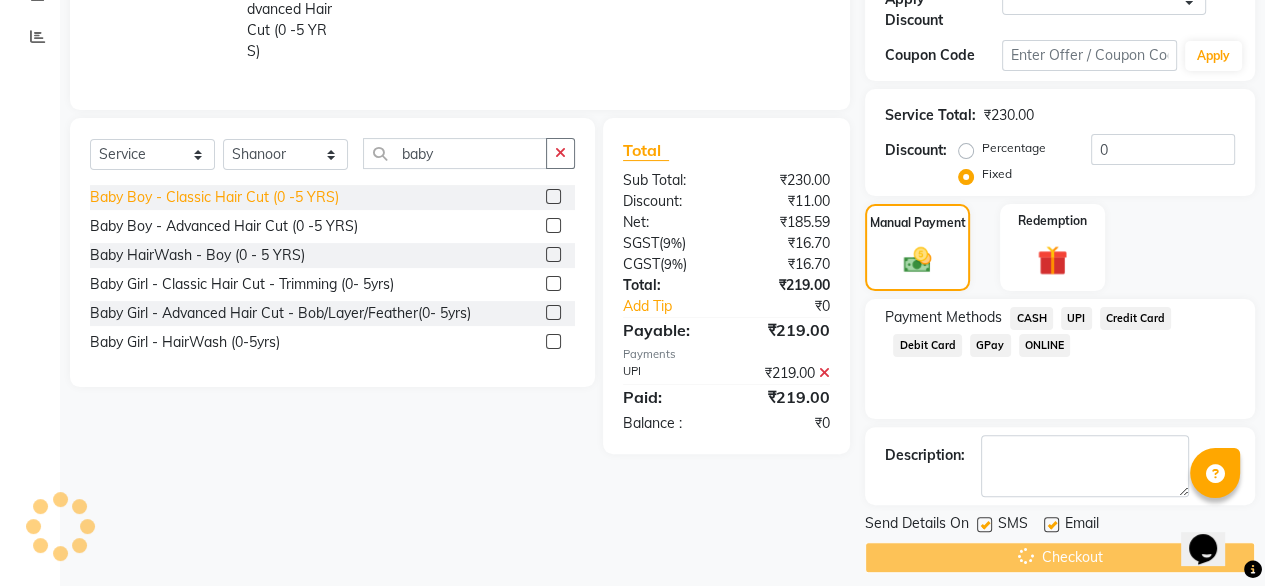 scroll, scrollTop: 0, scrollLeft: 0, axis: both 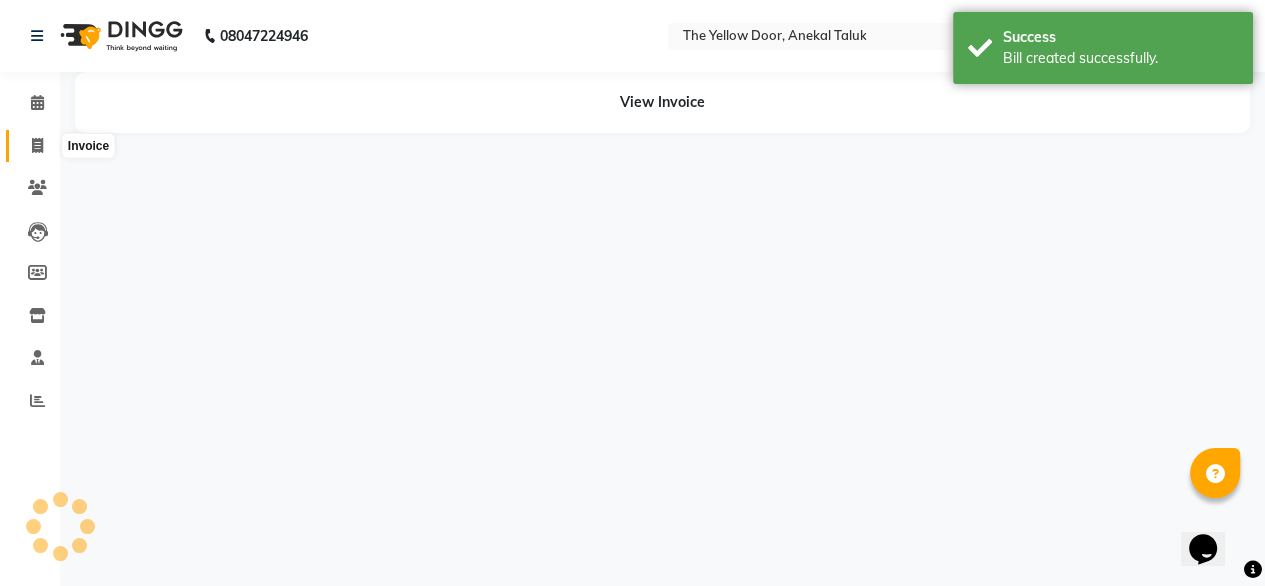 click 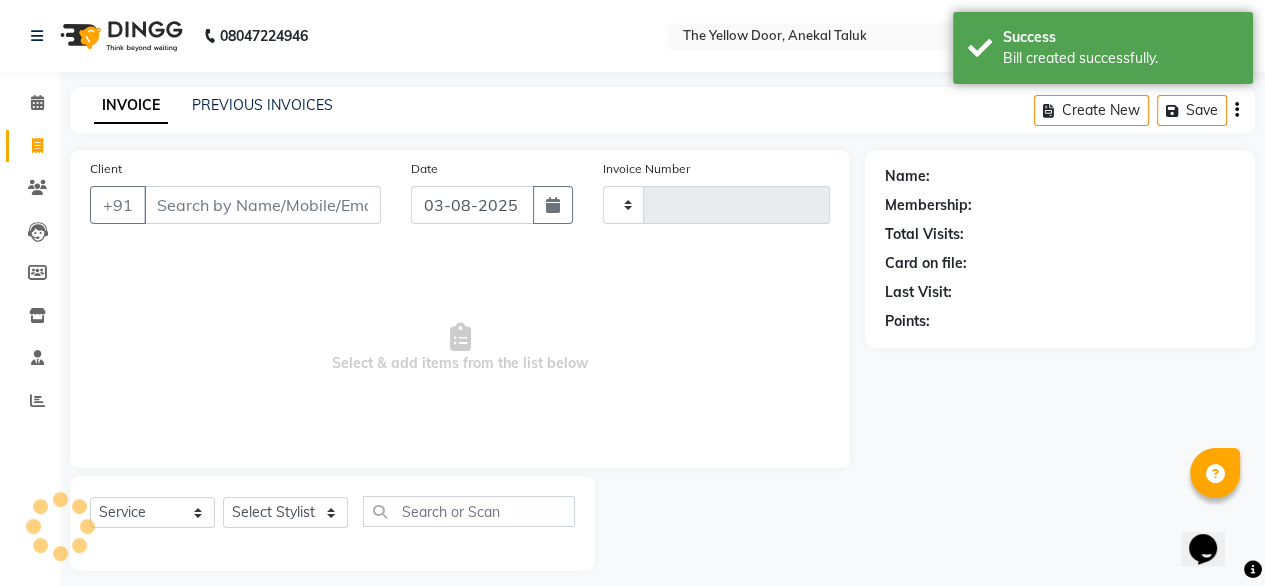 scroll, scrollTop: 16, scrollLeft: 0, axis: vertical 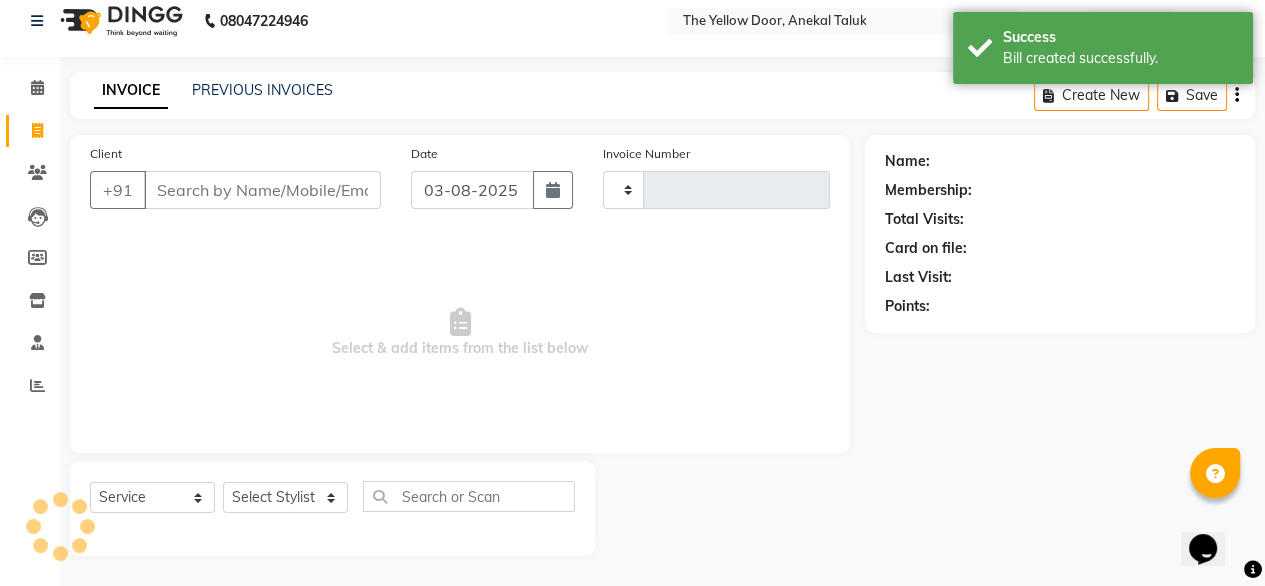 type on "[POSTAL CODE]" 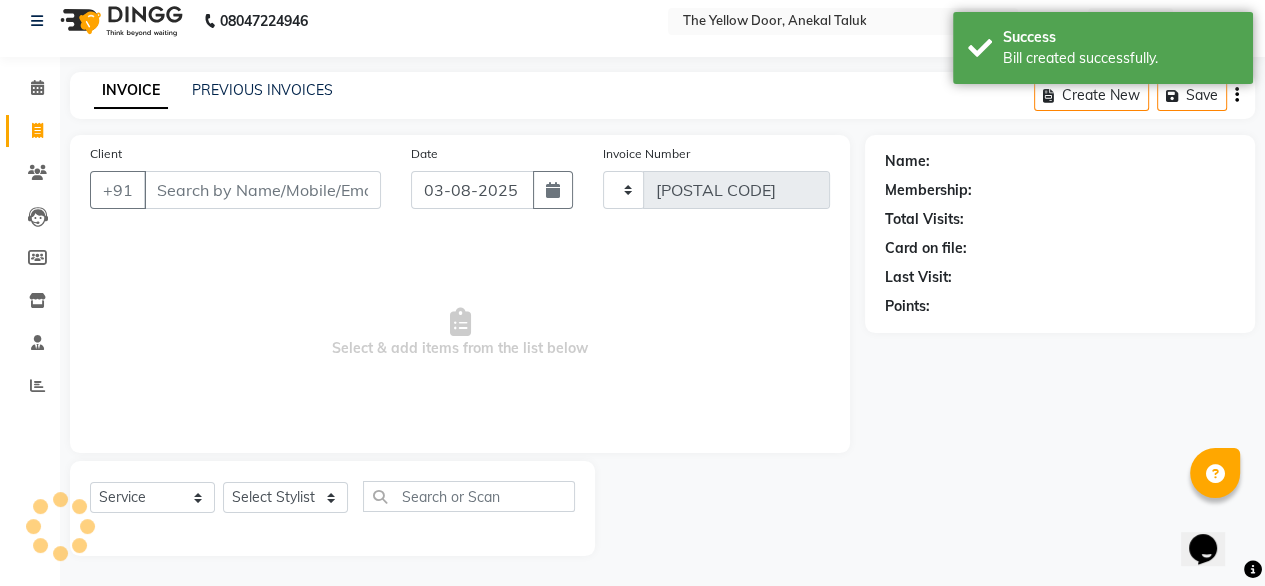 select on "5650" 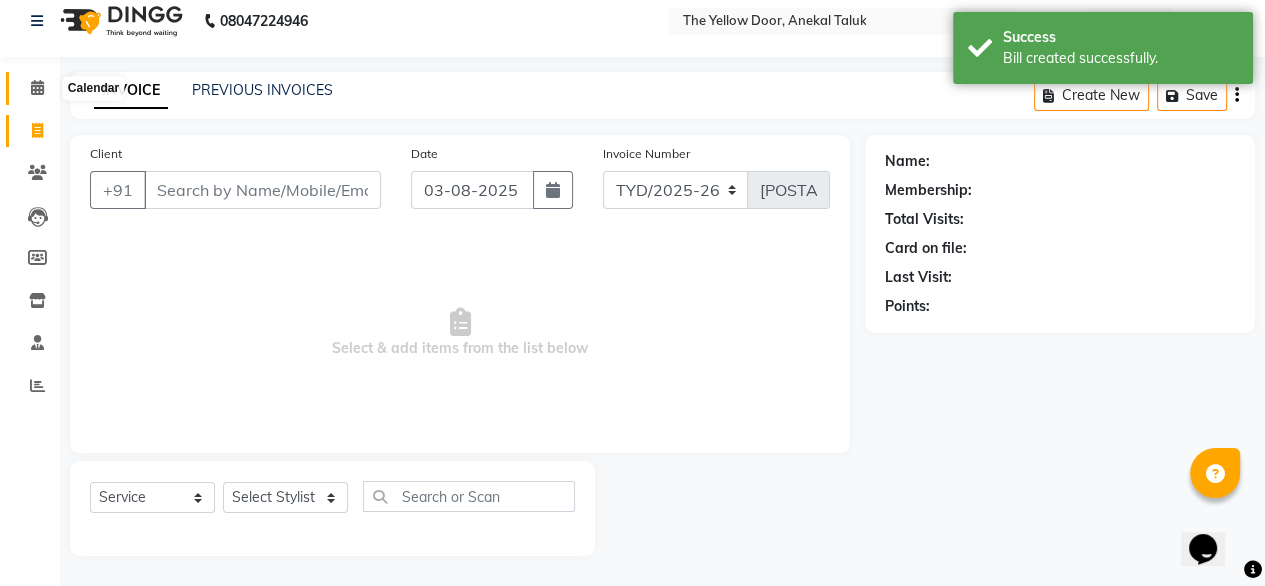 click 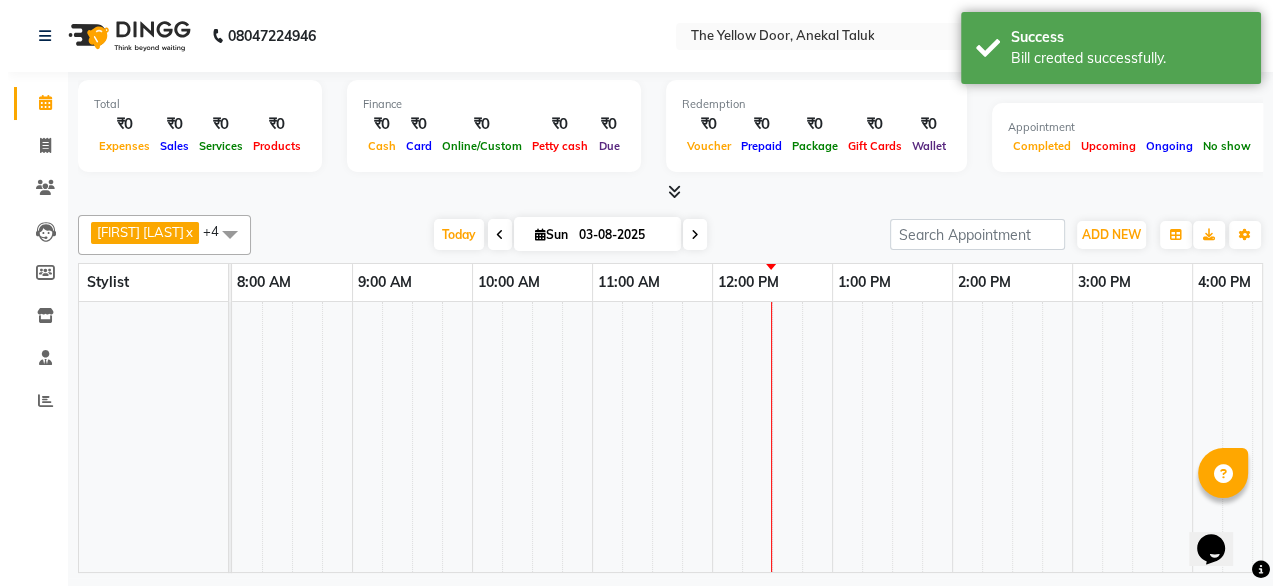 scroll, scrollTop: 0, scrollLeft: 0, axis: both 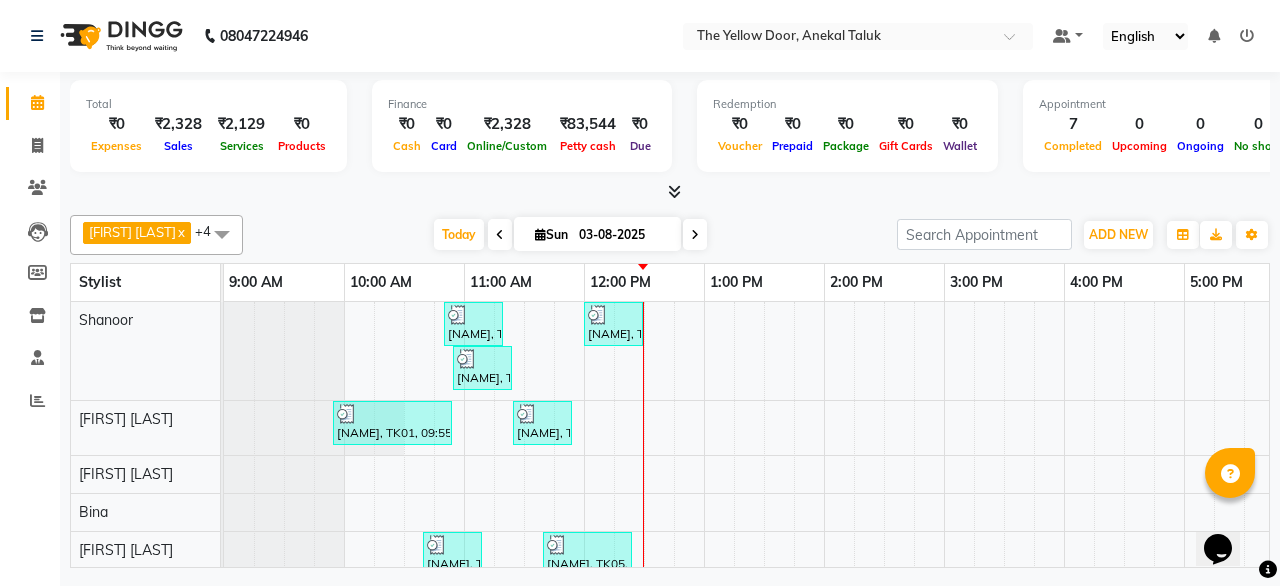 click on "Today  Sun 03-08-2025" at bounding box center [570, 235] 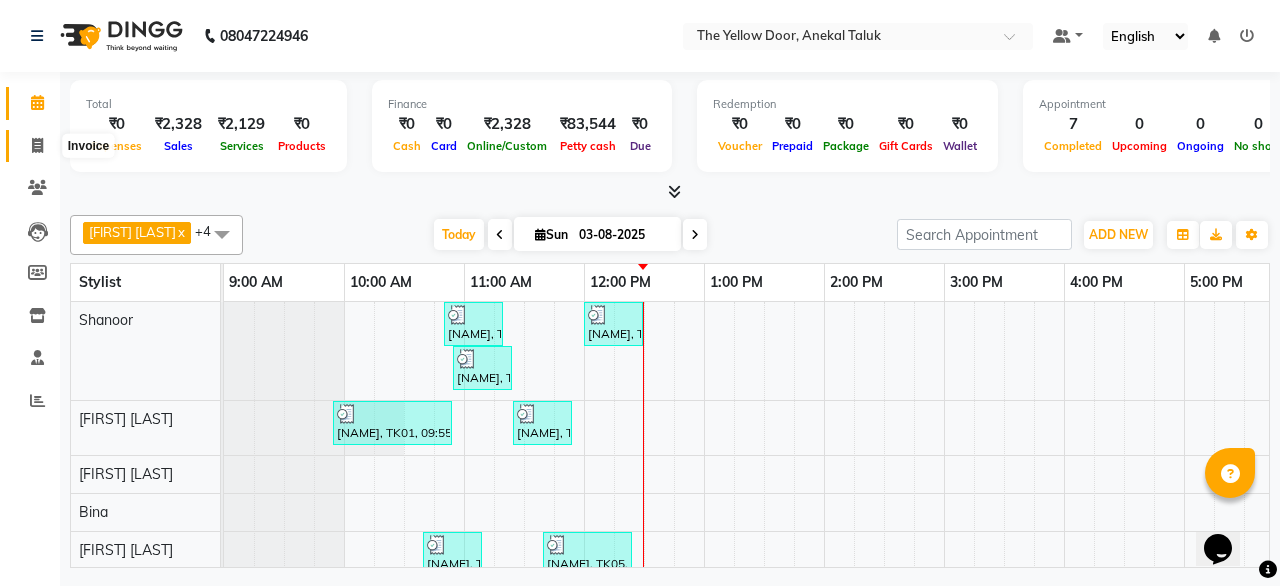 click 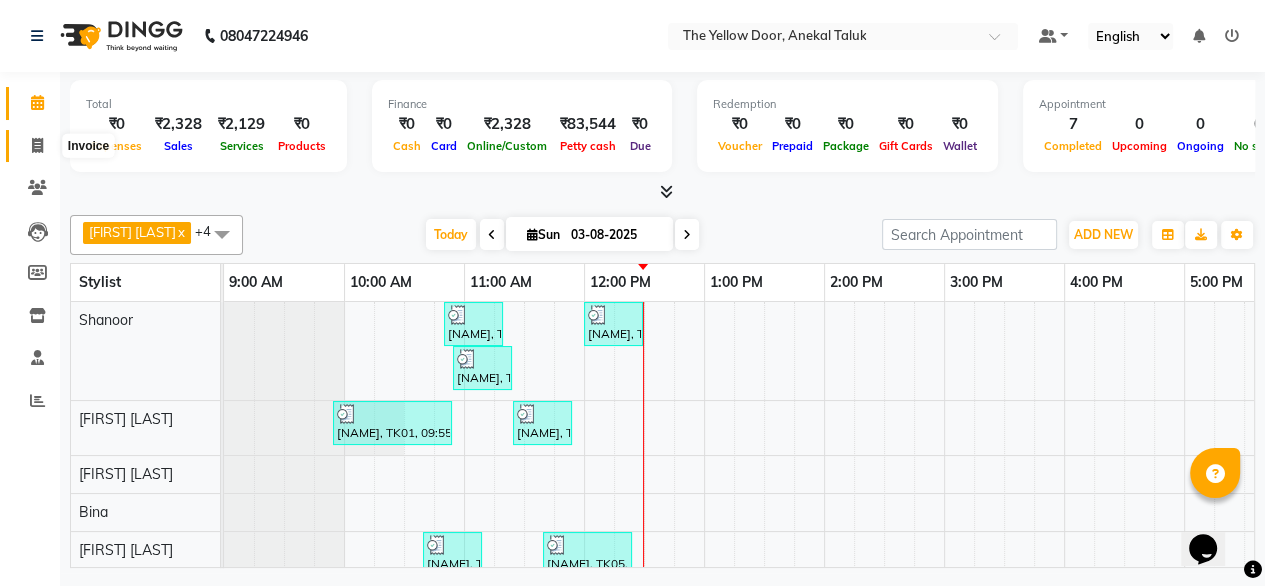select on "service" 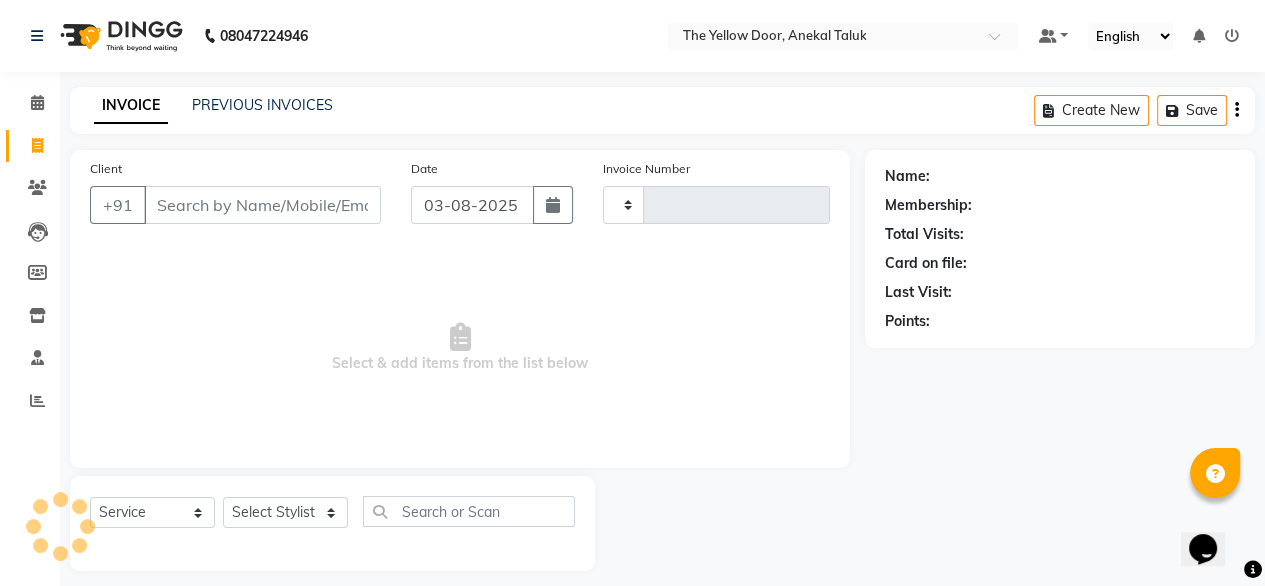 type on "[POSTAL CODE]" 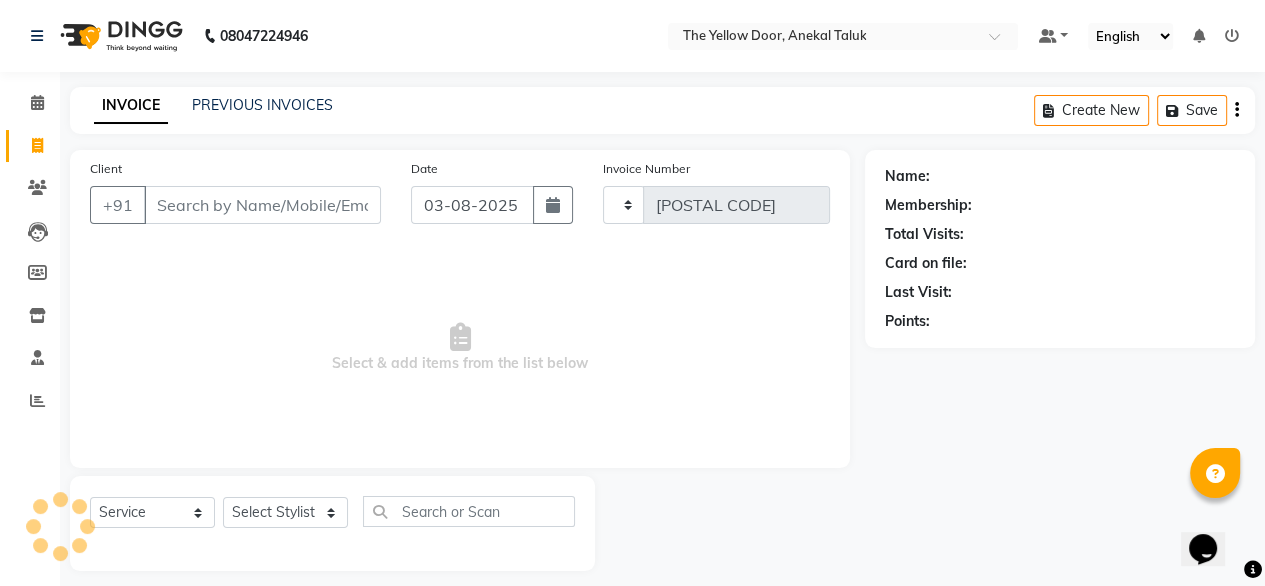 select on "5650" 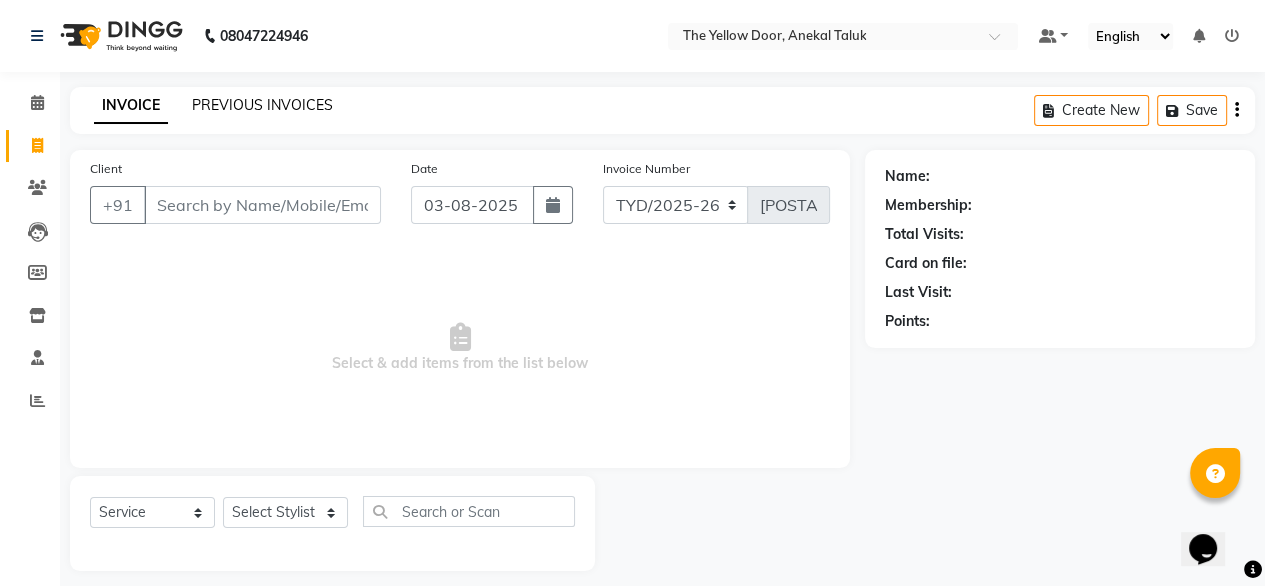 click on "PREVIOUS INVOICES" 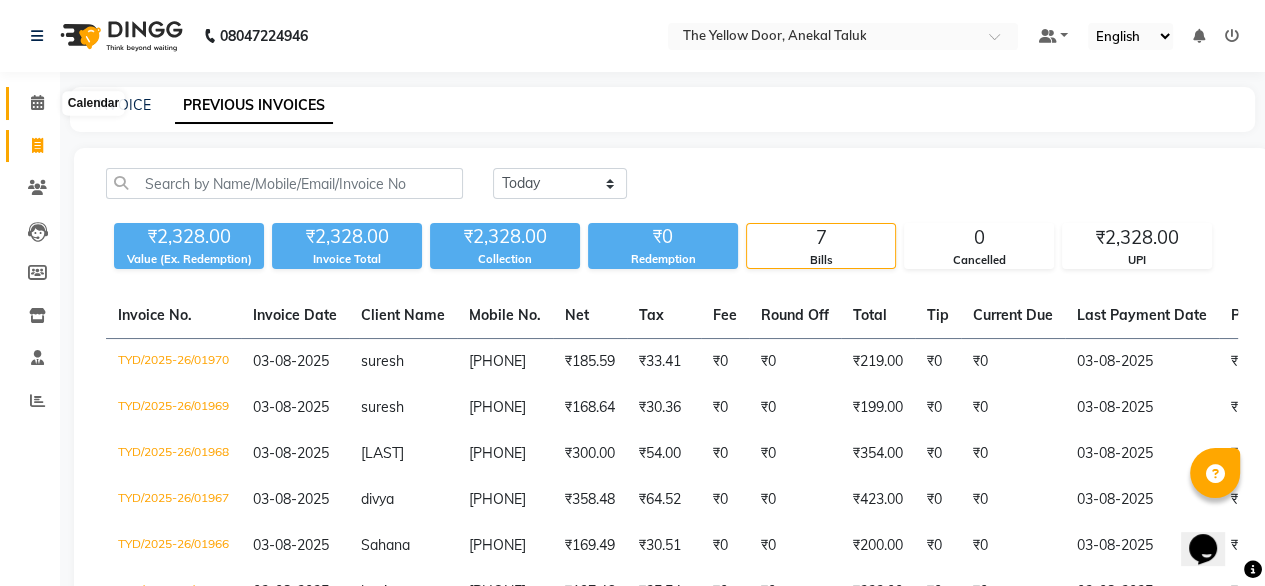 click 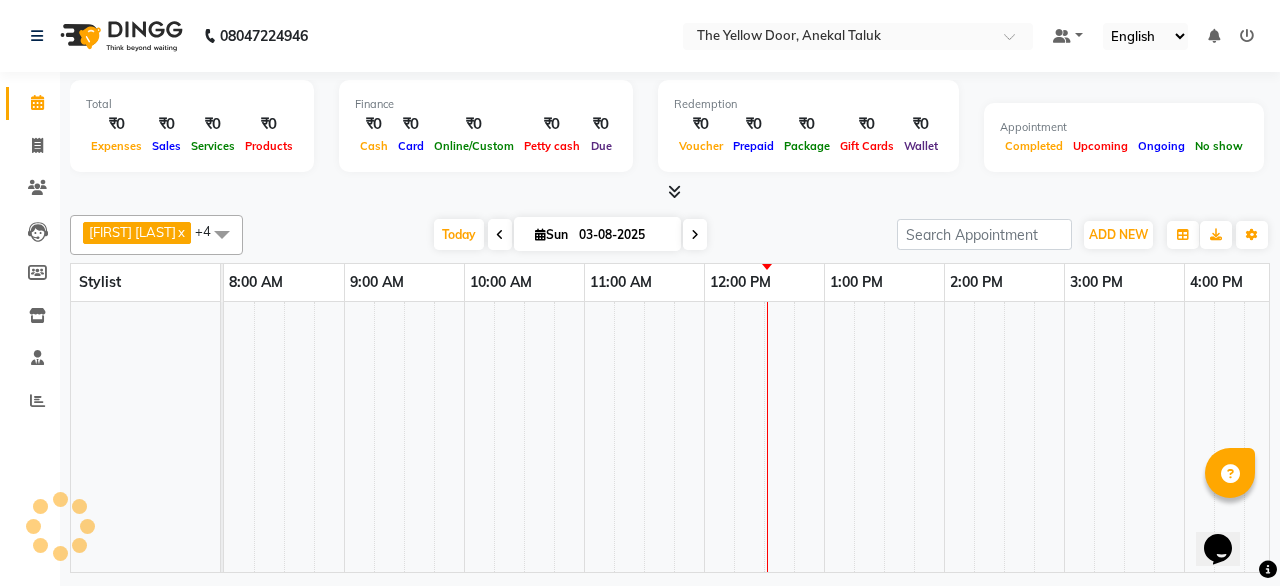 scroll, scrollTop: 0, scrollLeft: 394, axis: horizontal 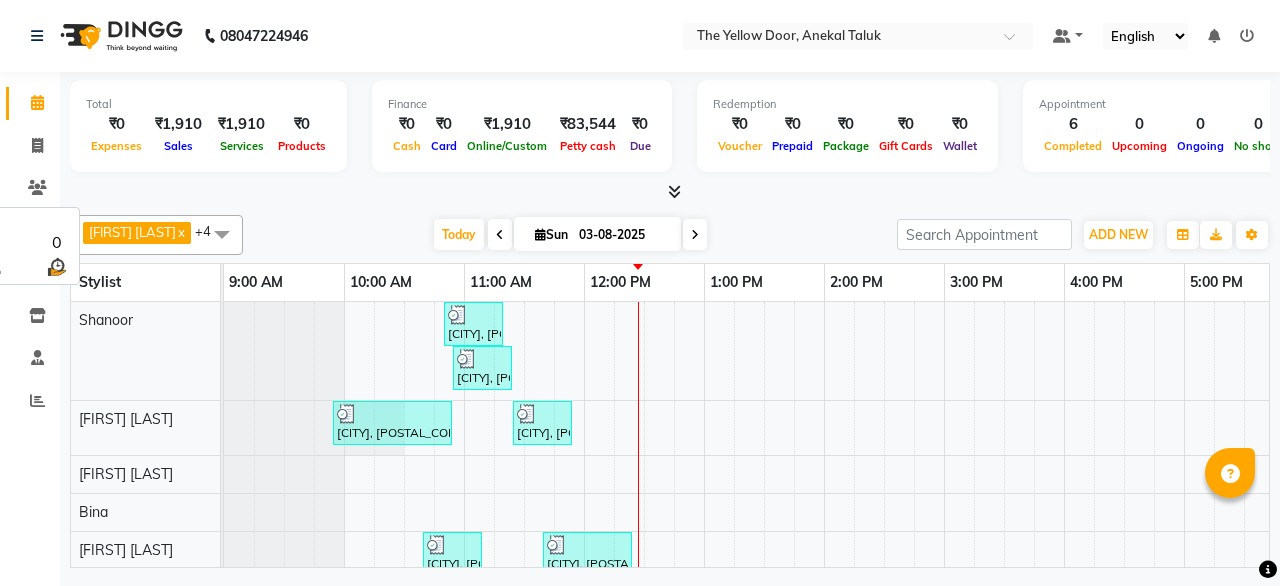 select on "en" 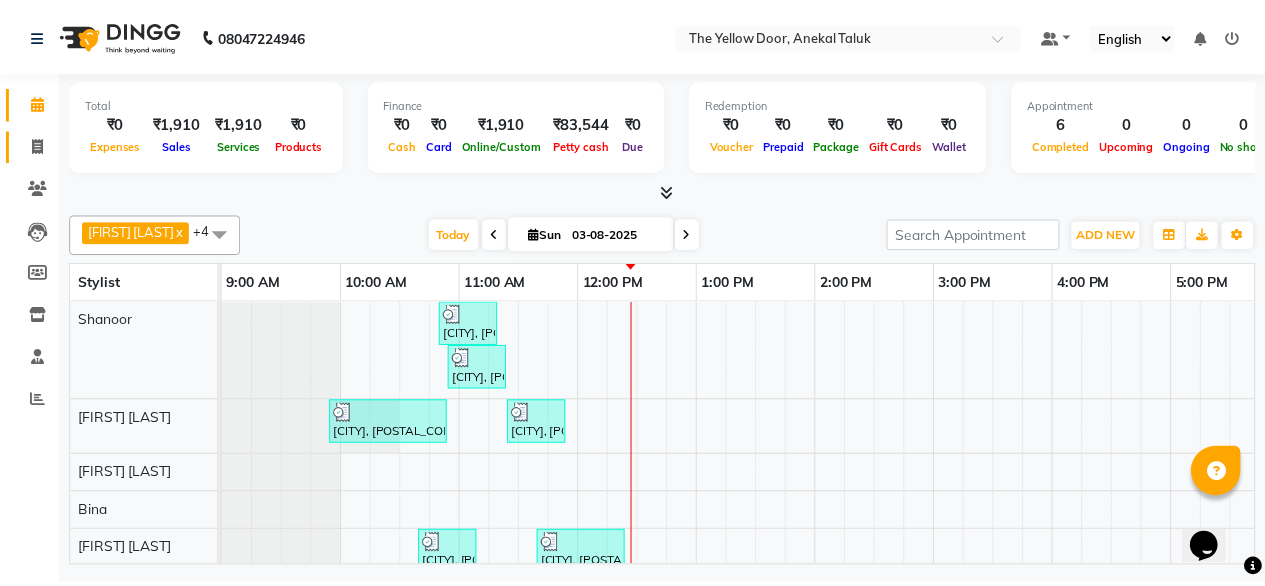 scroll, scrollTop: 0, scrollLeft: 0, axis: both 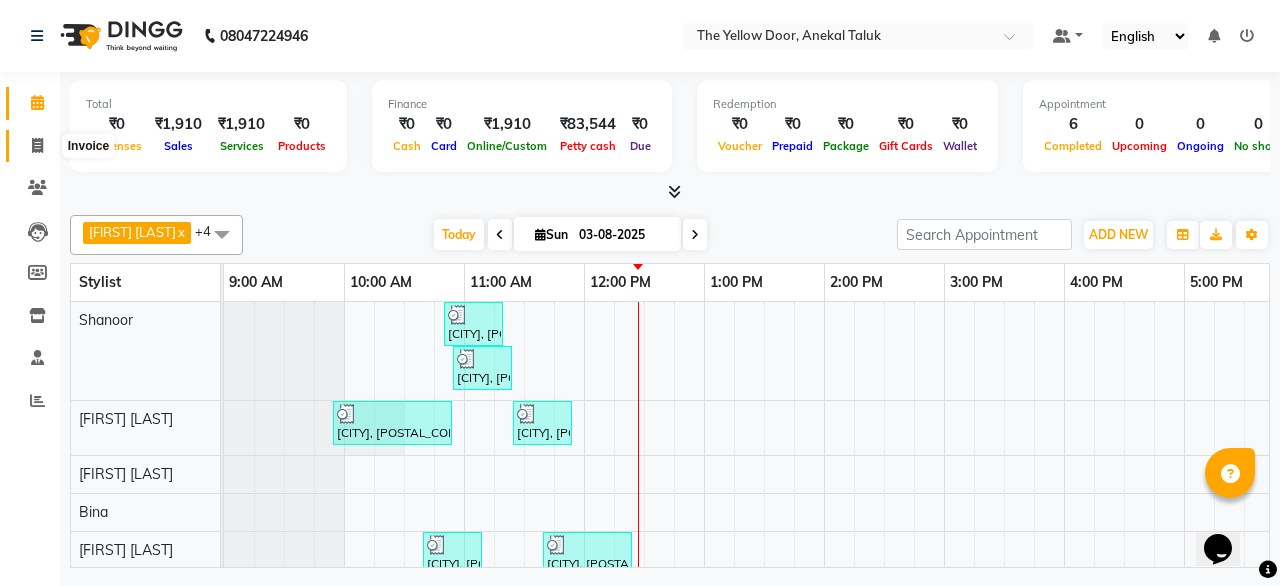 click 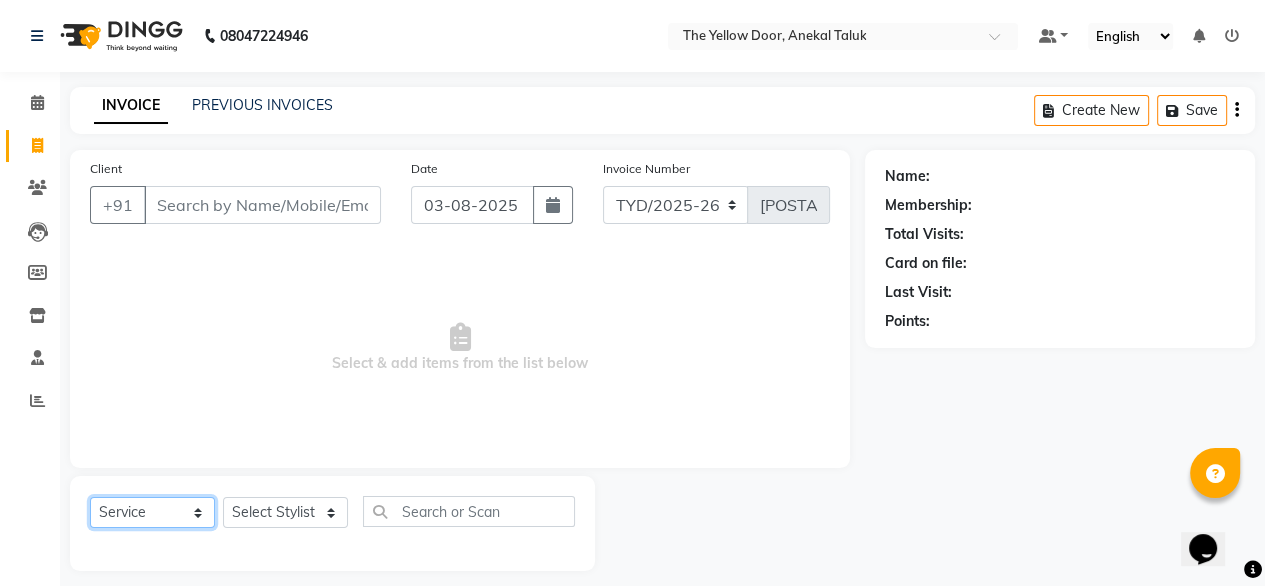 click on "Select  Service  Product  Membership  Package Voucher Prepaid Gift Card" 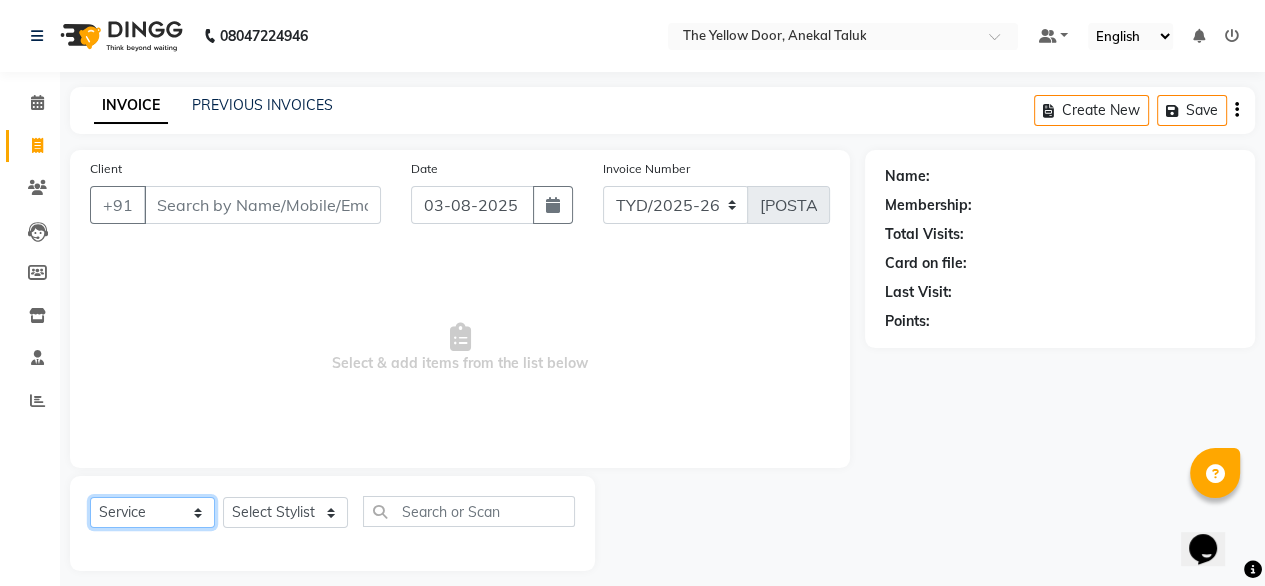 select on "membership" 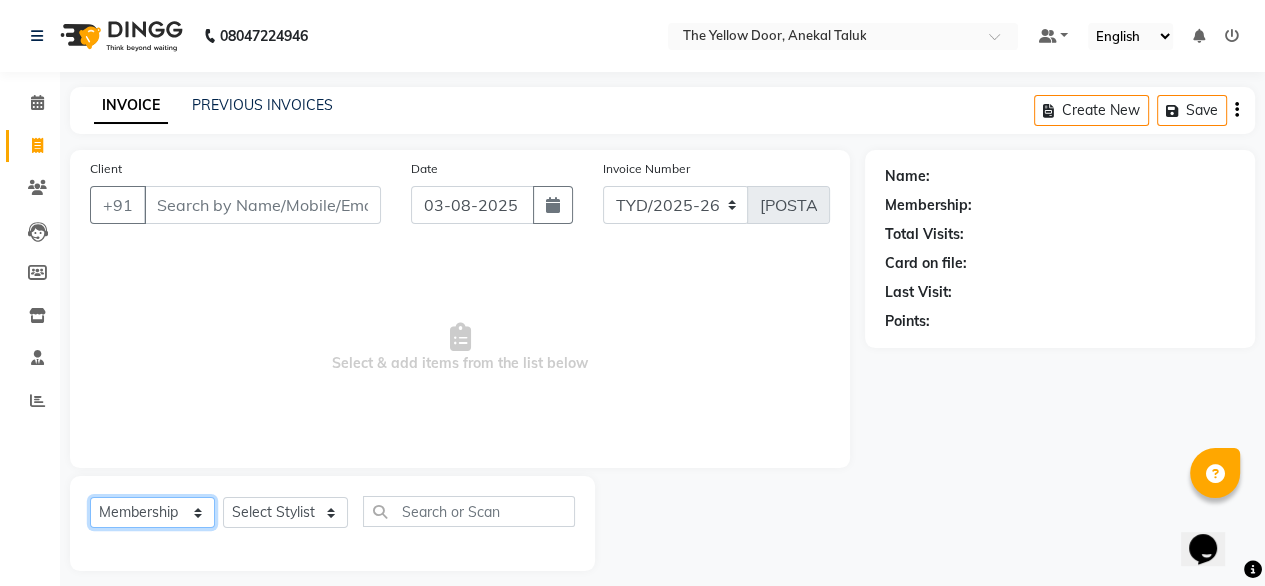 click on "Select  Service  Product  Membership  Package Voucher Prepaid Gift Card" 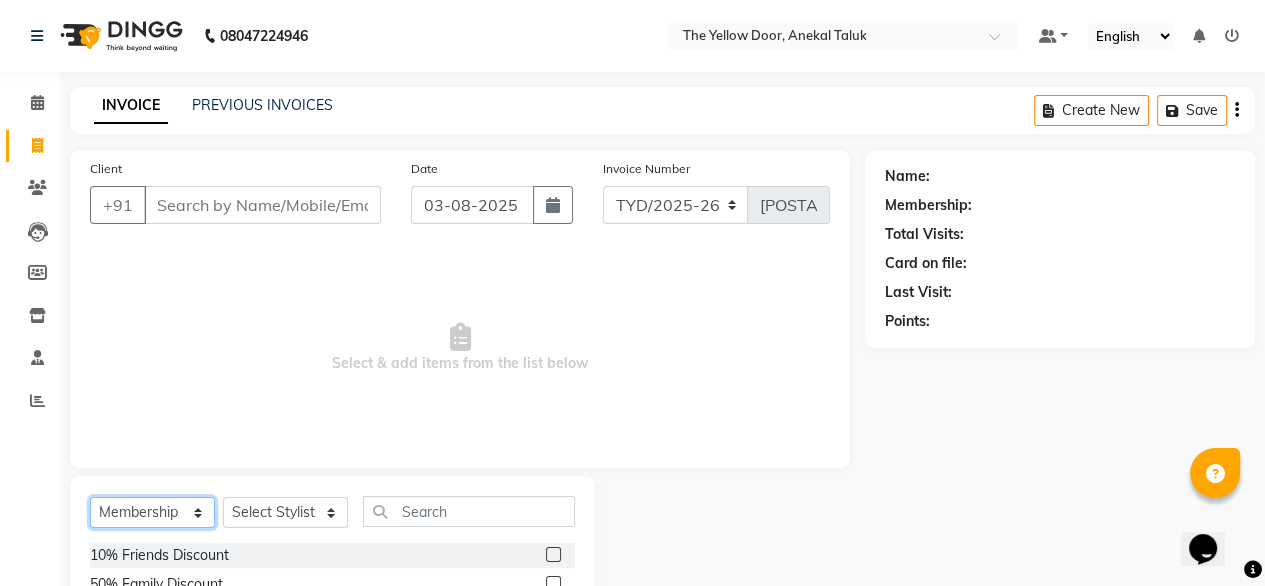 scroll, scrollTop: 132, scrollLeft: 0, axis: vertical 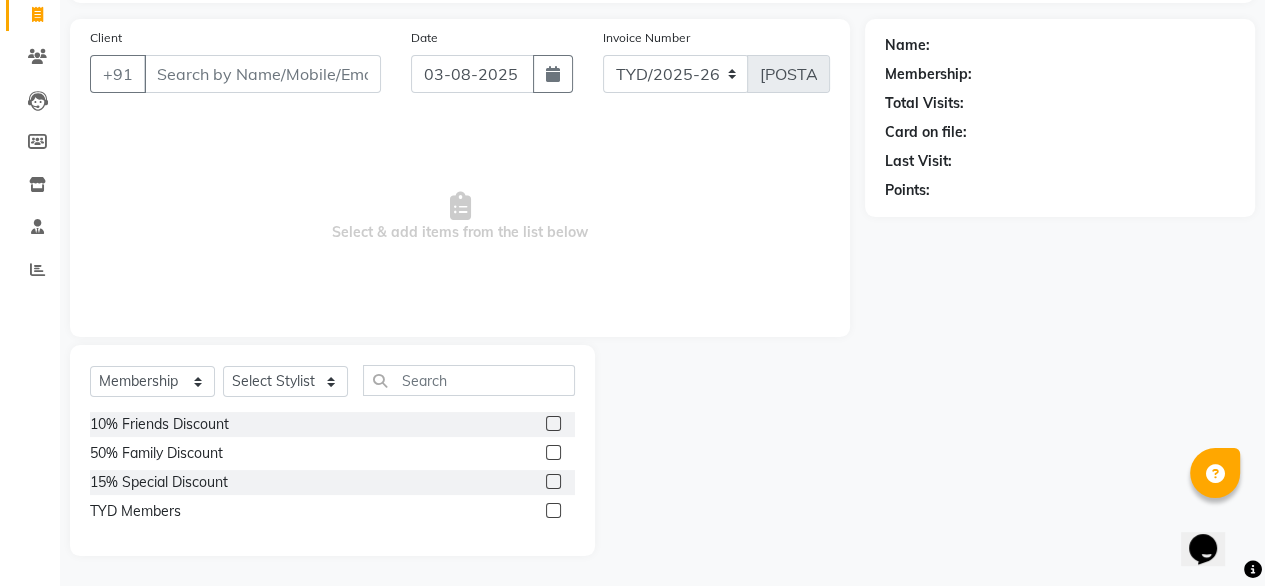 click 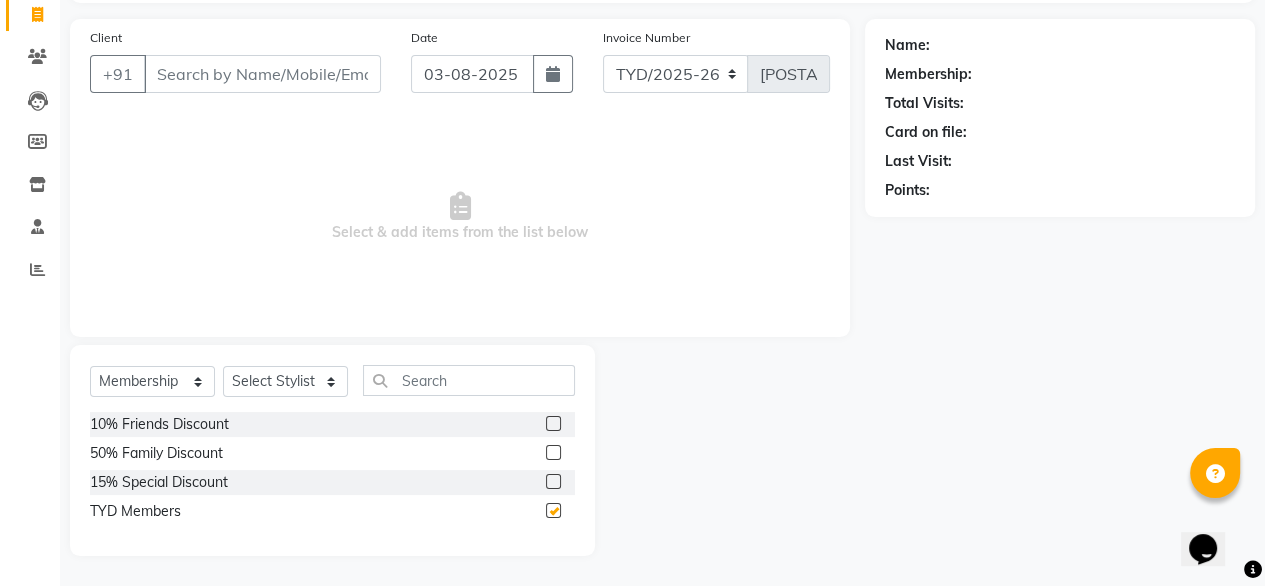 checkbox on "false" 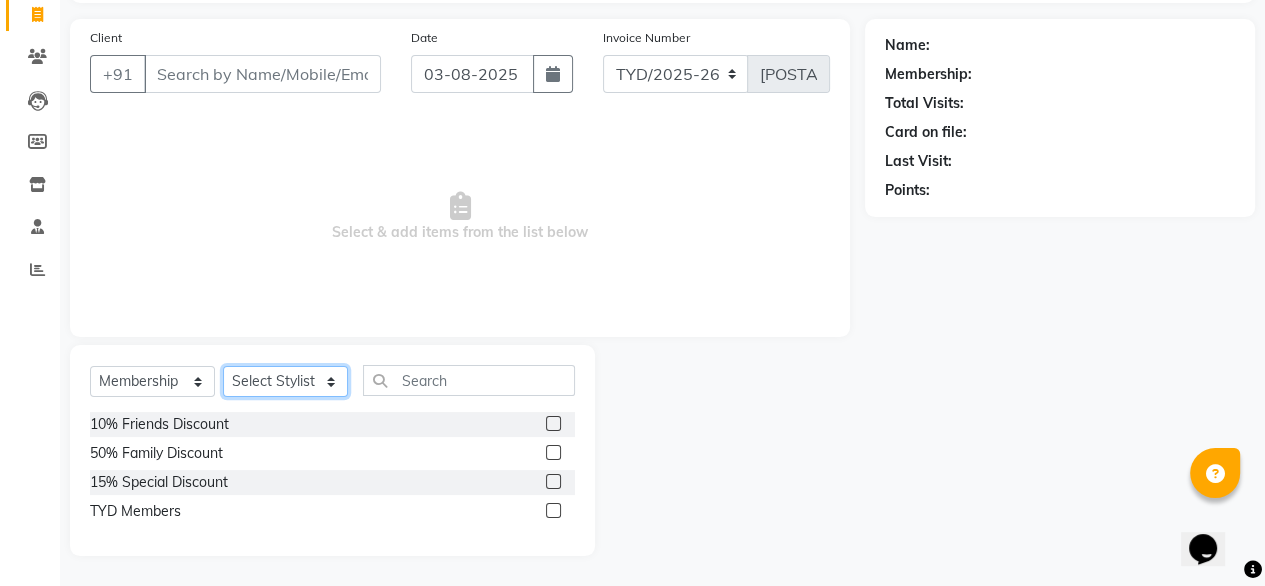 click on "Select Stylist Amit Roy Bina Deena Jena Housekeeping Manager Sajiya Shefi Shanoor Shri" 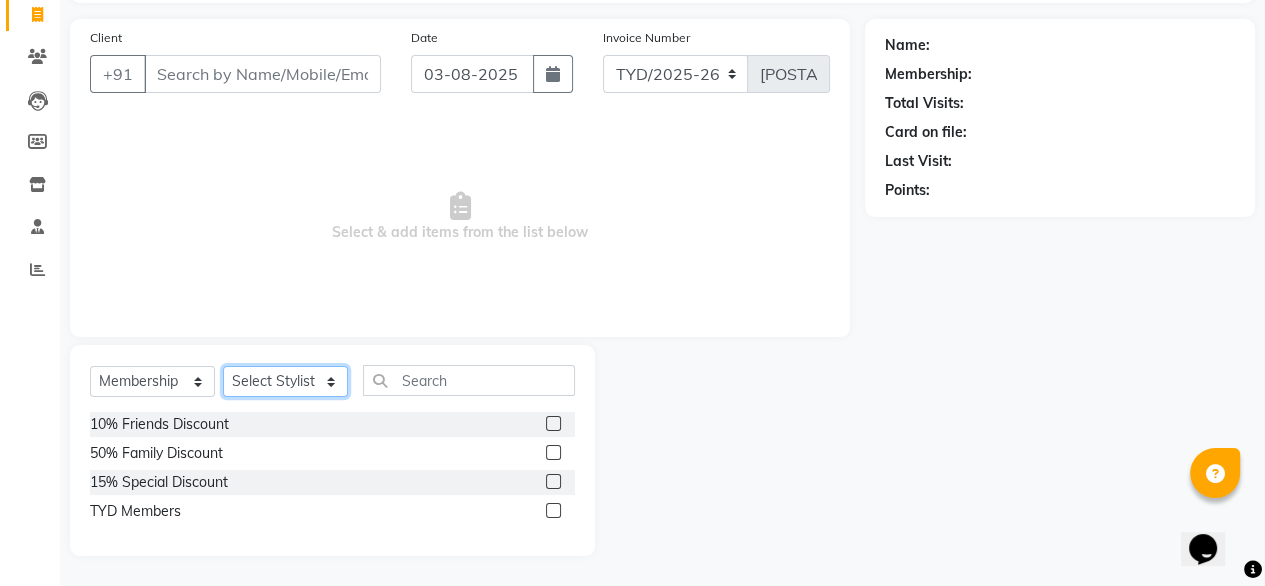 select on "71545" 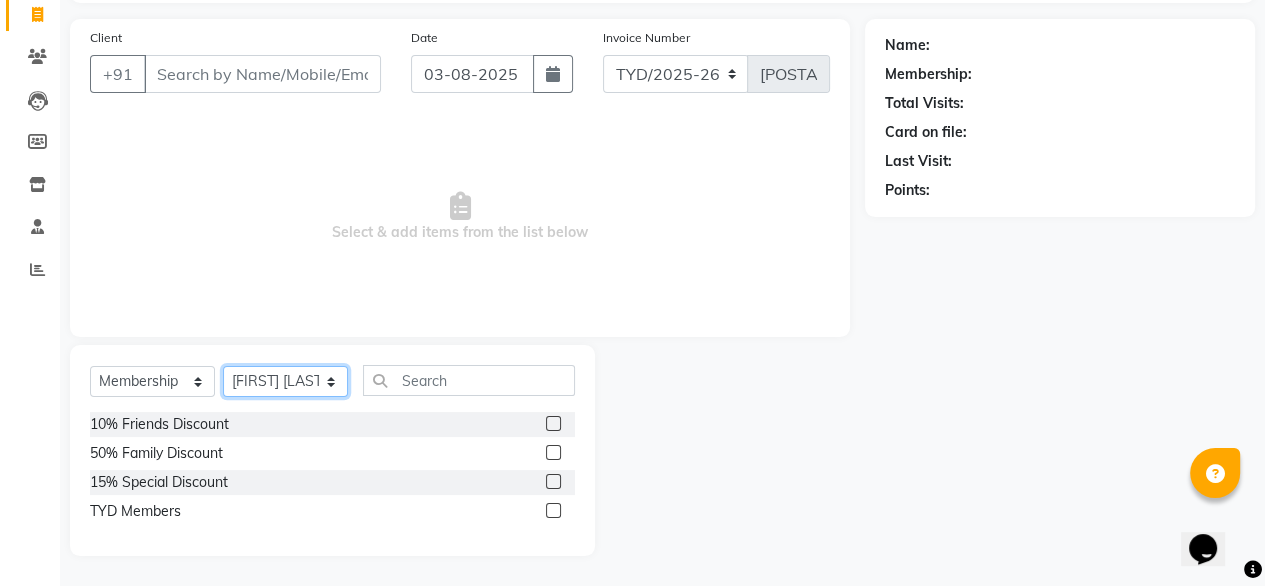 click on "Select Stylist Amit Roy Bina Deena Jena Housekeeping Manager Sajiya Shefi Shanoor Shri" 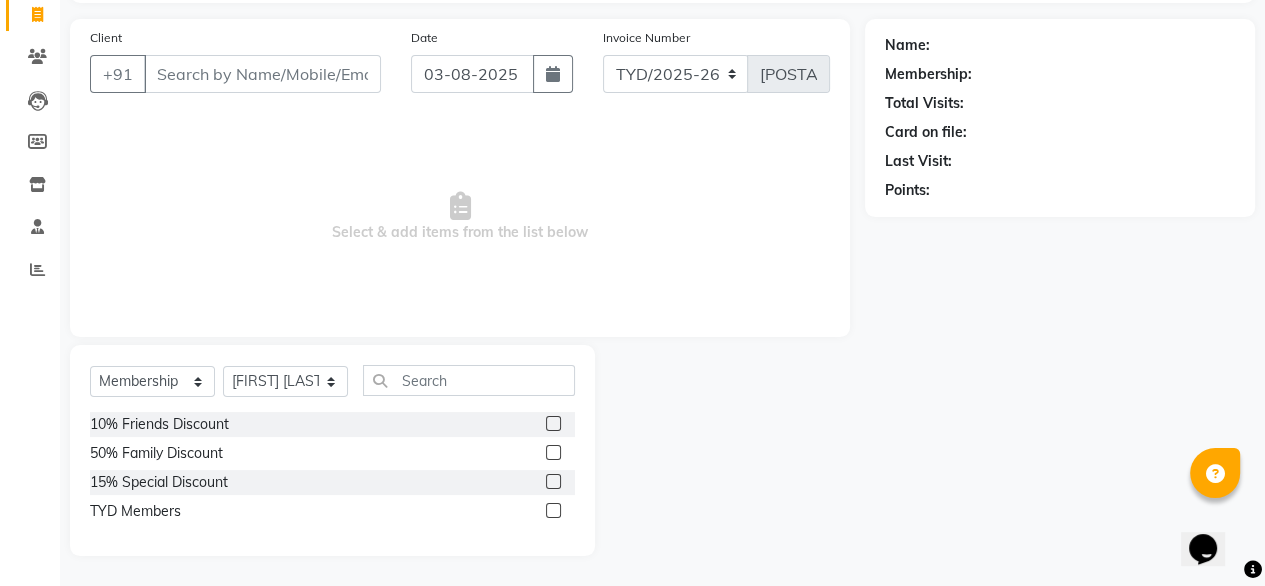 click 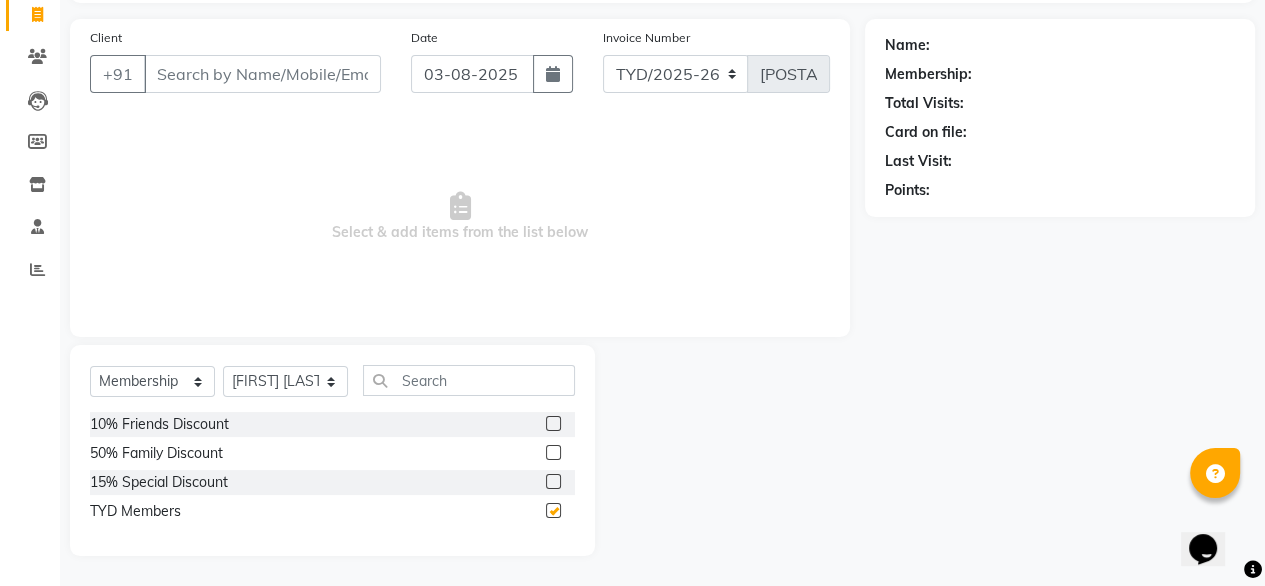 select on "select" 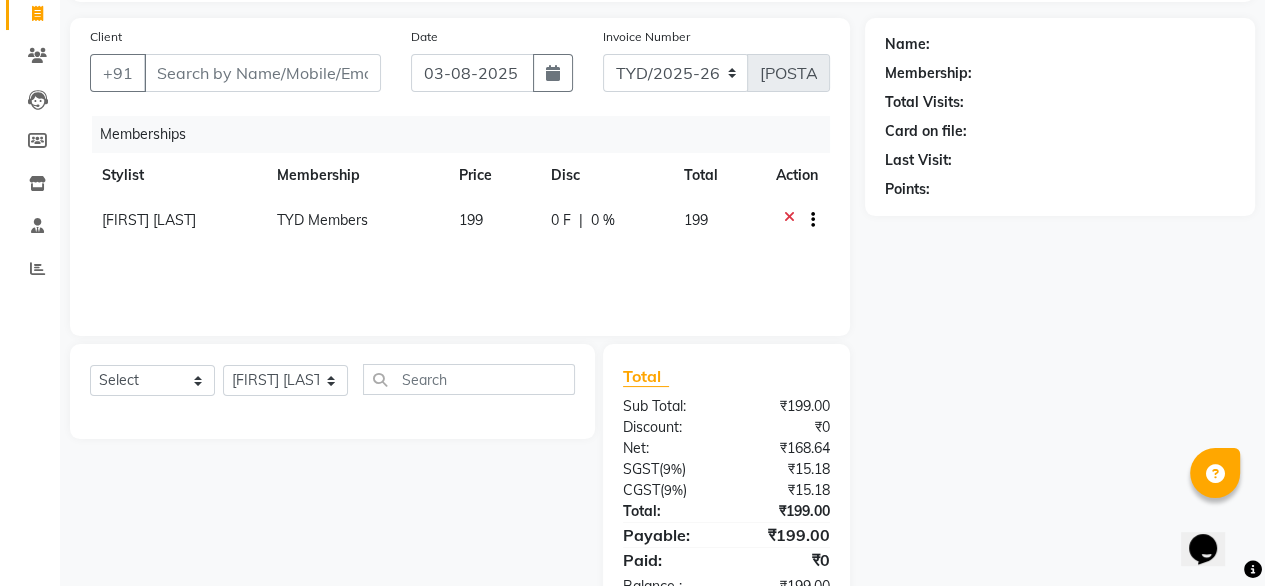 scroll, scrollTop: 0, scrollLeft: 0, axis: both 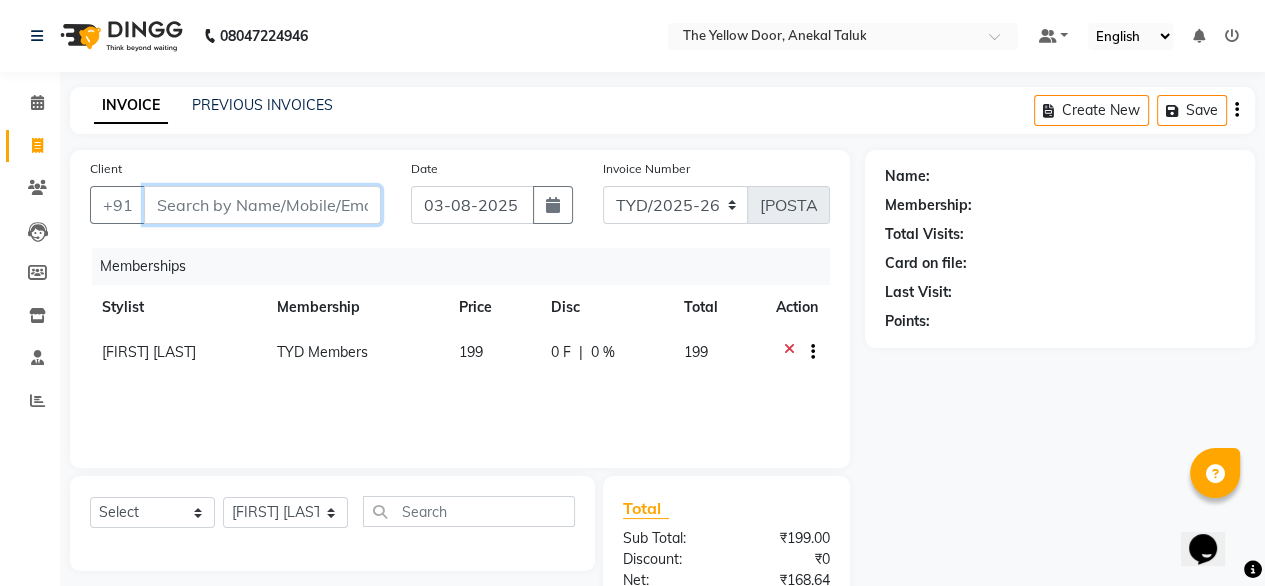 click on "Client" at bounding box center [262, 205] 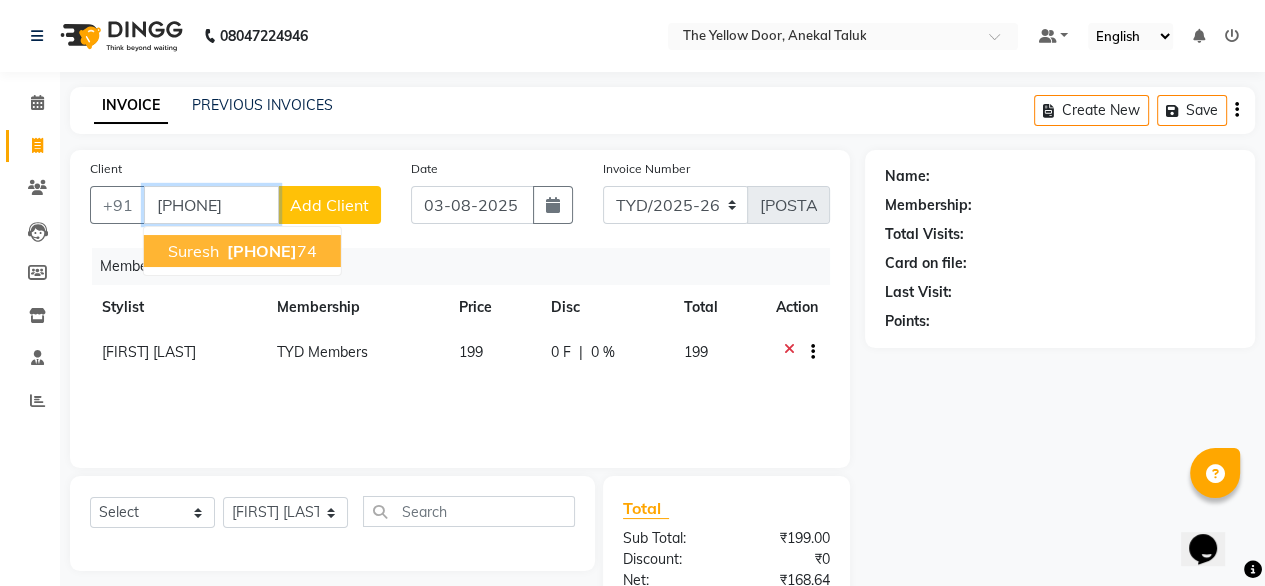 click on "suresh" at bounding box center [193, 251] 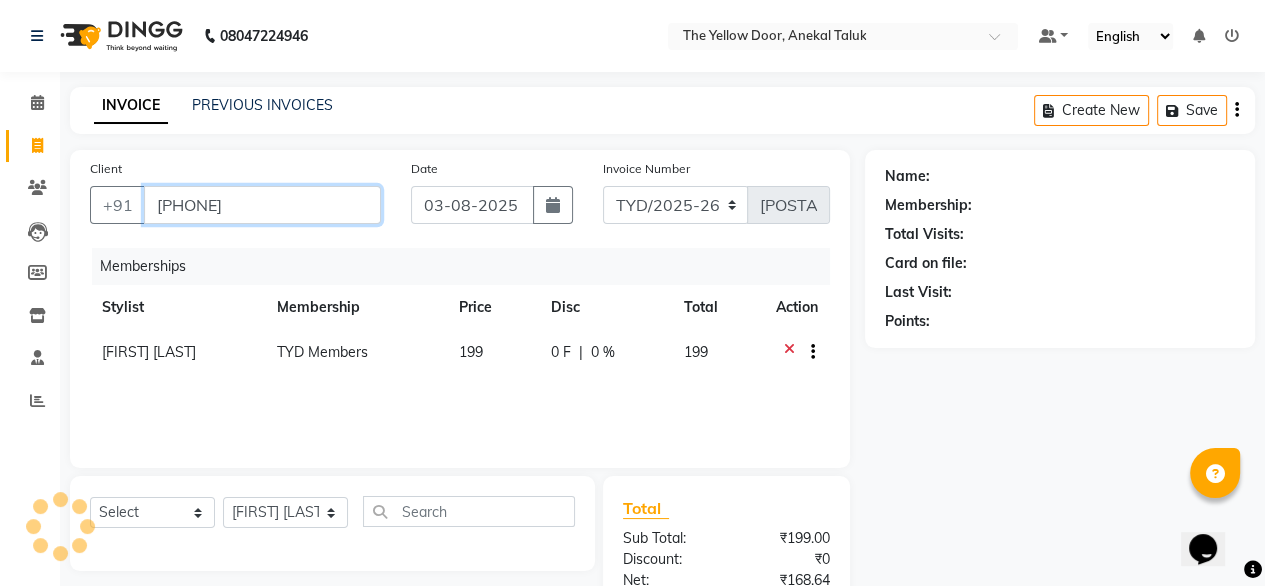 type on "[PHONE]" 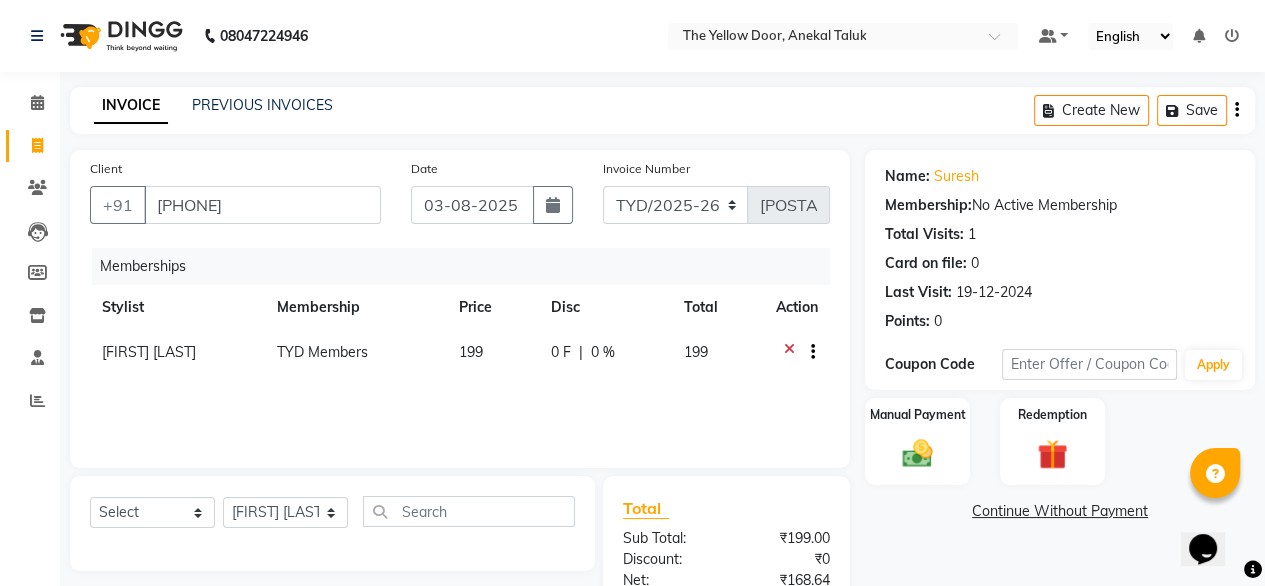scroll, scrollTop: 194, scrollLeft: 0, axis: vertical 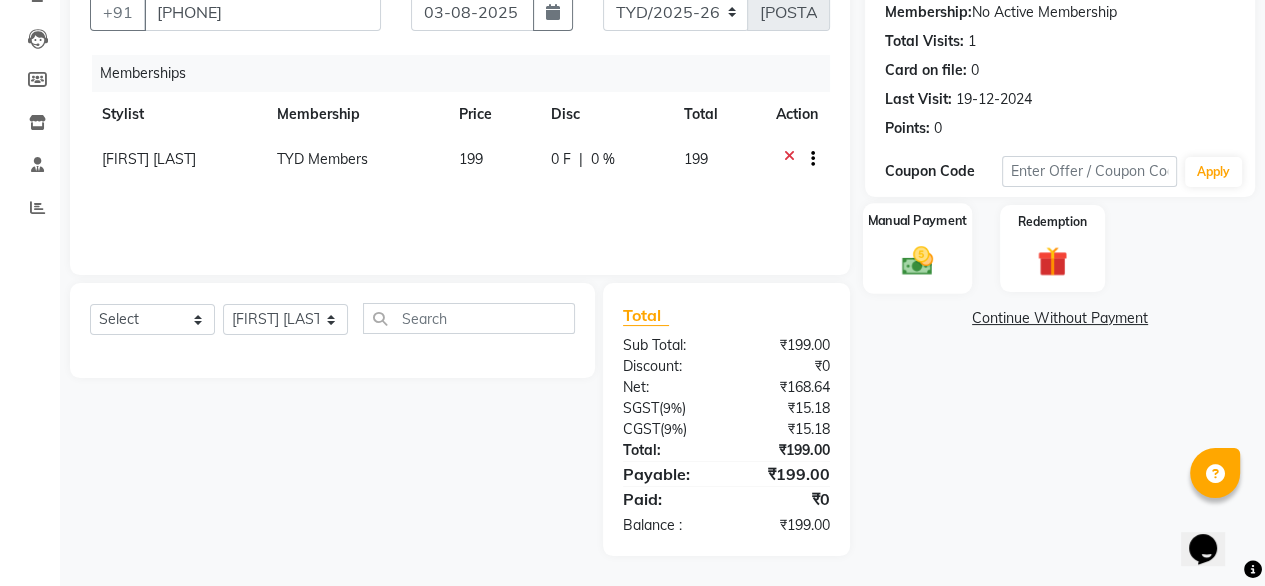 click 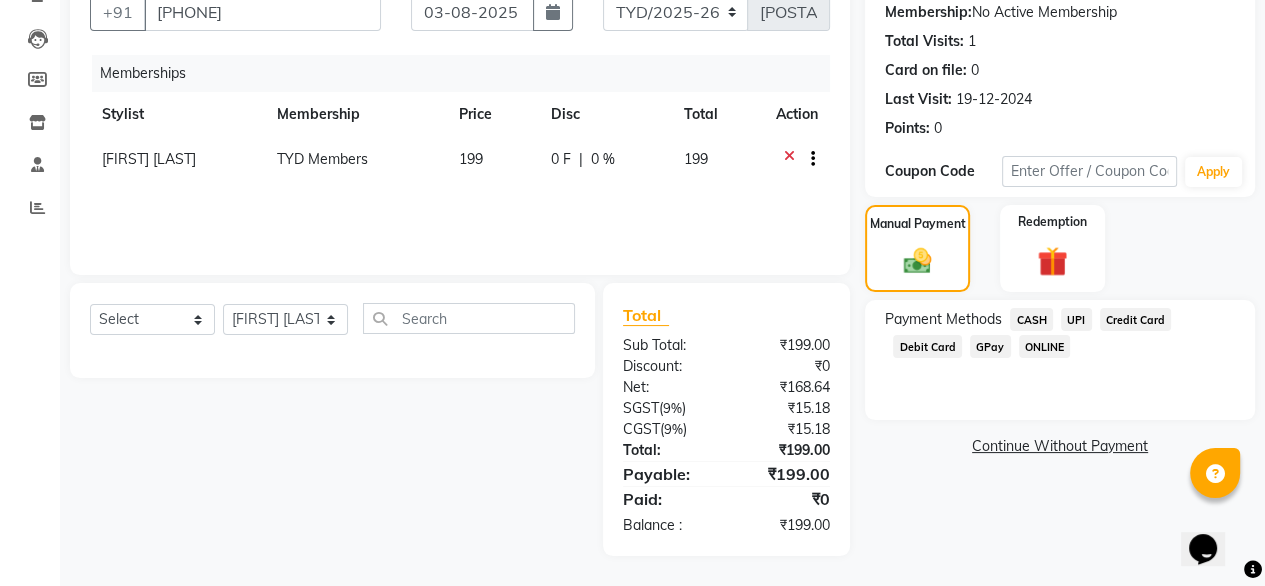 click on "UPI" 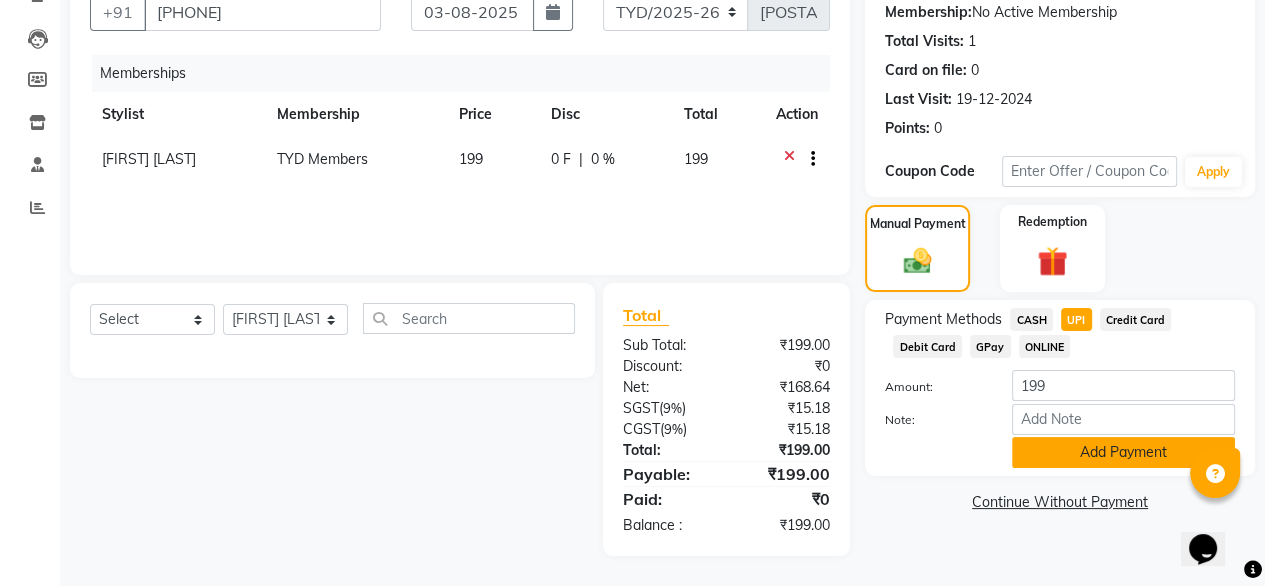 click on "Add Payment" 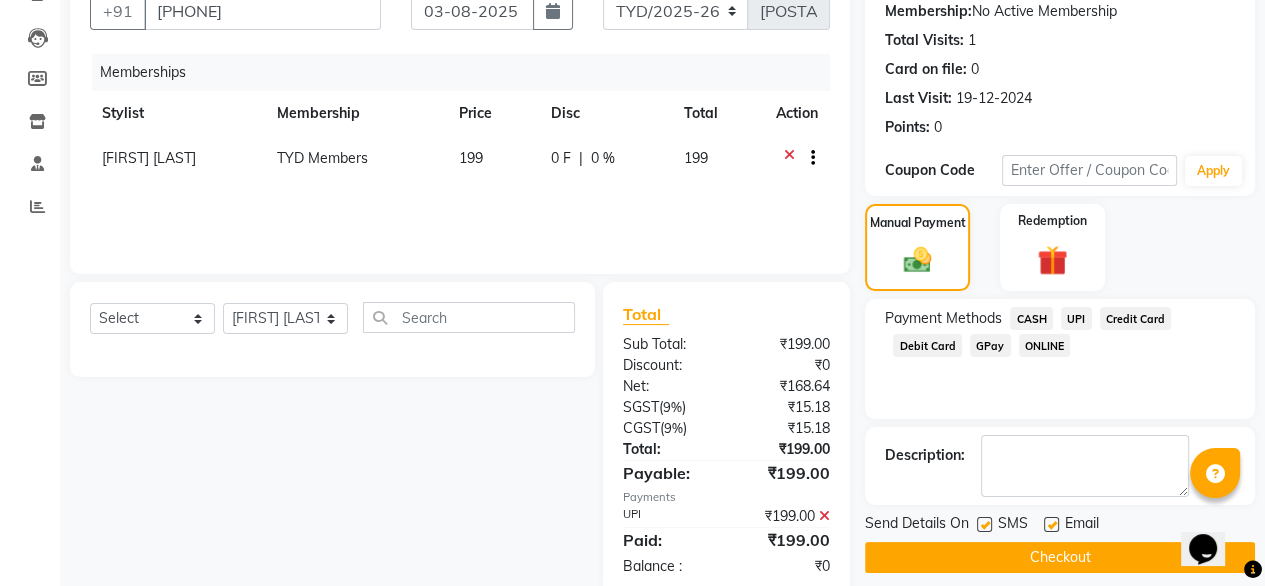 scroll, scrollTop: 236, scrollLeft: 0, axis: vertical 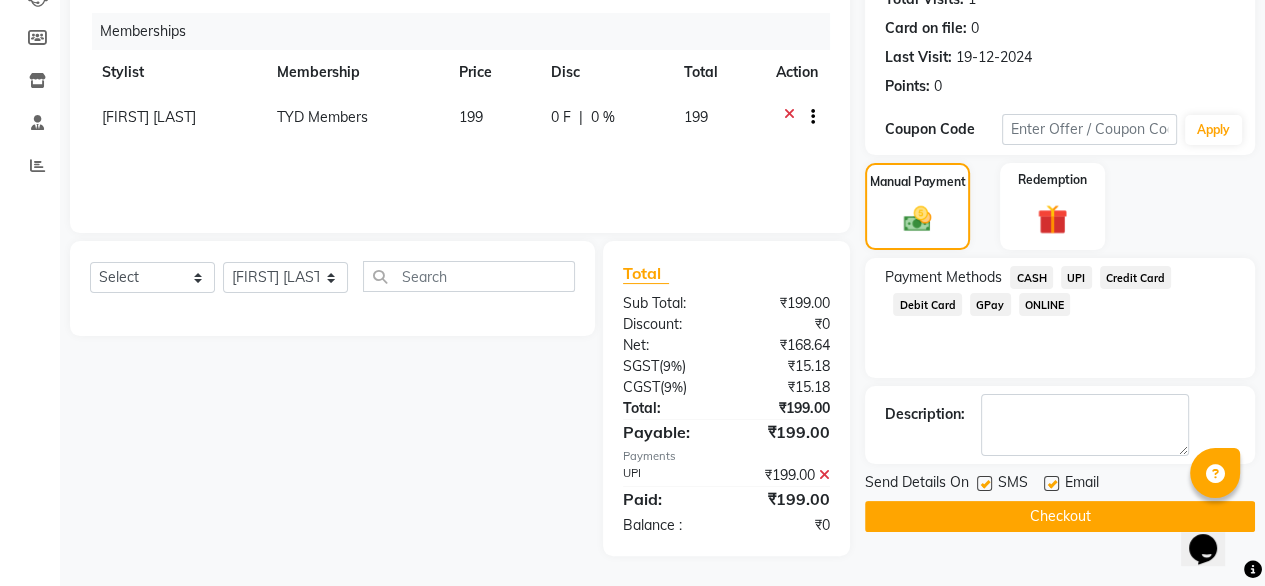 click on "Checkout" 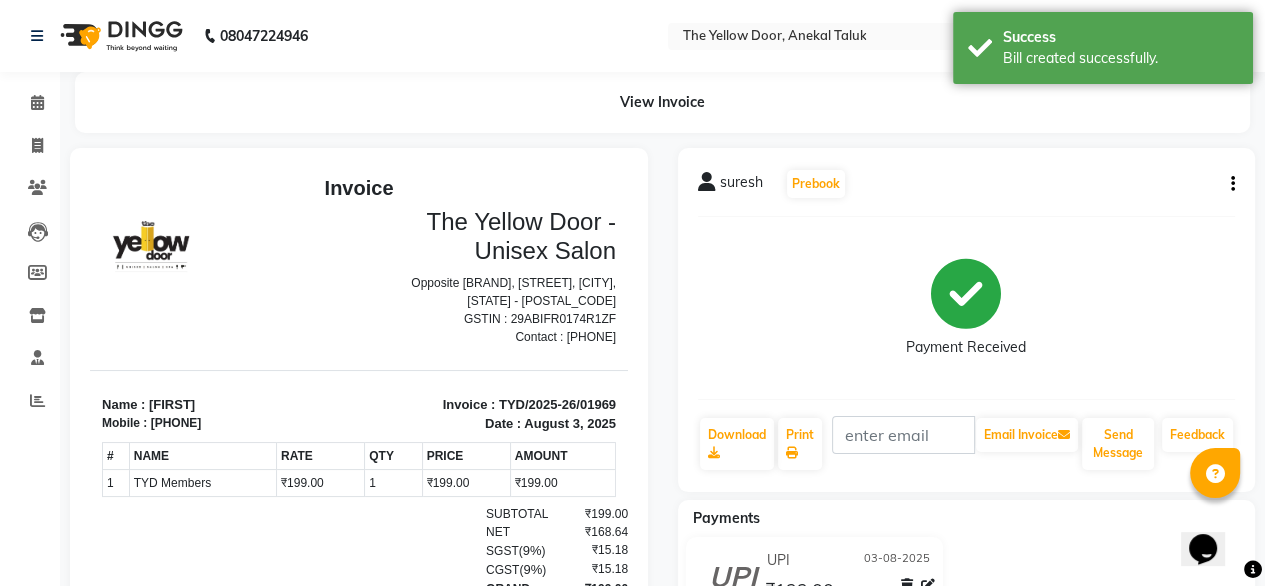 scroll, scrollTop: 0, scrollLeft: 0, axis: both 